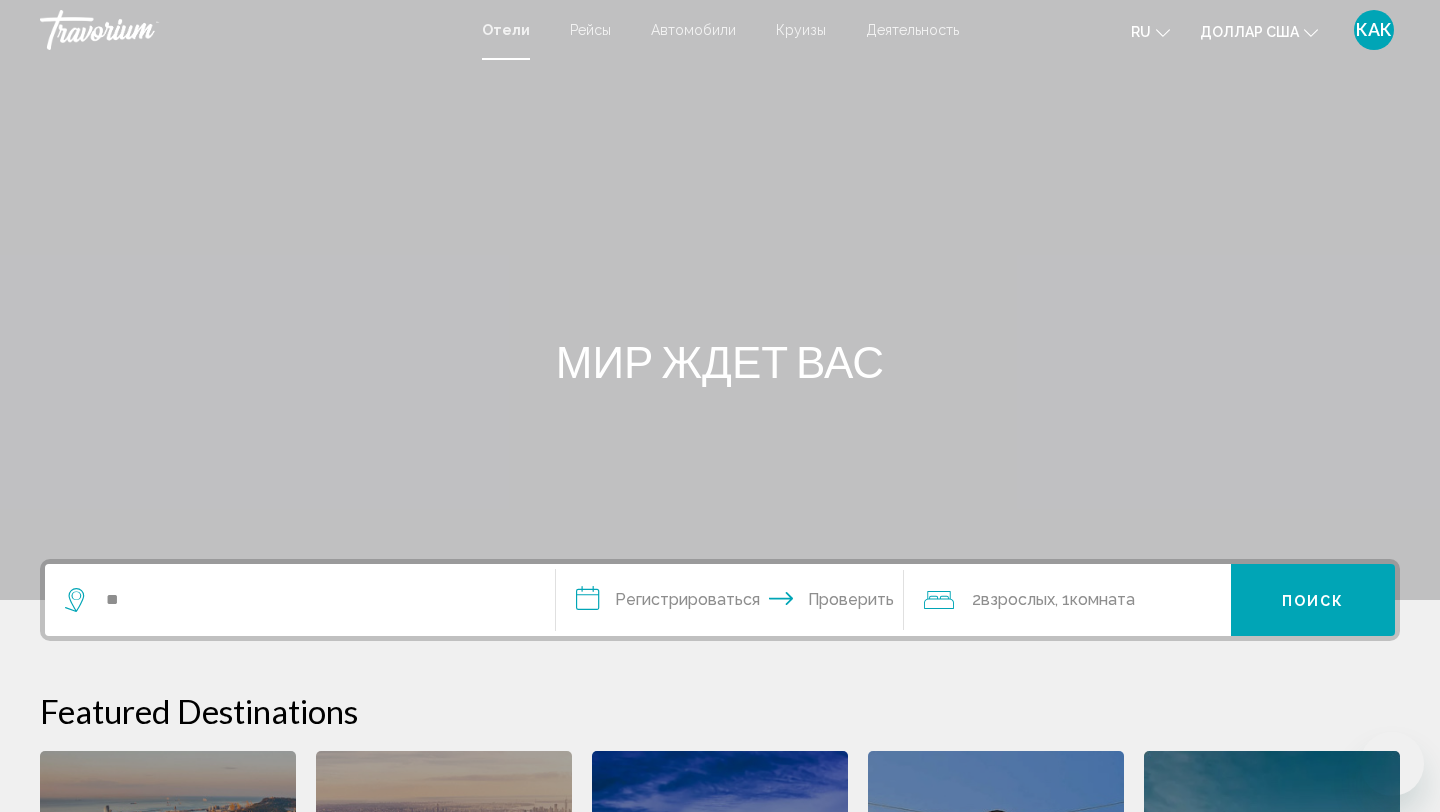 scroll, scrollTop: 0, scrollLeft: 0, axis: both 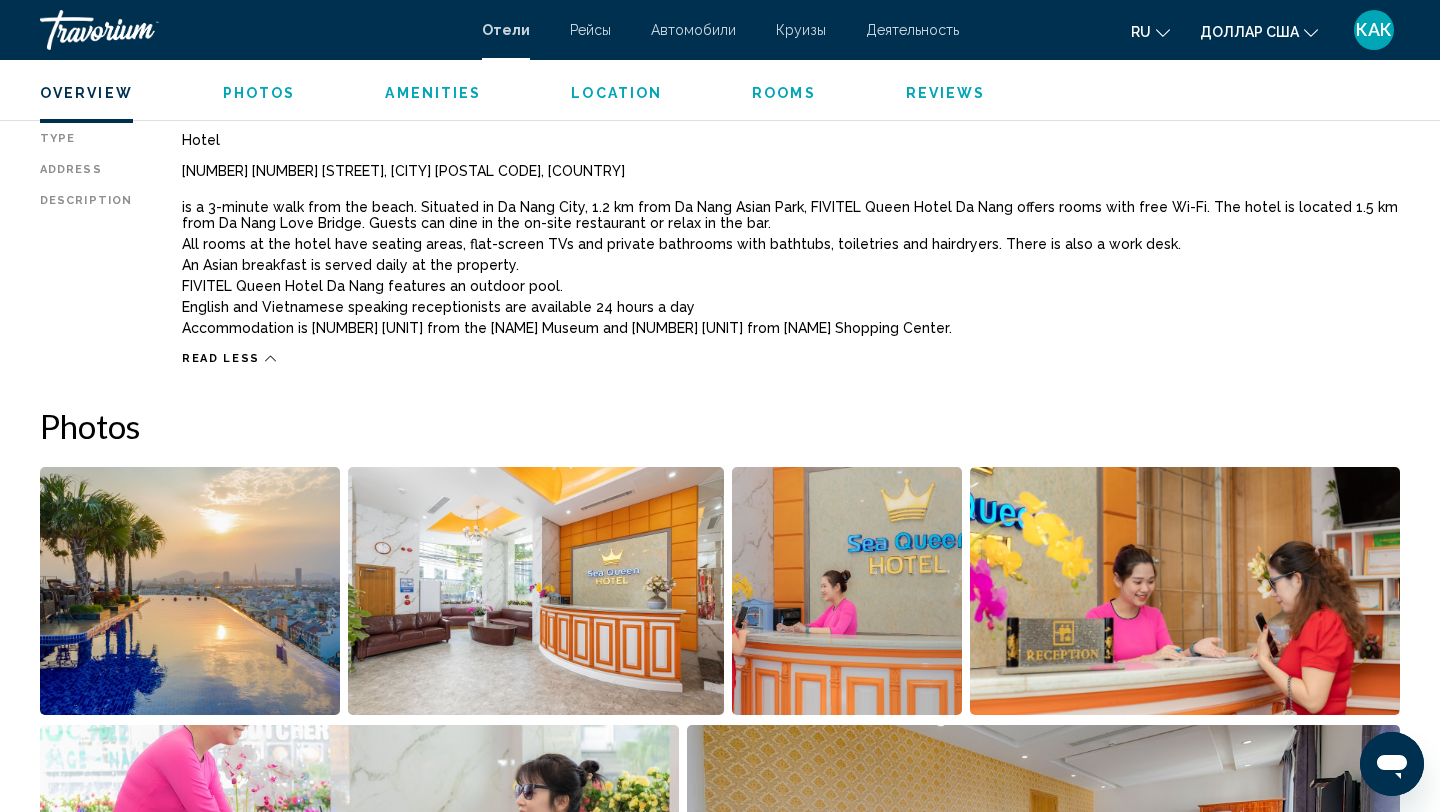 click on "Overview Type Hotel Address [NUMBER] [NUMBER] [STREET], [CITY]  [POSTAL CODE], [COUNTRY] Description is a [NUMBER]-minute walk from the beach. Situated in [CITY] City, [NUMBER] [UNIT] from [CITY] Asian Park, [HOTEL NAME] [CITY] offers rooms with free Wi-Fi. The hotel is located [NUMBER] [UNIT] from [CITY] Love Bridge. Guests can dine in the on-site restaurant or relax in the bar. All rooms at the hotel have seating areas, flat-screen TVs and private bathrooms with bathtubs, toiletries and hairdryers. There is also a work desk. An Asian breakfast is served daily at the property. [HOTEL NAME] [CITY] features an outdoor pool. English and Vietnamese speaking receptionists are available [NUMBER] hours a day Accommodation is [NUMBER] [UNIT] from the [NAME] Museum and [NUMBER] [UNIT] from [NAME] Shopping Center. Read less
Photos Amenities
Breakfast
Free WiFi" at bounding box center (720, 2974) 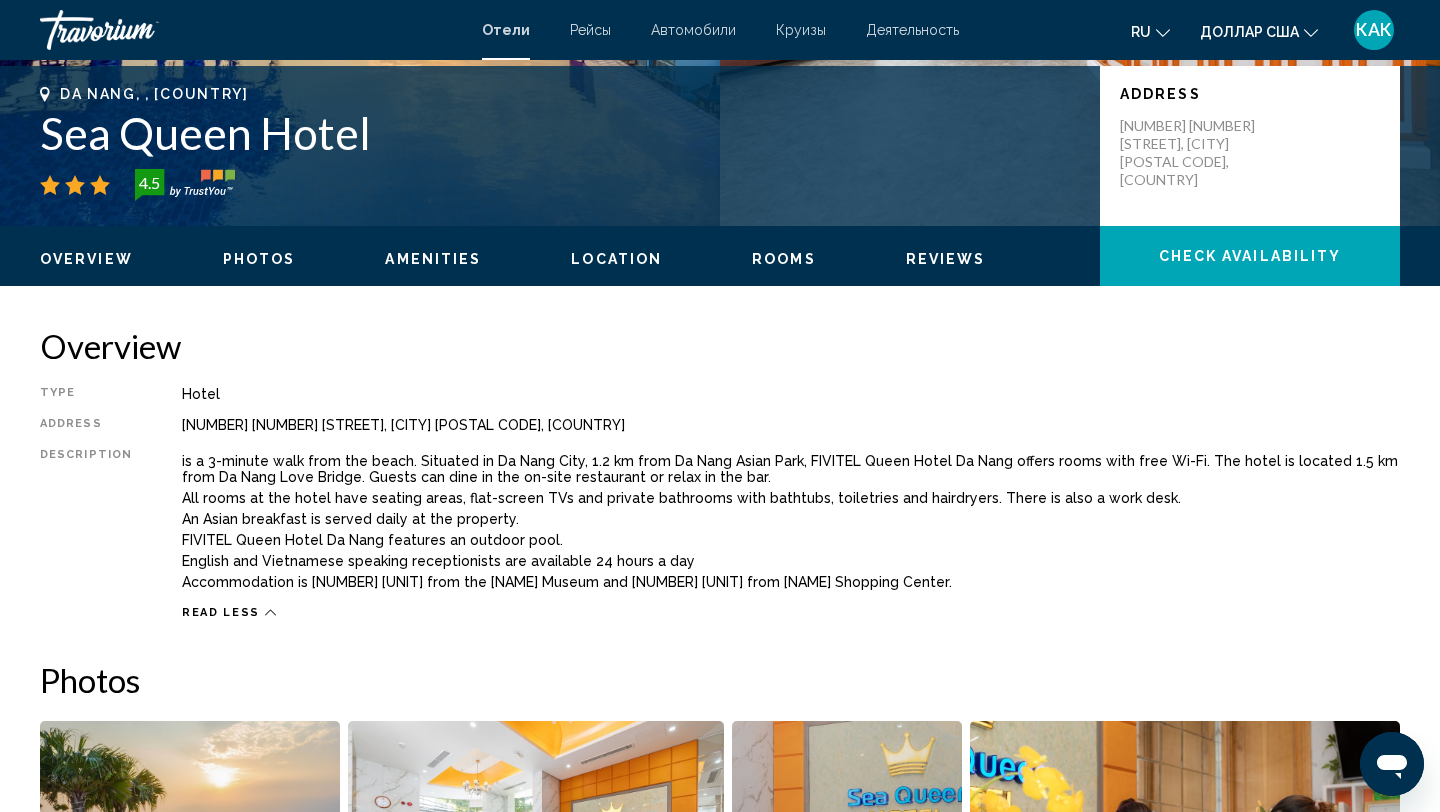 scroll, scrollTop: 0, scrollLeft: 0, axis: both 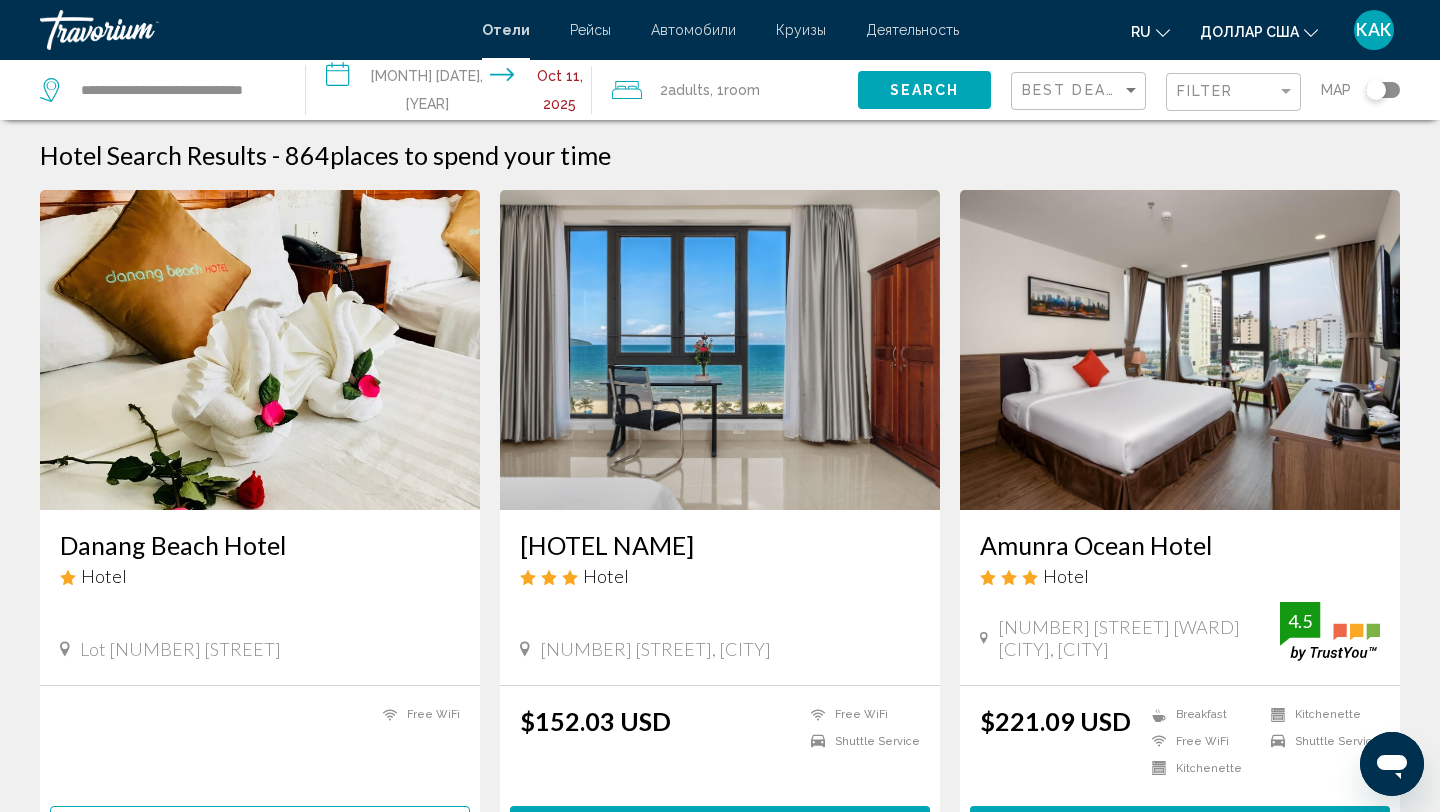 click at bounding box center (720, 350) 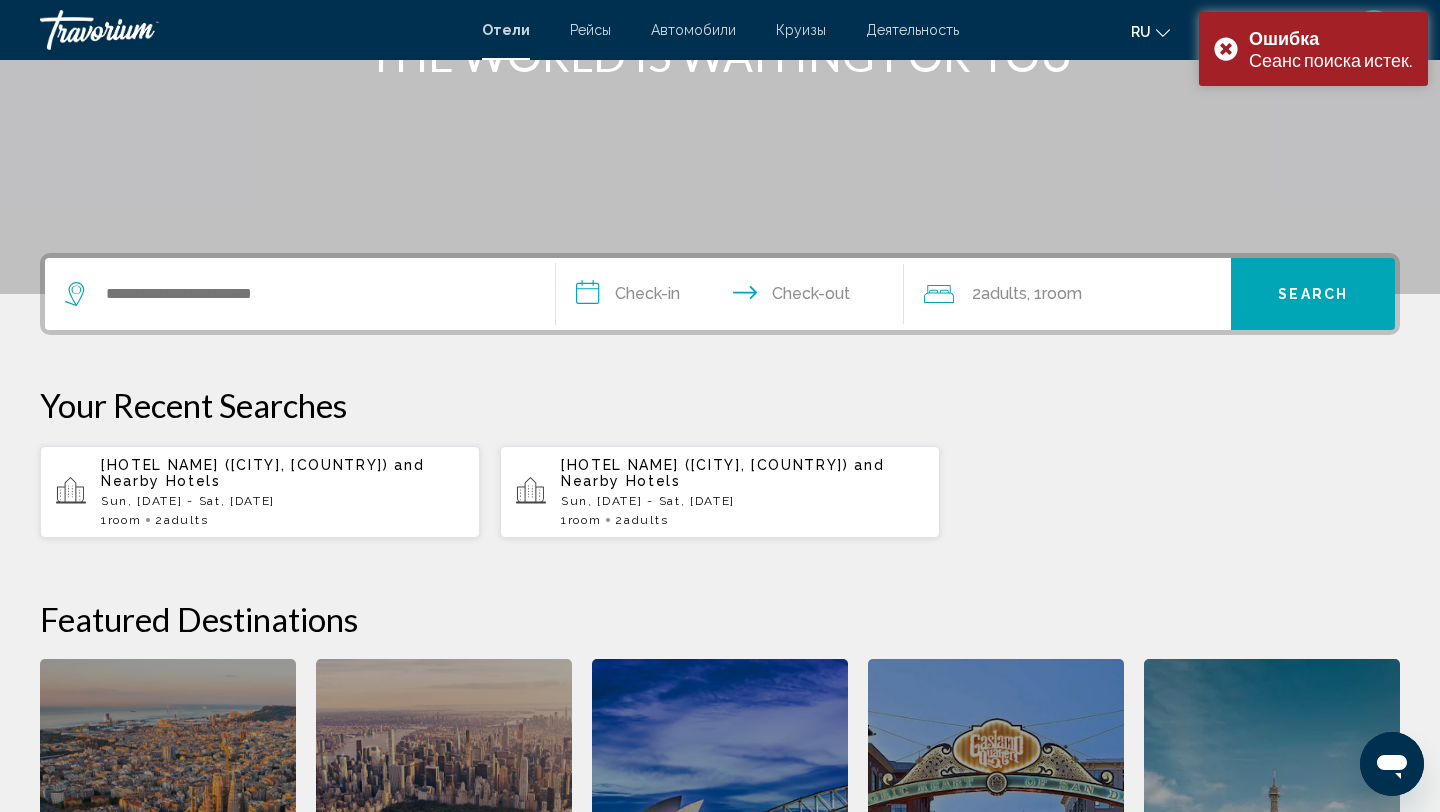 scroll, scrollTop: 351, scrollLeft: 0, axis: vertical 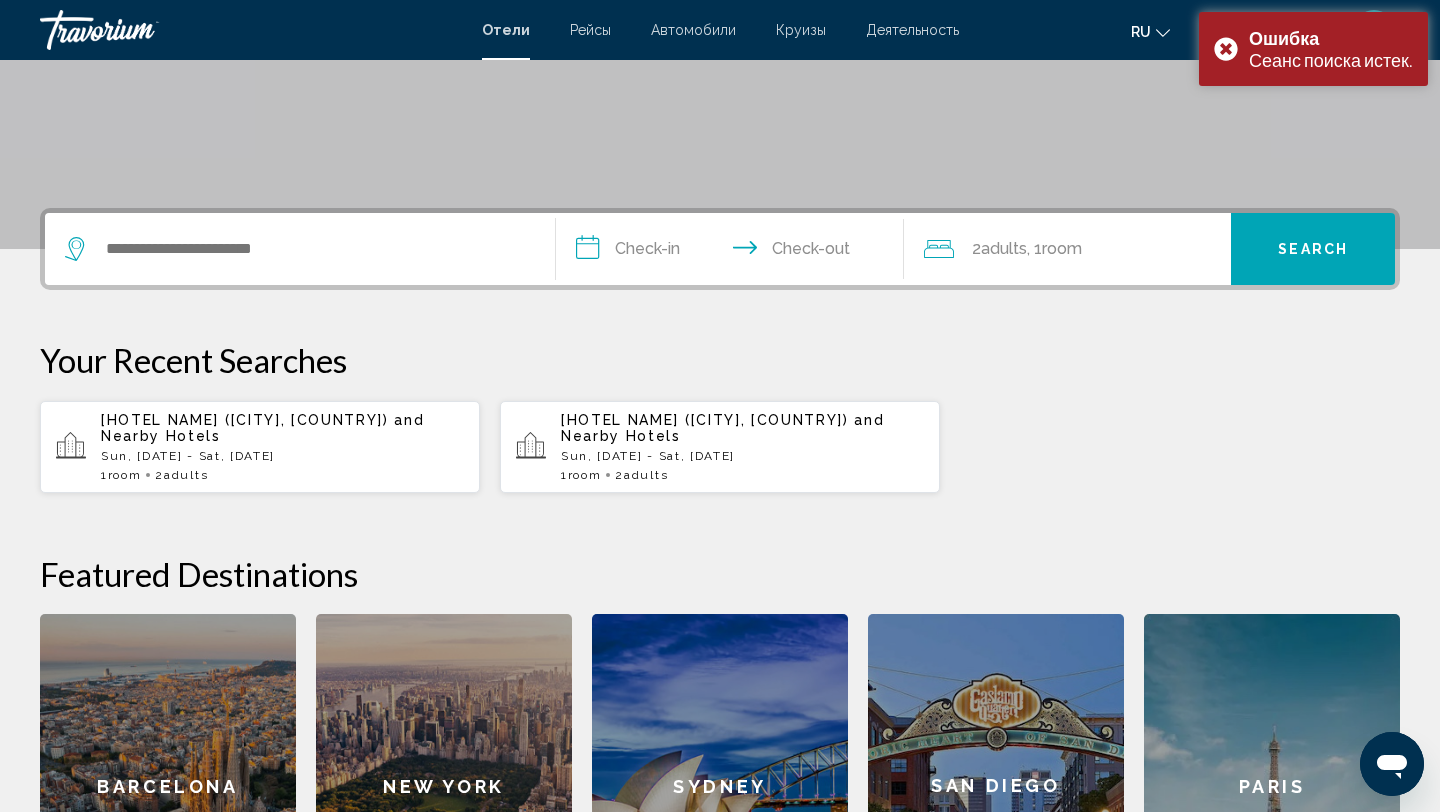 click on "Sun, [DATE] - Sat, [DATE]" at bounding box center (742, 456) 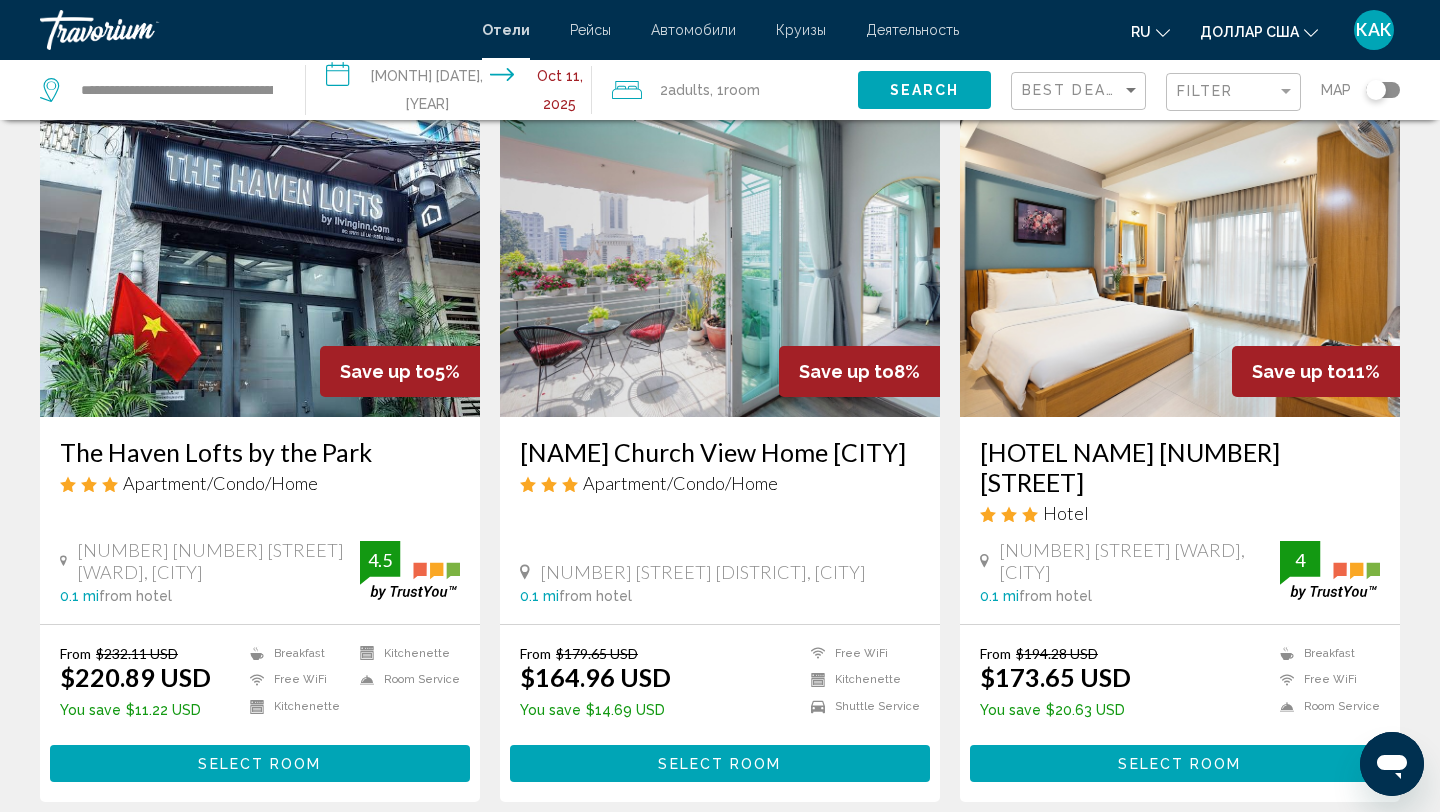 scroll, scrollTop: 0, scrollLeft: 0, axis: both 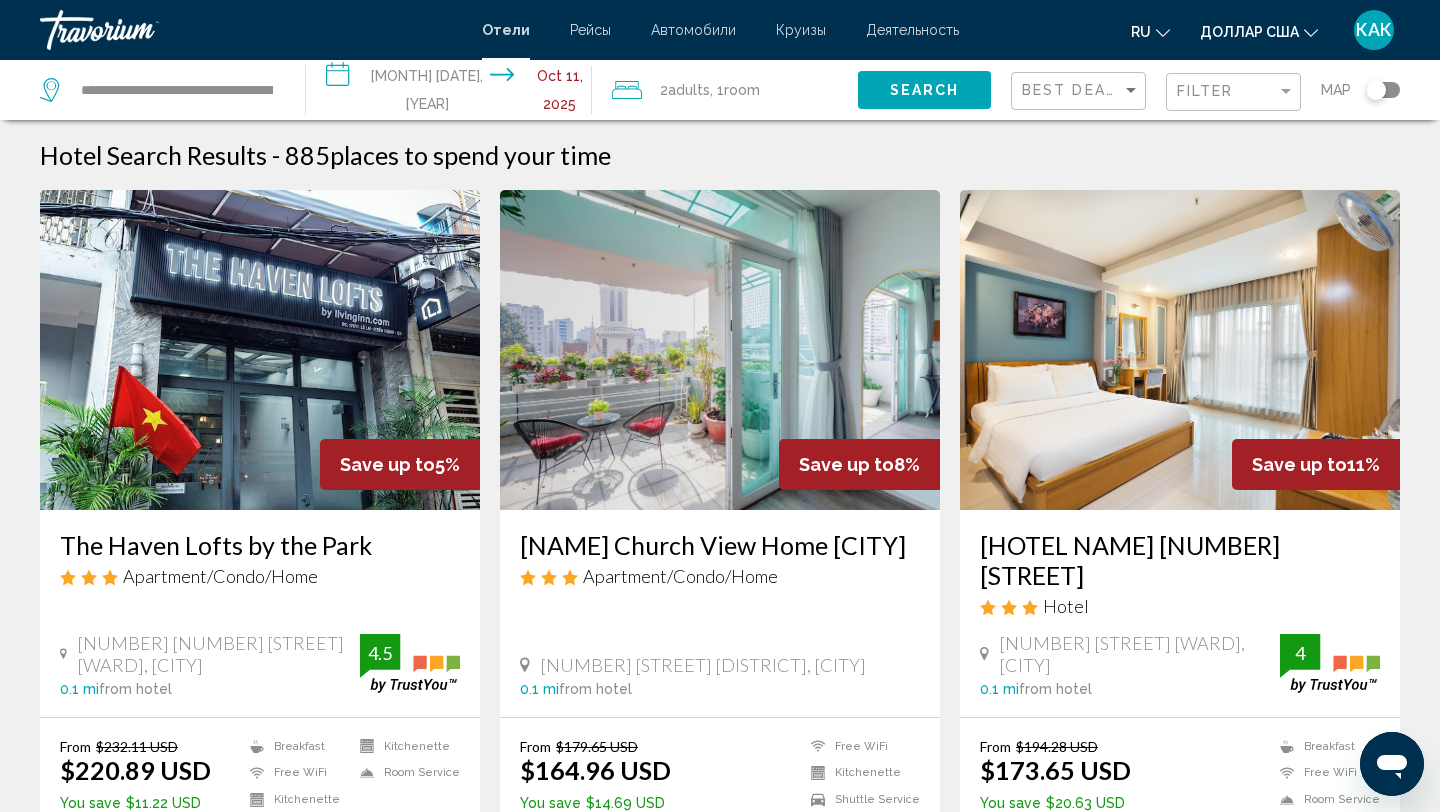 click at bounding box center (140, 30) 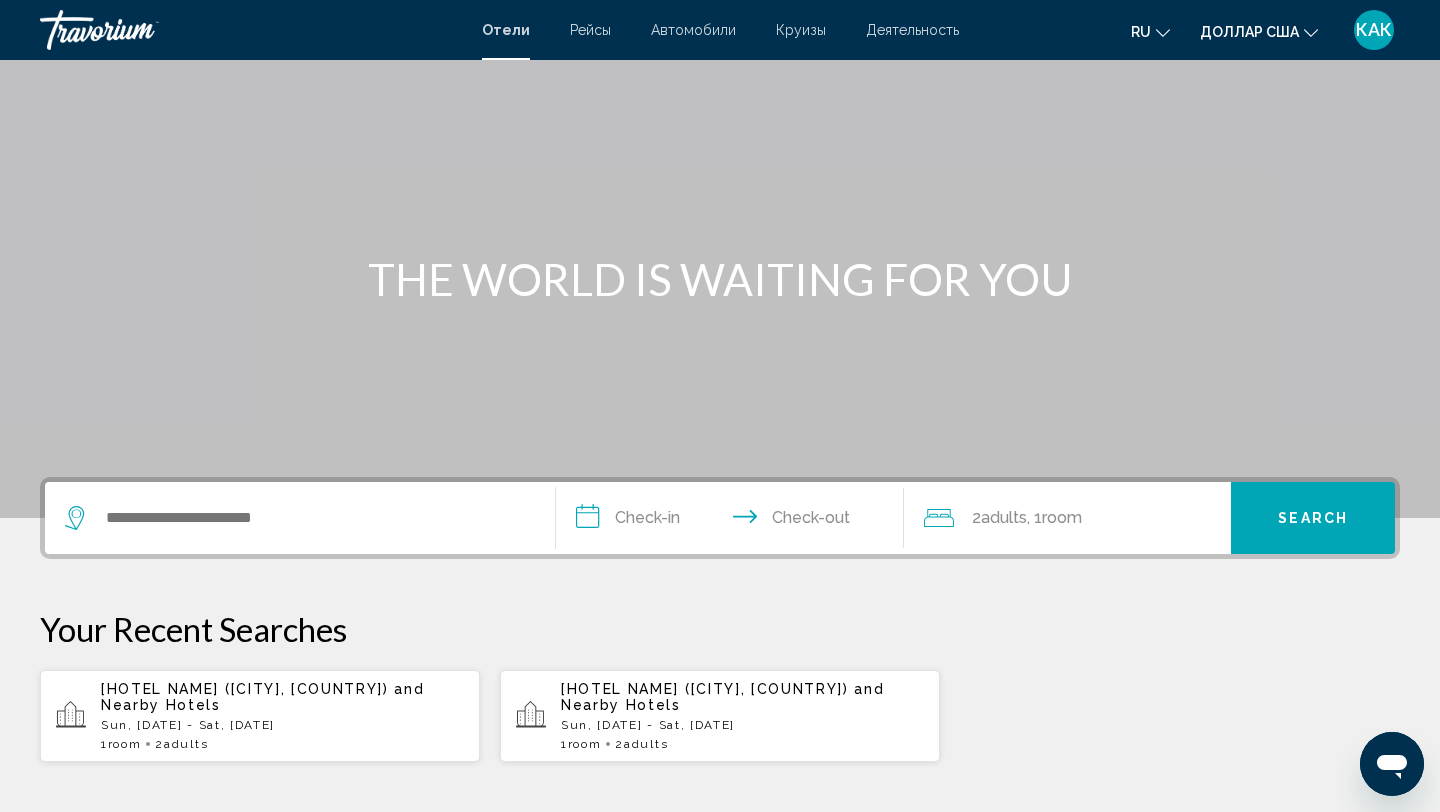 scroll, scrollTop: 88, scrollLeft: 0, axis: vertical 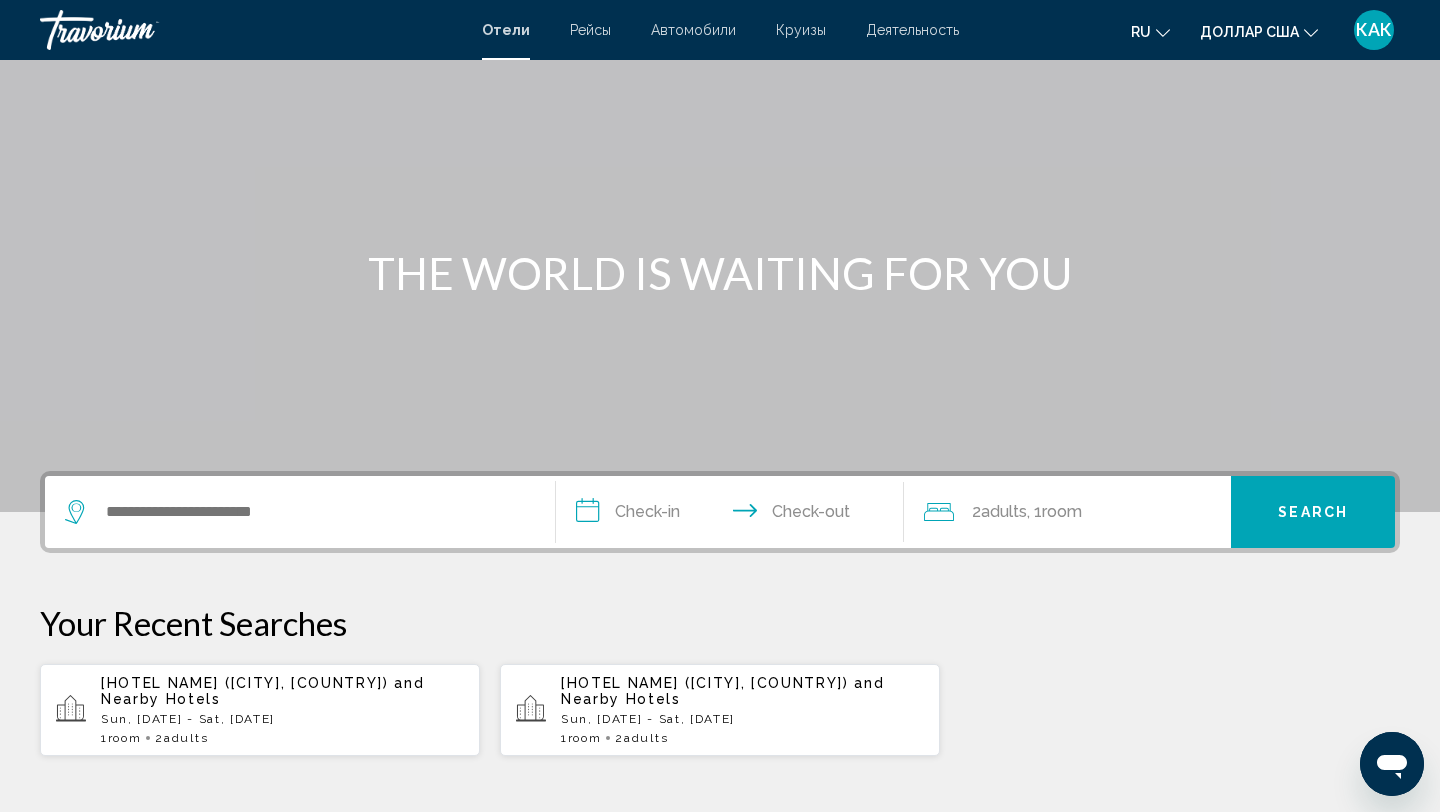 click on "and Nearby Hotels" at bounding box center [723, 691] 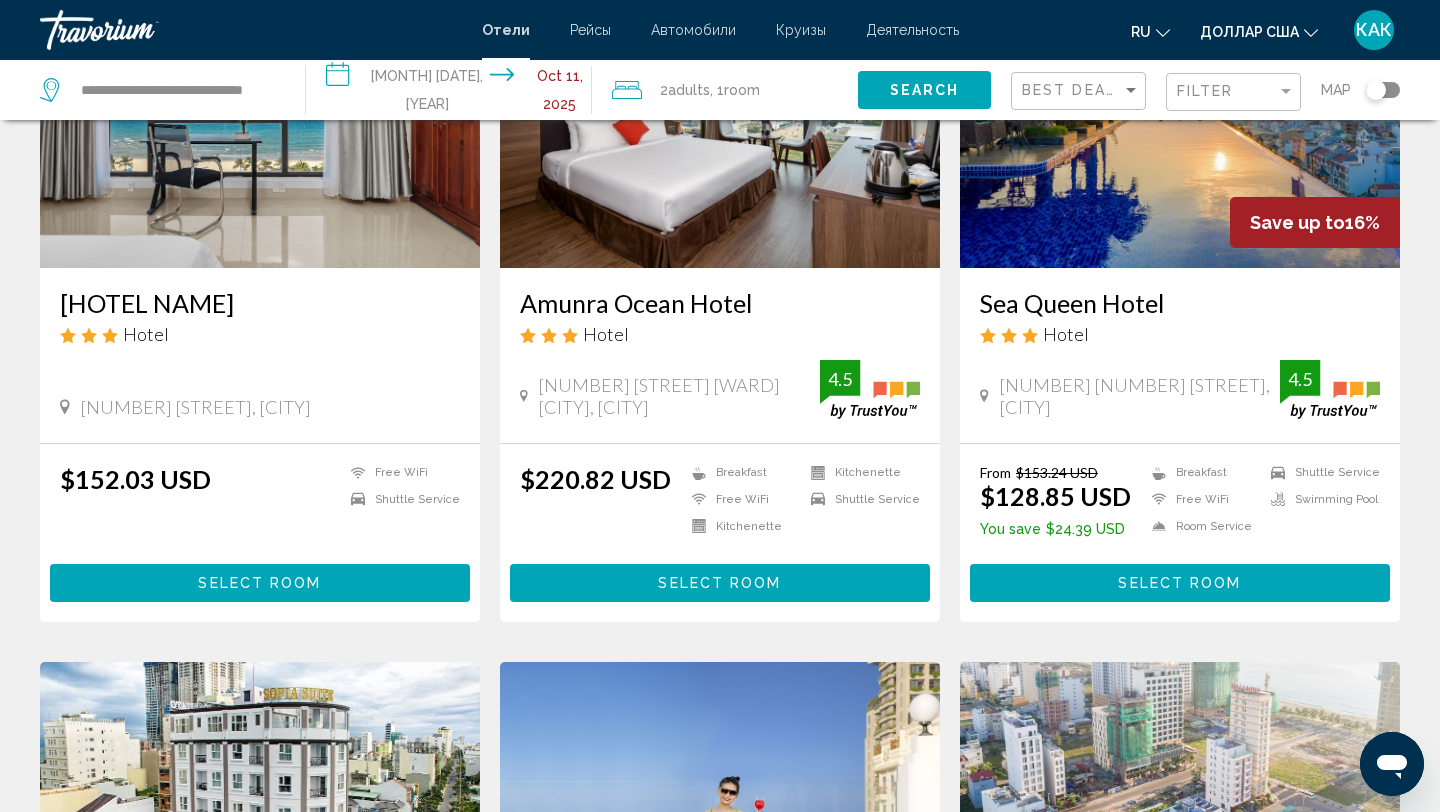 scroll, scrollTop: 259, scrollLeft: 0, axis: vertical 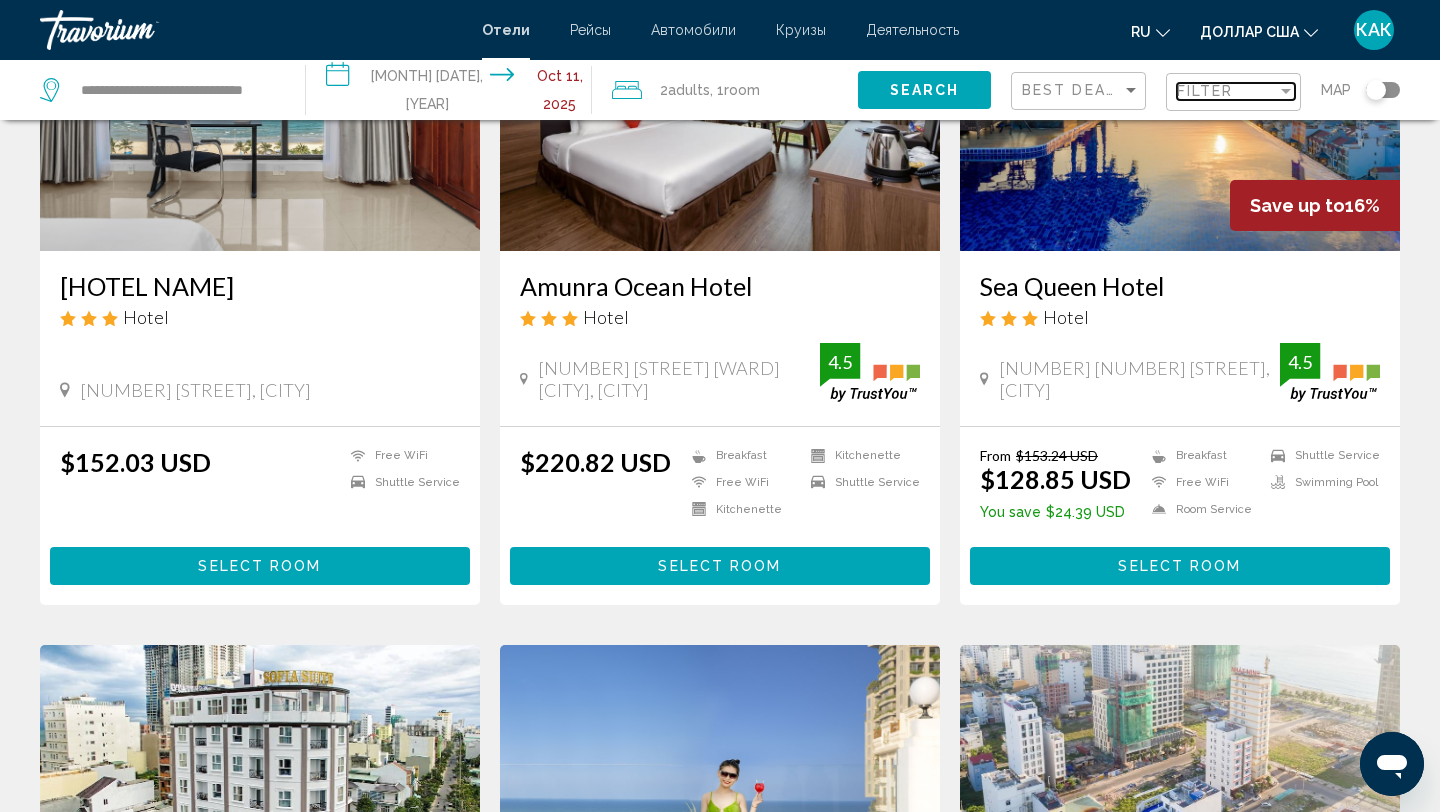 click on "Filter" at bounding box center [1205, 91] 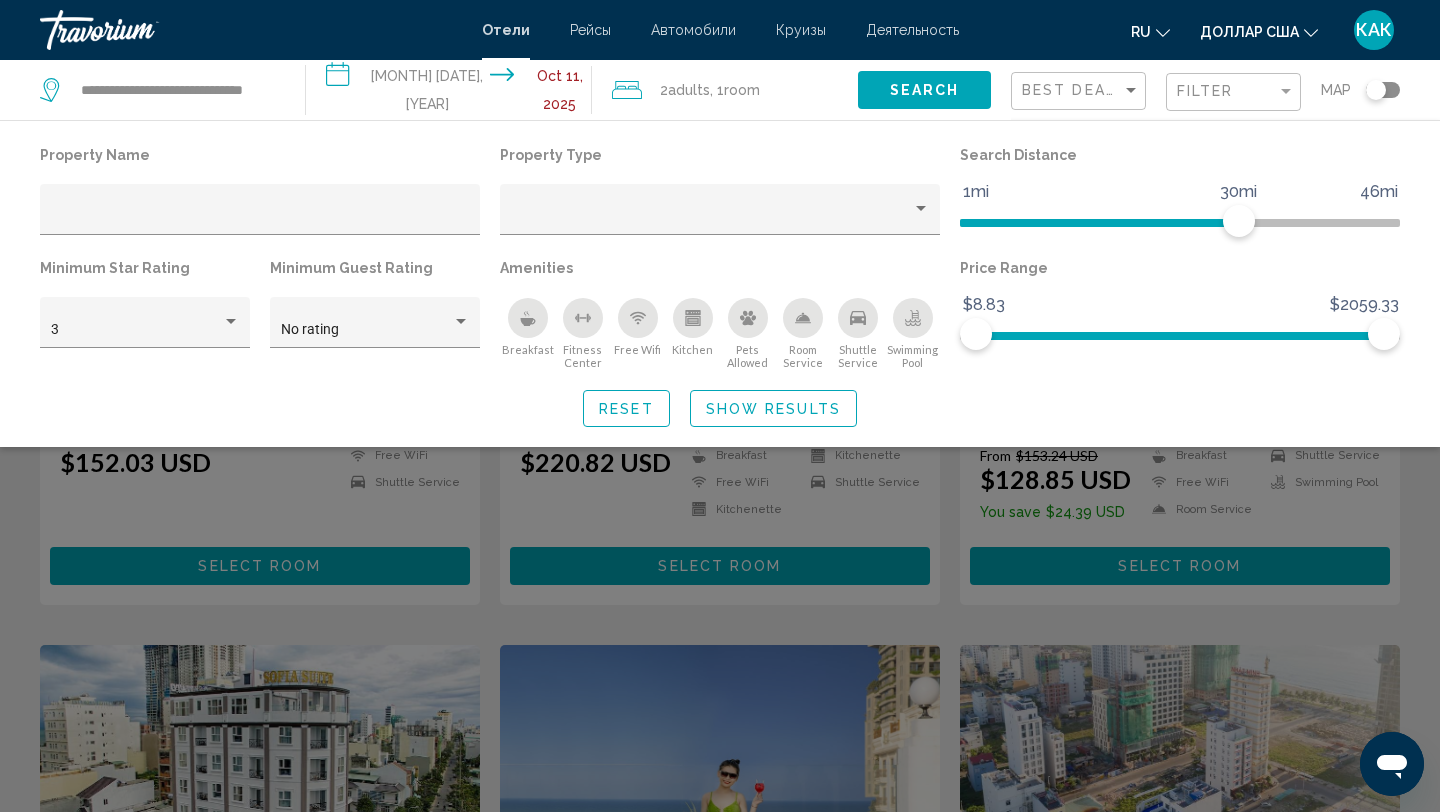 click on "**********" at bounding box center (453, 93) 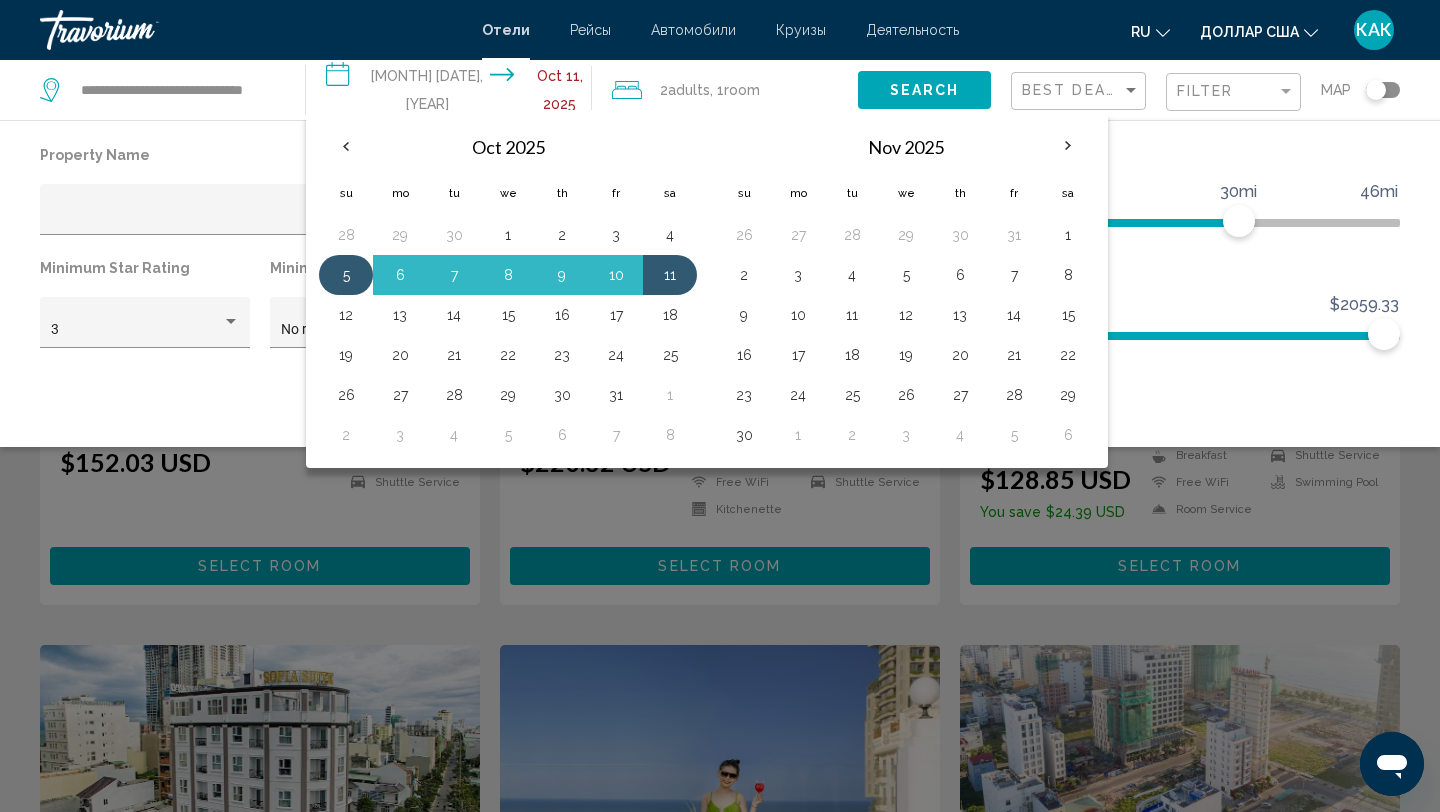 click on "5" at bounding box center (346, 275) 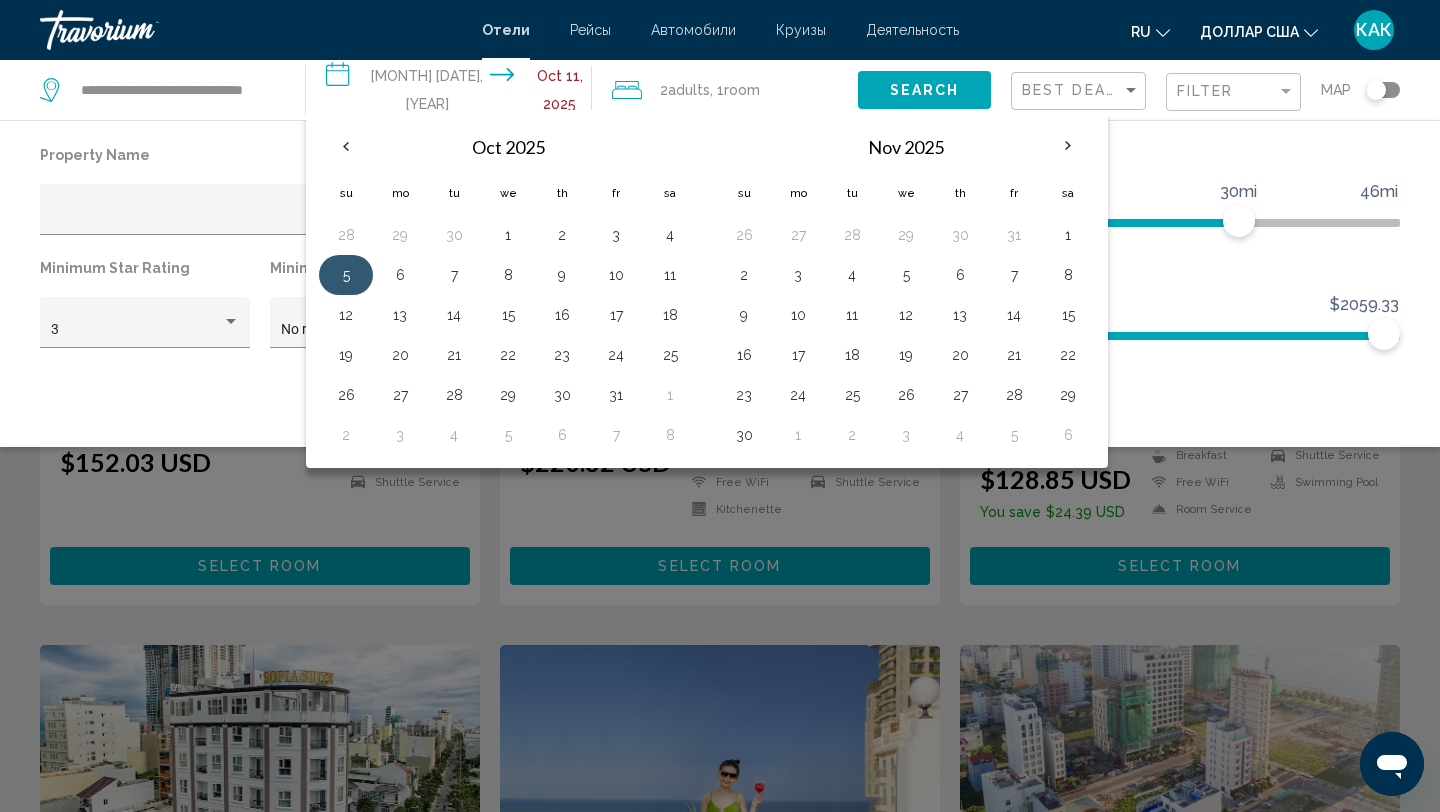 click on "5" at bounding box center [346, 275] 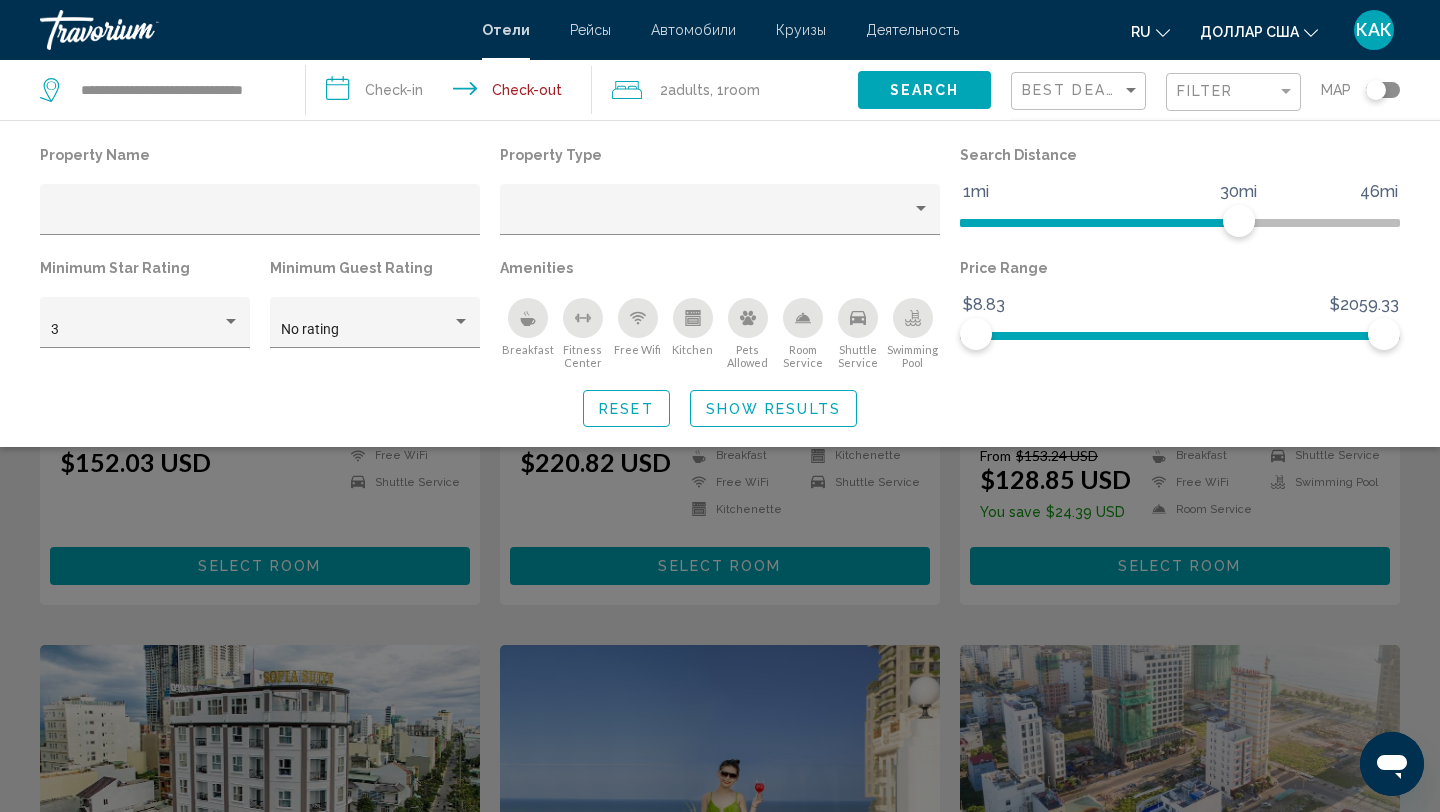 click on "**********" at bounding box center [453, 93] 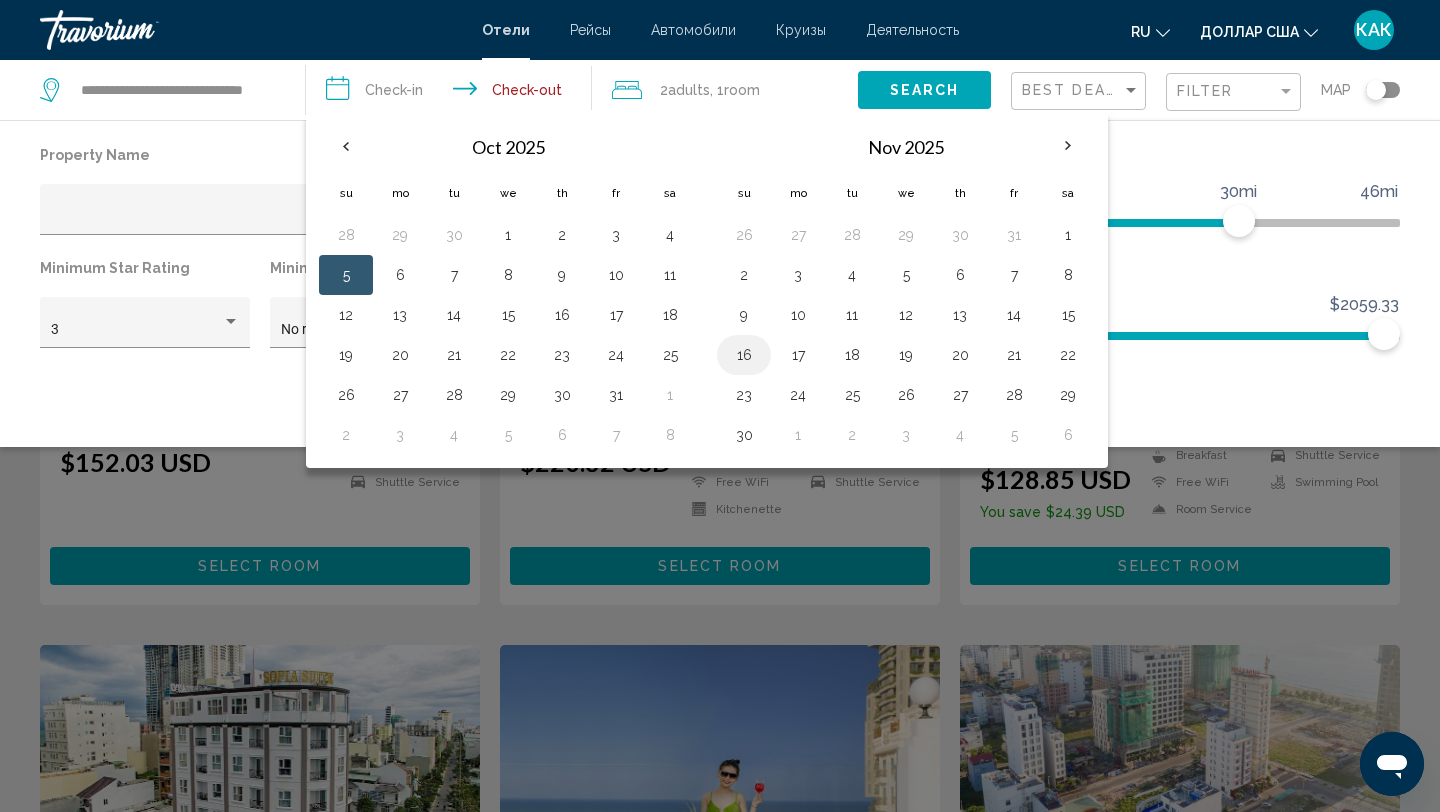 click on "16" at bounding box center (744, 355) 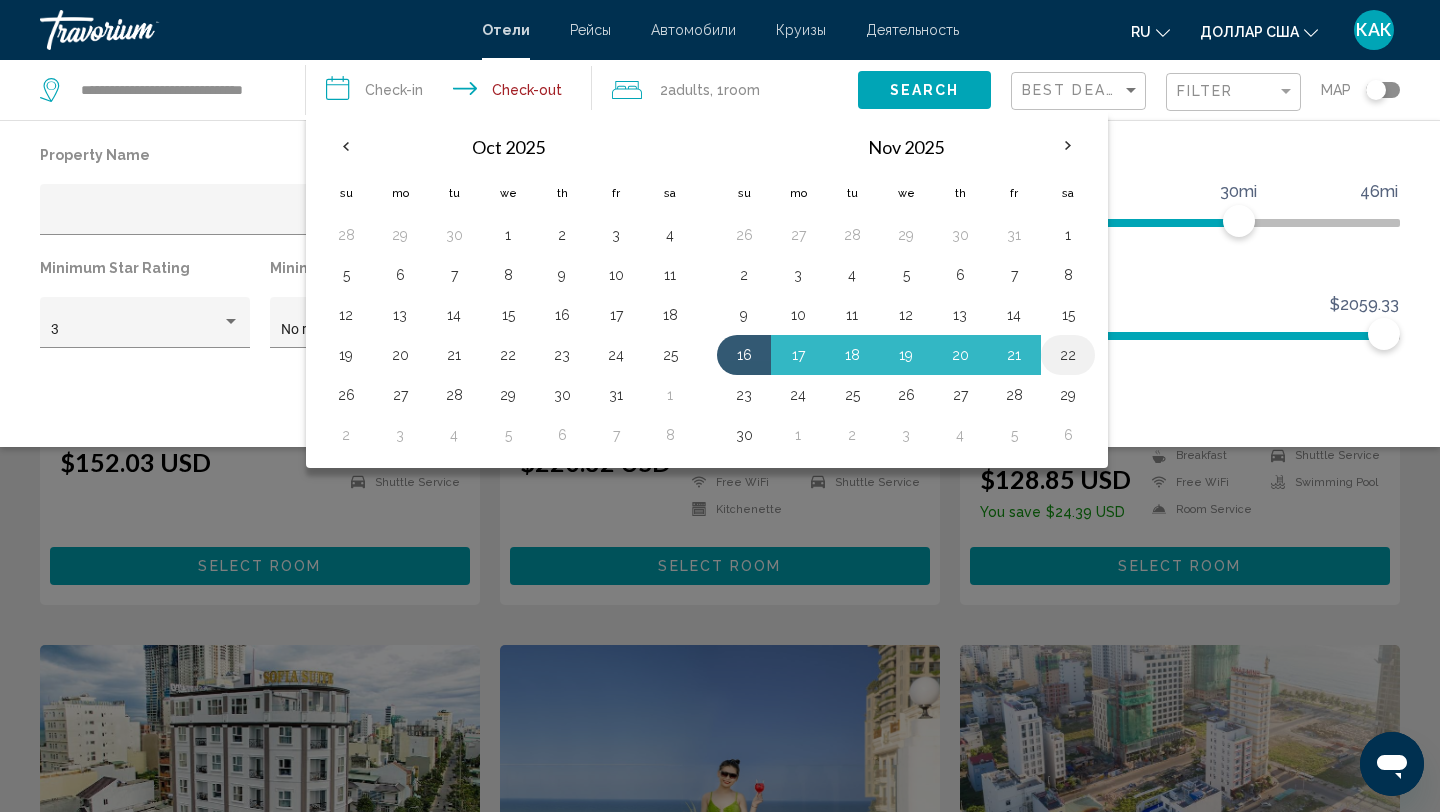 click on "22" at bounding box center [1068, 355] 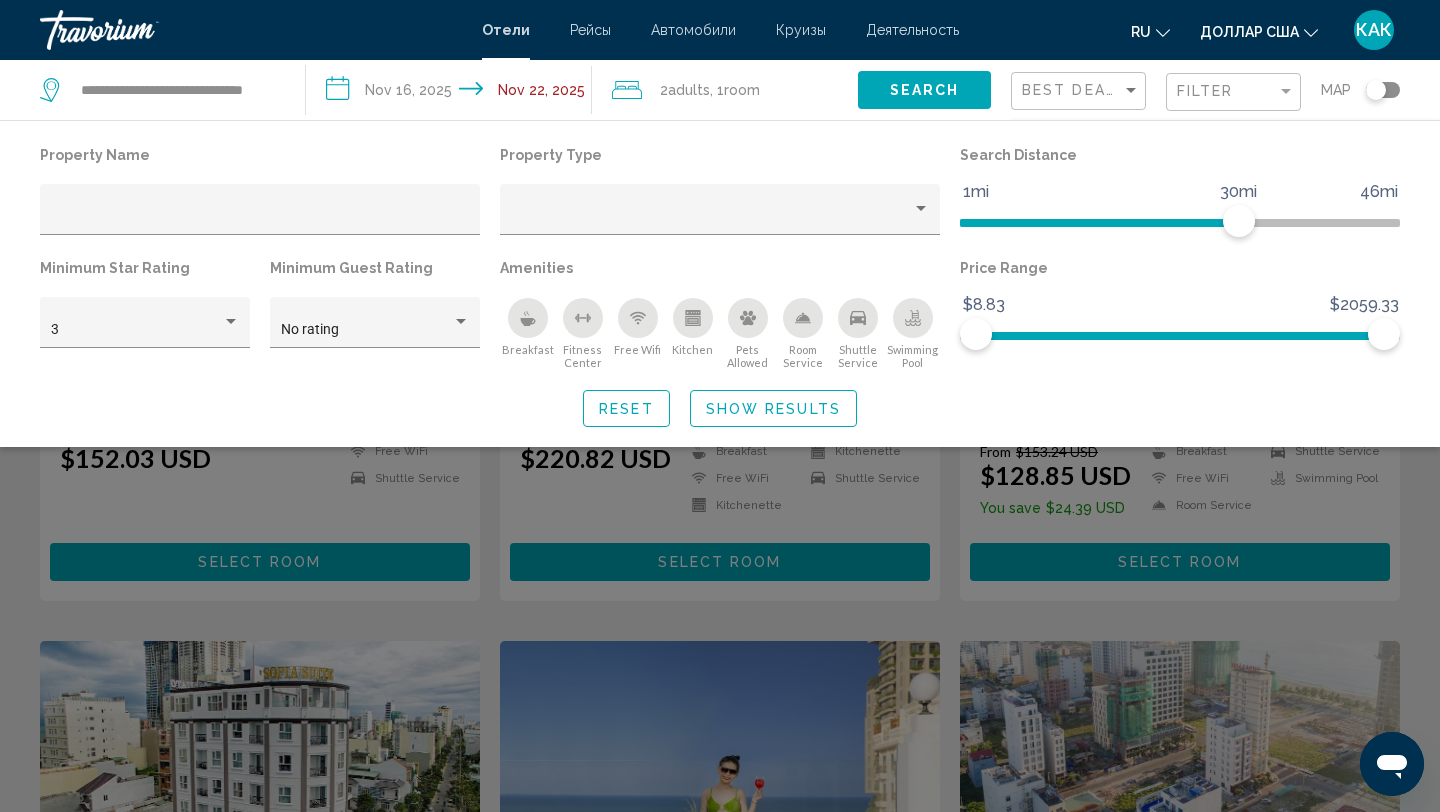 scroll, scrollTop: 228, scrollLeft: 0, axis: vertical 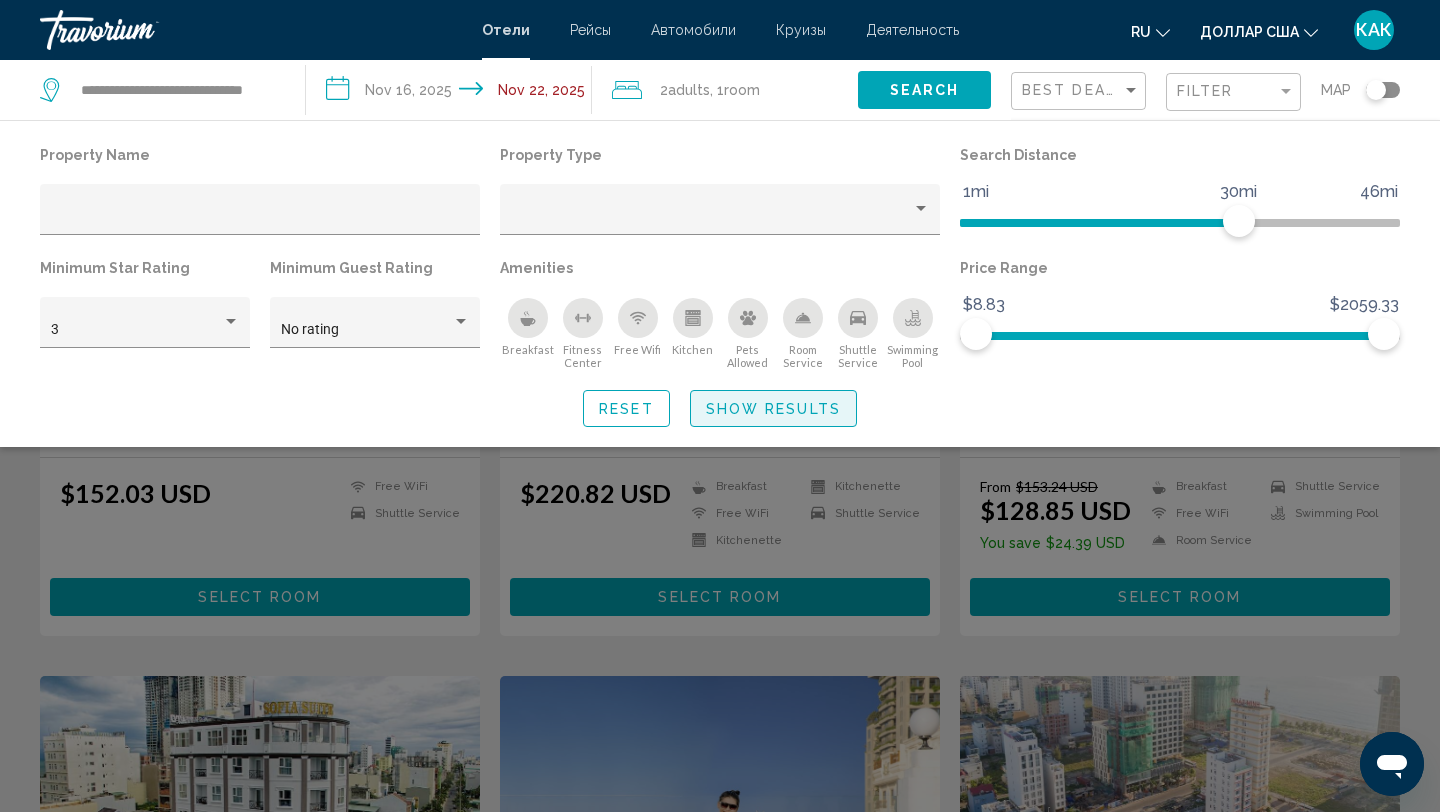 click on "Show Results" 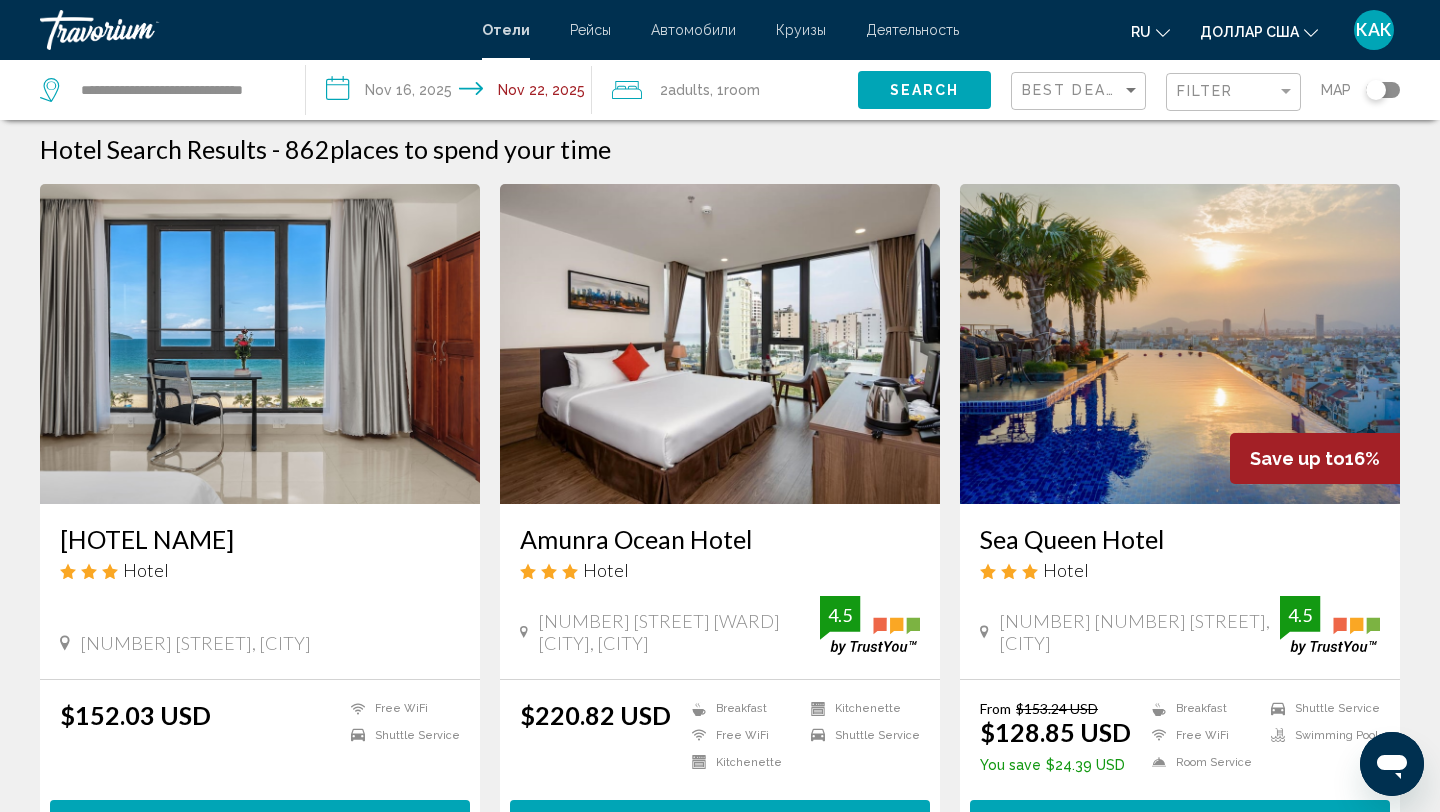 scroll, scrollTop: 0, scrollLeft: 0, axis: both 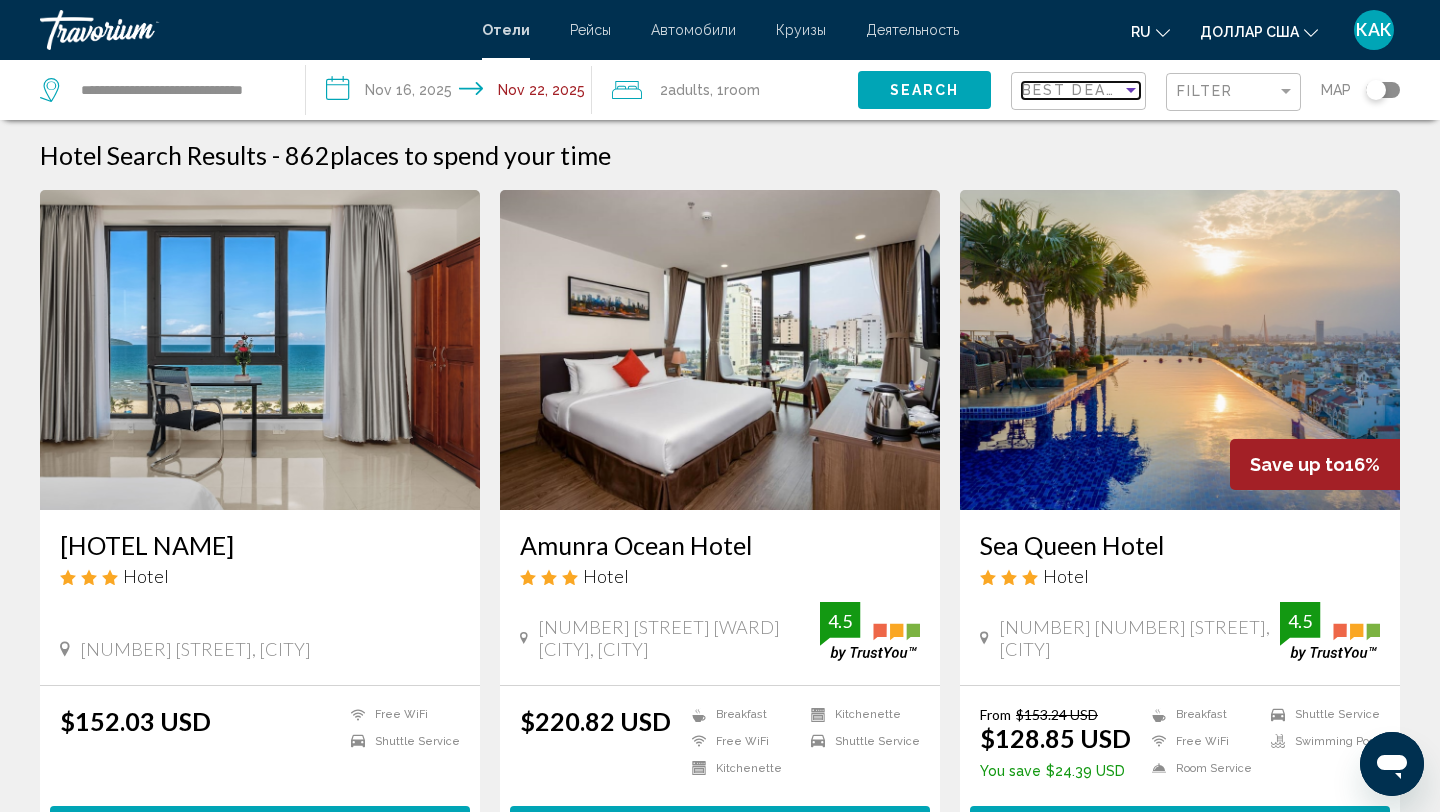 click at bounding box center (1131, 90) 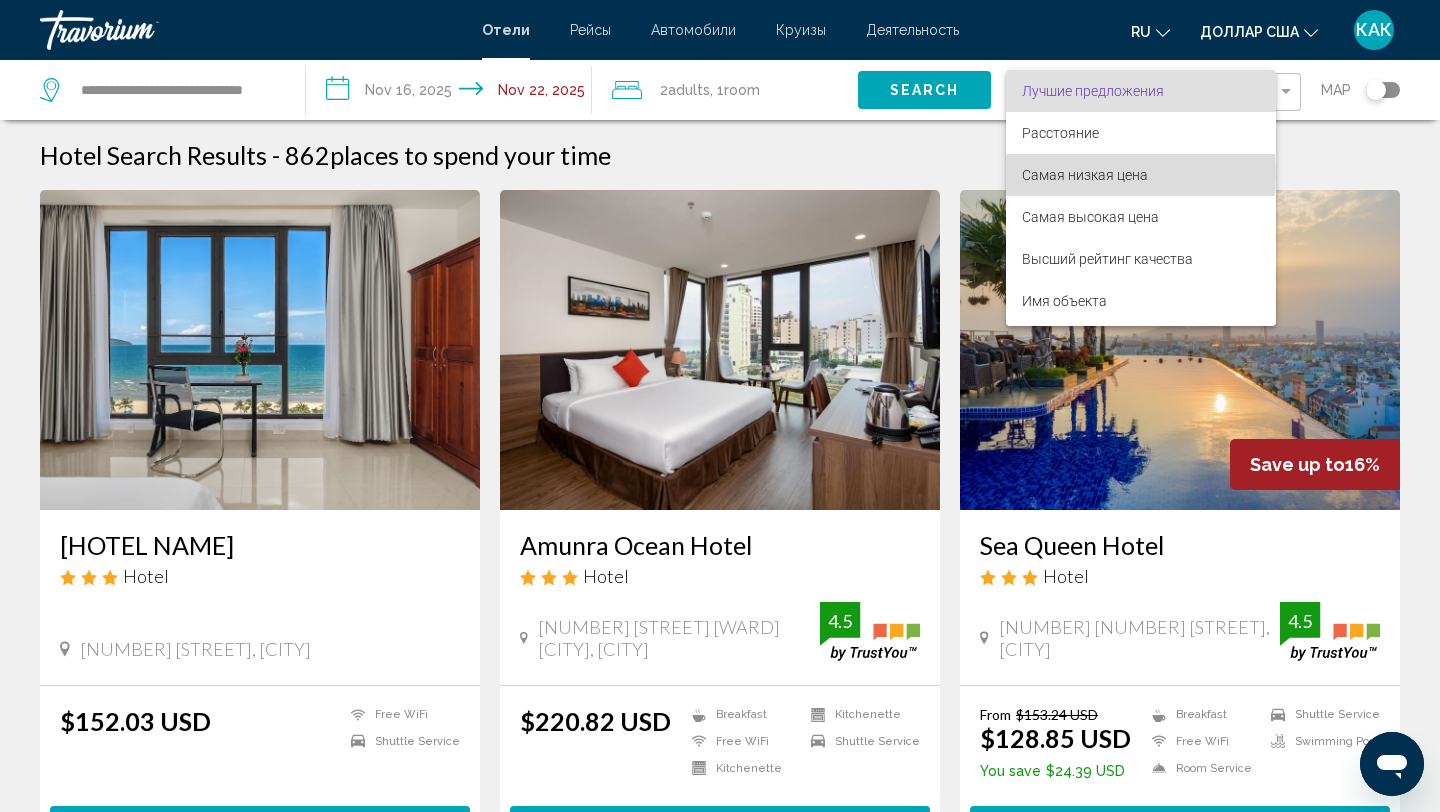 click on "Самая низкая цена" at bounding box center [1085, 175] 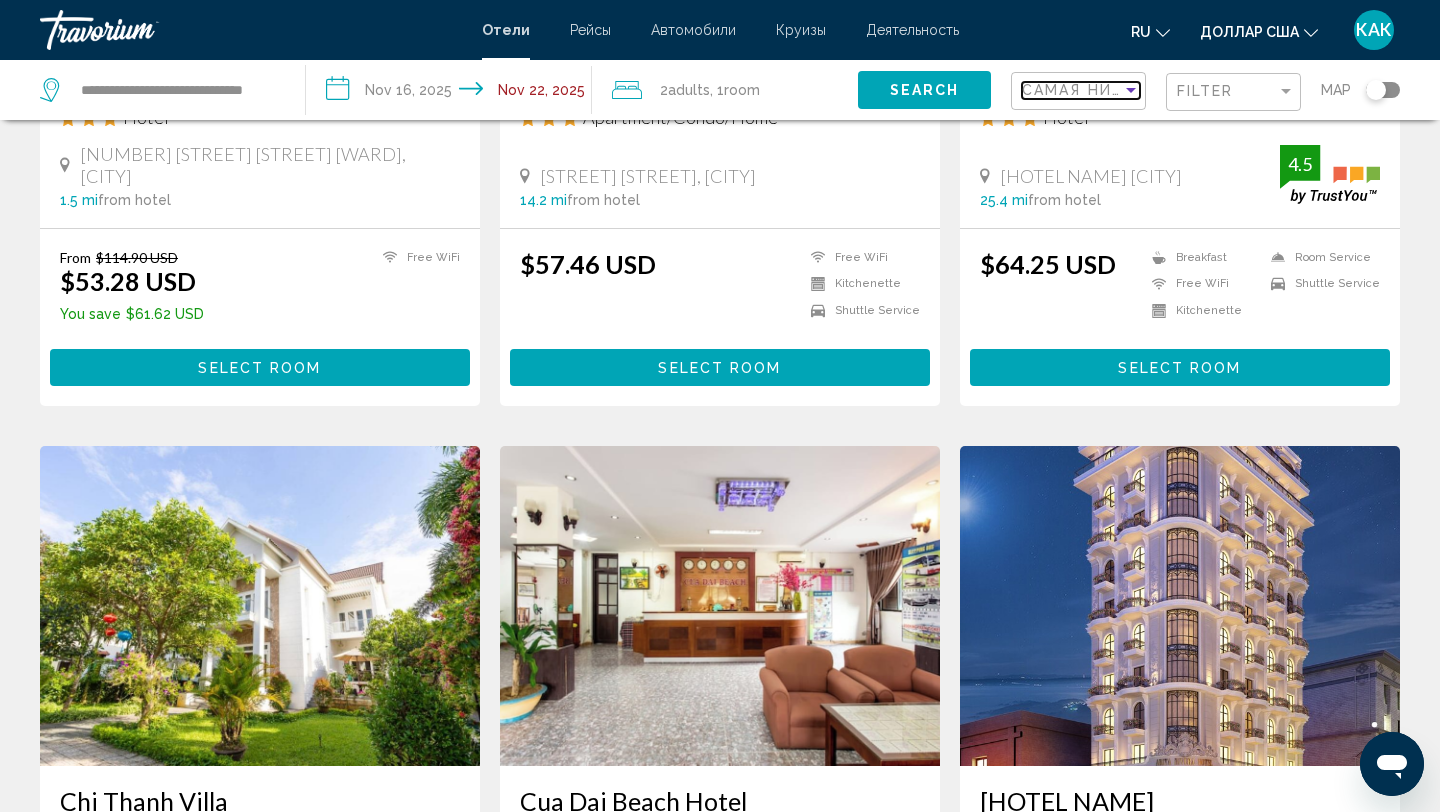 scroll, scrollTop: 0, scrollLeft: 0, axis: both 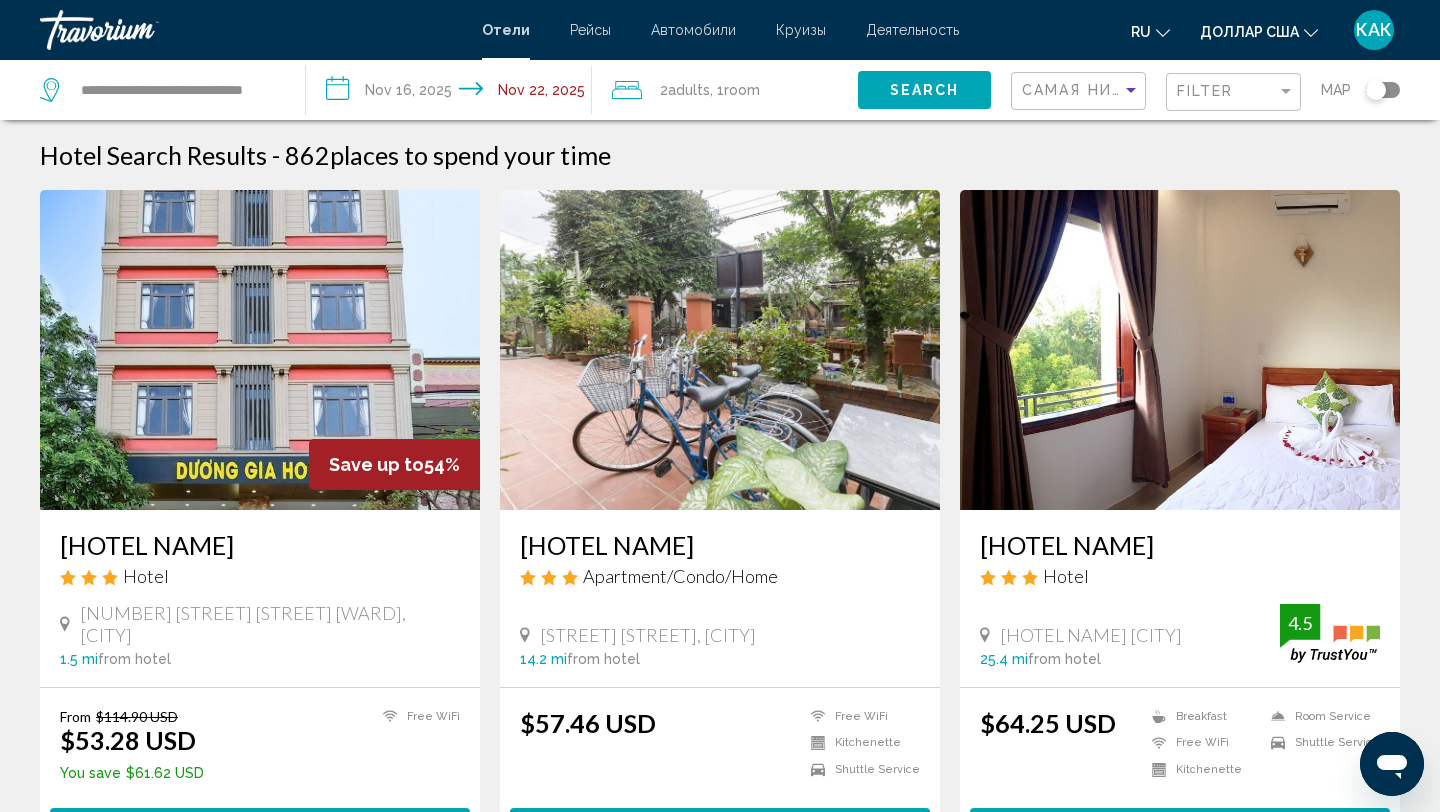 click at bounding box center [260, 350] 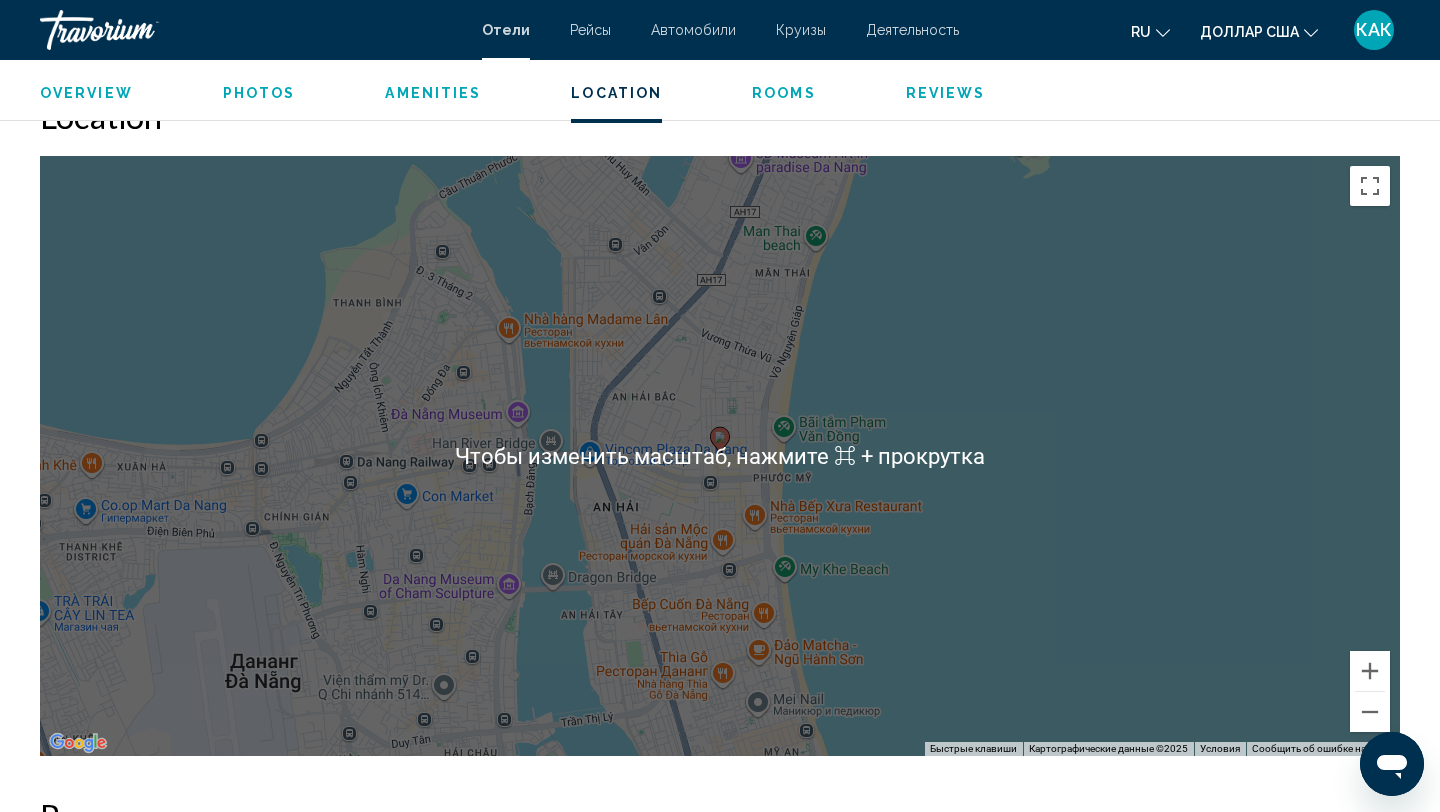 scroll, scrollTop: 1788, scrollLeft: 0, axis: vertical 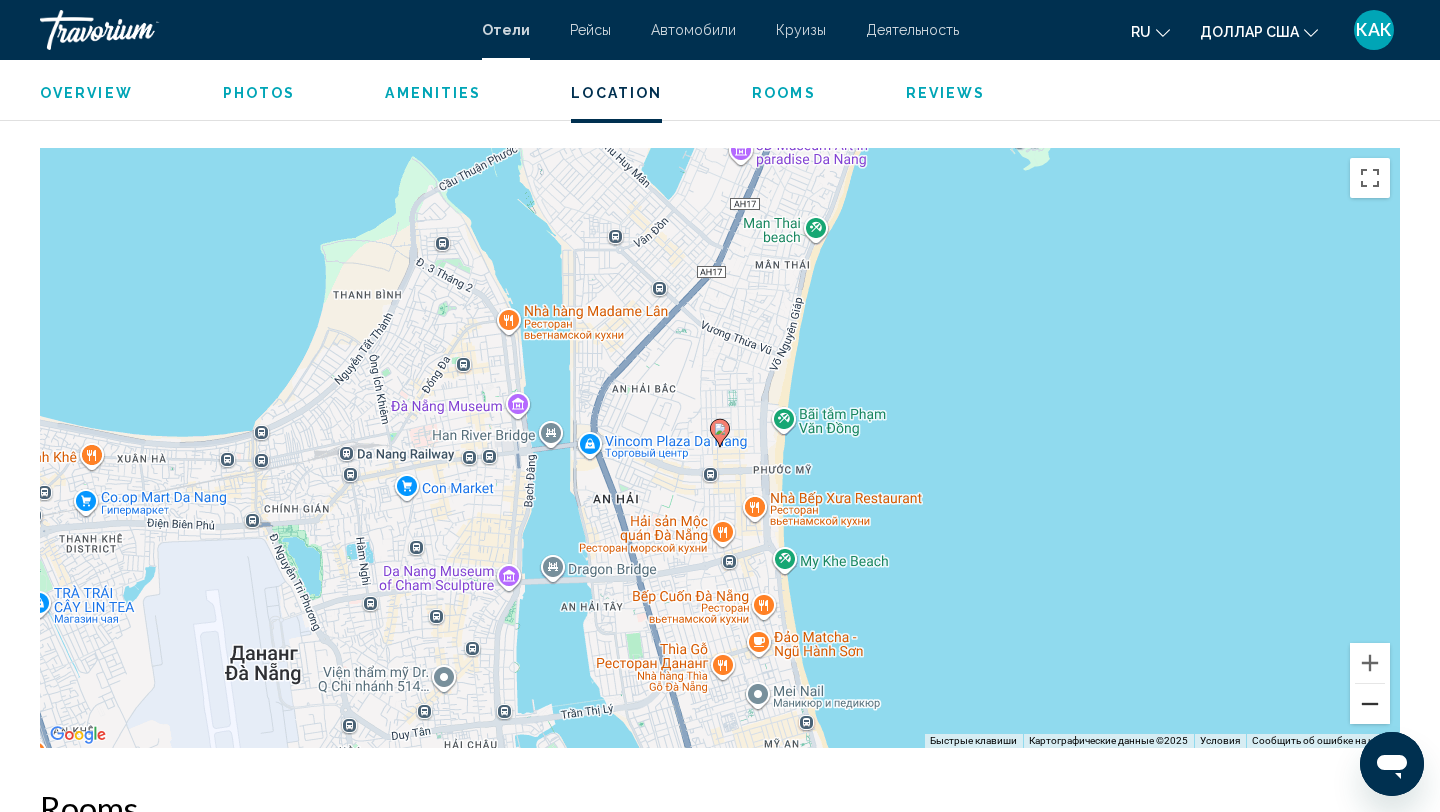 click at bounding box center [1370, 704] 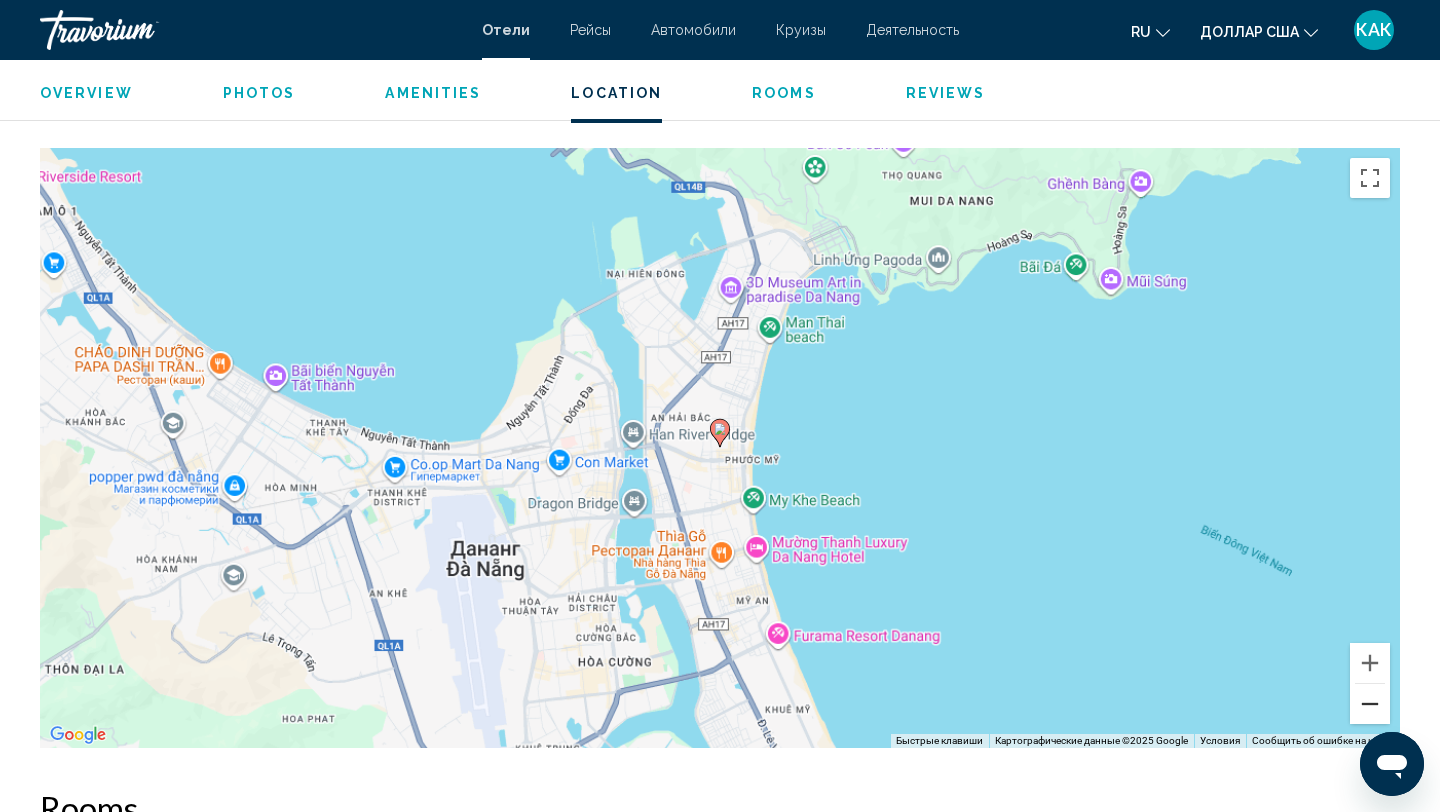 click at bounding box center [1370, 704] 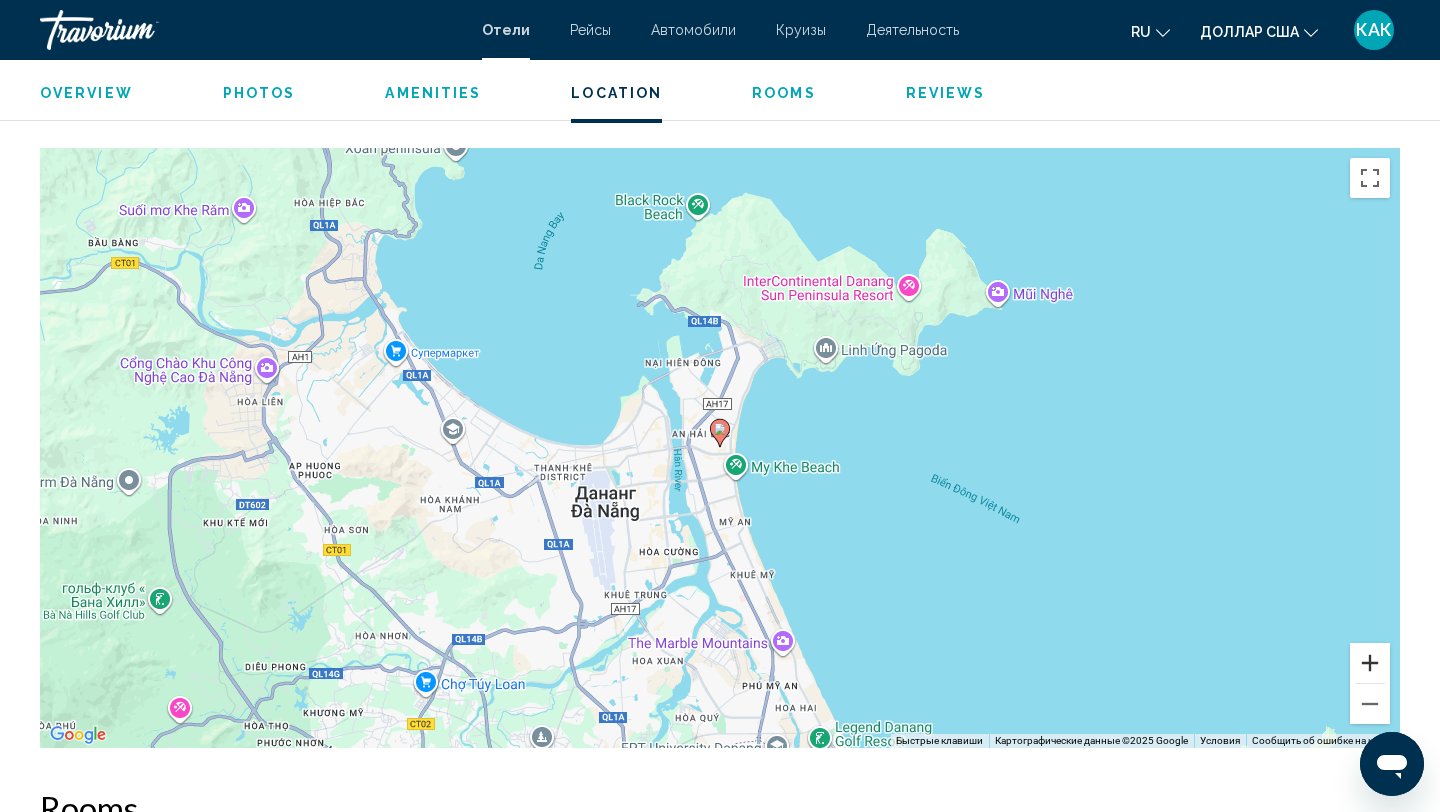 click at bounding box center [1370, 663] 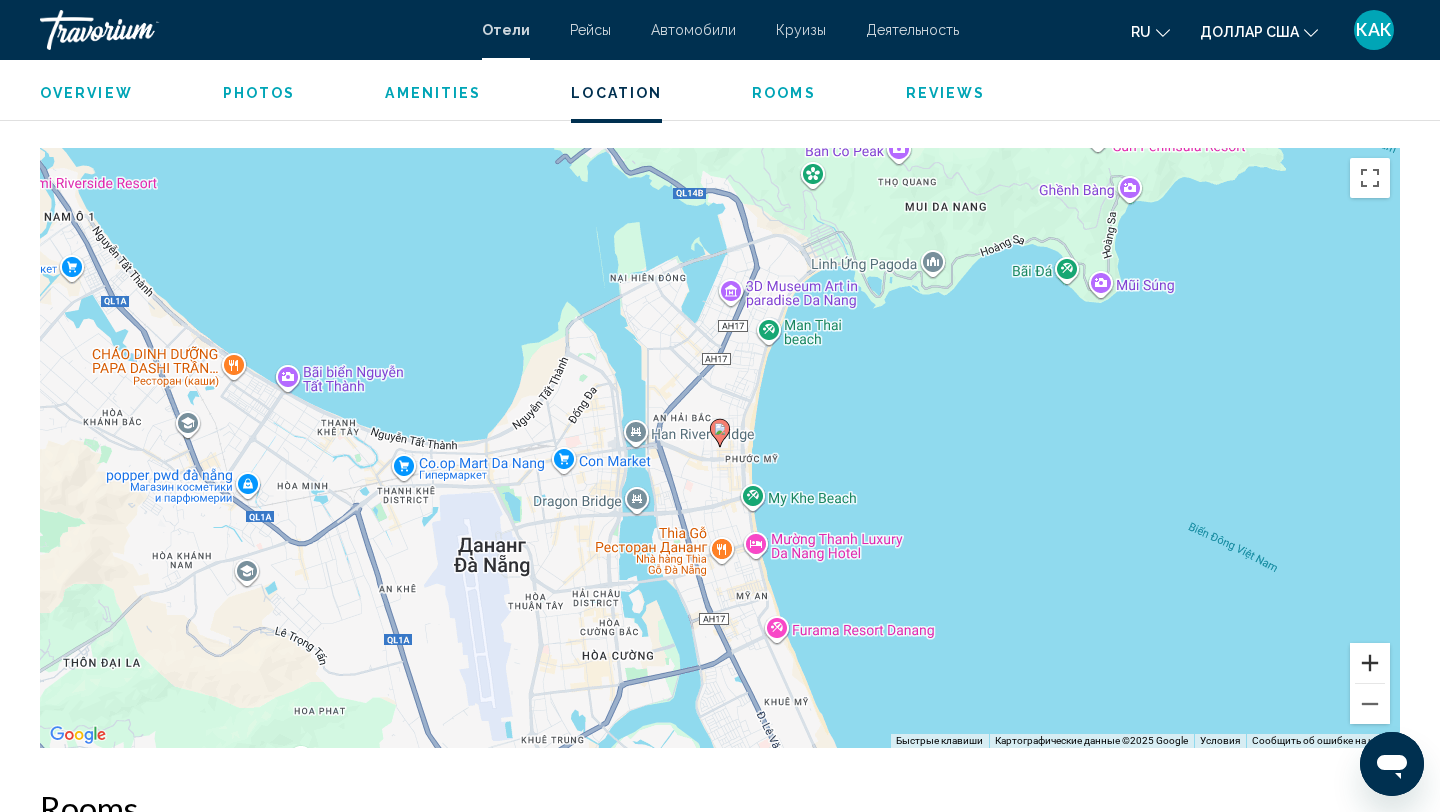 click at bounding box center [1370, 663] 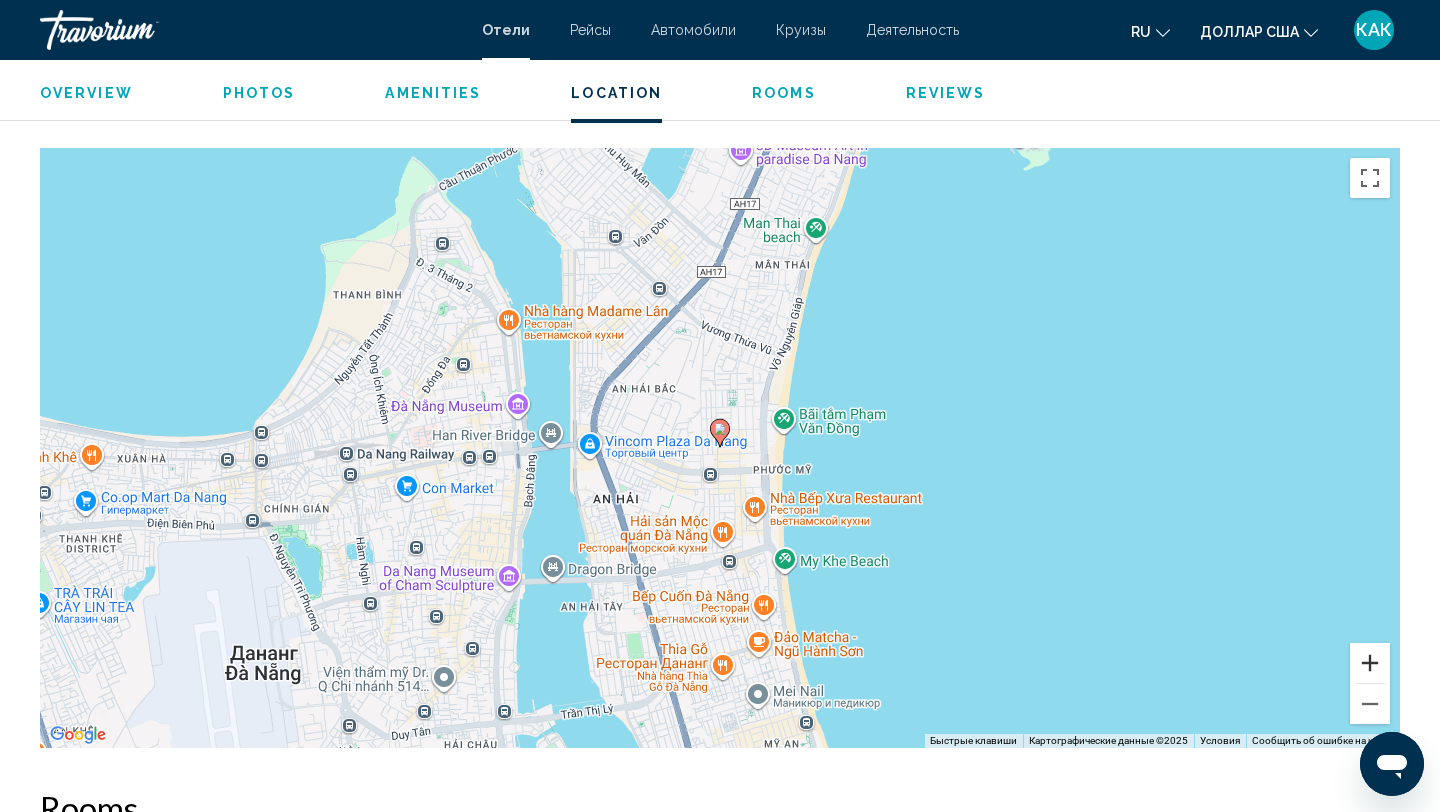 click at bounding box center (1370, 663) 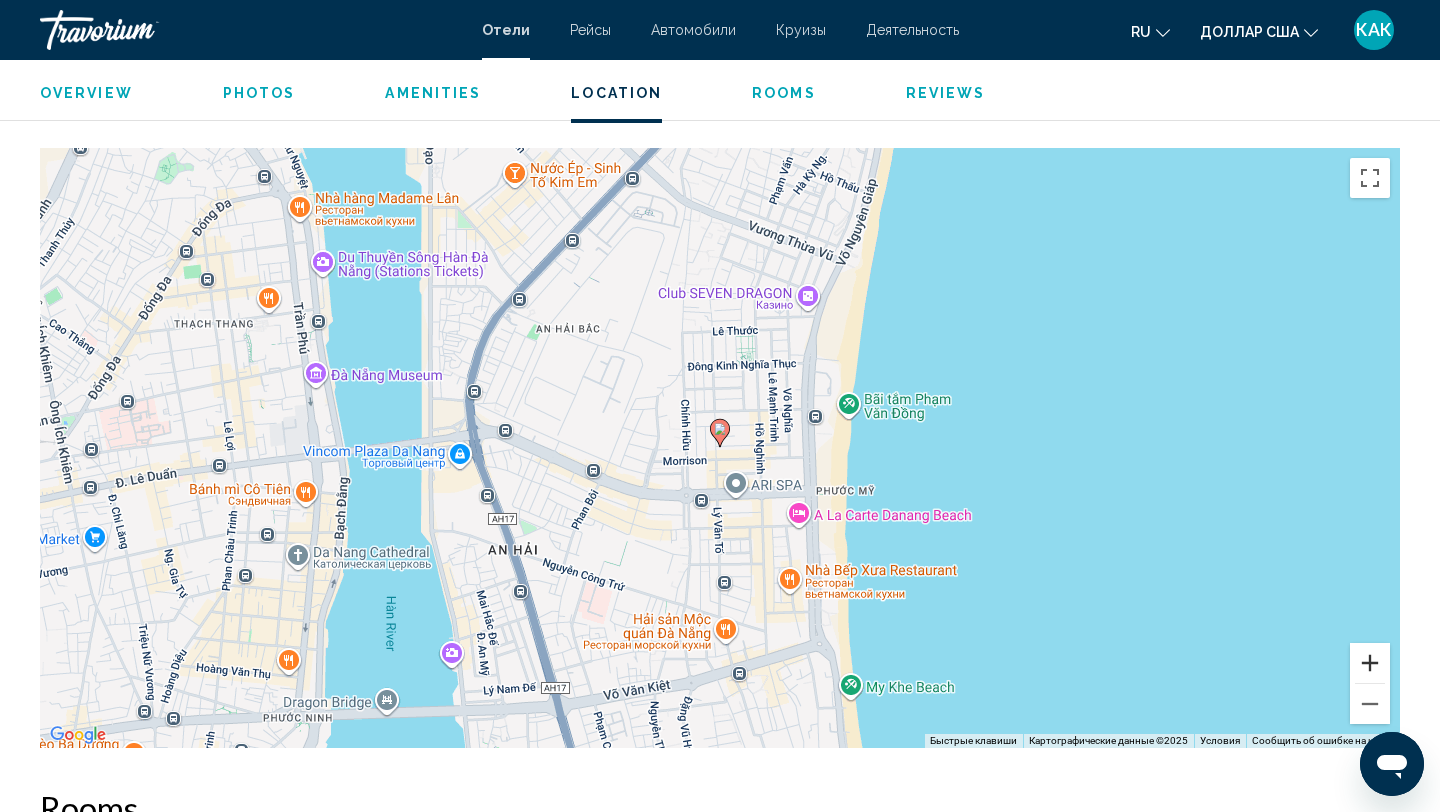 click at bounding box center (1370, 663) 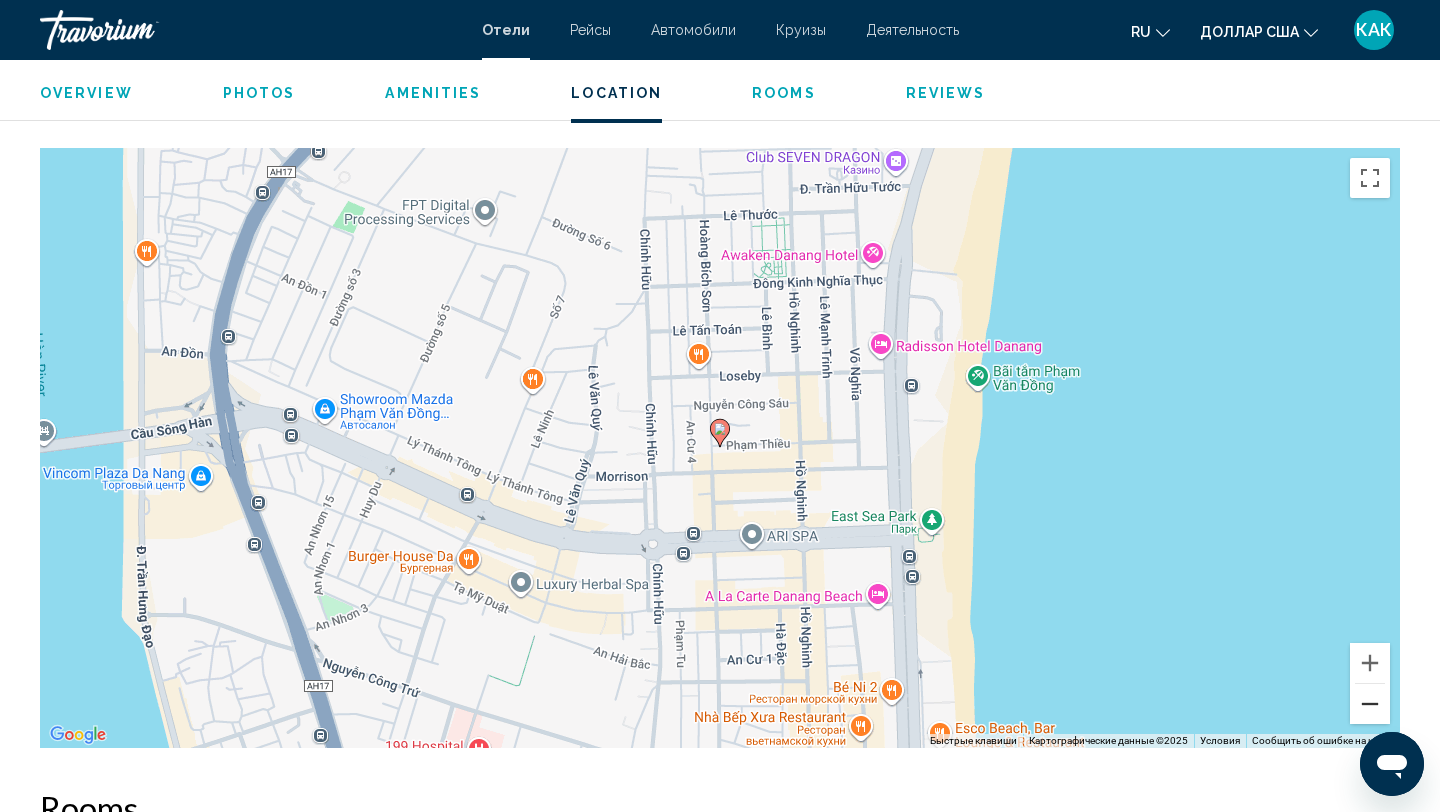 click at bounding box center (1370, 704) 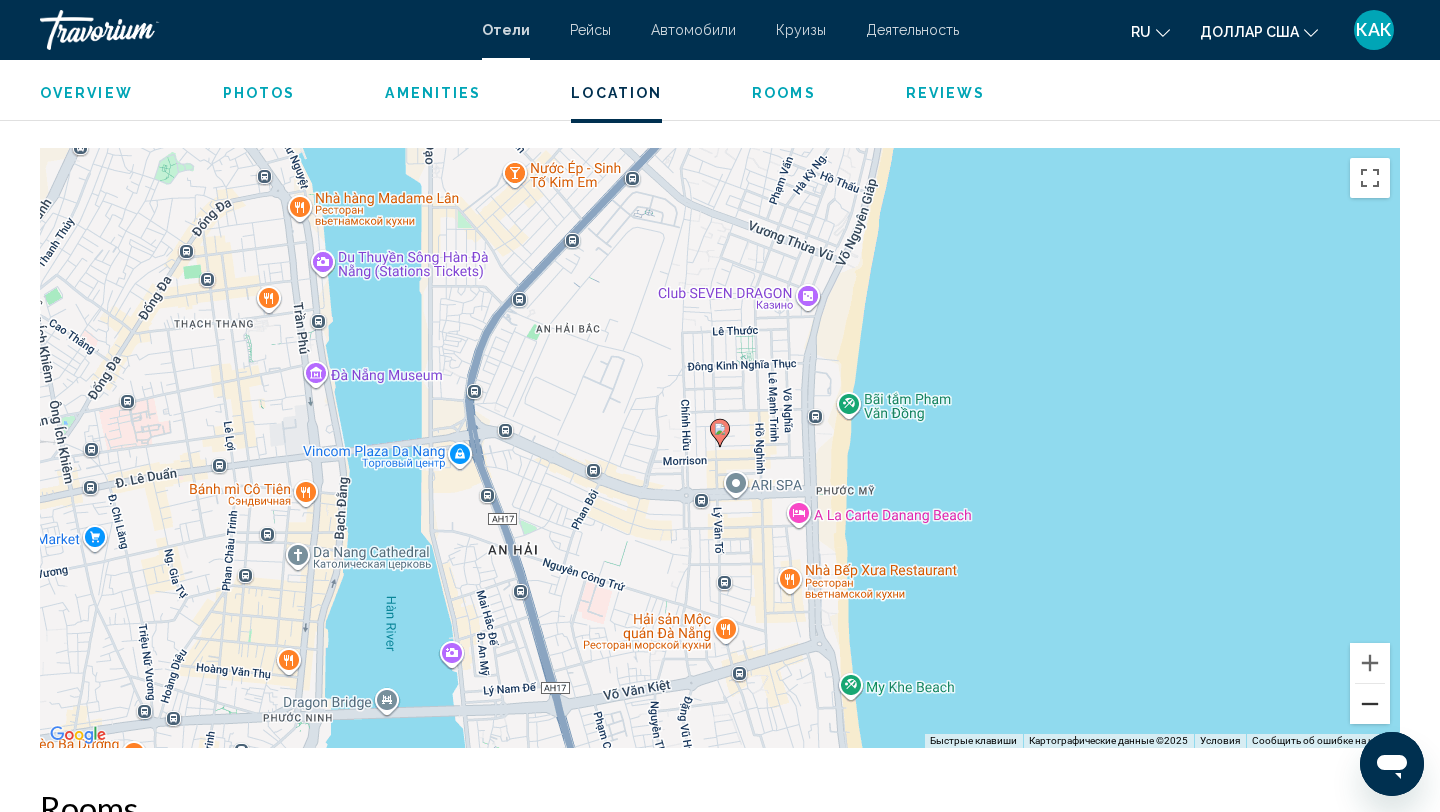 click at bounding box center [1370, 704] 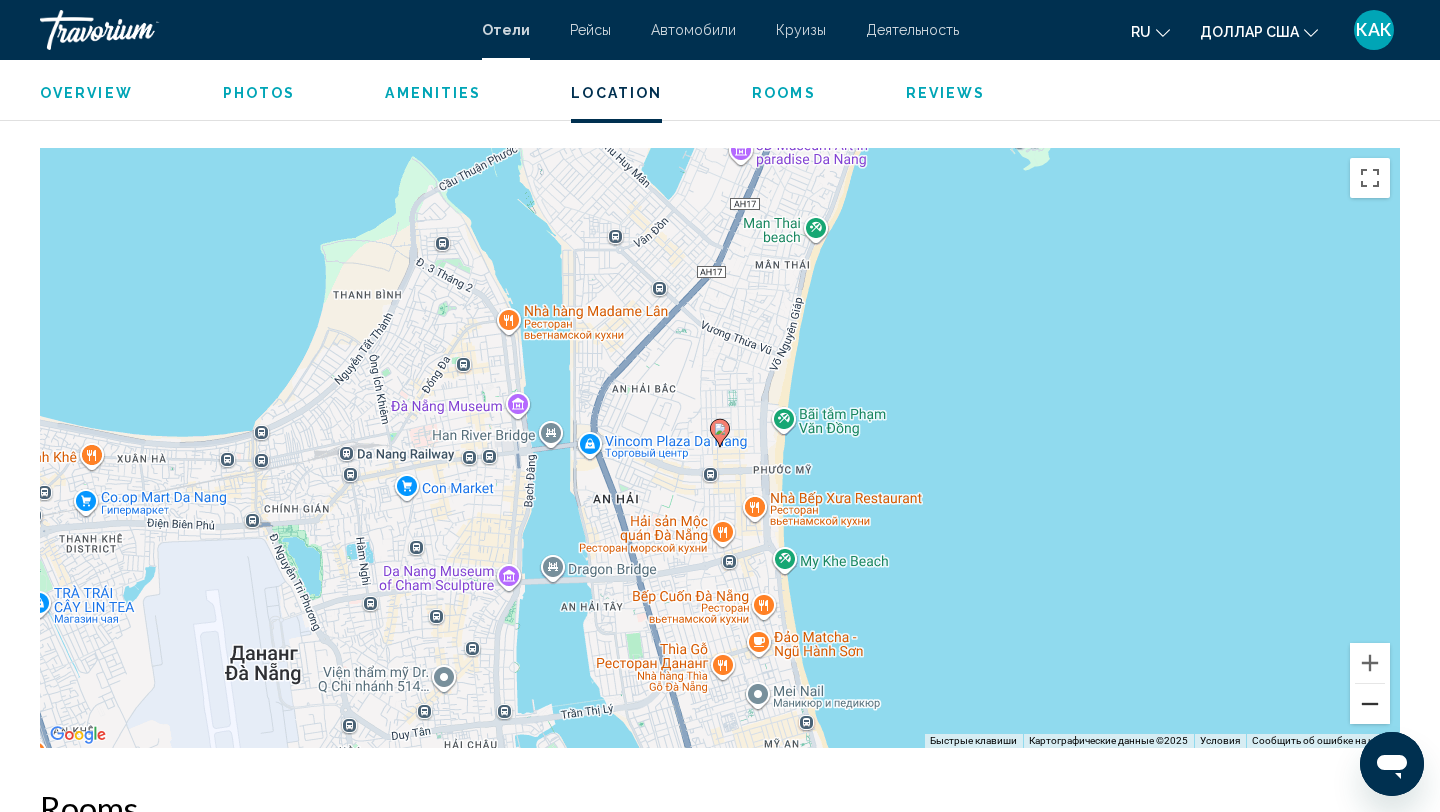 click at bounding box center (1370, 704) 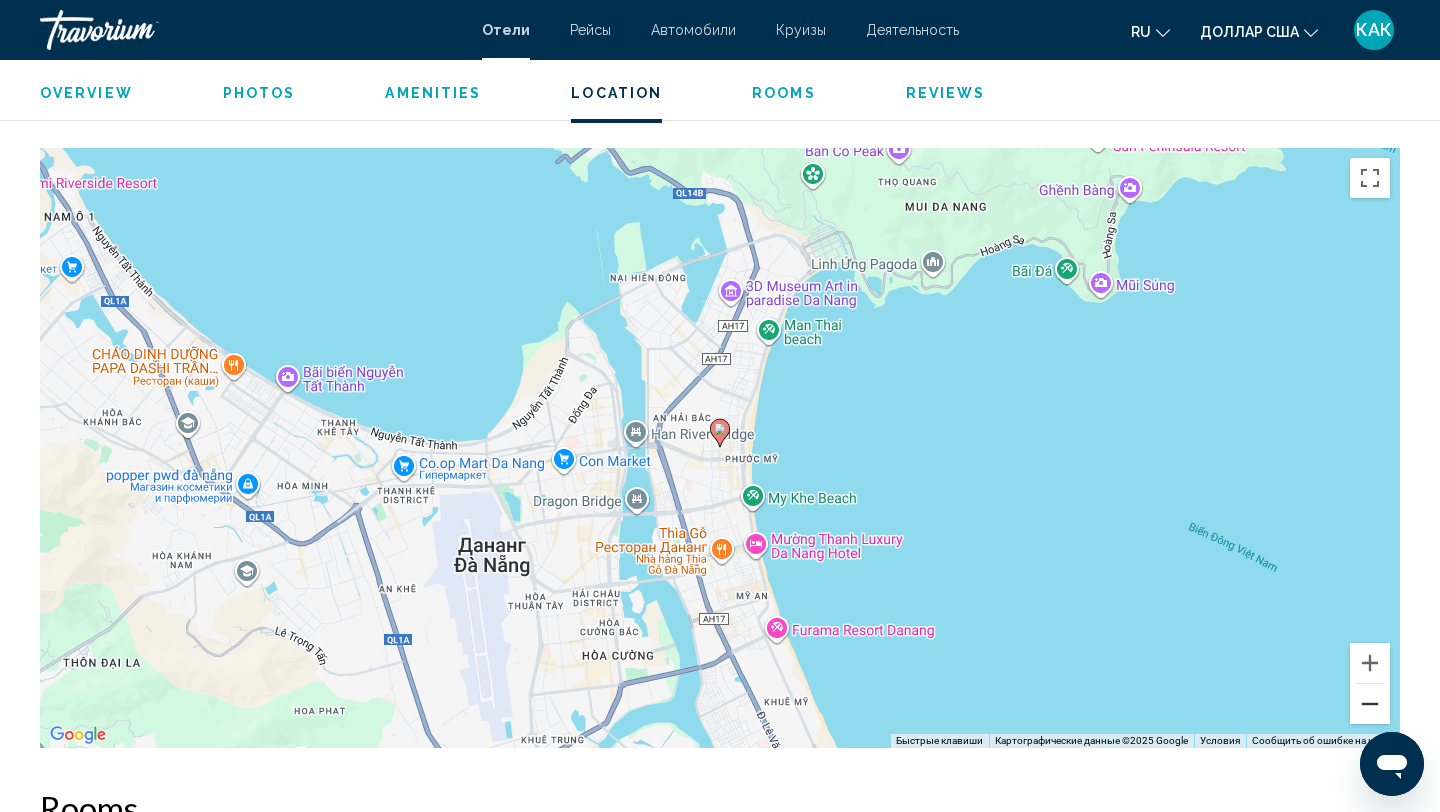 click at bounding box center (1370, 704) 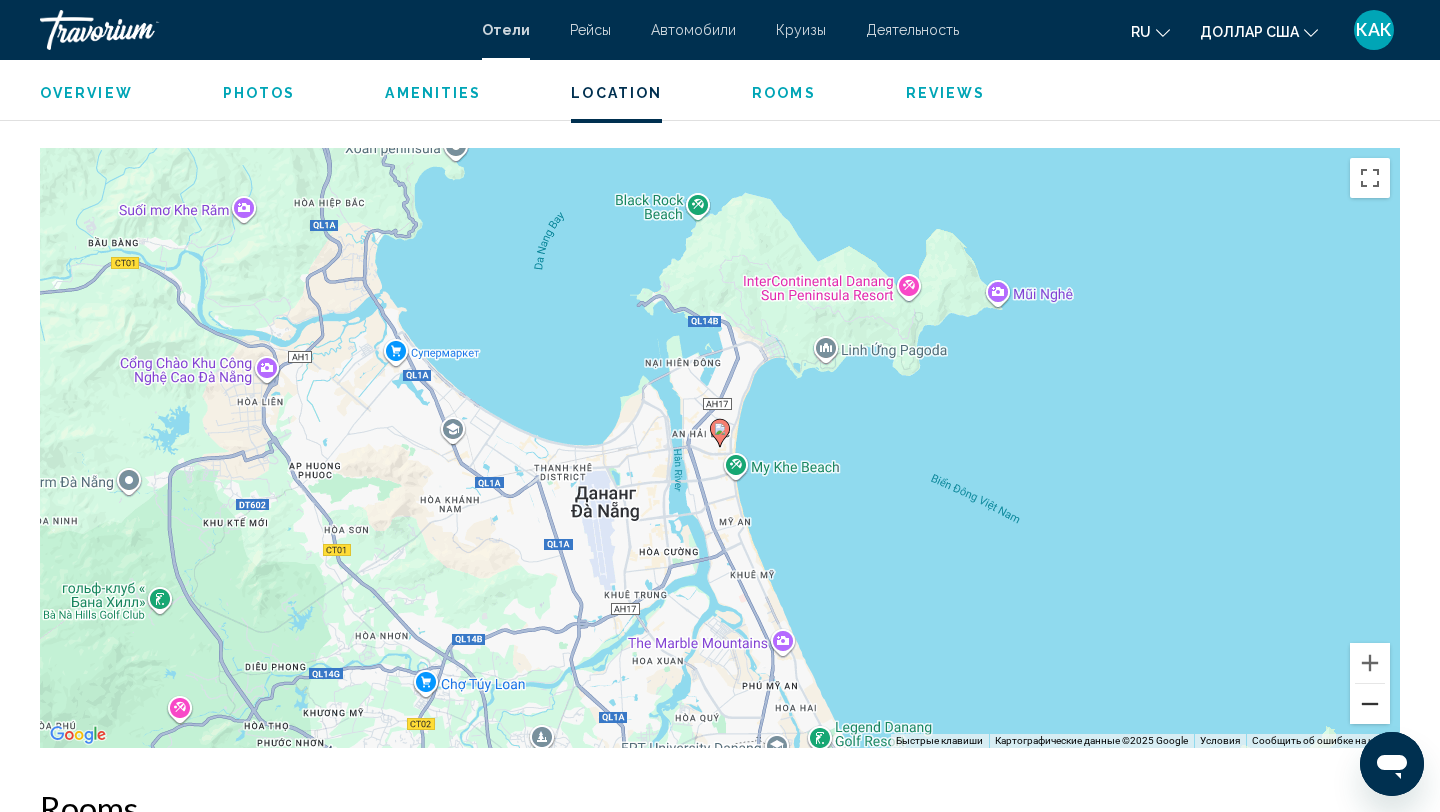 click at bounding box center (1370, 704) 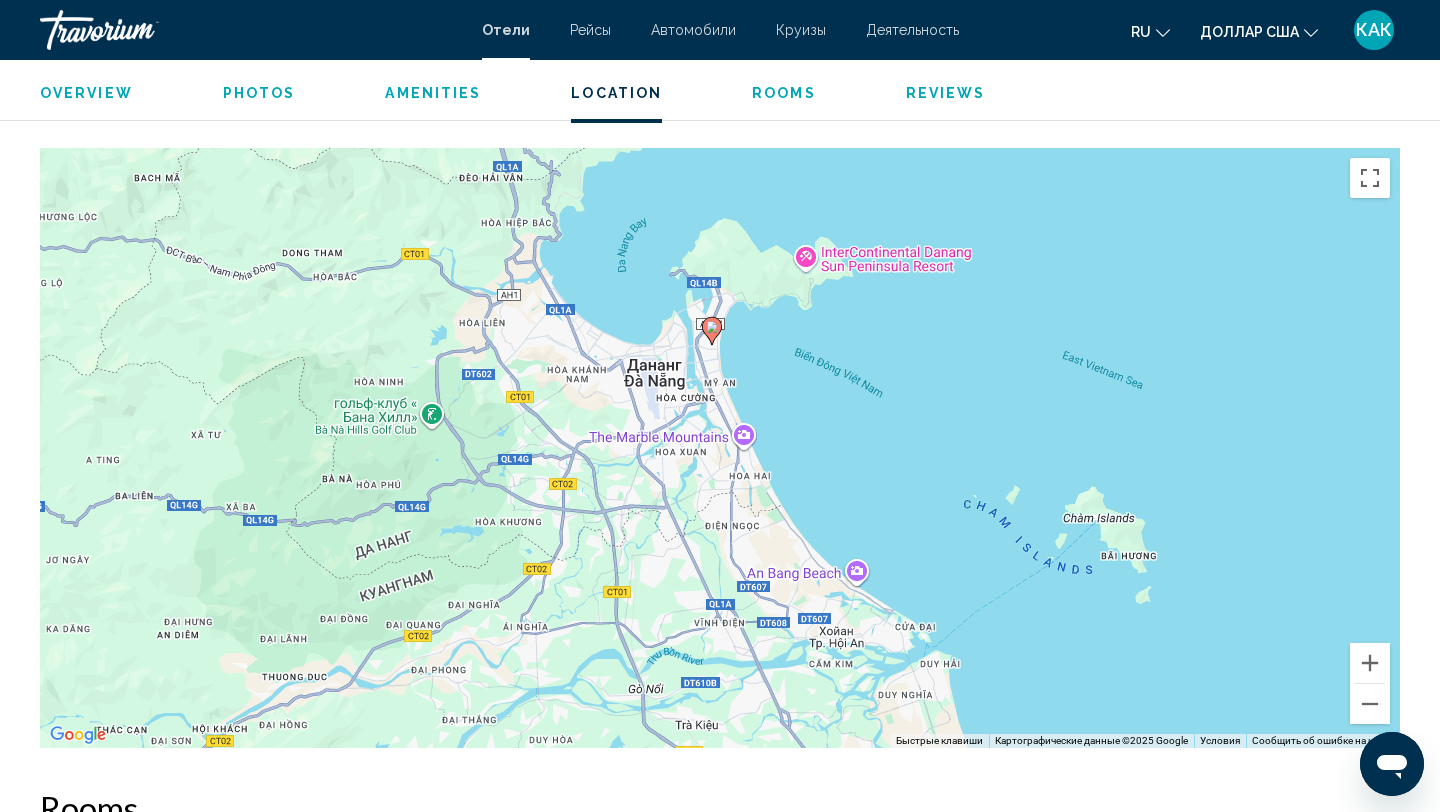 drag, startPoint x: 789, startPoint y: 655, endPoint x: 779, endPoint y: 539, distance: 116.43024 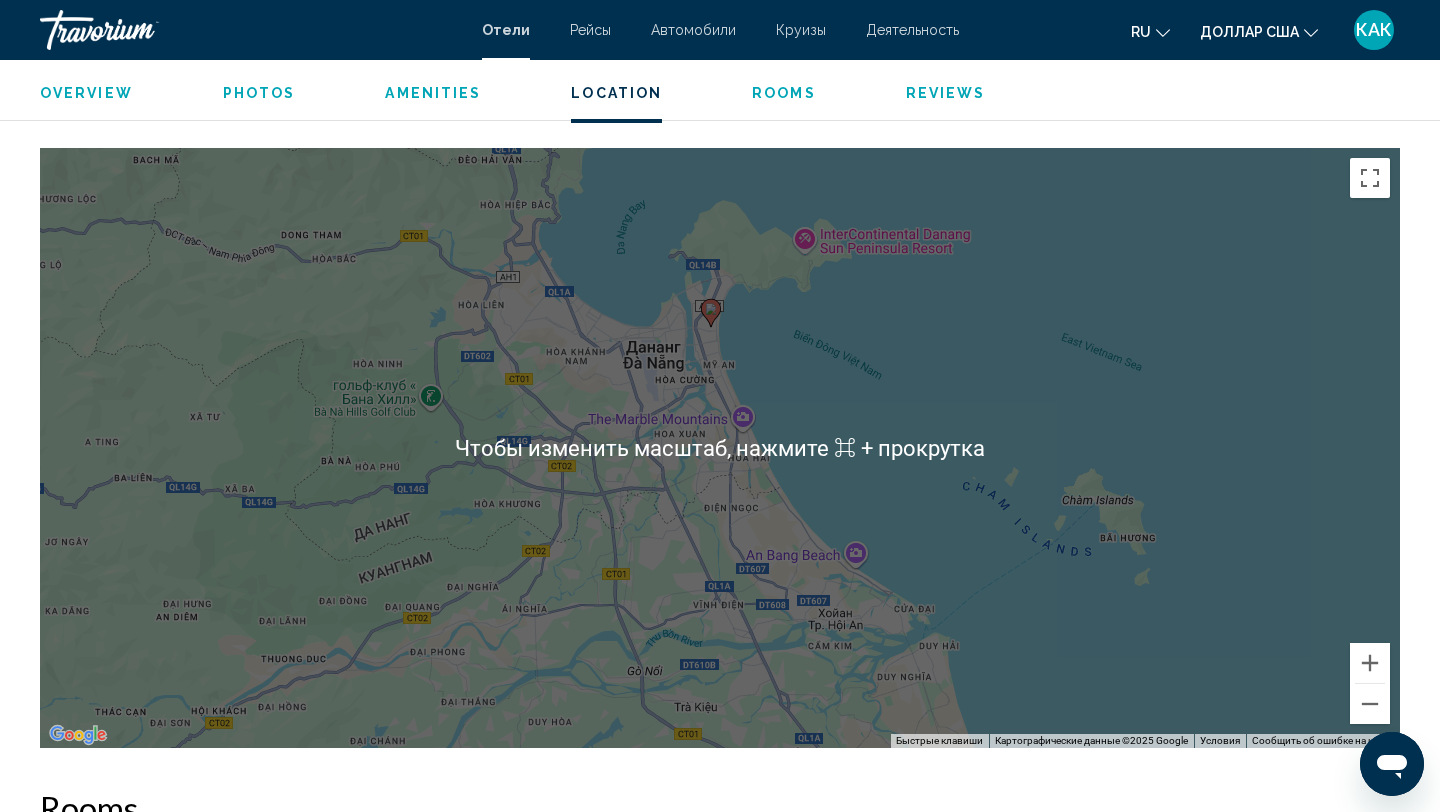 click on "Чтобы активировать перетаскивание с помощью клавиатуры, нажмите Alt + Ввод. После этого перемещайте маркер, используя клавиши со стрелками. Чтобы завершить перетаскивание, нажмите клавишу Ввод. Чтобы отменить действие, нажмите клавишу Esc." at bounding box center (720, 448) 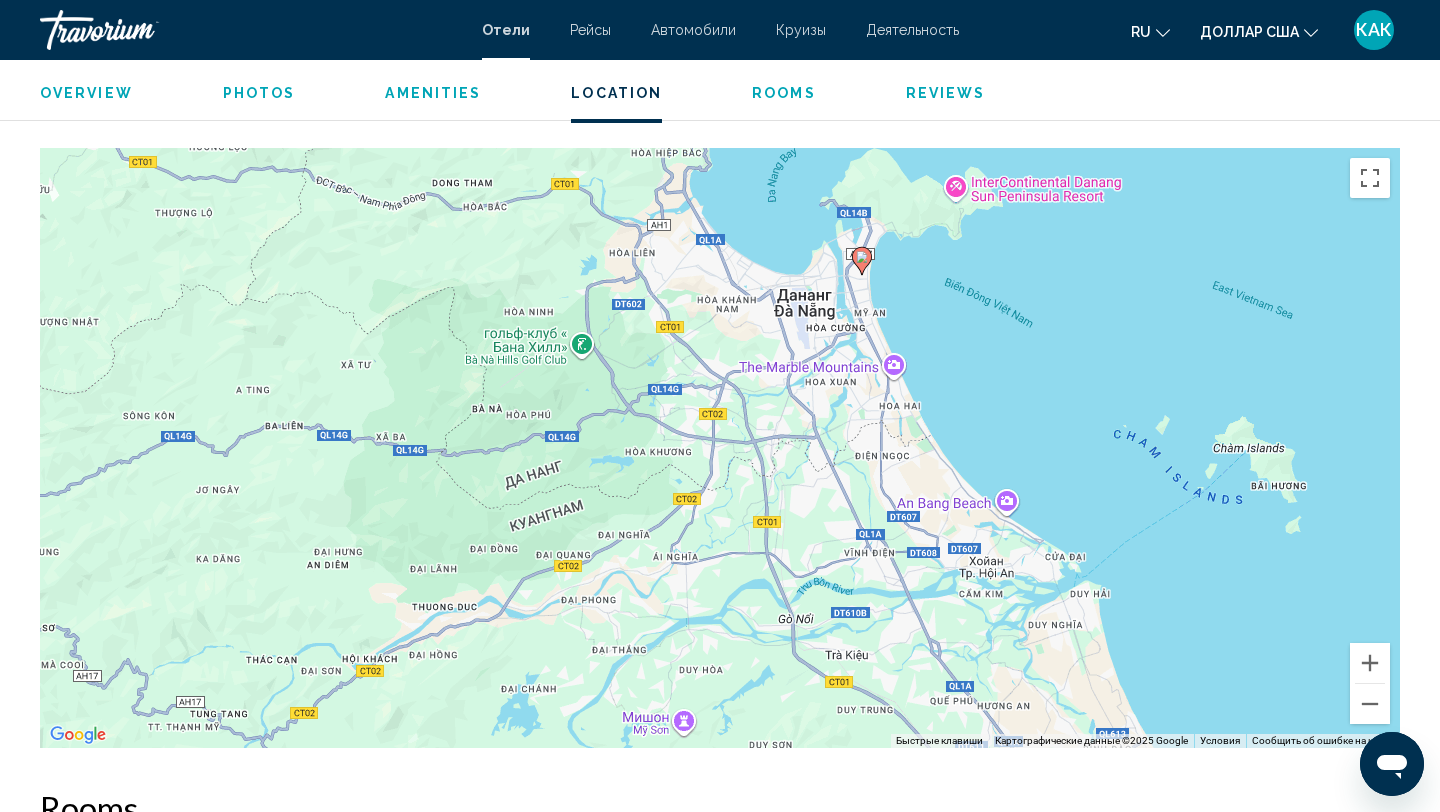 drag, startPoint x: 651, startPoint y: 537, endPoint x: 809, endPoint y: 480, distance: 167.96725 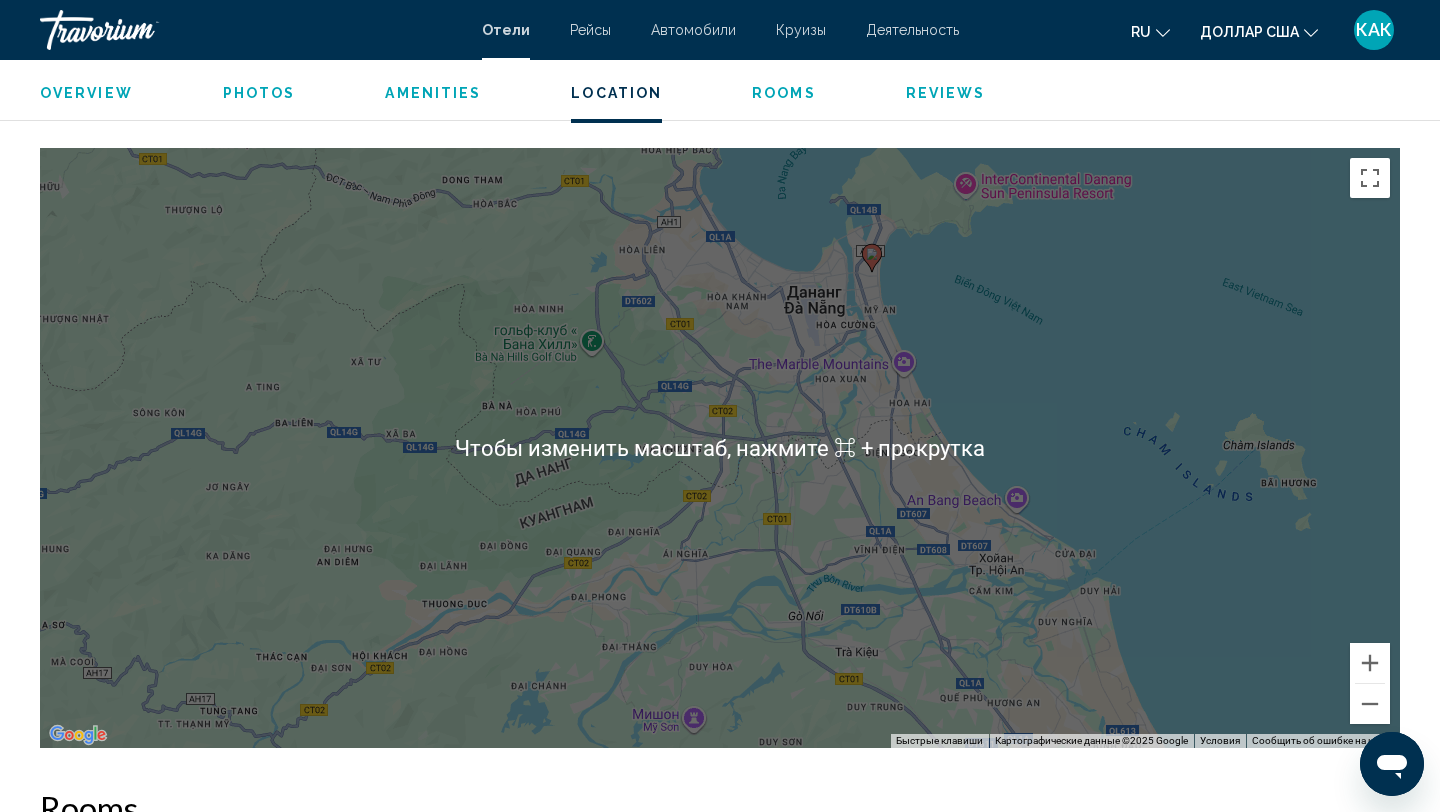 scroll, scrollTop: 1795, scrollLeft: 0, axis: vertical 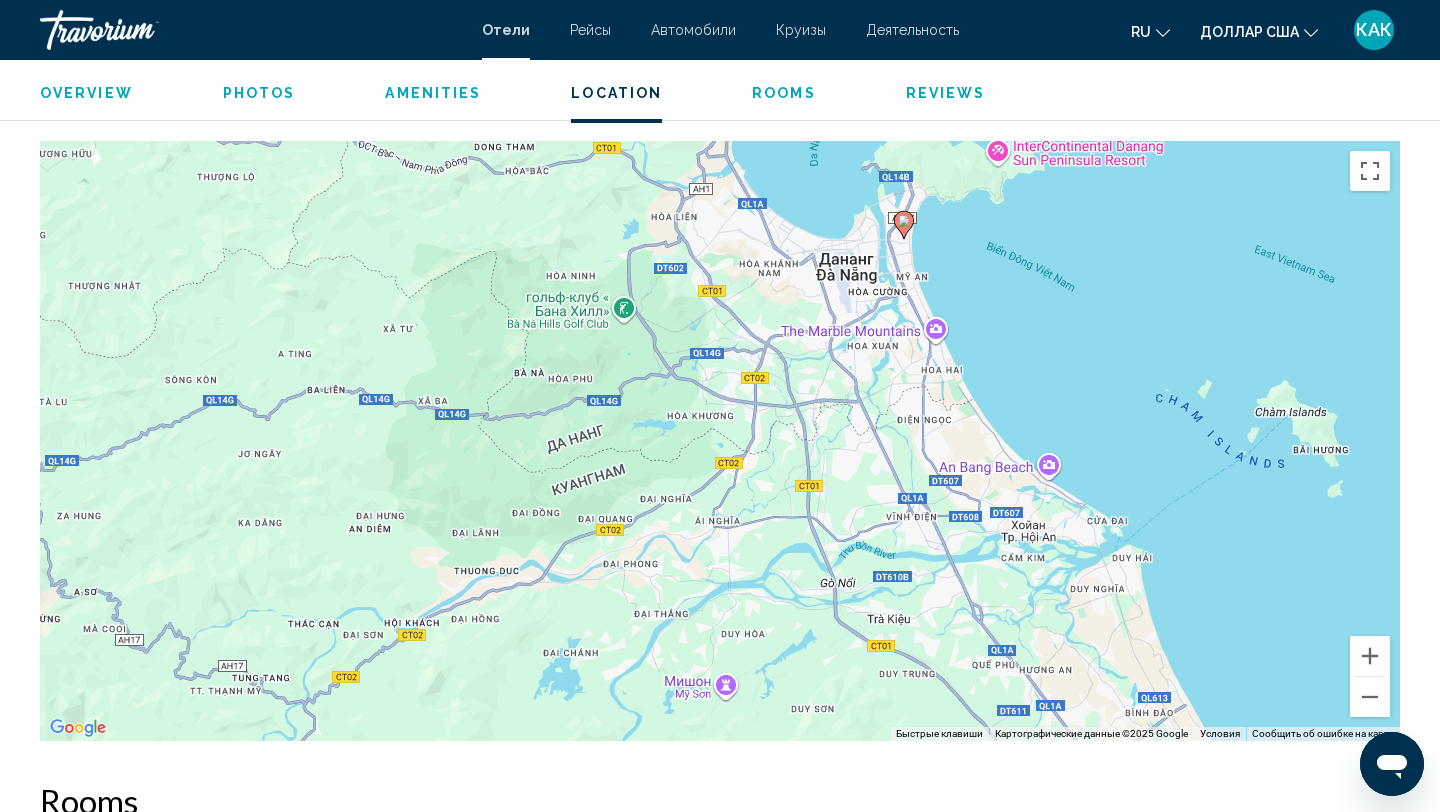 drag, startPoint x: 673, startPoint y: 535, endPoint x: 705, endPoint y: 505, distance: 43.863426 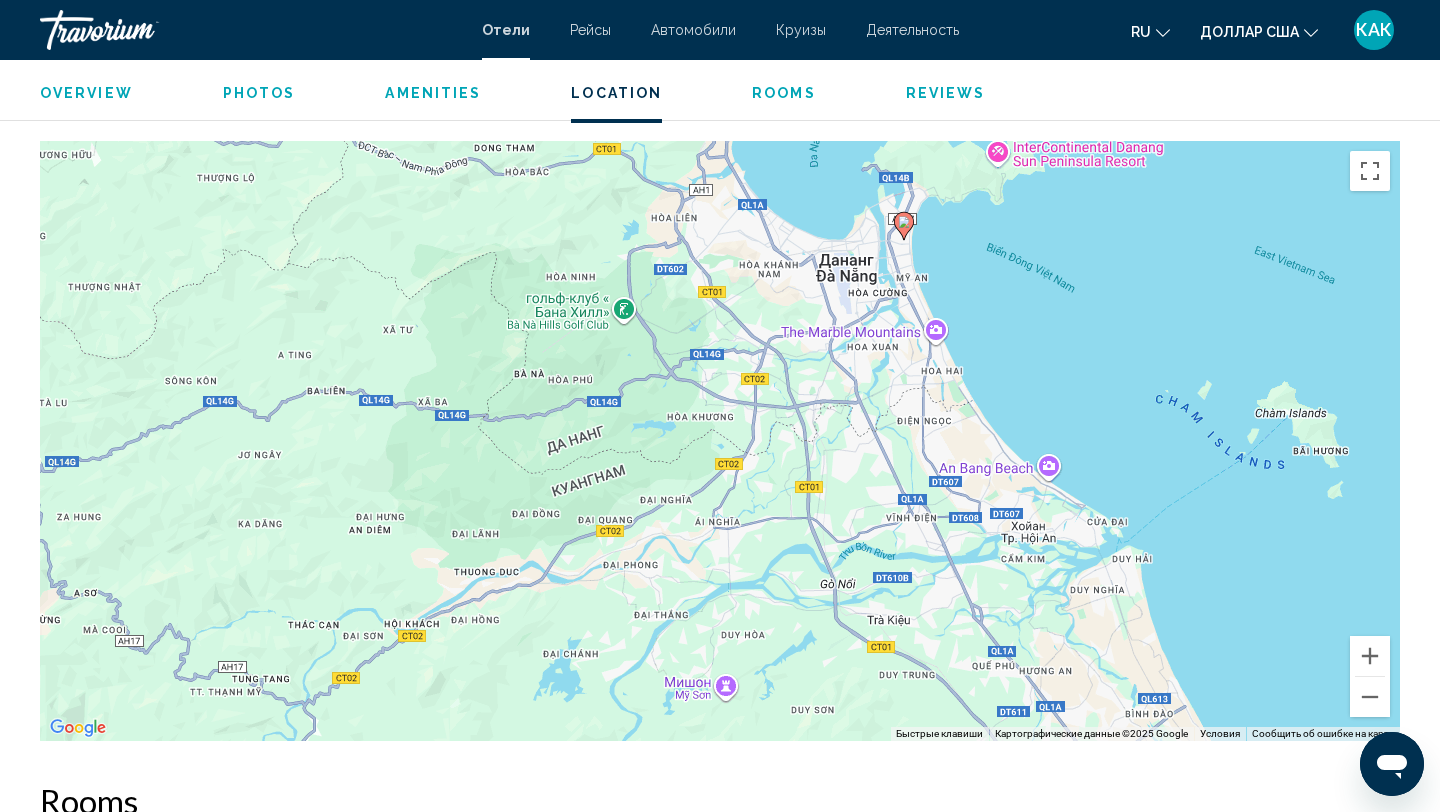 click on "Чтобы активировать перетаскивание с помощью клавиатуры, нажмите Alt + Ввод. После этого перемещайте маркер, используя клавиши со стрелками. Чтобы завершить перетаскивание, нажмите клавишу Ввод. Чтобы отменить действие, нажмите клавишу Esc." at bounding box center (720, 441) 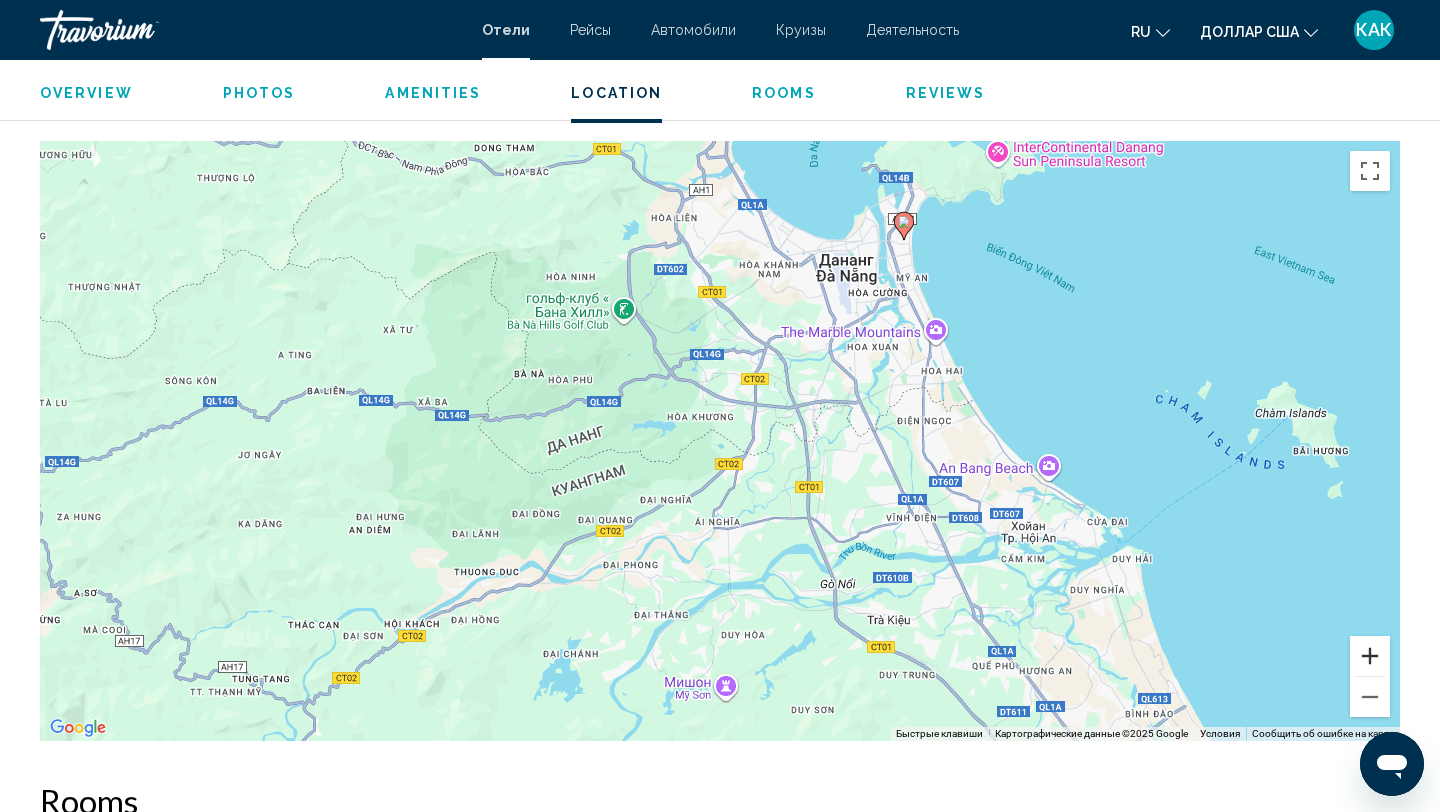 click at bounding box center [1370, 656] 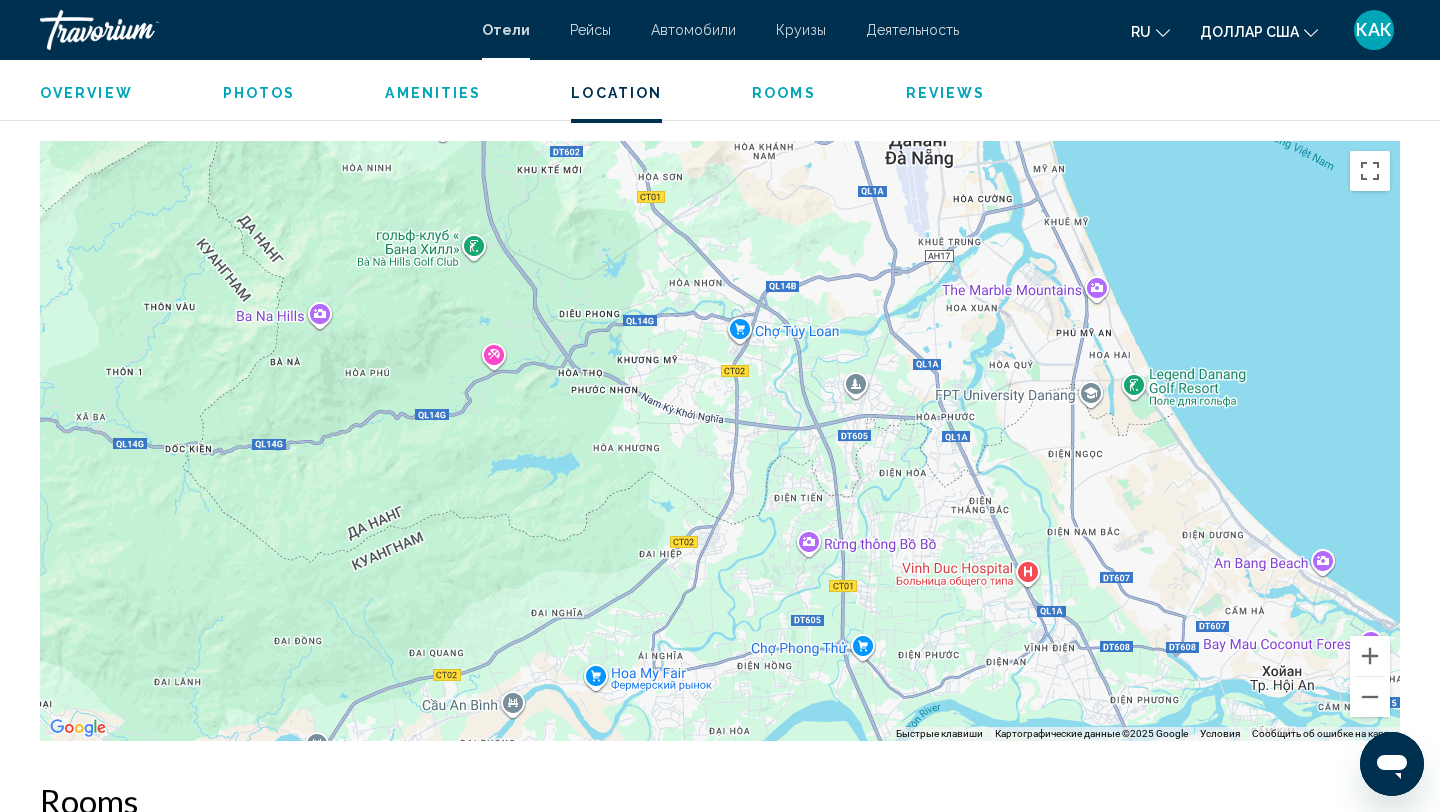 drag, startPoint x: 1225, startPoint y: 555, endPoint x: 1153, endPoint y: 612, distance: 91.83137 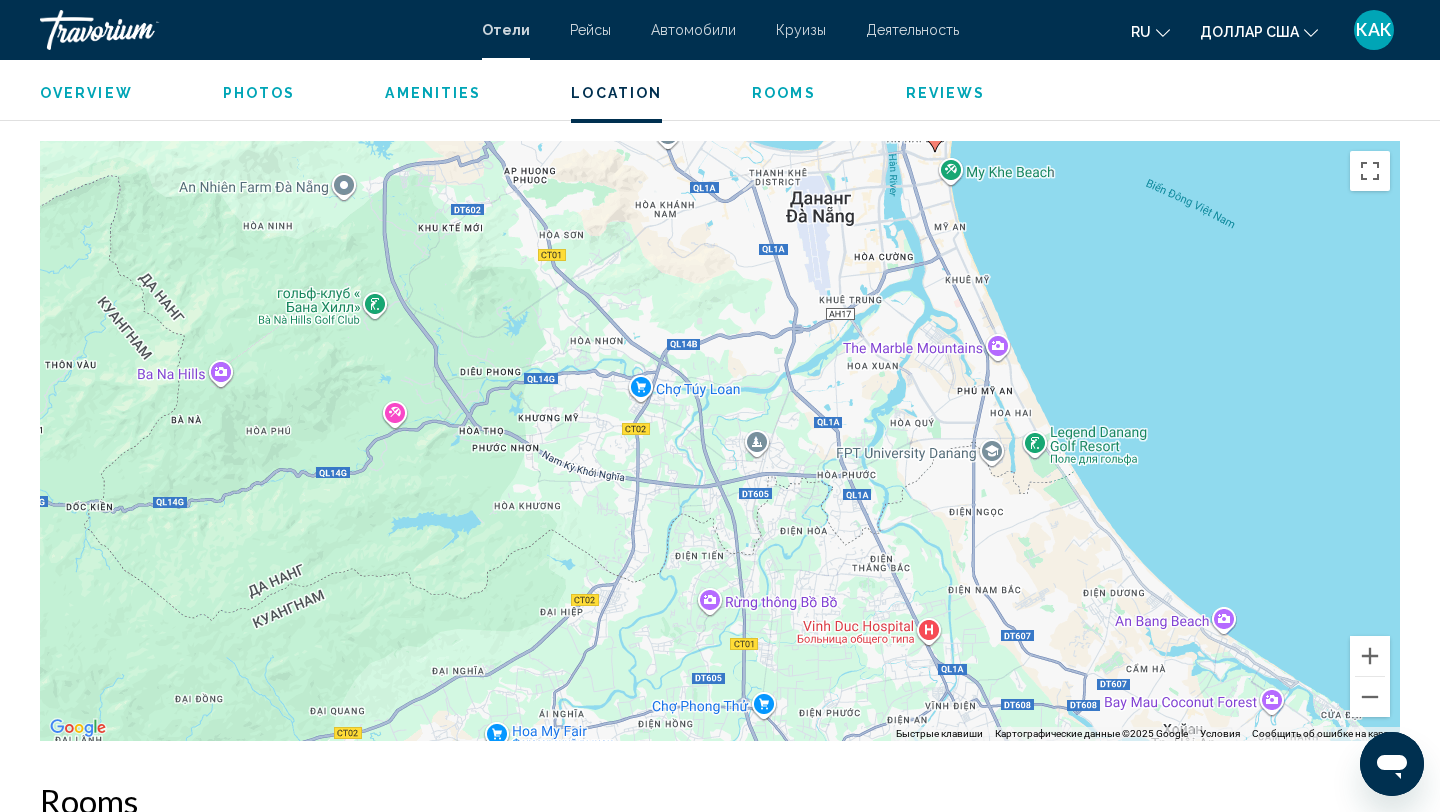 drag, startPoint x: 1168, startPoint y: 576, endPoint x: 1058, endPoint y: 647, distance: 130.92365 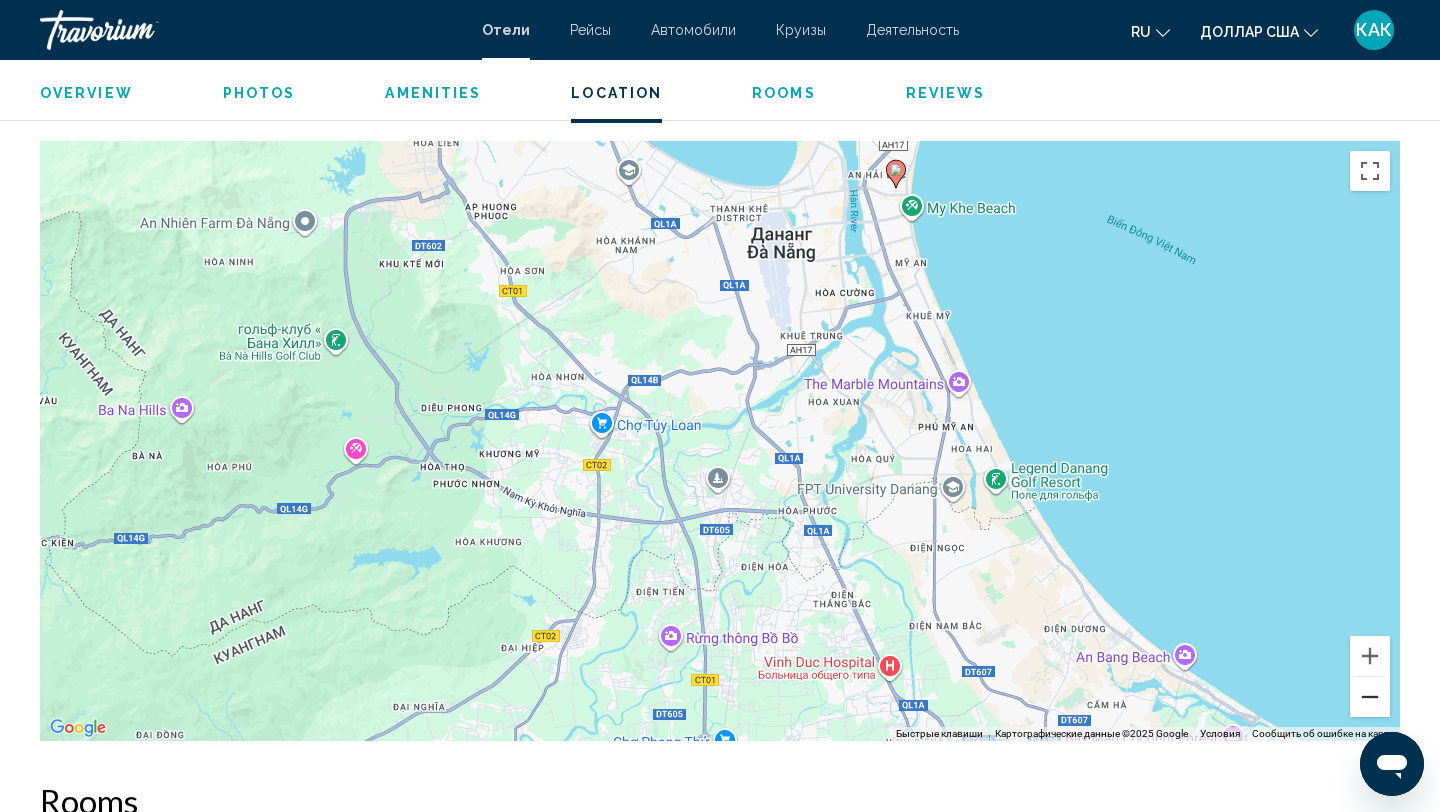 click at bounding box center (1370, 697) 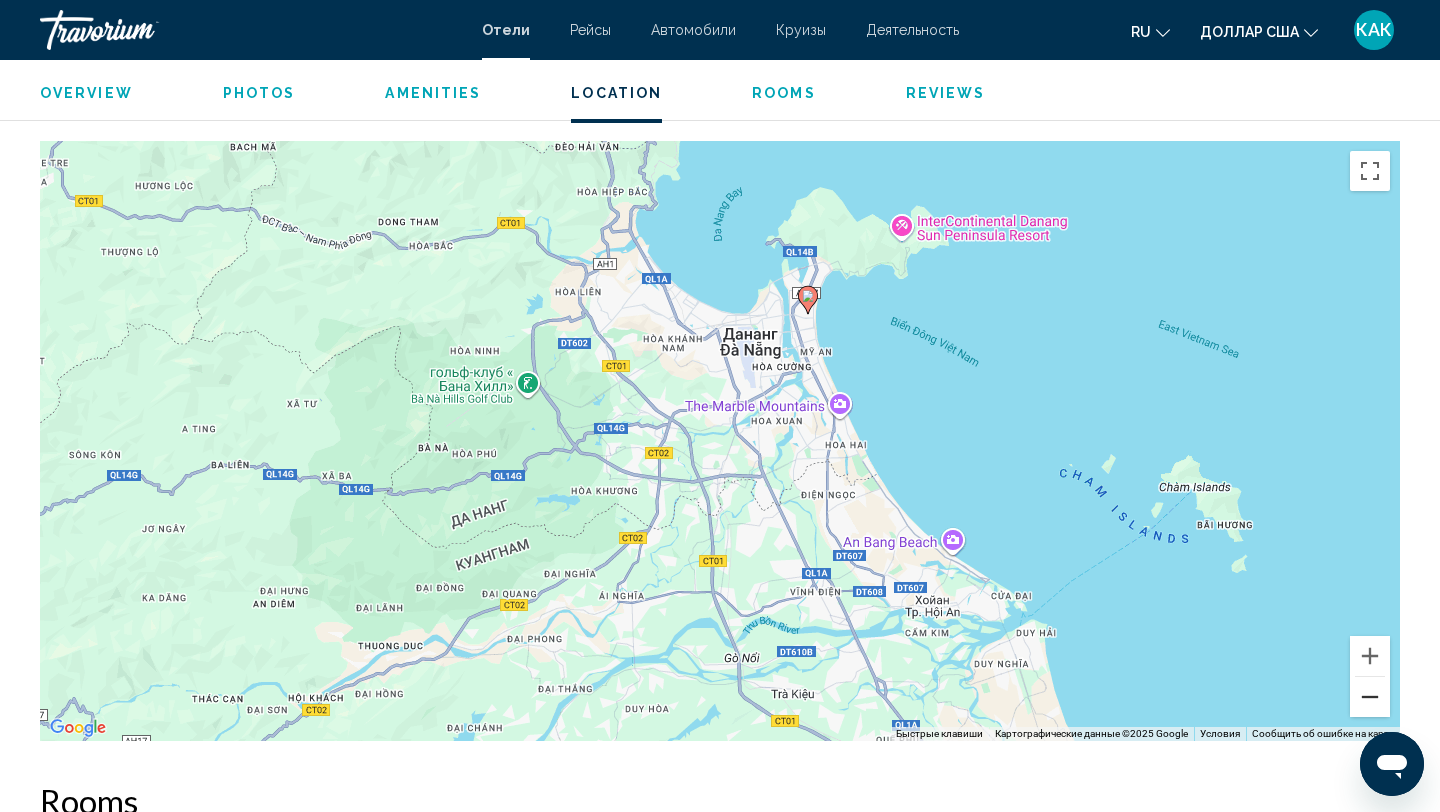click at bounding box center (1370, 697) 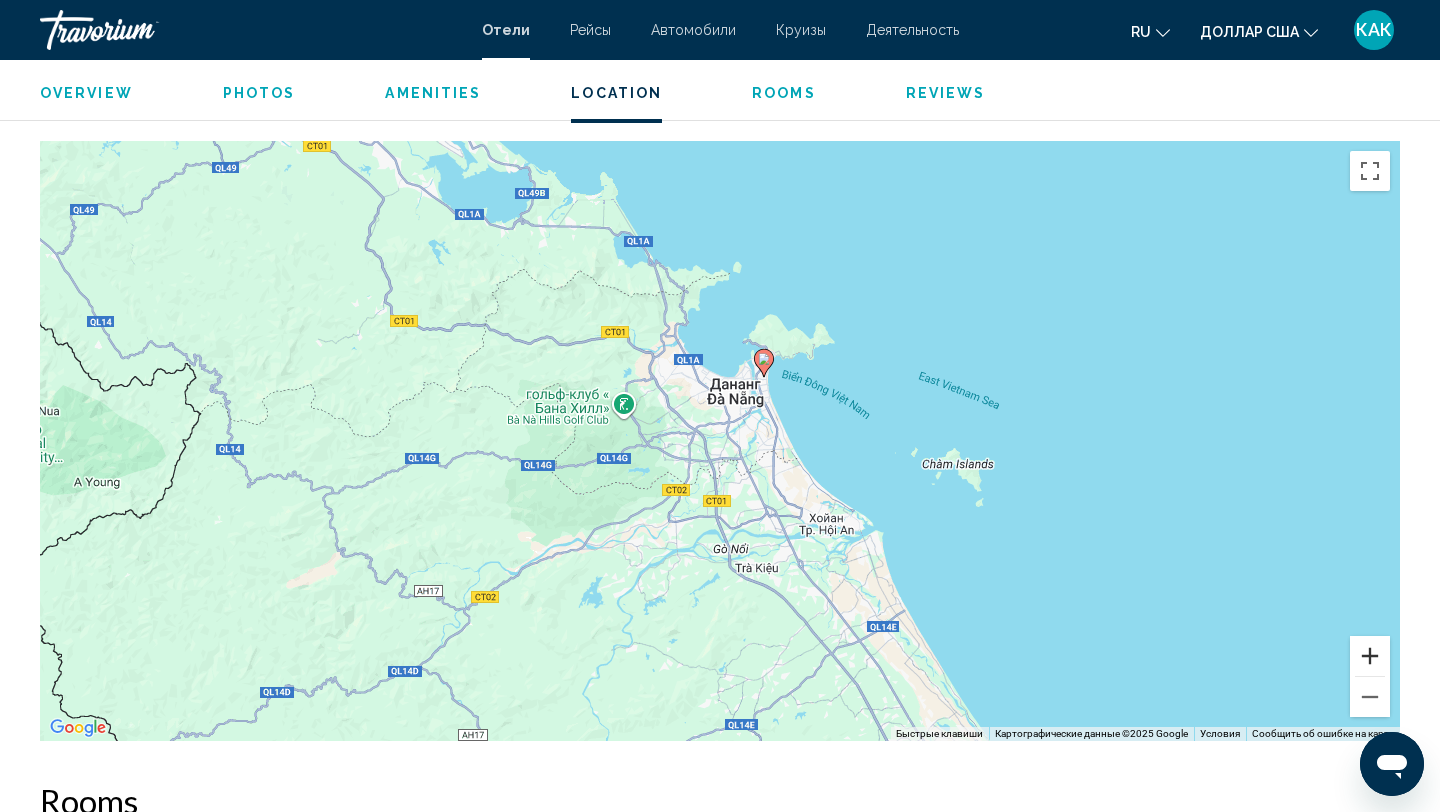 click at bounding box center (1370, 656) 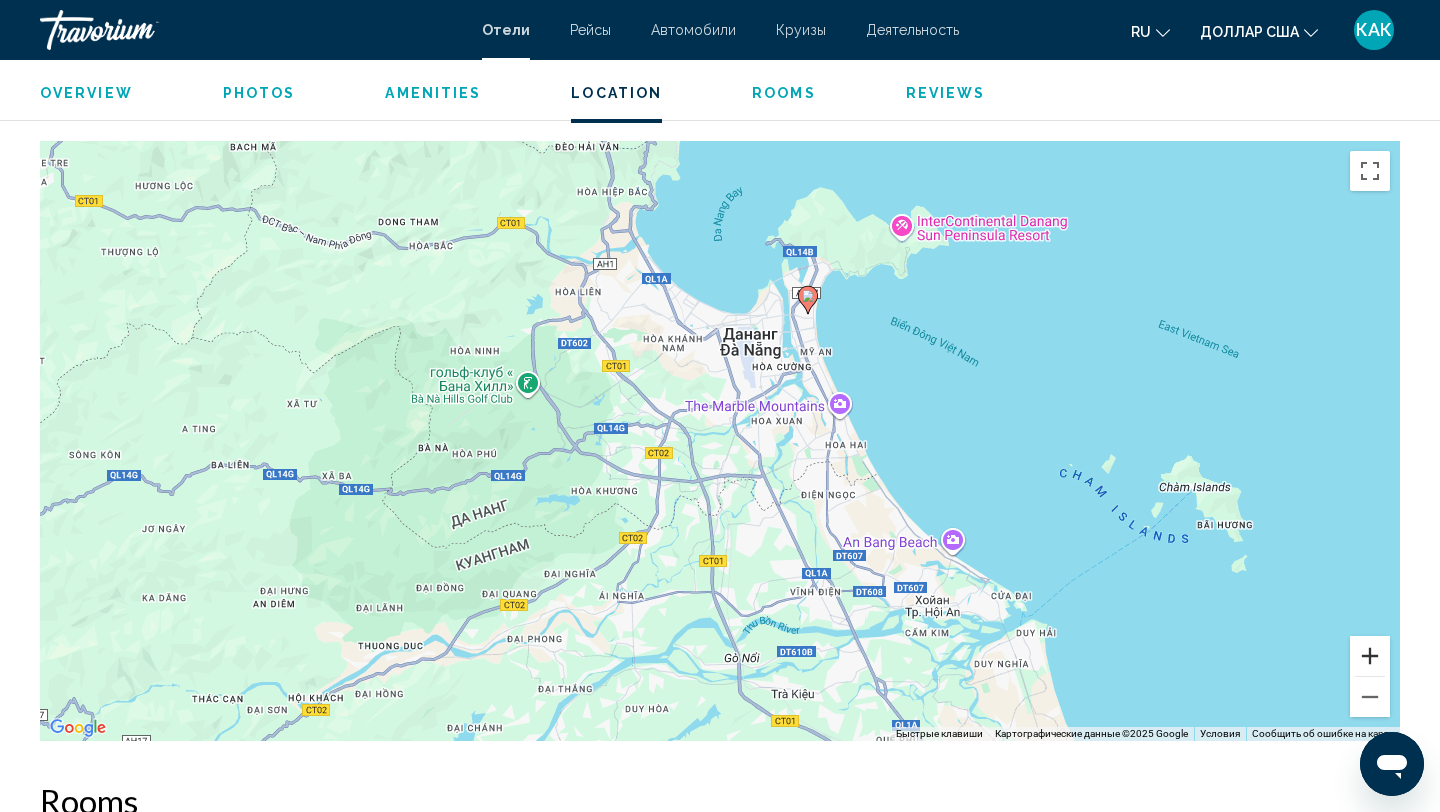 click at bounding box center [1370, 656] 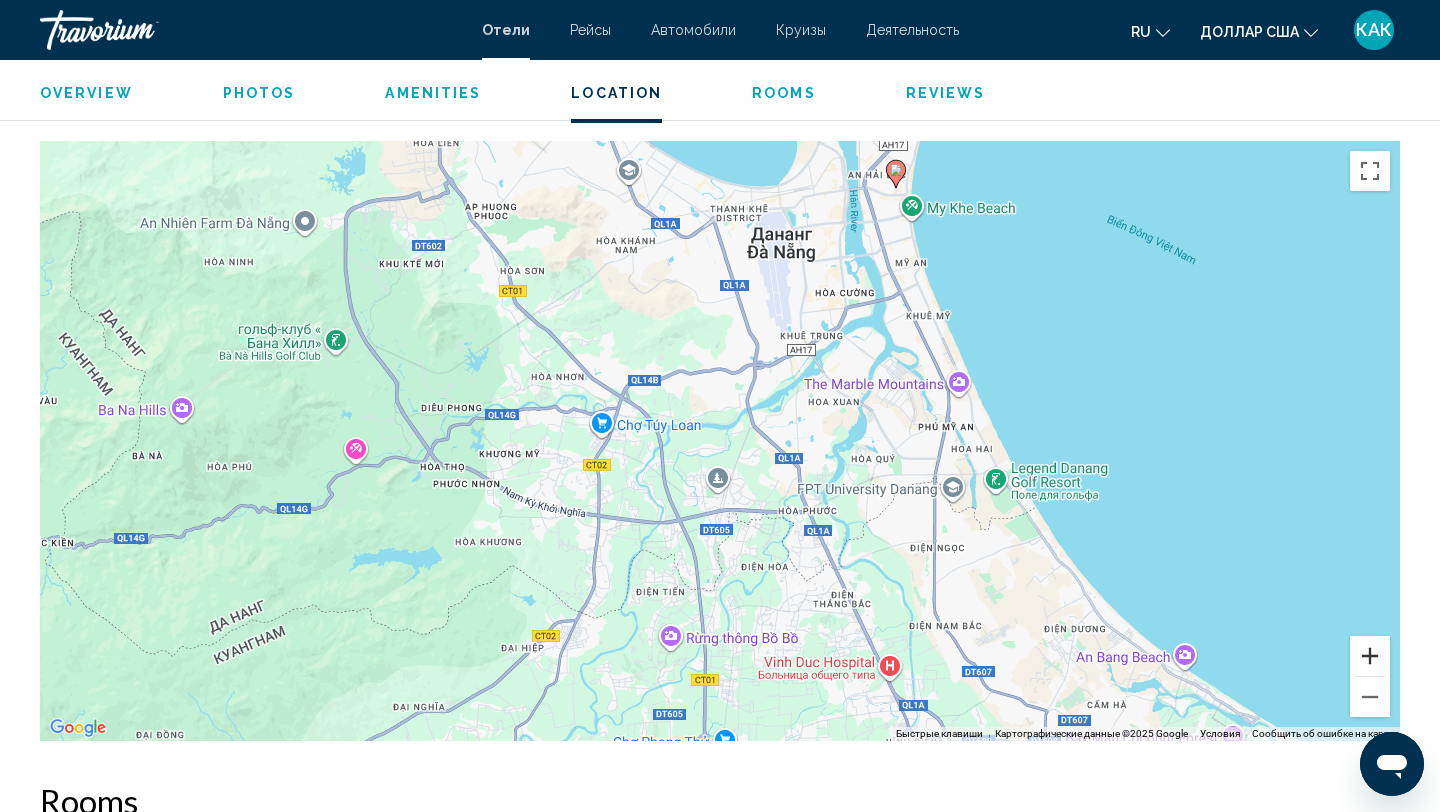 click at bounding box center (1370, 656) 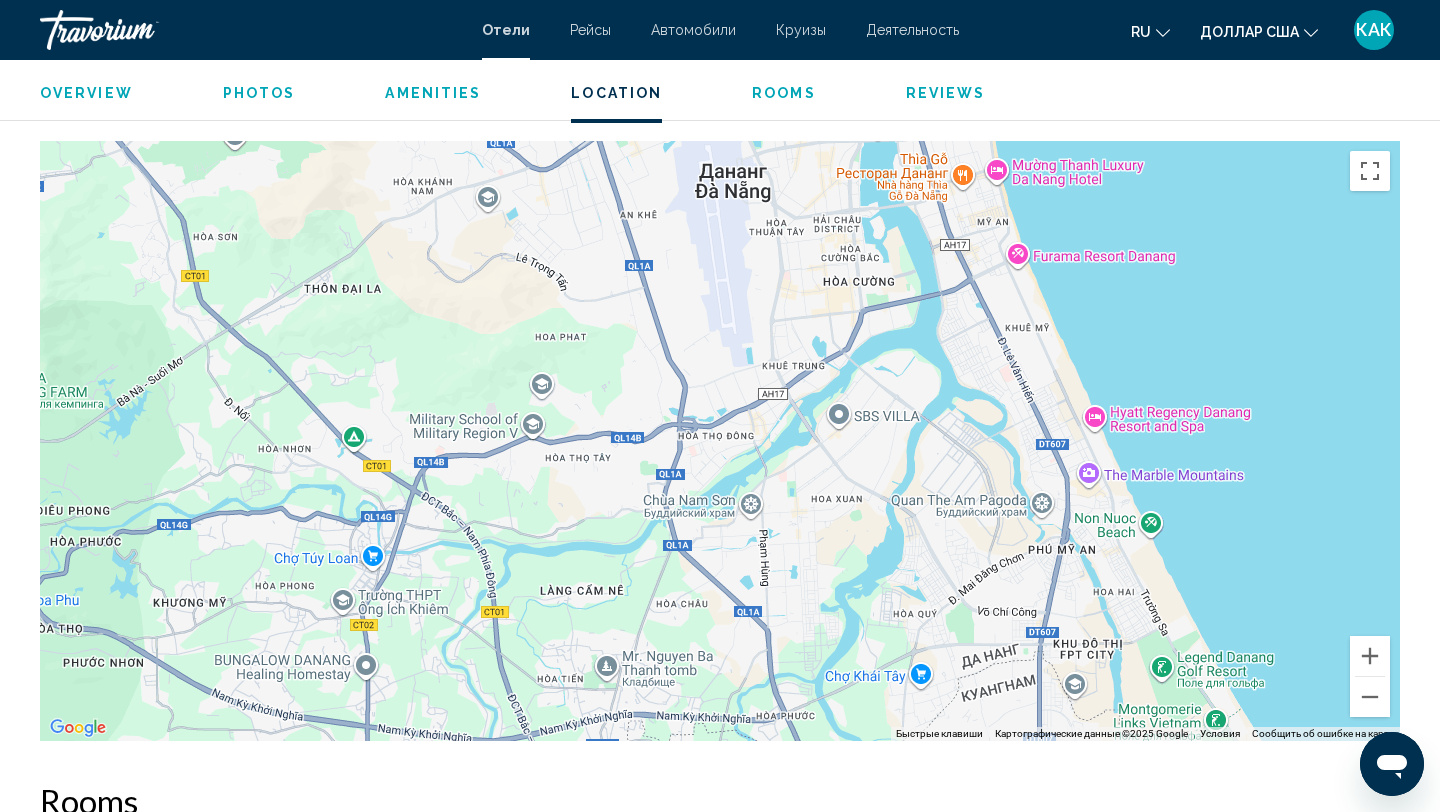 drag, startPoint x: 1210, startPoint y: 465, endPoint x: 1099, endPoint y: 603, distance: 177.10167 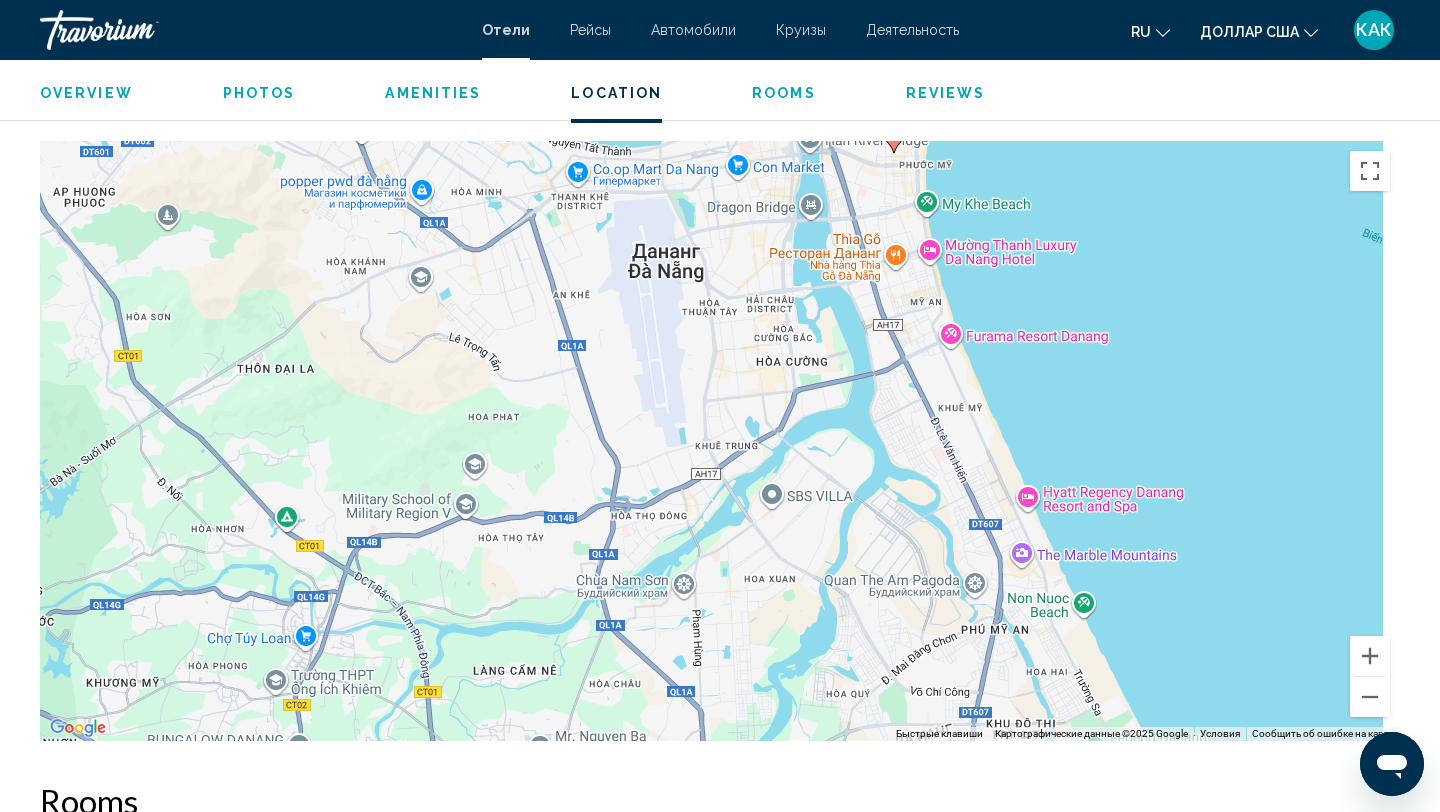drag, startPoint x: 1019, startPoint y: 371, endPoint x: 903, endPoint y: 554, distance: 216.66795 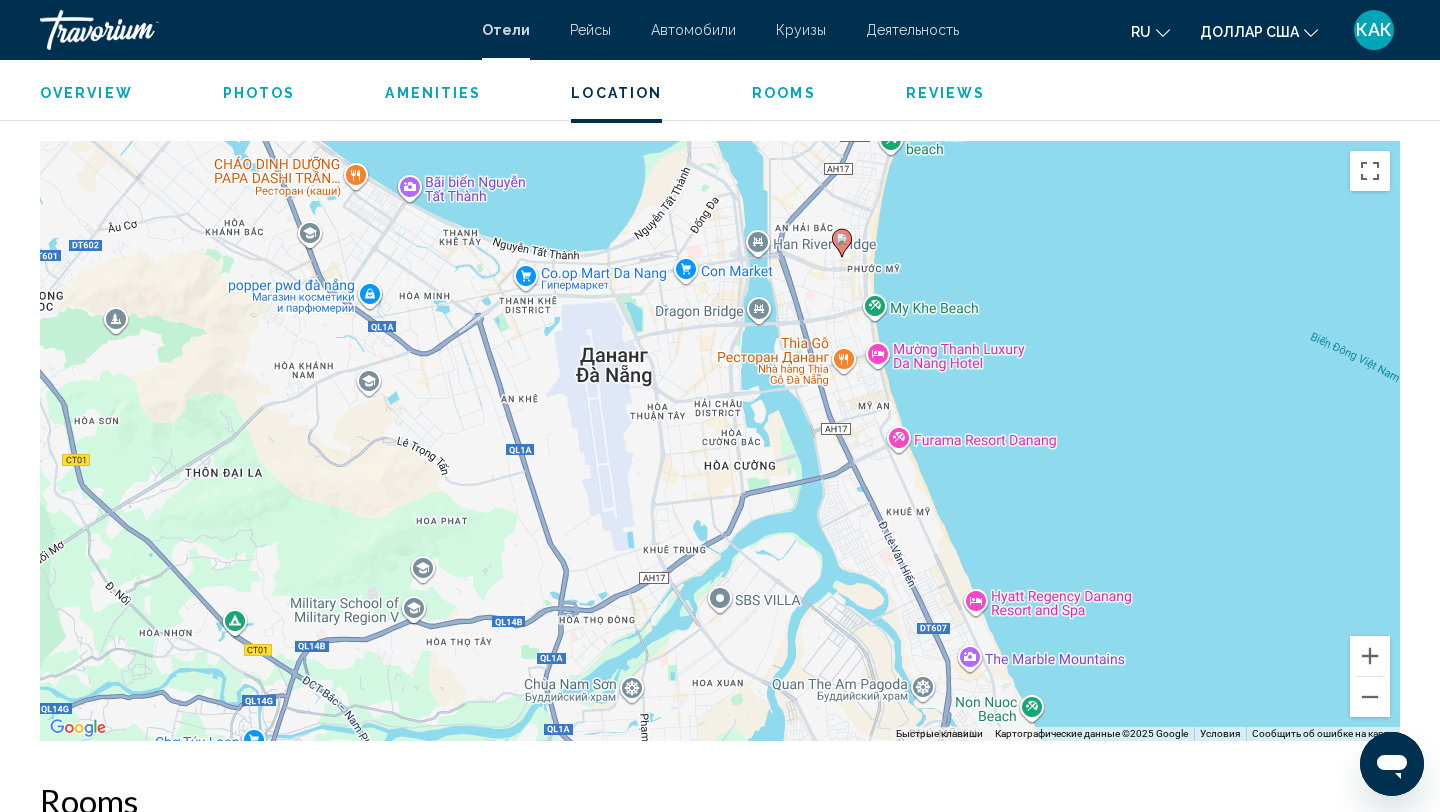 click on "Чтобы активировать перетаскивание с помощью клавиатуры, нажмите Alt + Ввод. После этого перемещайте маркер, используя клавиши со стрелками. Чтобы завершить перетаскивание, нажмите клавишу Ввод. Чтобы отменить действие, нажмите клавишу Esc." at bounding box center [720, 441] 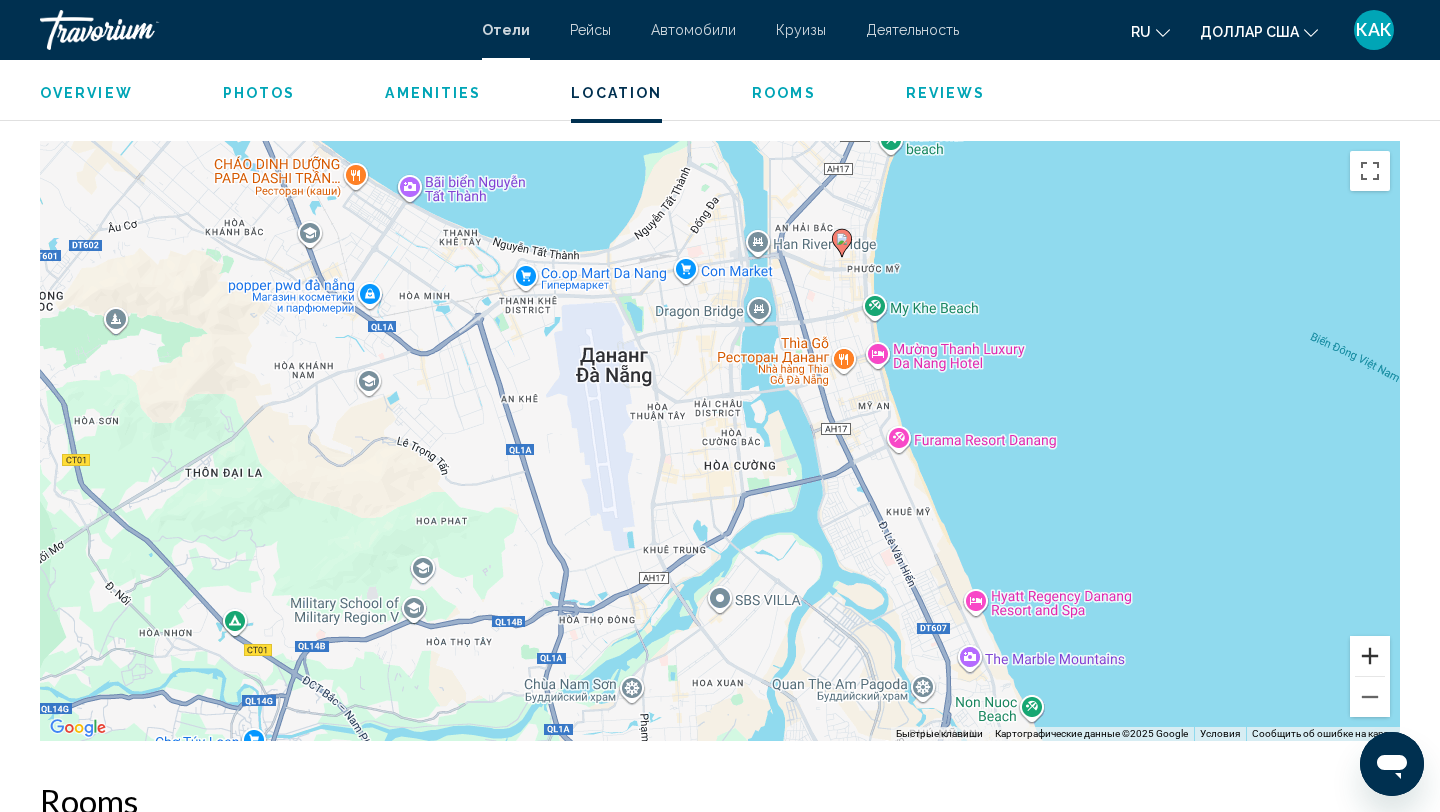 click at bounding box center (1370, 656) 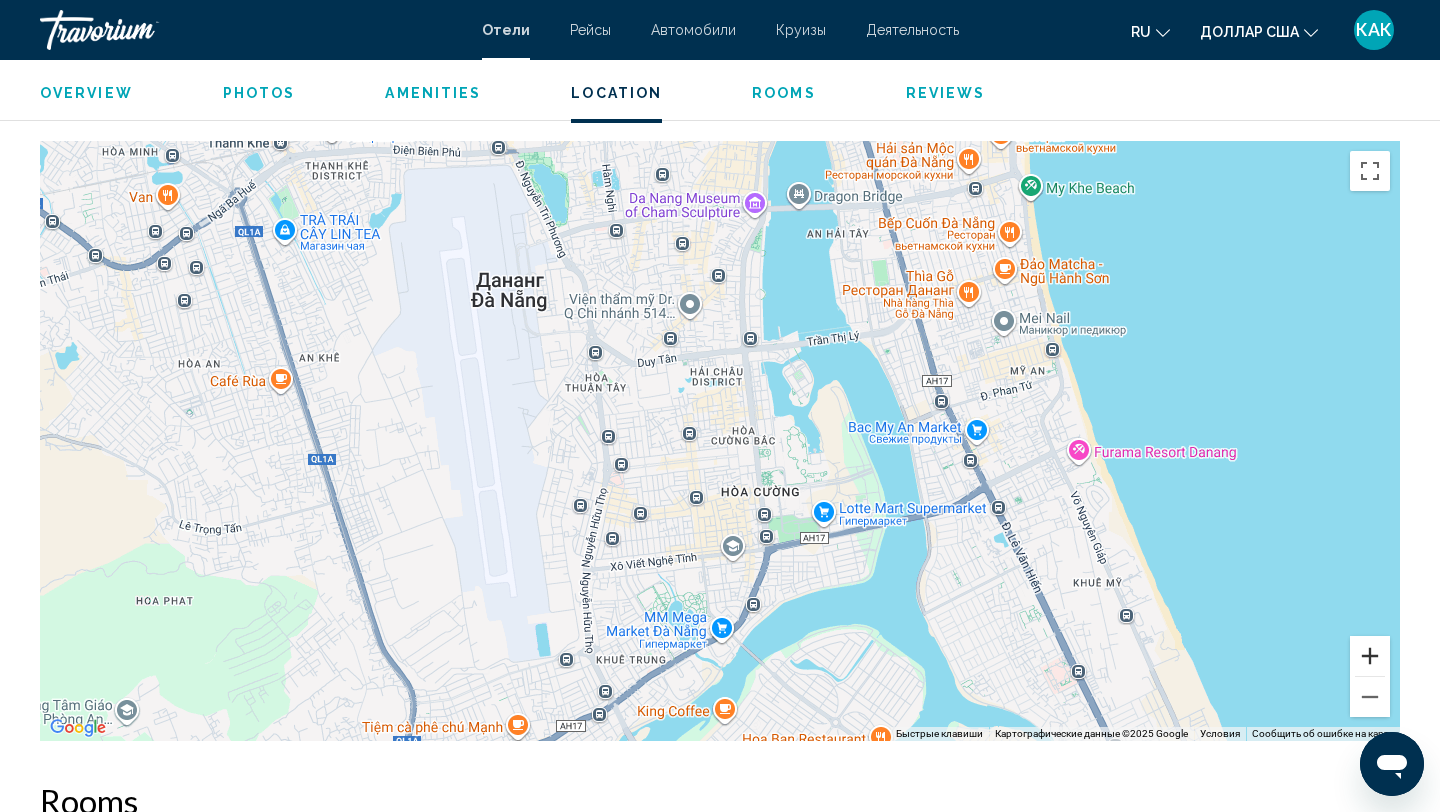 click at bounding box center [1370, 656] 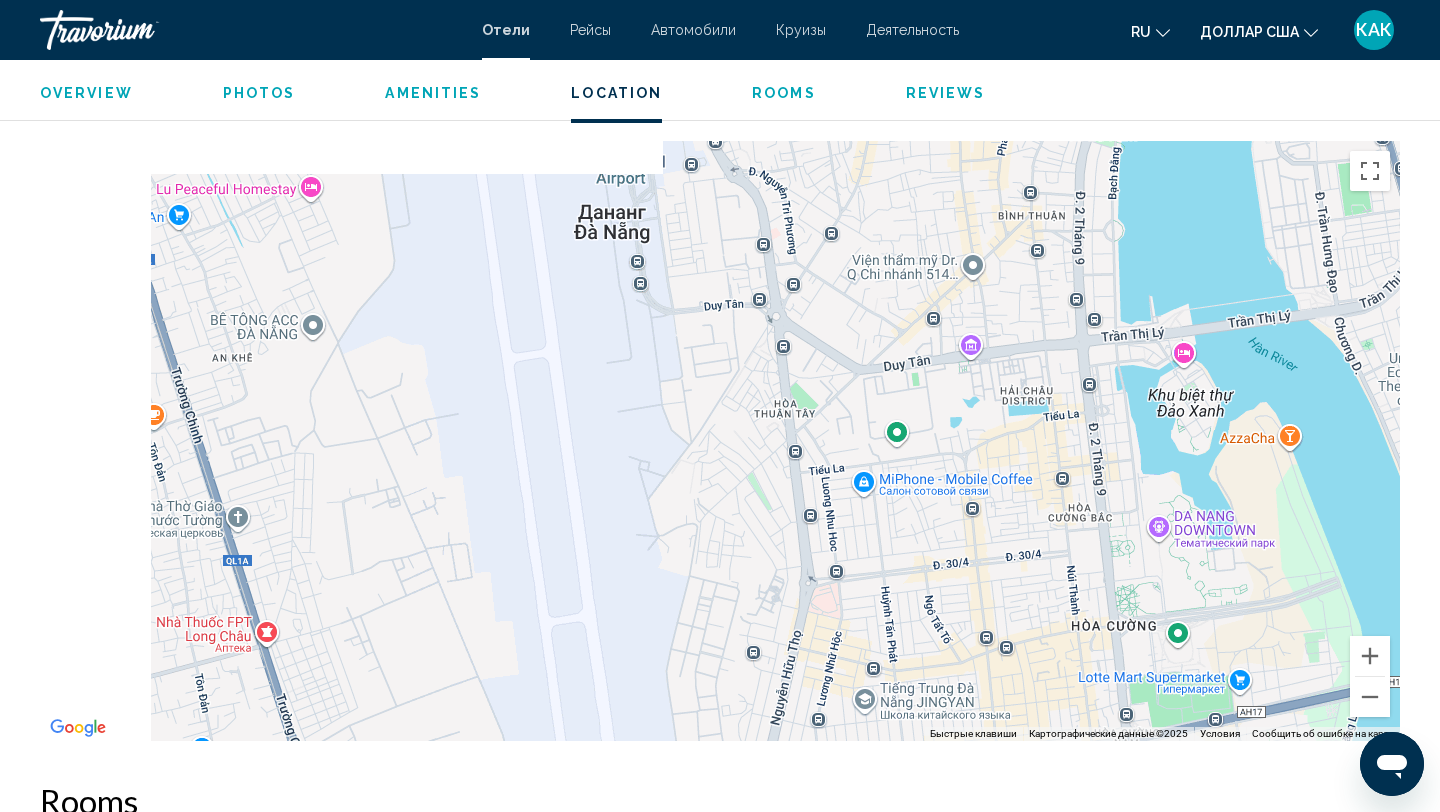 drag, startPoint x: 451, startPoint y: 434, endPoint x: 798, endPoint y: 530, distance: 360.03473 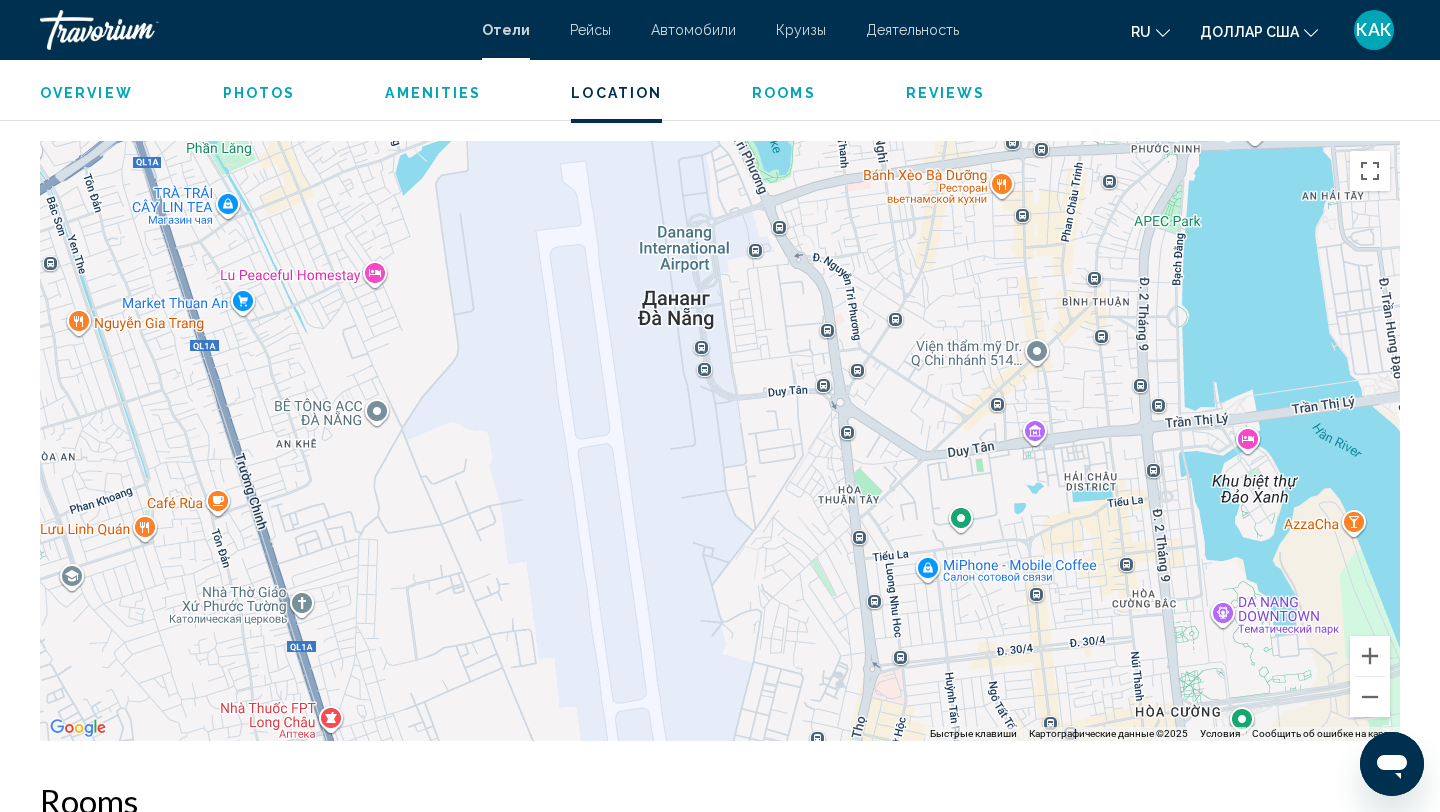 drag, startPoint x: 670, startPoint y: 393, endPoint x: 677, endPoint y: 462, distance: 69.354164 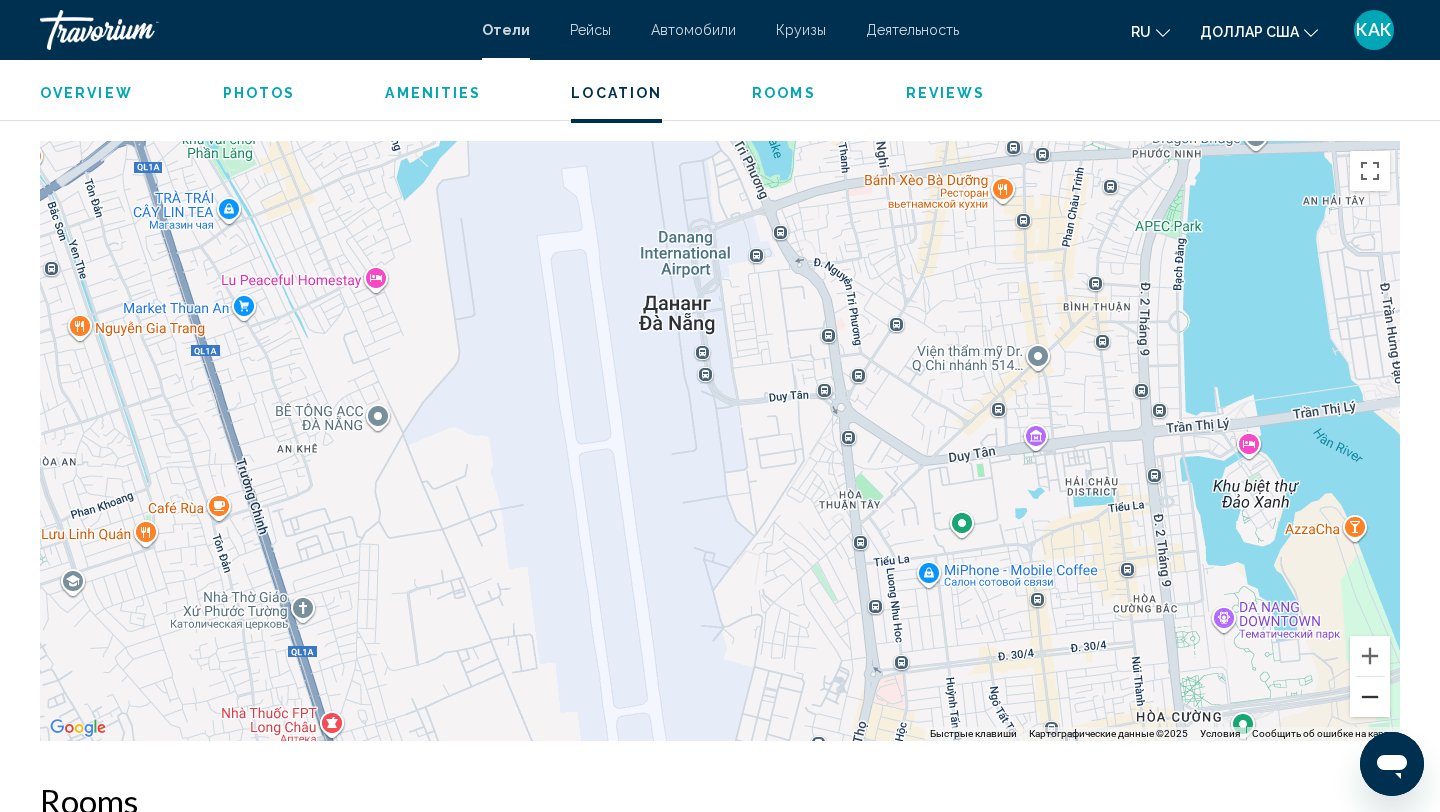 click at bounding box center [1370, 697] 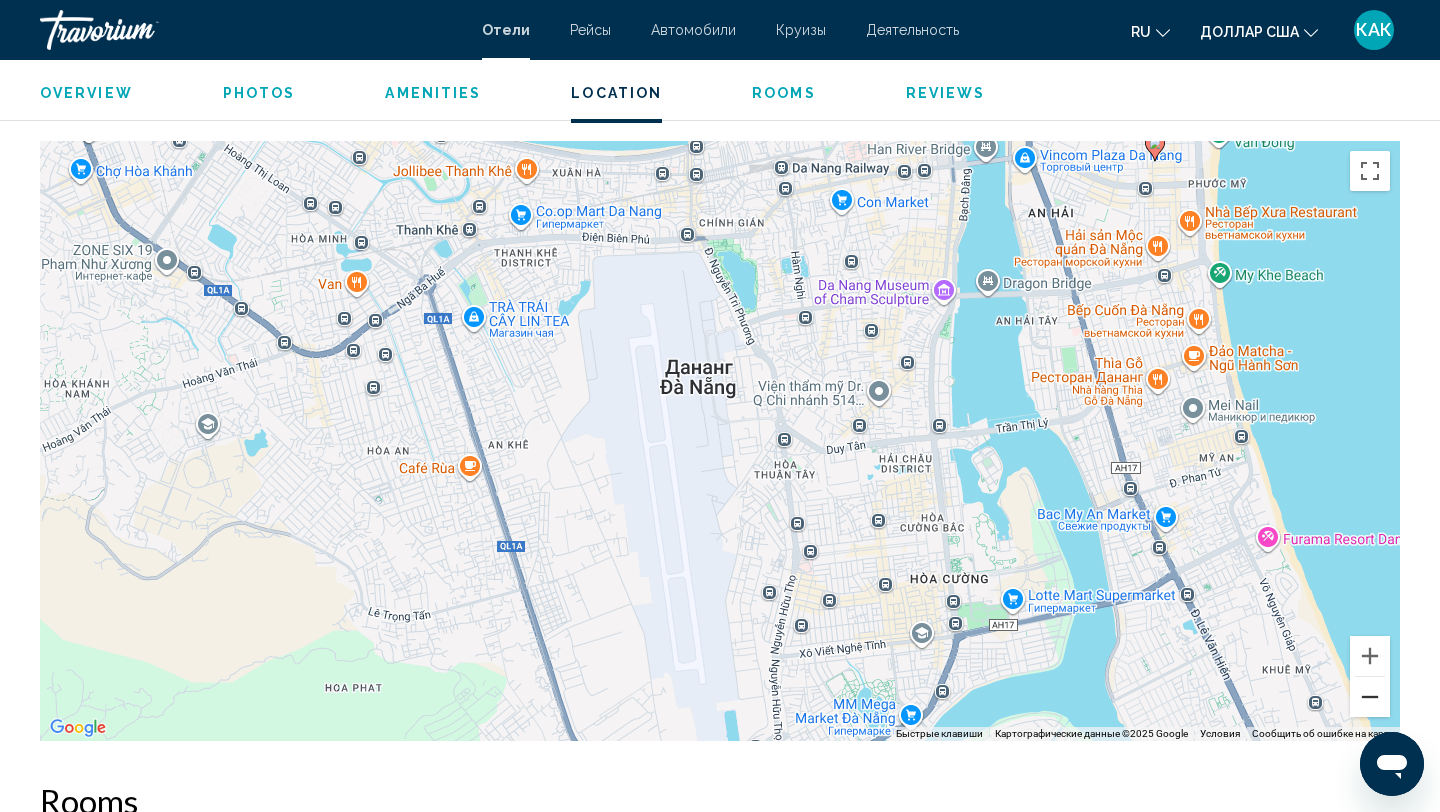 click at bounding box center [1370, 697] 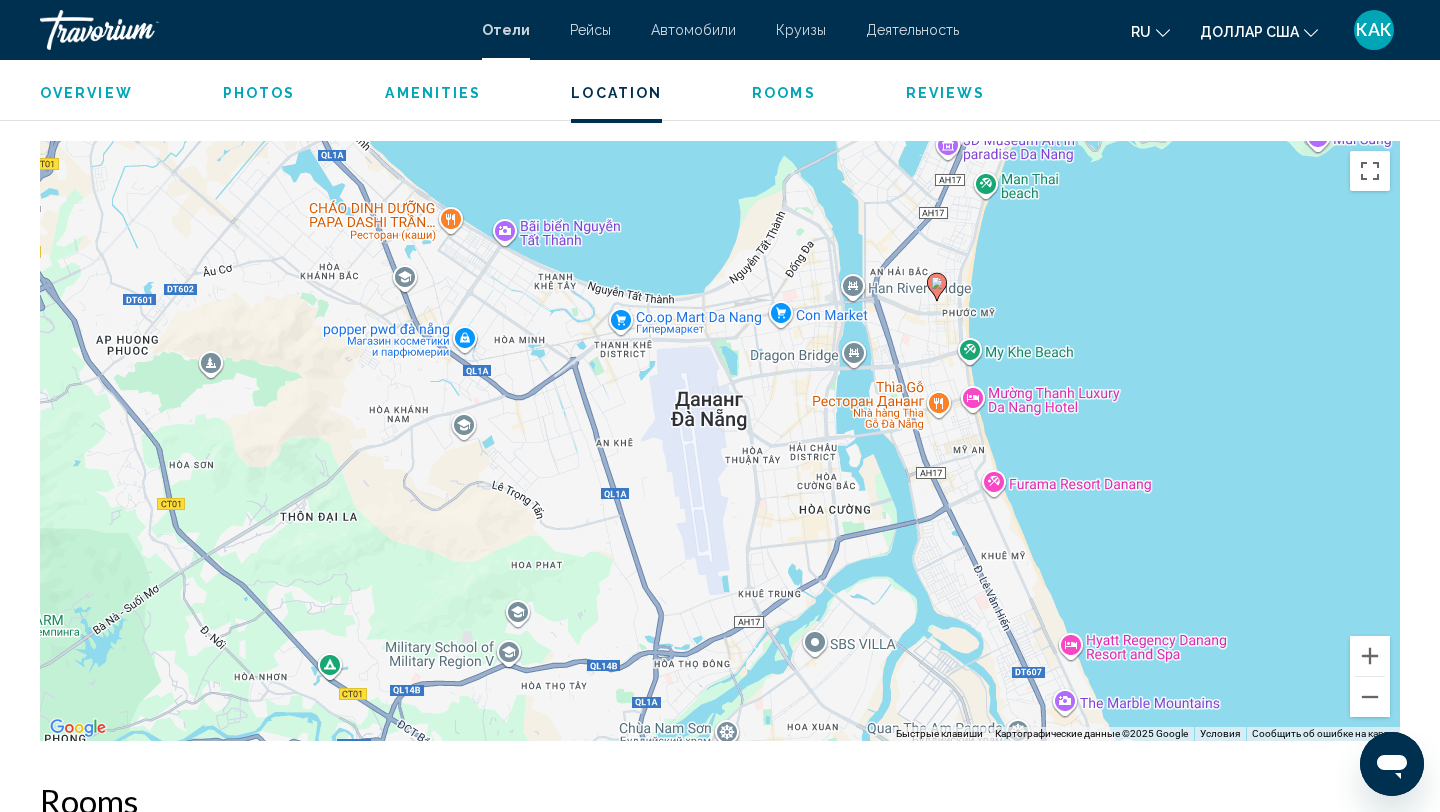 drag, startPoint x: 923, startPoint y: 403, endPoint x: 869, endPoint y: 439, distance: 64.899925 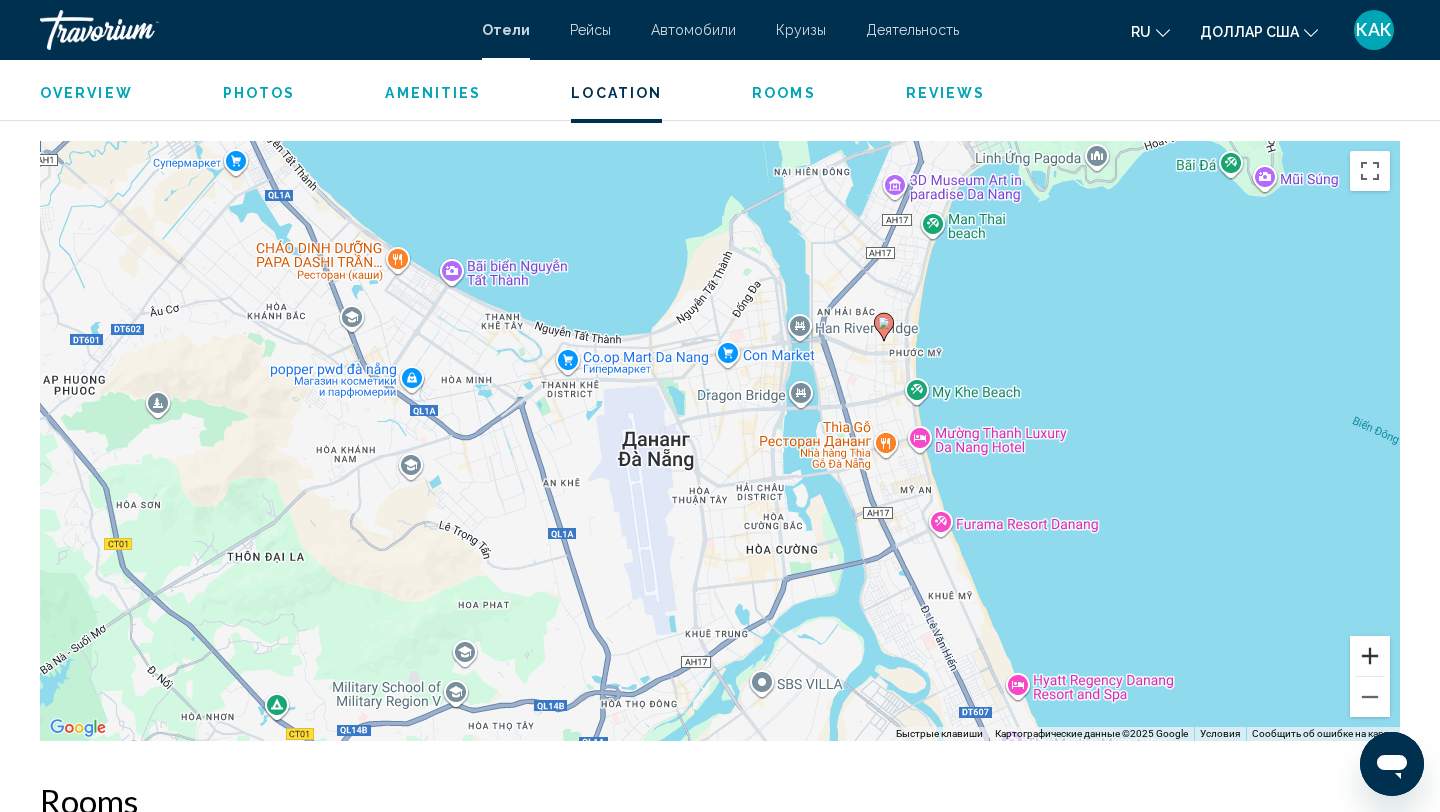 click at bounding box center [1370, 656] 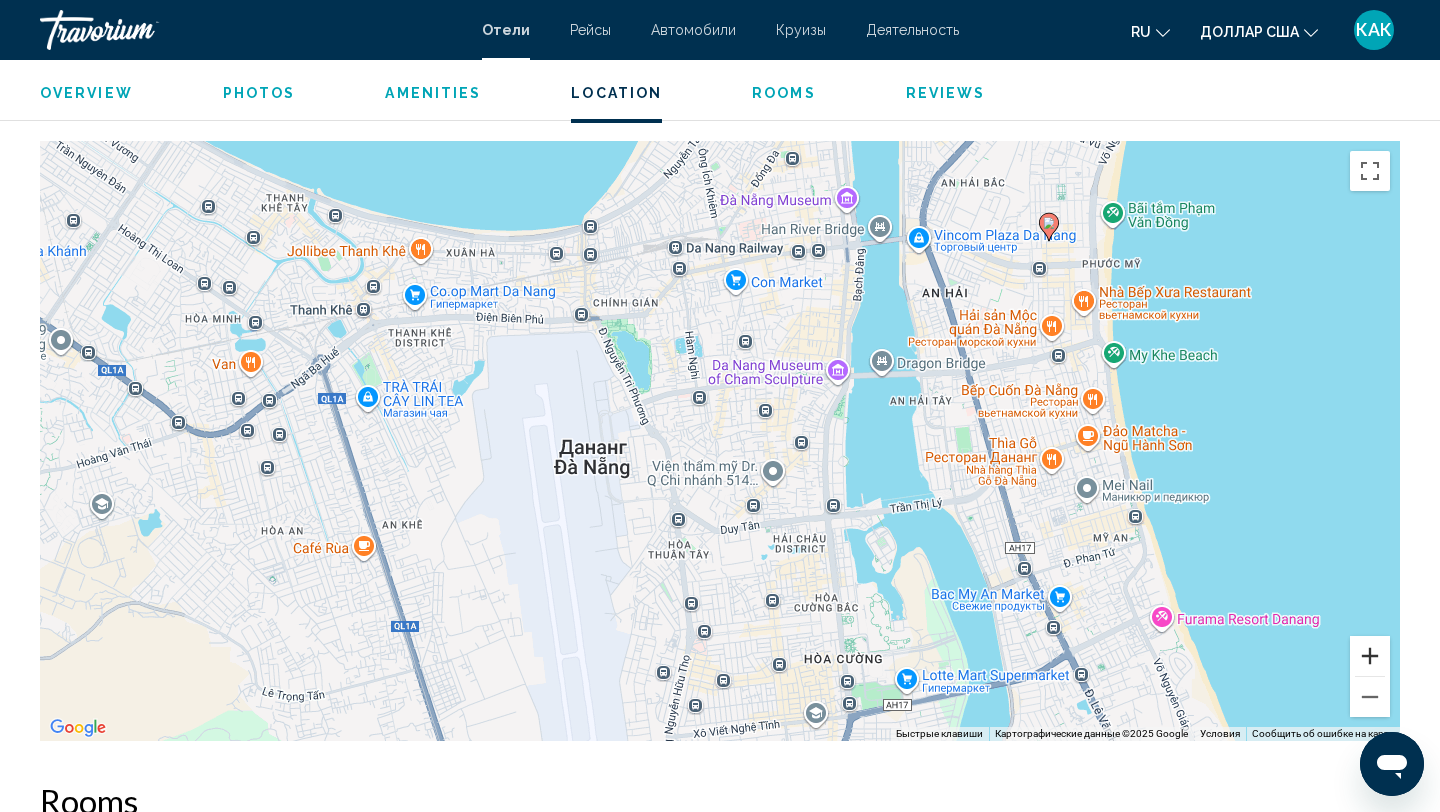 click at bounding box center [1370, 656] 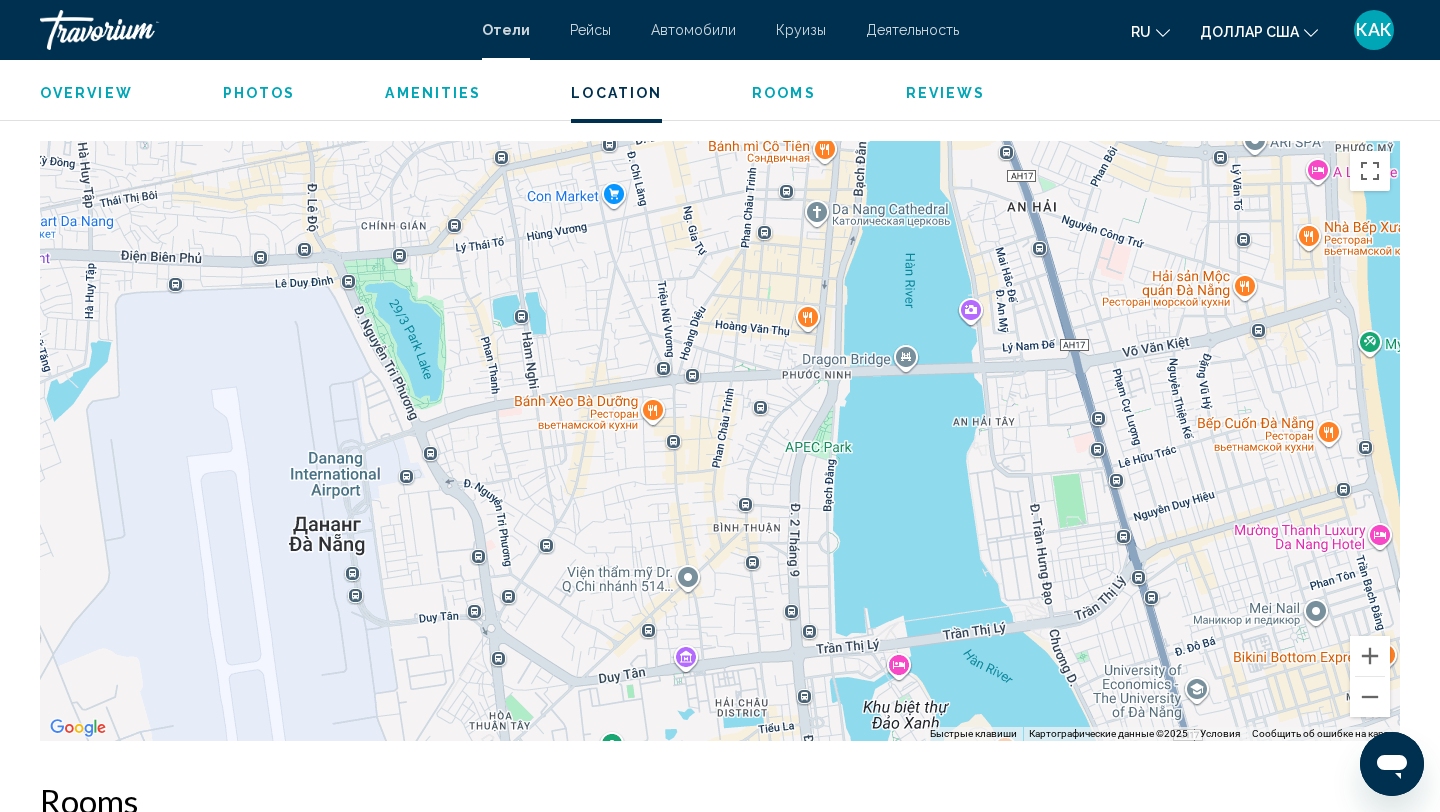 drag, startPoint x: 945, startPoint y: 411, endPoint x: 805, endPoint y: 472, distance: 152.71214 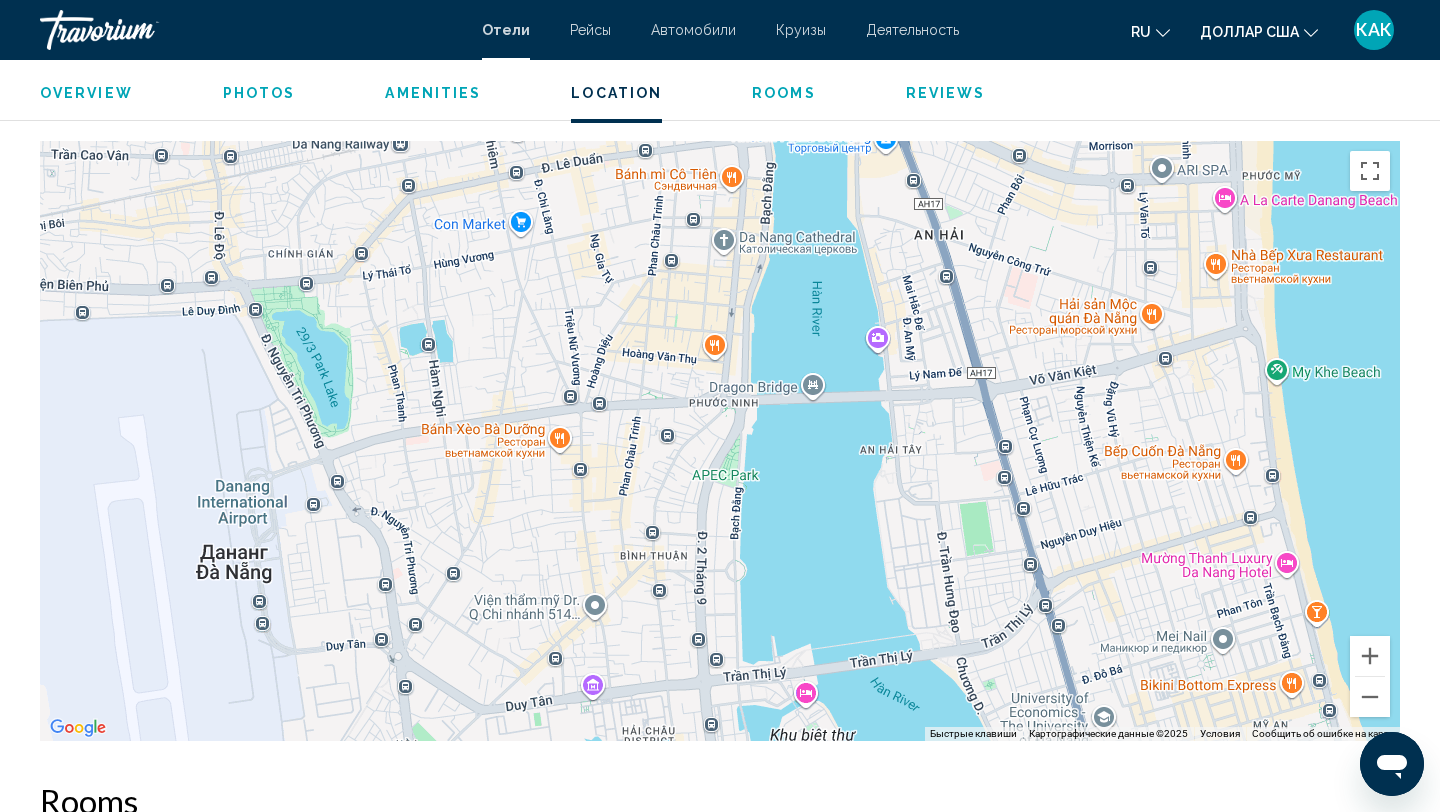 drag, startPoint x: 1140, startPoint y: 399, endPoint x: 1045, endPoint y: 427, distance: 99.0404 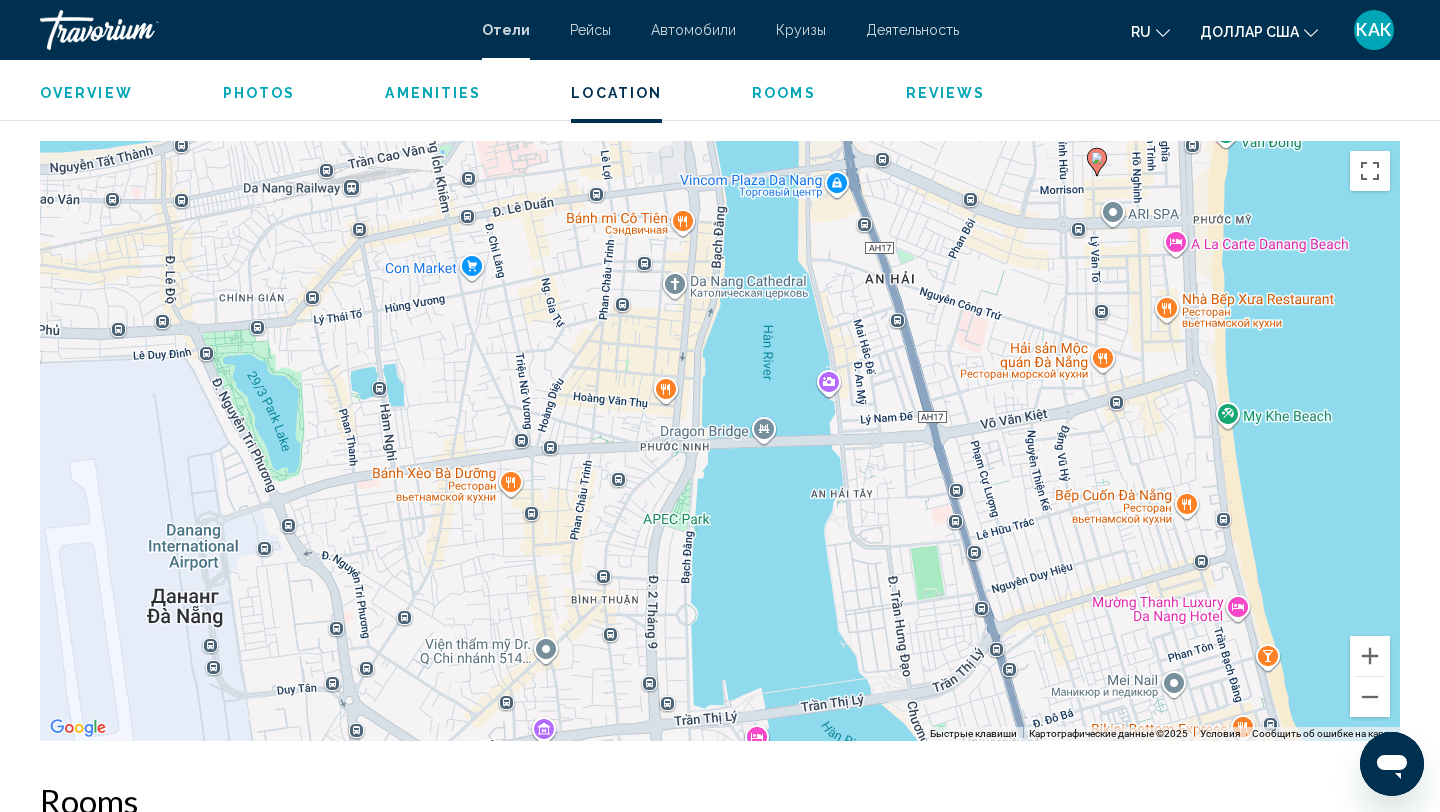 drag, startPoint x: 1130, startPoint y: 421, endPoint x: 1077, endPoint y: 467, distance: 70.178345 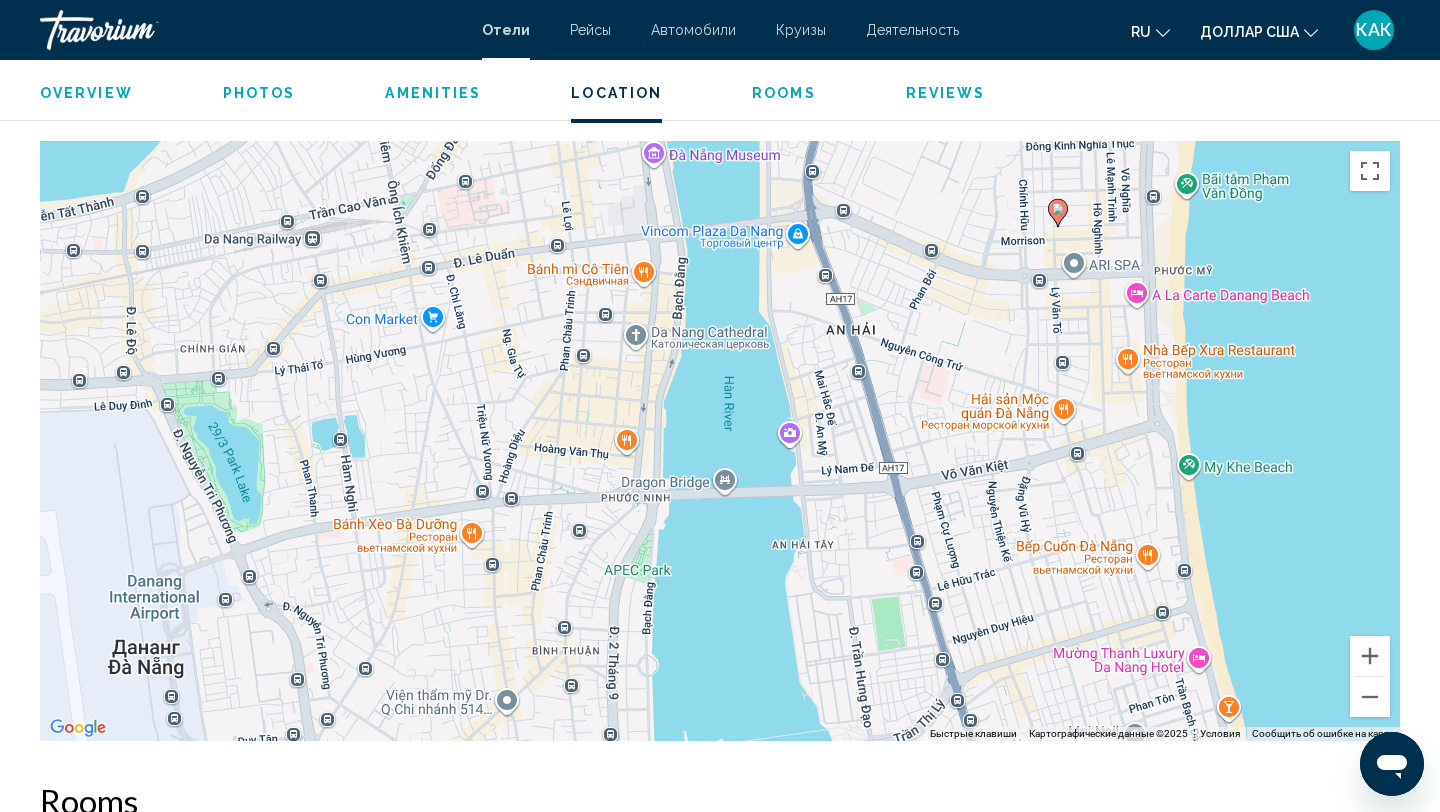 drag, startPoint x: 1106, startPoint y: 429, endPoint x: 1064, endPoint y: 487, distance: 71.610054 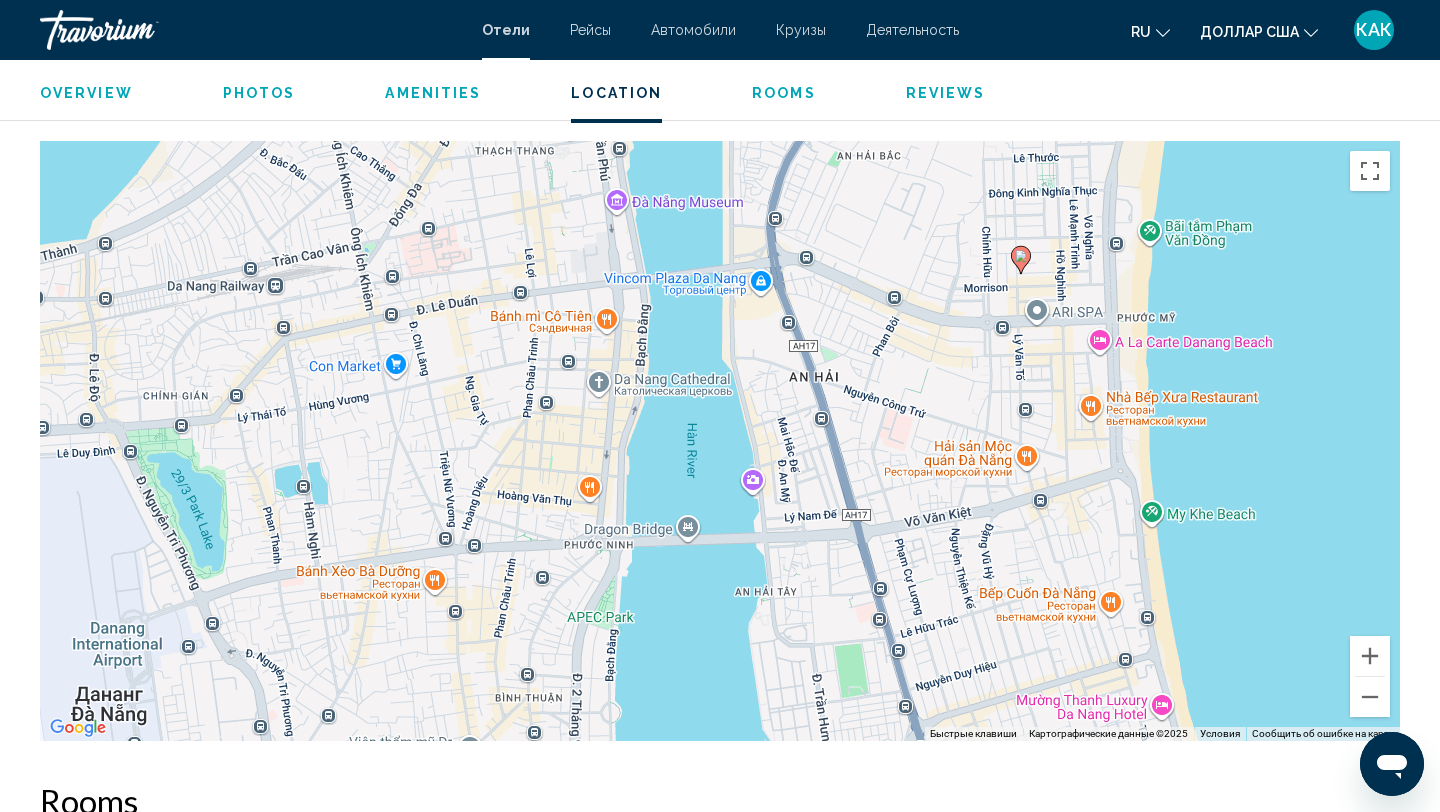 drag, startPoint x: 1062, startPoint y: 430, endPoint x: 1031, endPoint y: 476, distance: 55.470715 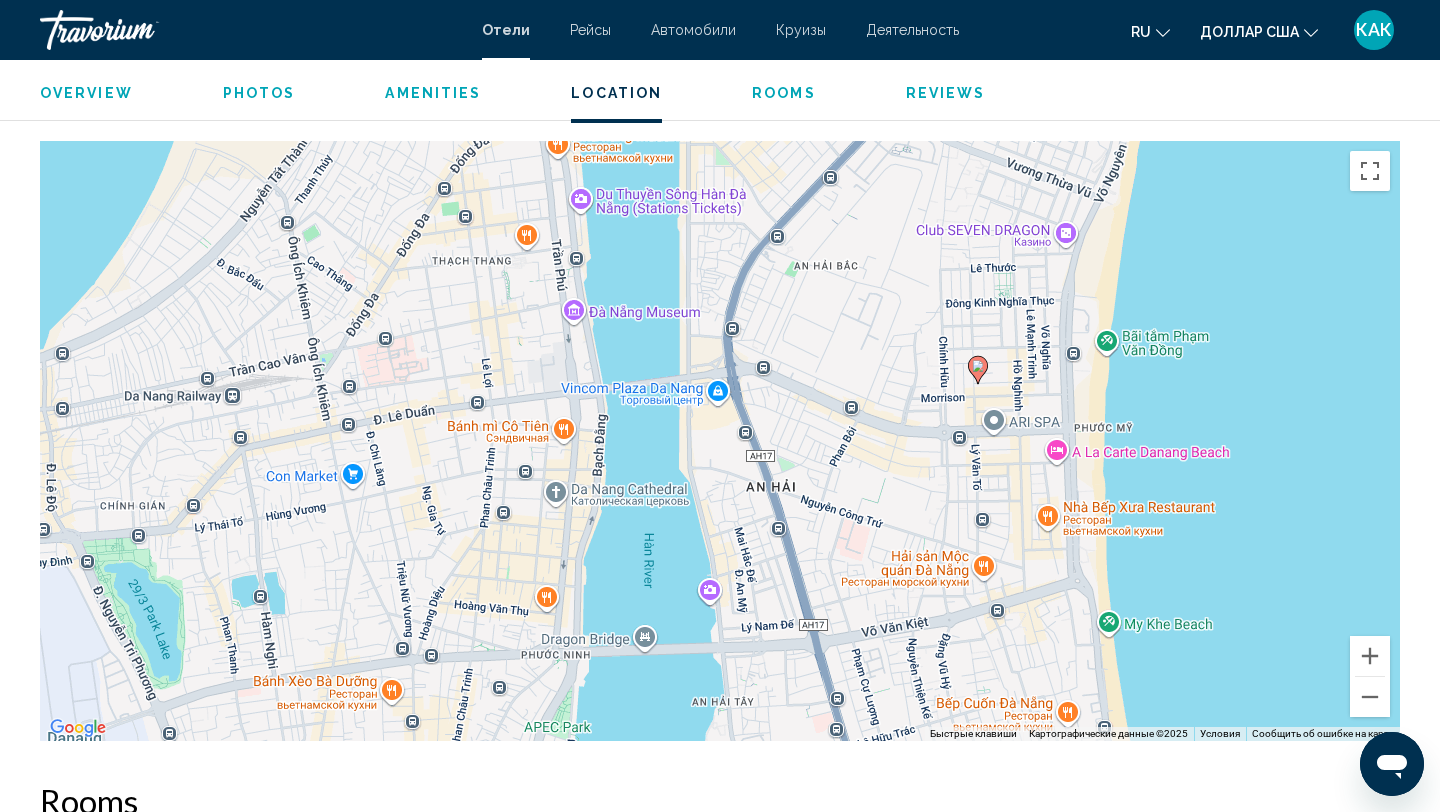 drag, startPoint x: 997, startPoint y: 455, endPoint x: 954, endPoint y: 567, distance: 119.97083 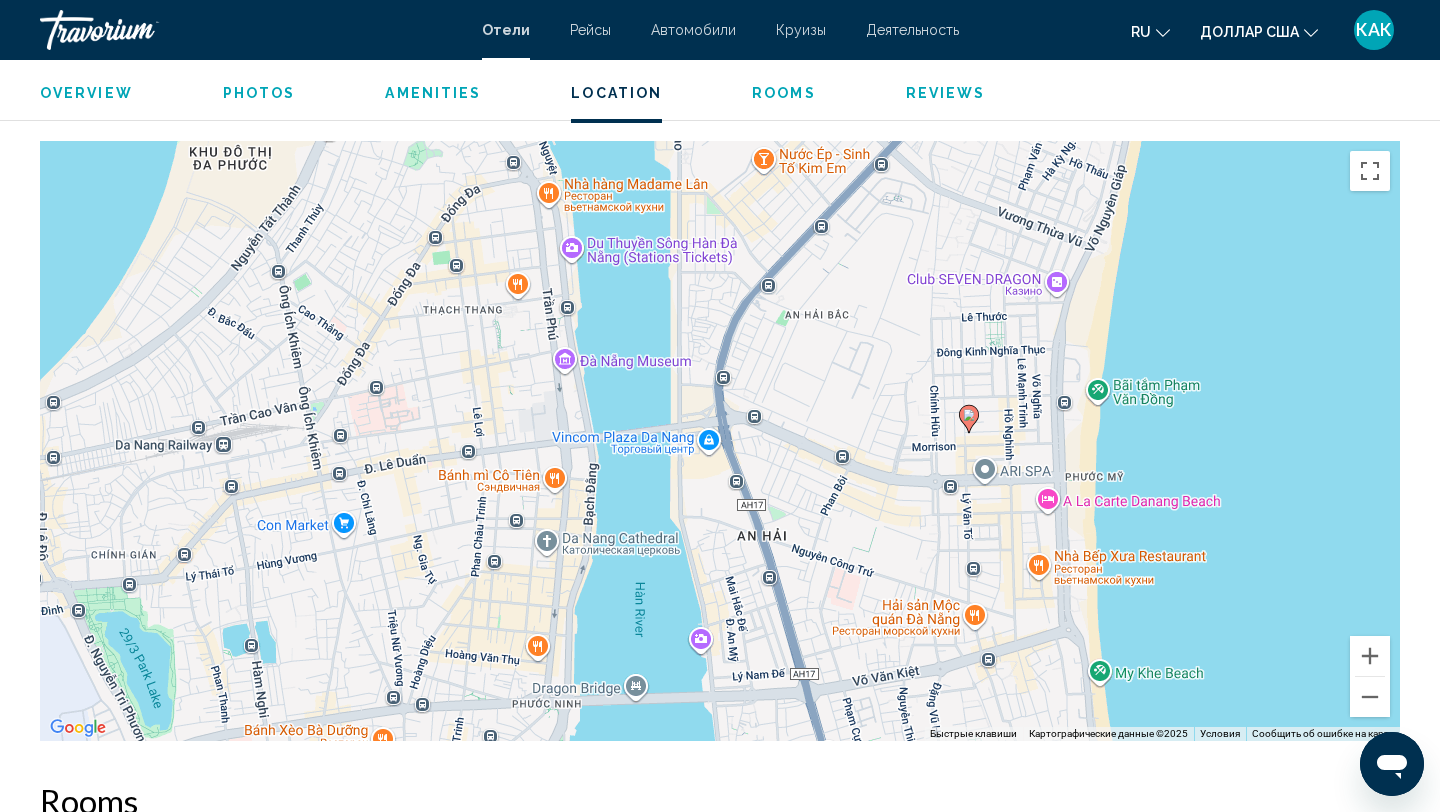 drag, startPoint x: 939, startPoint y: 502, endPoint x: 930, endPoint y: 555, distance: 53.75872 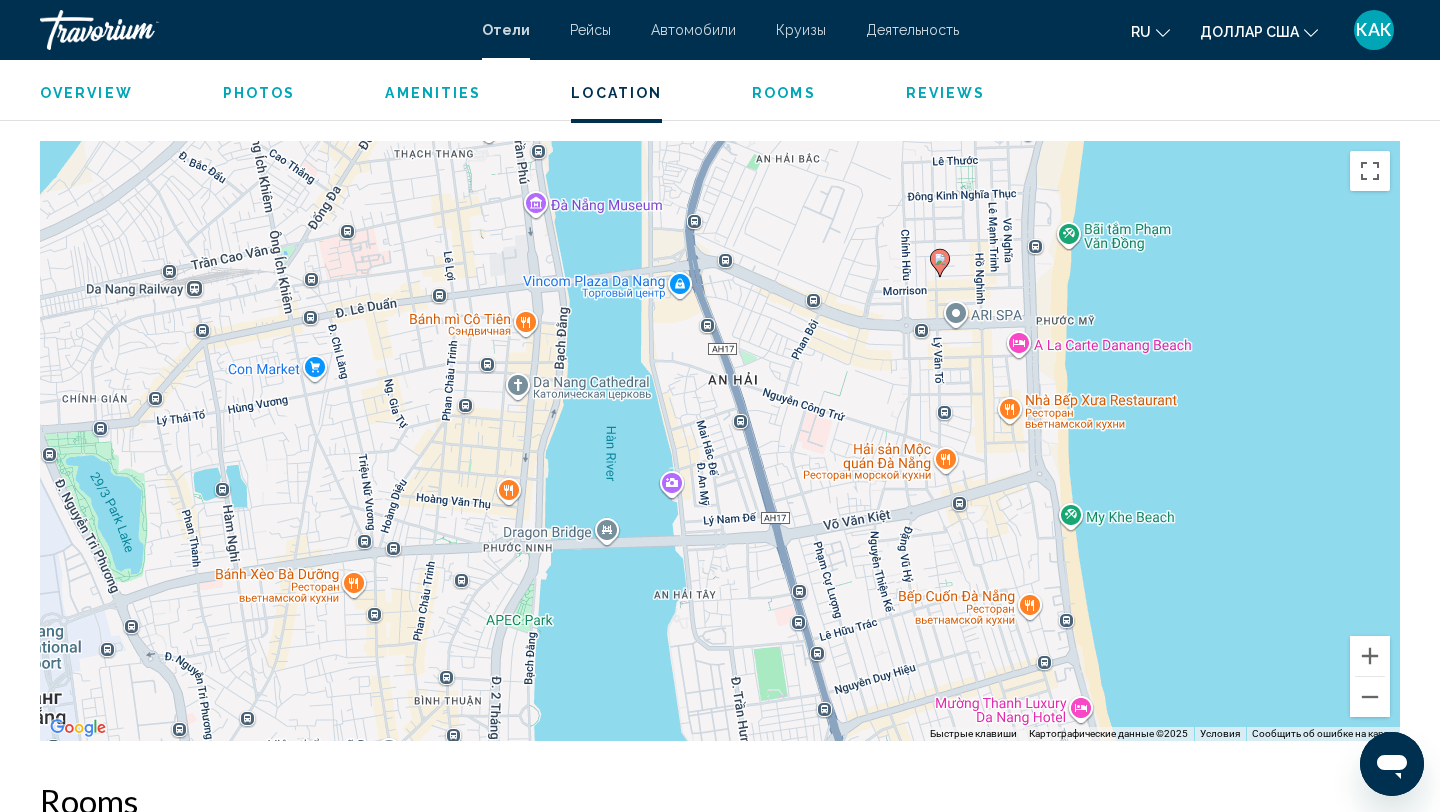 drag, startPoint x: 965, startPoint y: 584, endPoint x: 936, endPoint y: 423, distance: 163.59096 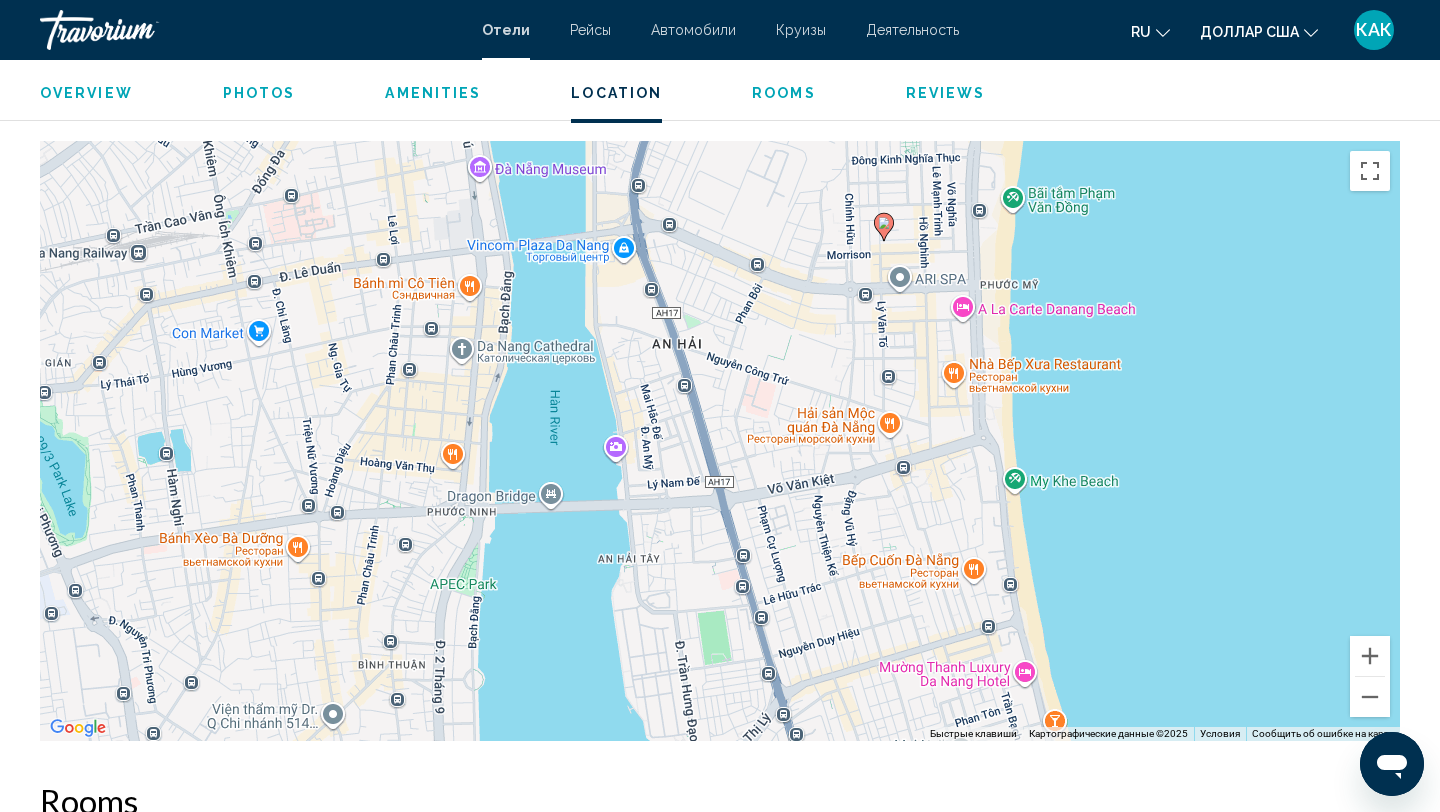 drag, startPoint x: 965, startPoint y: 573, endPoint x: 910, endPoint y: 541, distance: 63.631752 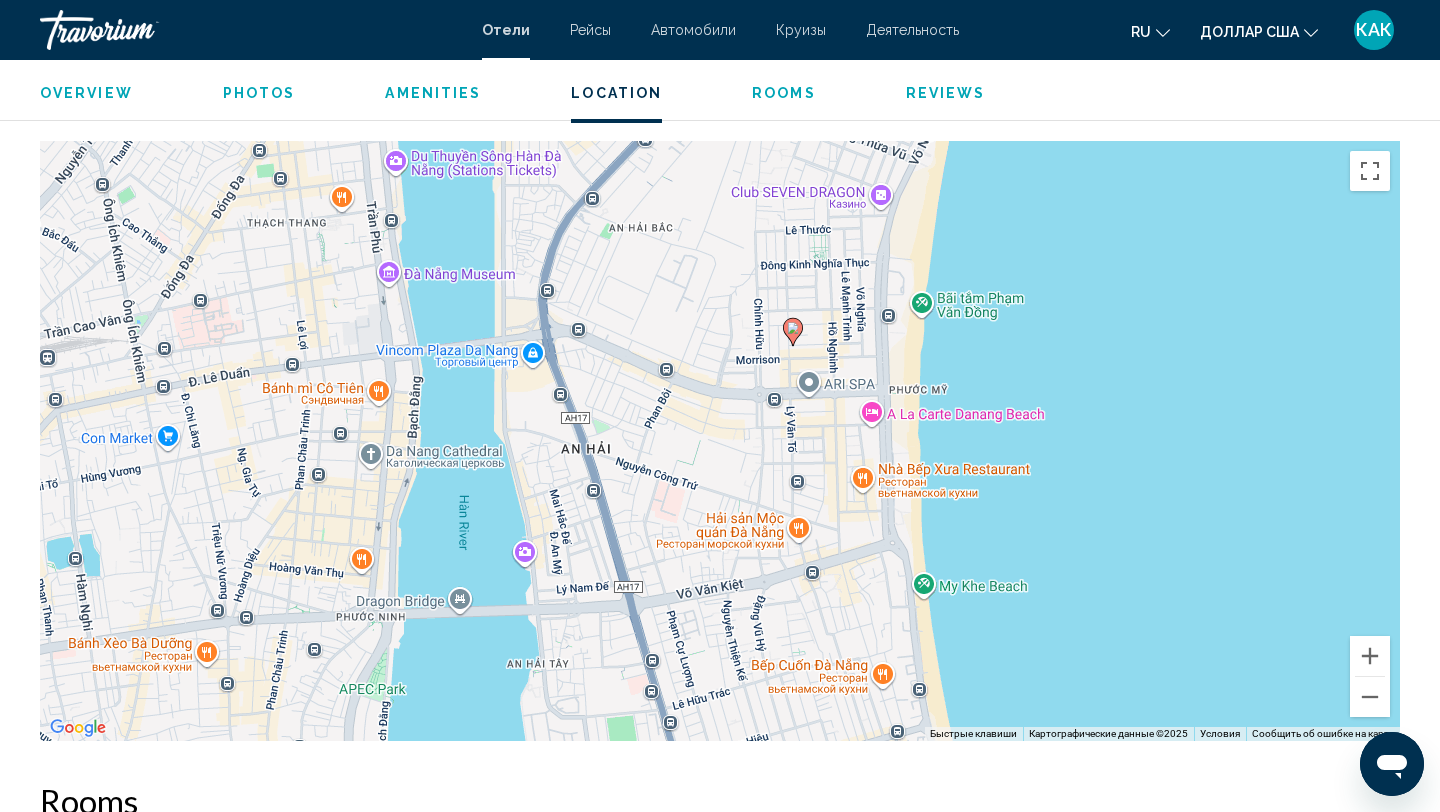 drag, startPoint x: 943, startPoint y: 460, endPoint x: 848, endPoint y: 567, distance: 143.08739 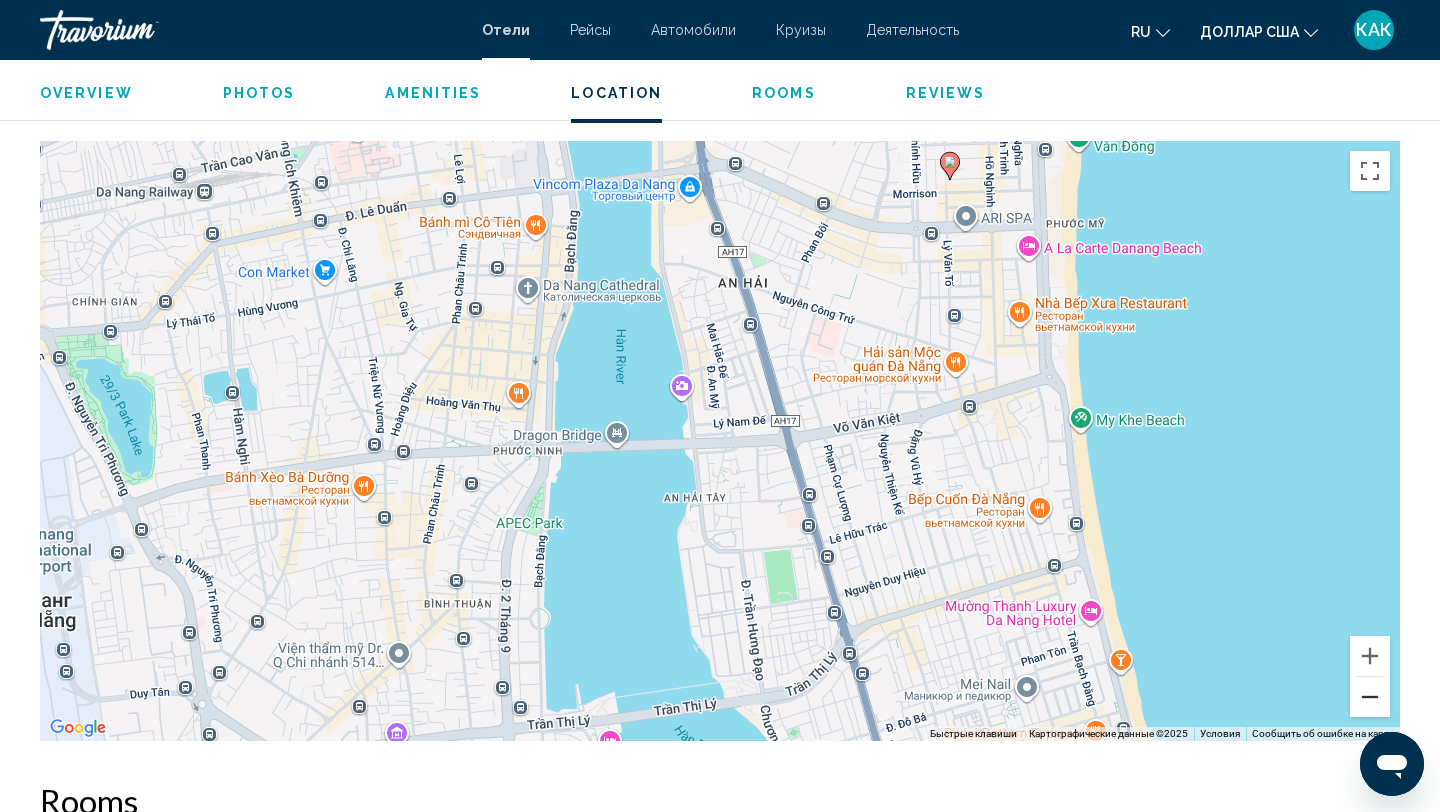 click at bounding box center (1370, 697) 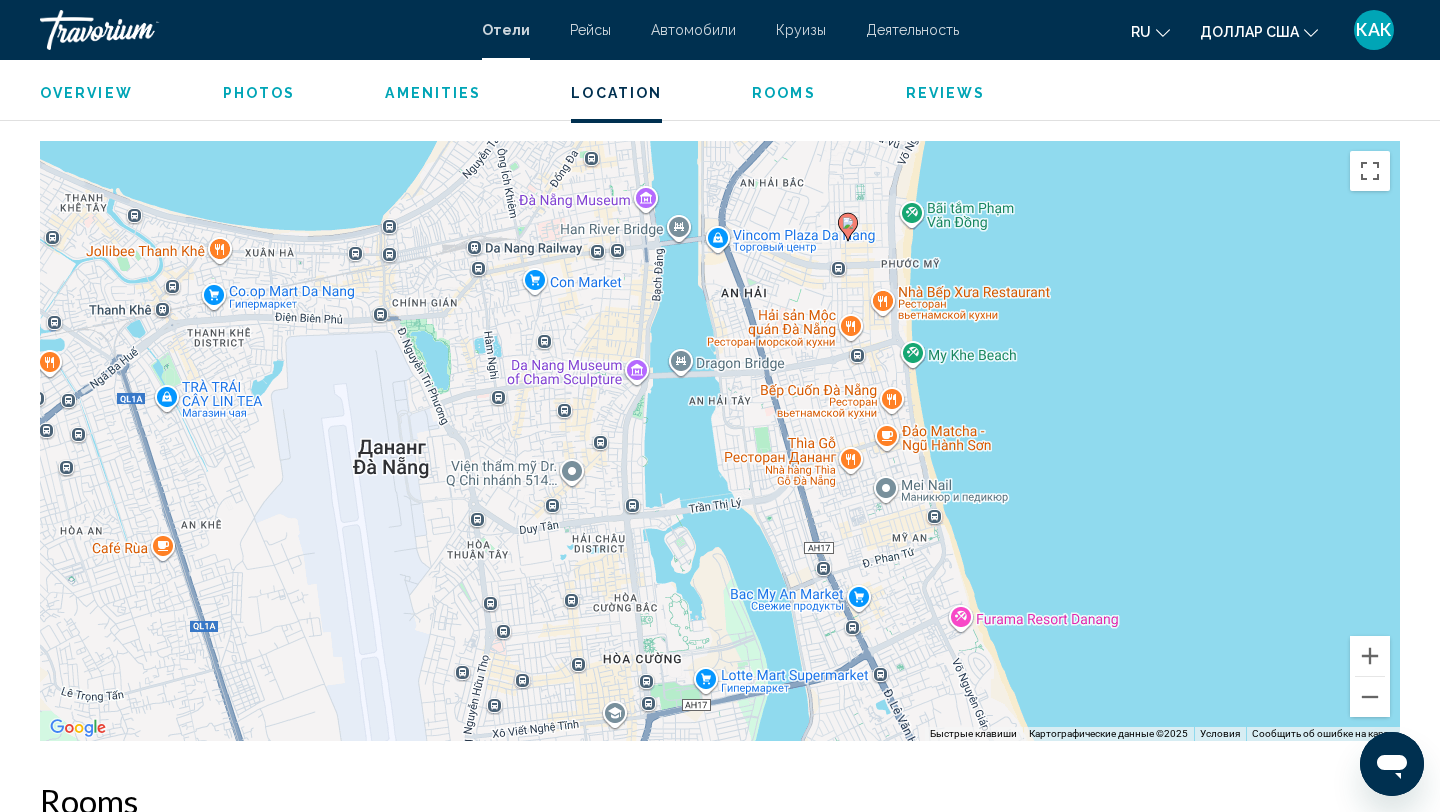 drag, startPoint x: 922, startPoint y: 645, endPoint x: 949, endPoint y: 512, distance: 135.71294 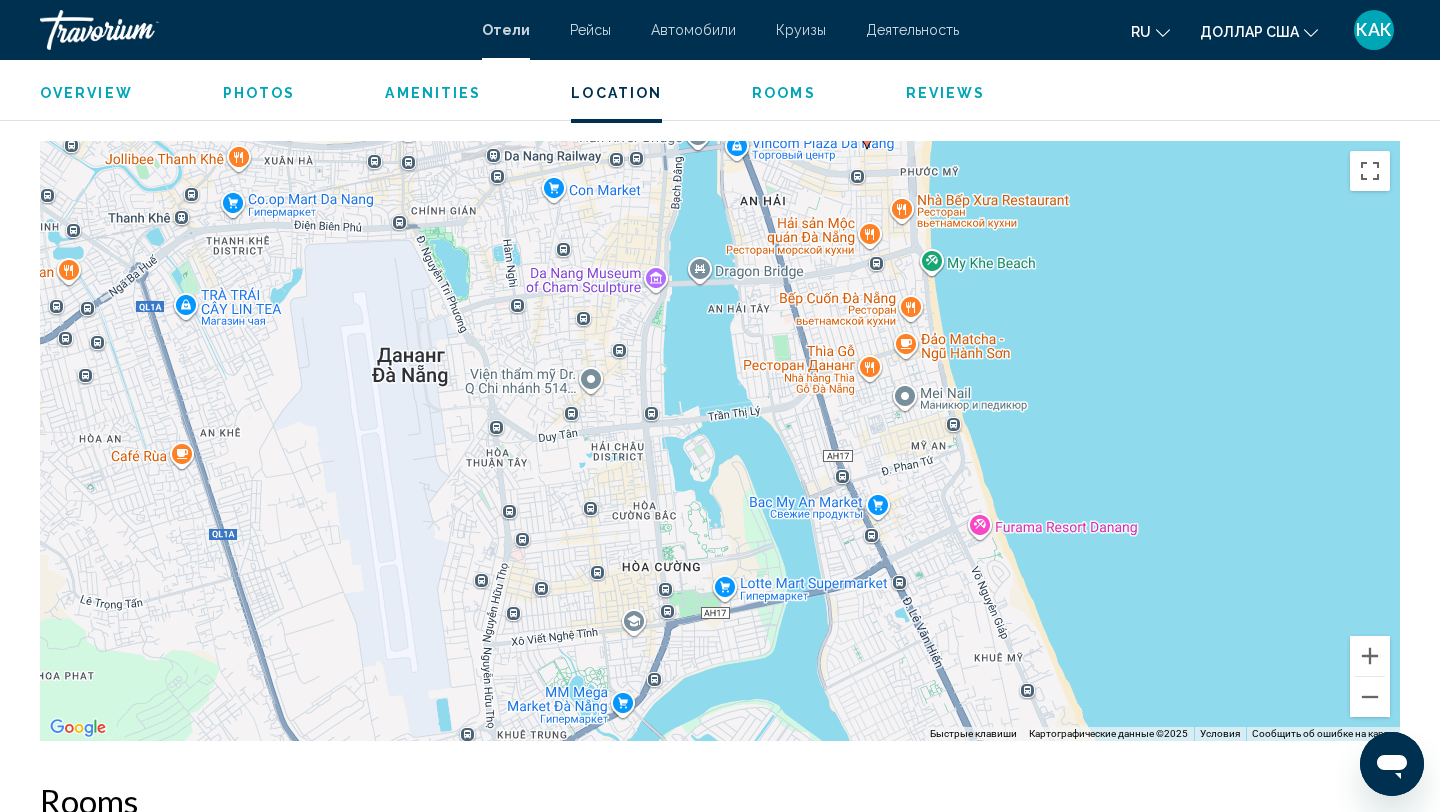 drag, startPoint x: 948, startPoint y: 510, endPoint x: 947, endPoint y: 427, distance: 83.00603 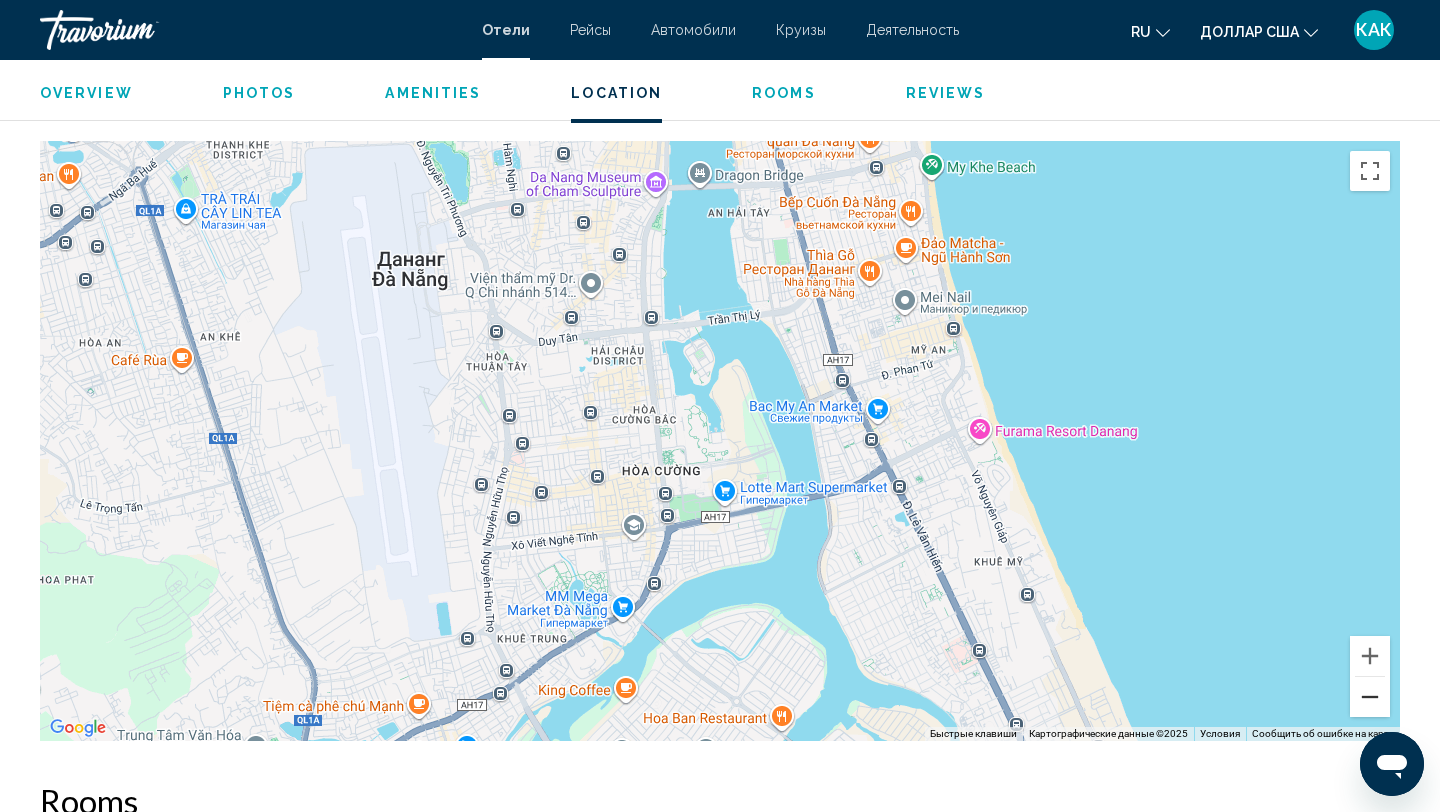 click at bounding box center (1370, 697) 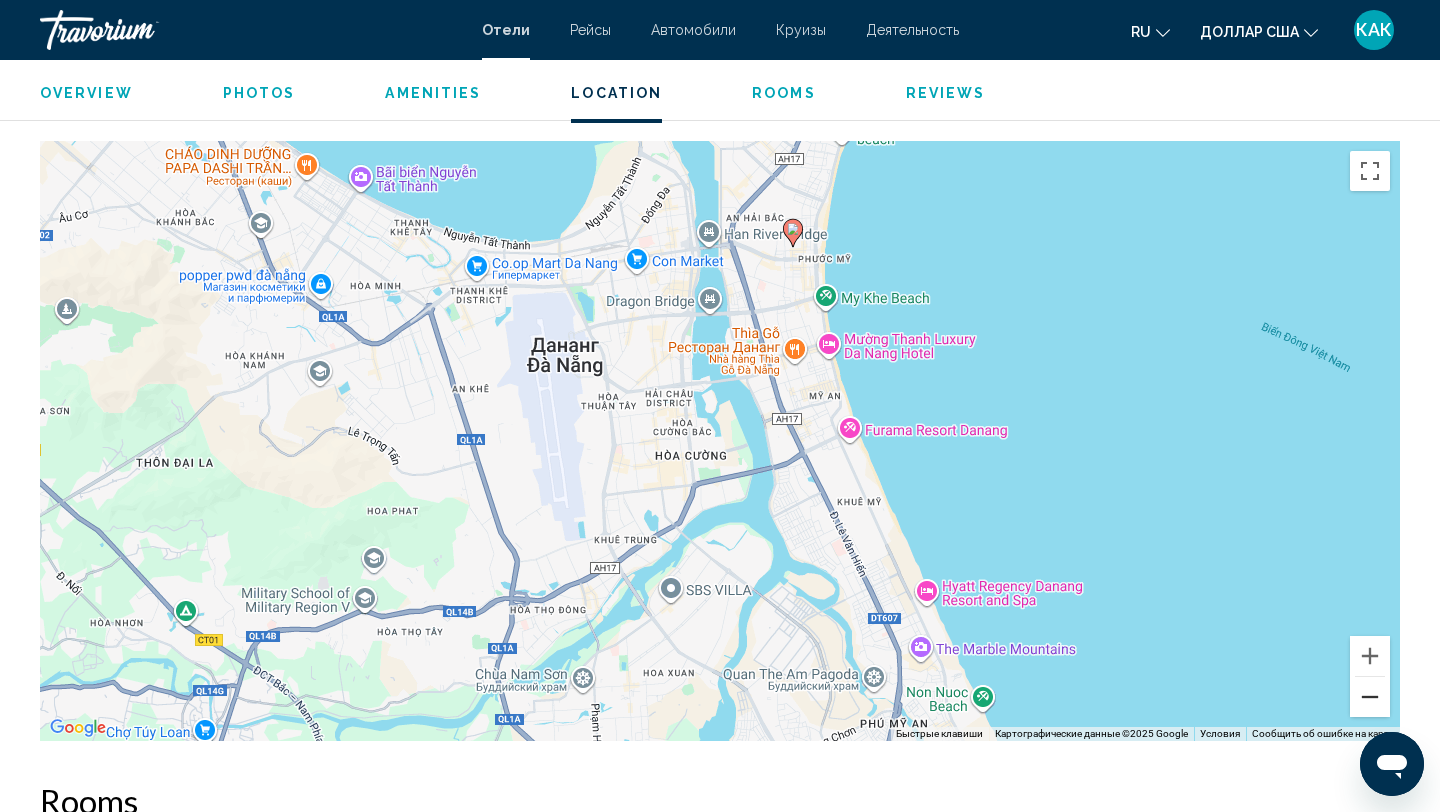 click at bounding box center (1370, 697) 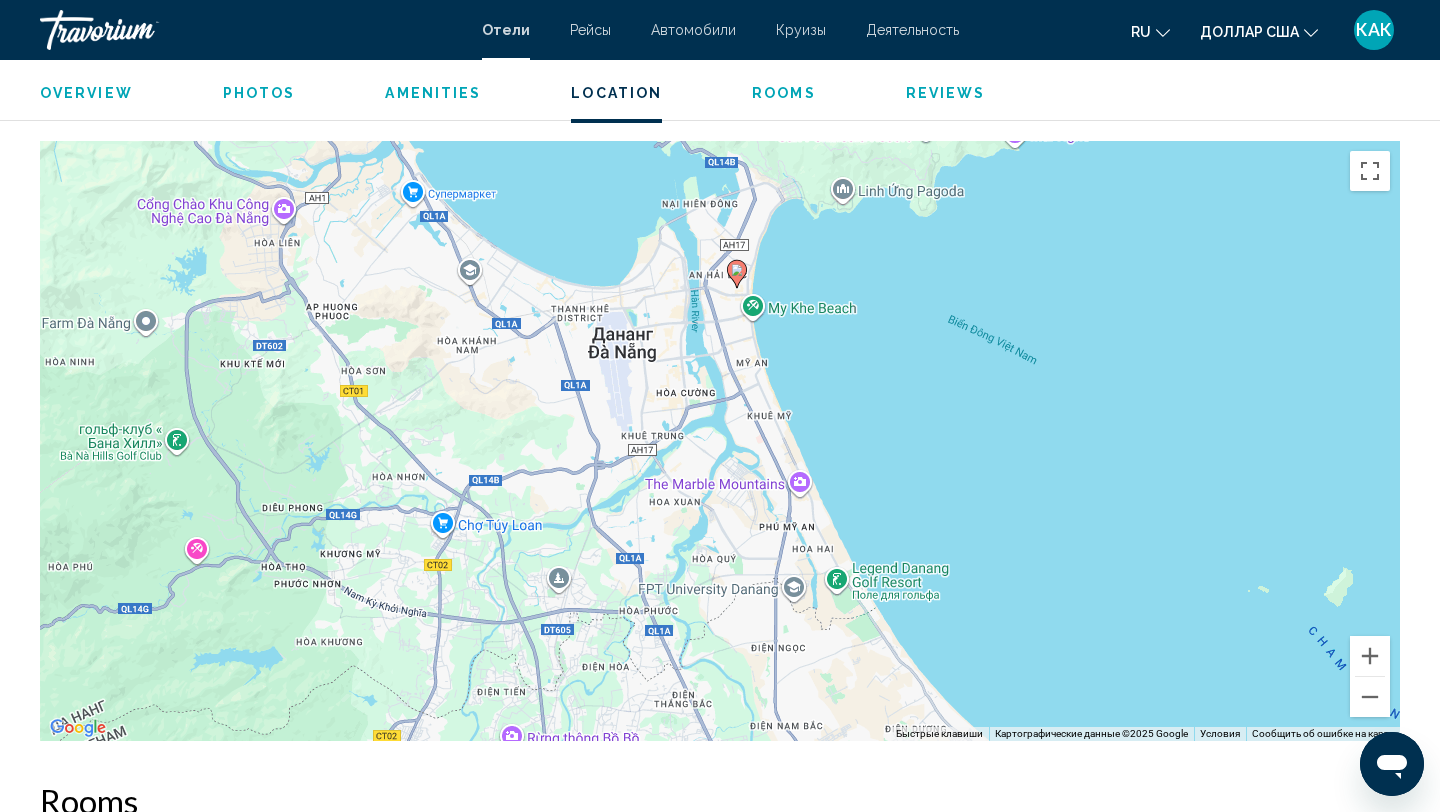 drag, startPoint x: 1333, startPoint y: 677, endPoint x: 1306, endPoint y: 589, distance: 92.0489 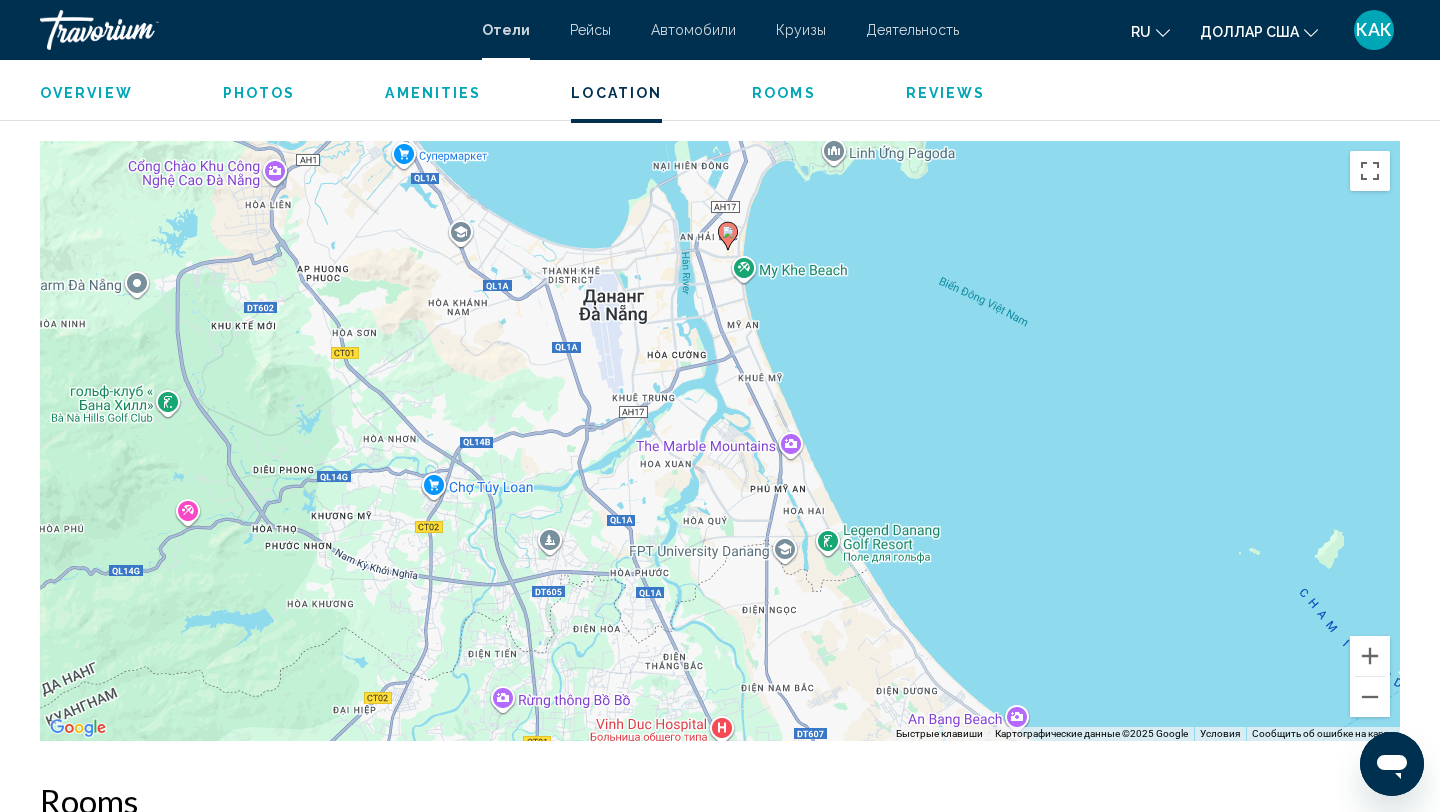 drag, startPoint x: 1122, startPoint y: 595, endPoint x: 1116, endPoint y: 517, distance: 78.23043 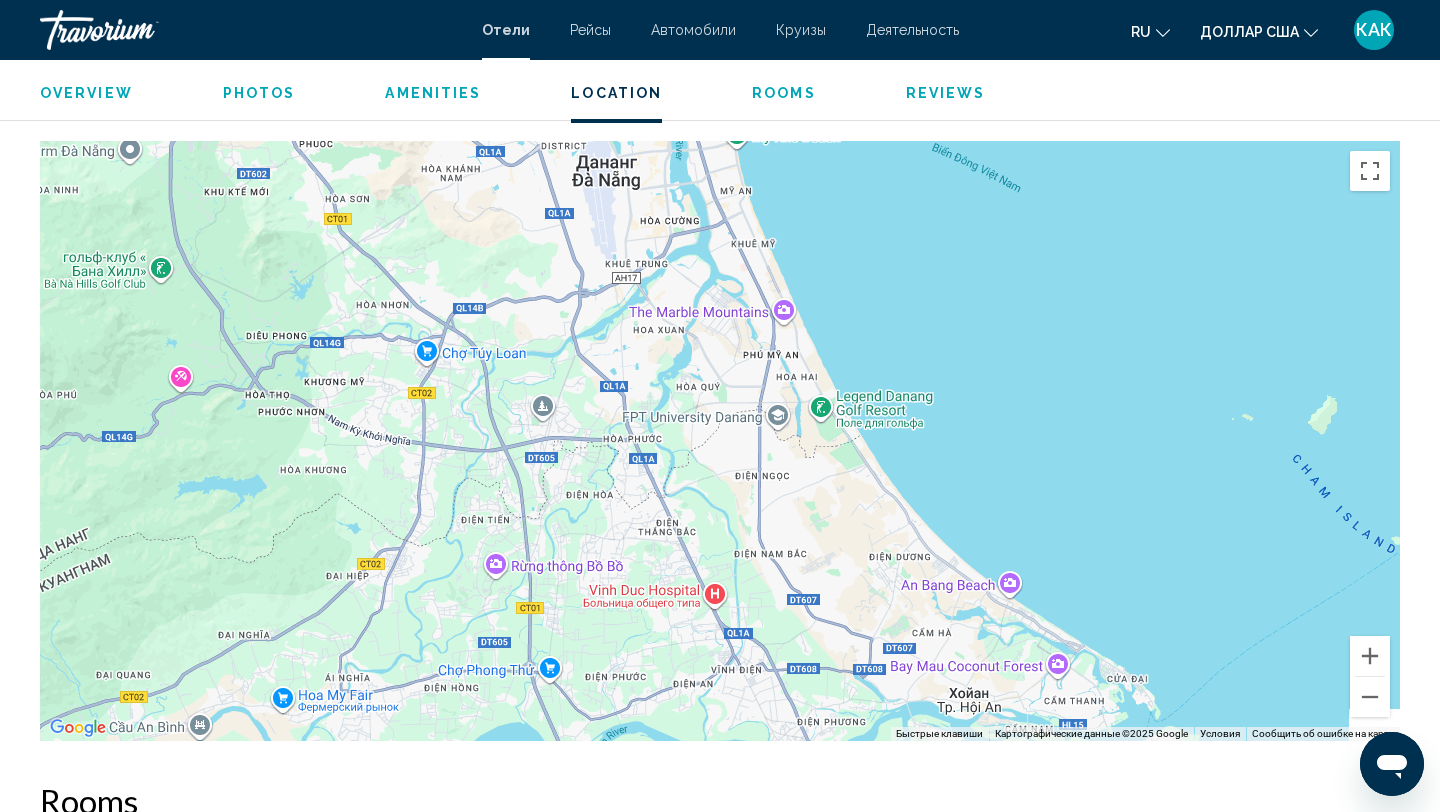 drag, startPoint x: 1009, startPoint y: 580, endPoint x: 1018, endPoint y: 518, distance: 62.649822 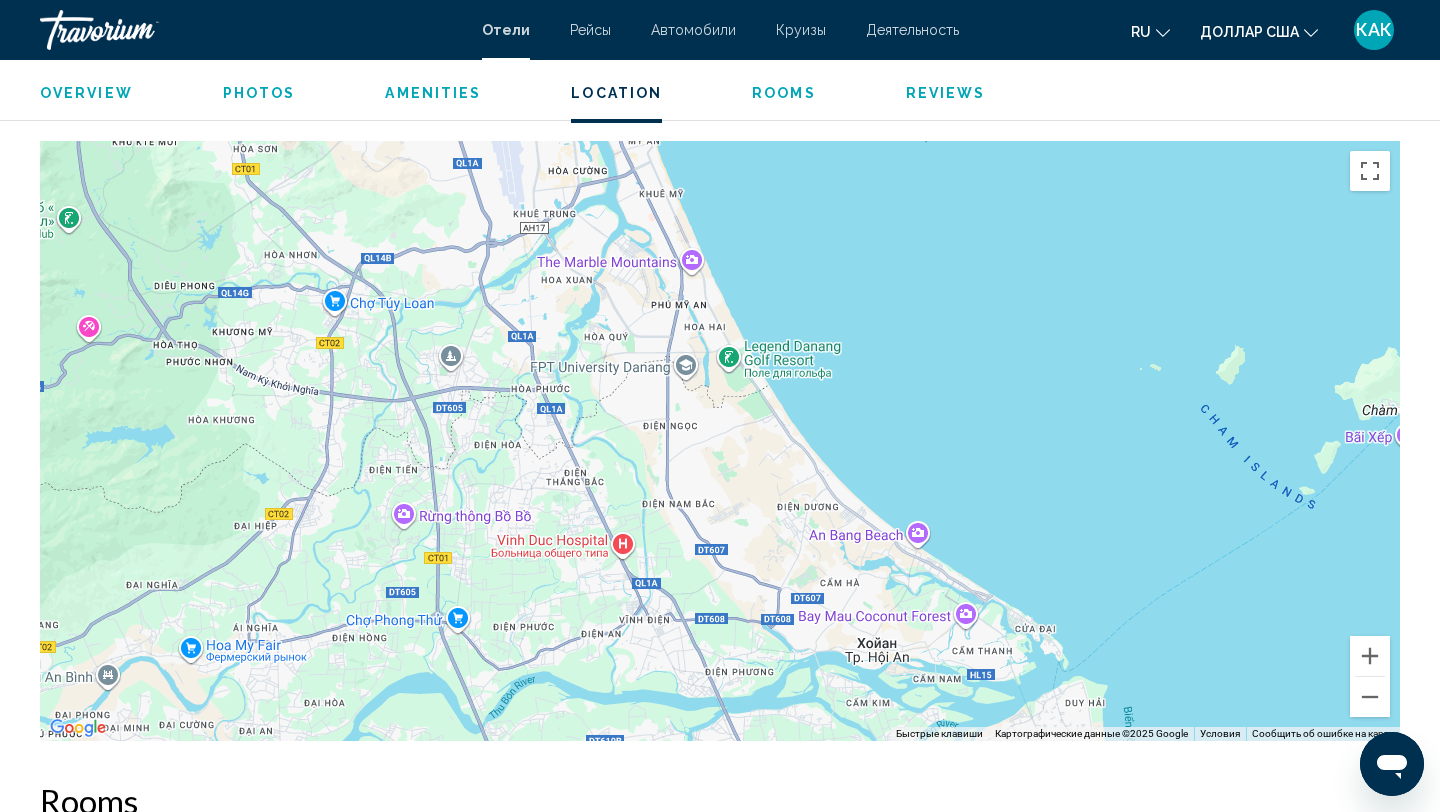 drag, startPoint x: 1183, startPoint y: 564, endPoint x: 1067, endPoint y: 534, distance: 119.81653 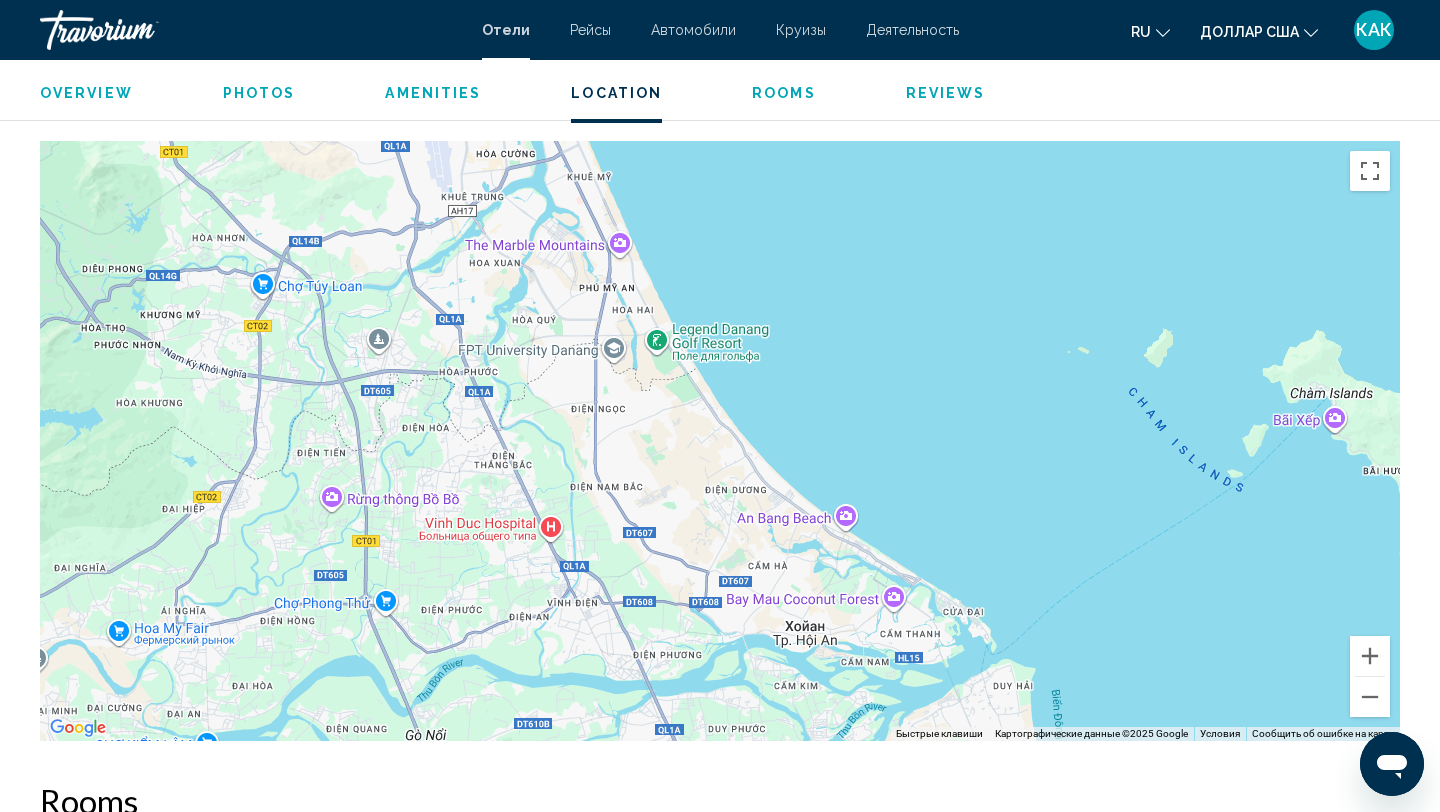 drag, startPoint x: 1174, startPoint y: 575, endPoint x: 1106, endPoint y: 549, distance: 72.8011 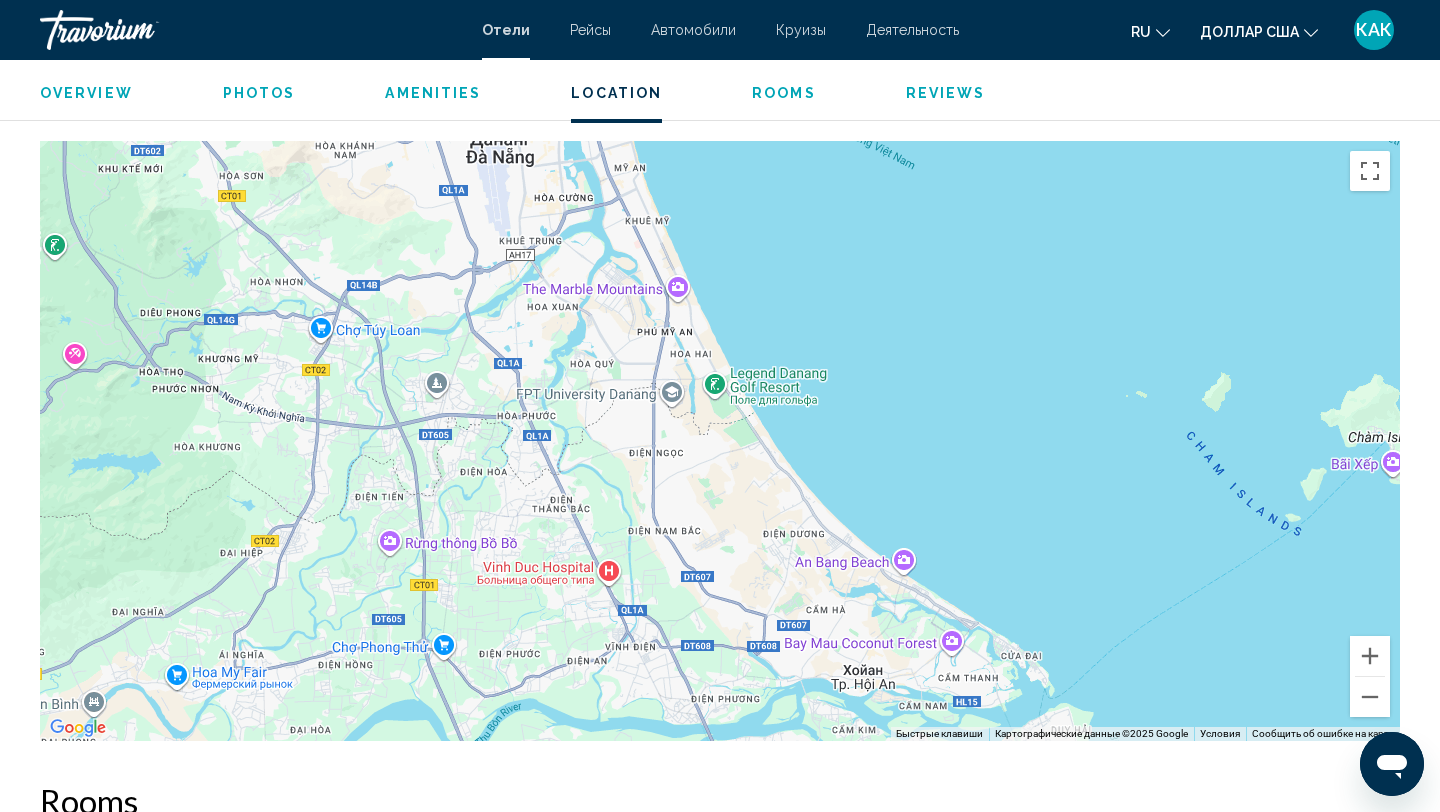drag, startPoint x: 1043, startPoint y: 509, endPoint x: 1119, endPoint y: 571, distance: 98.0816 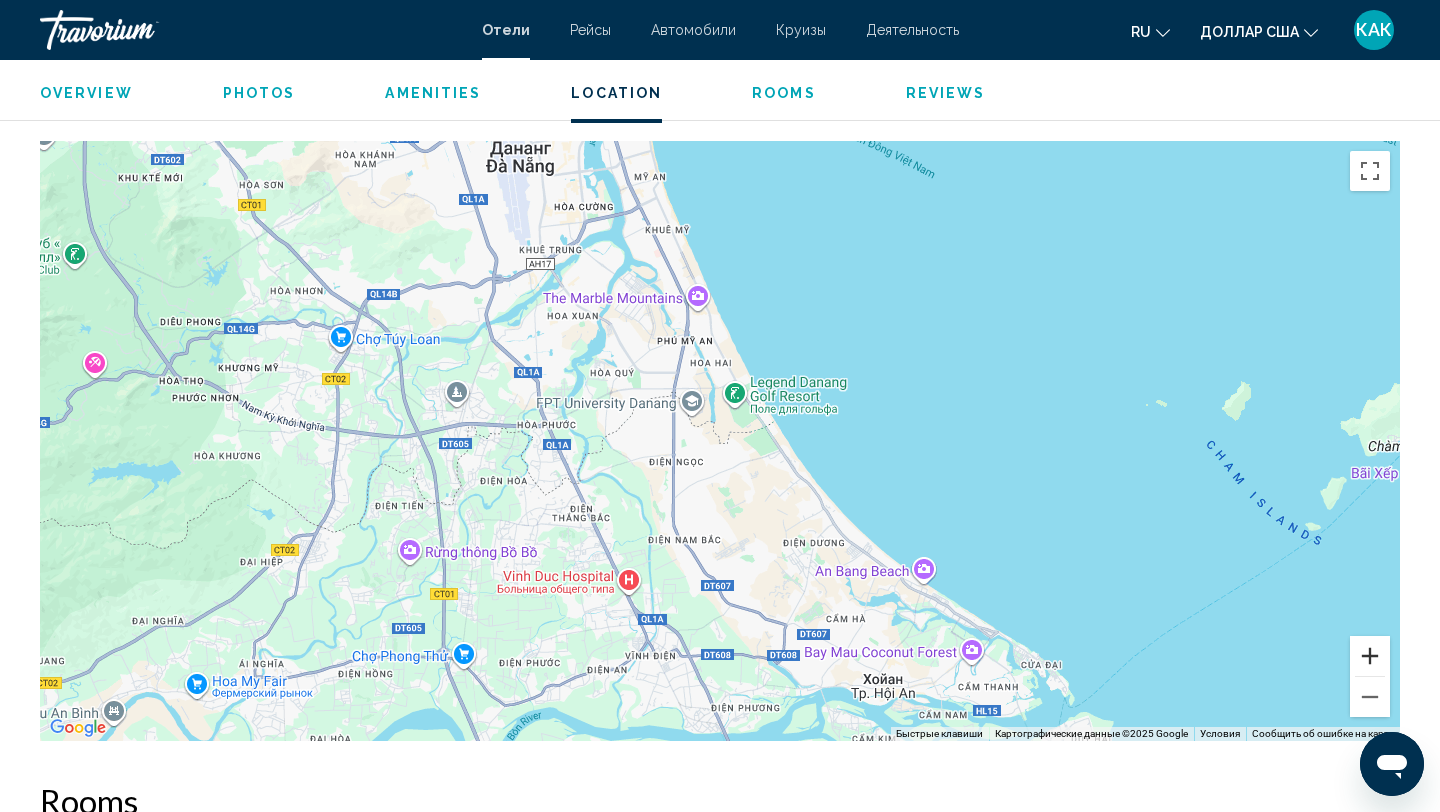 click at bounding box center (1370, 656) 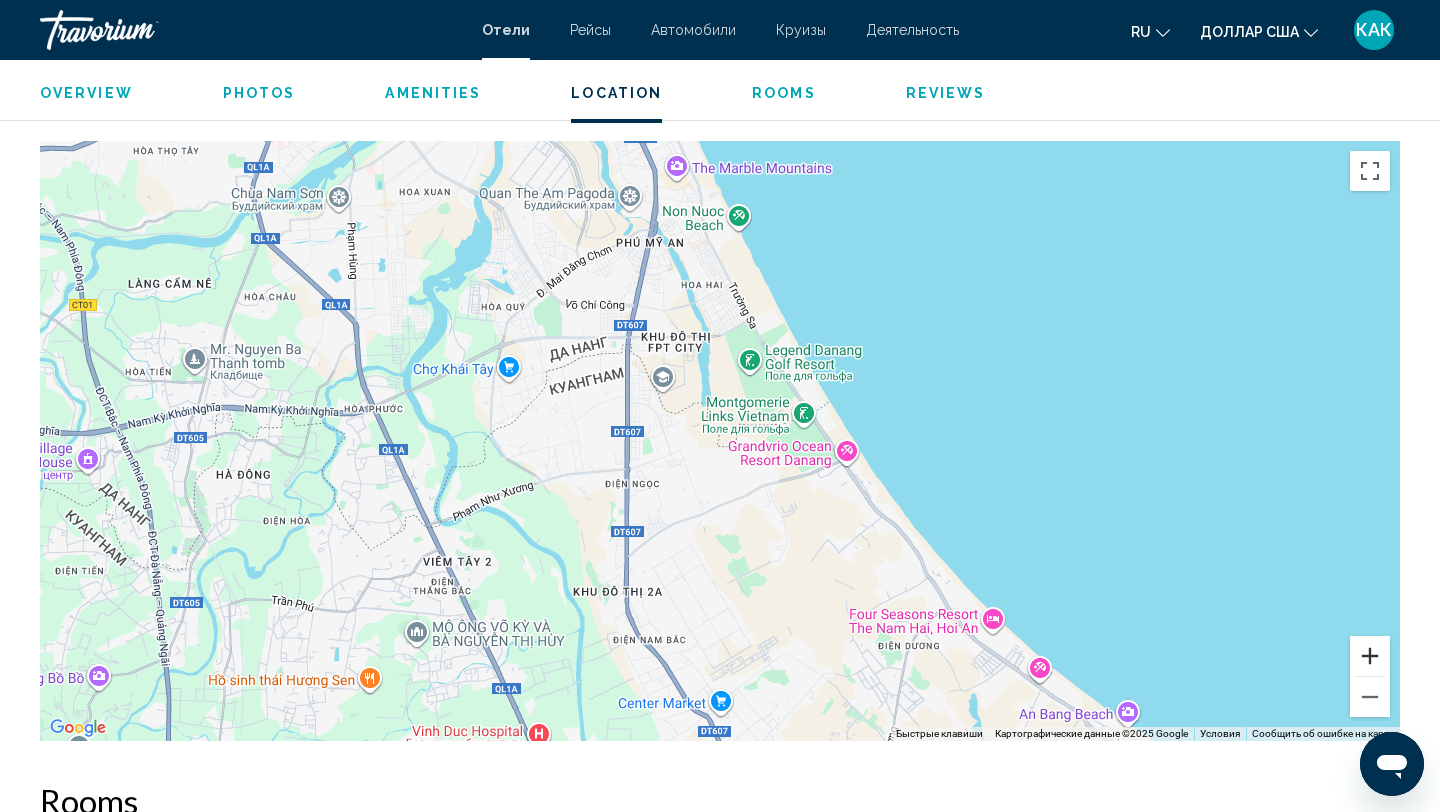click at bounding box center [1370, 656] 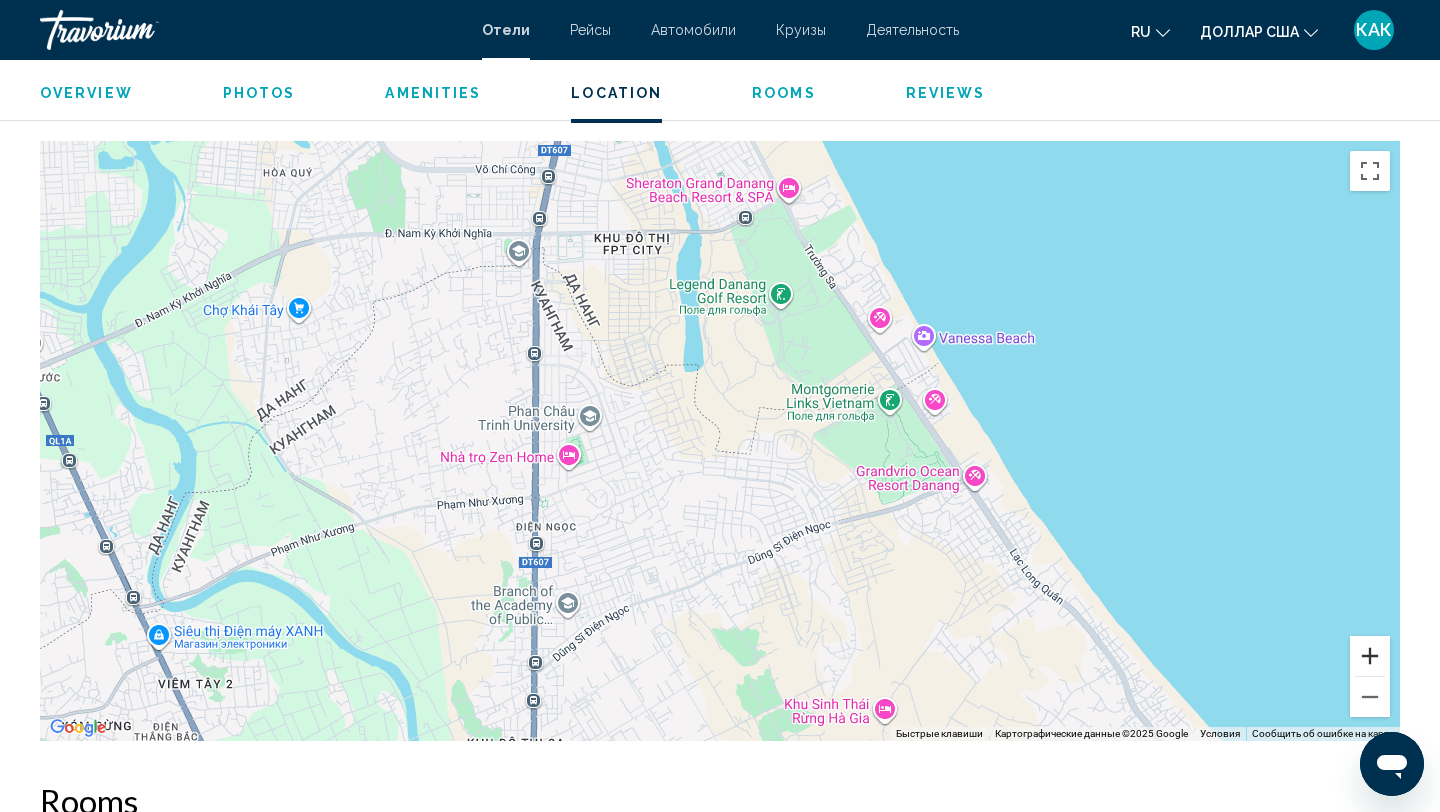 click at bounding box center [1370, 656] 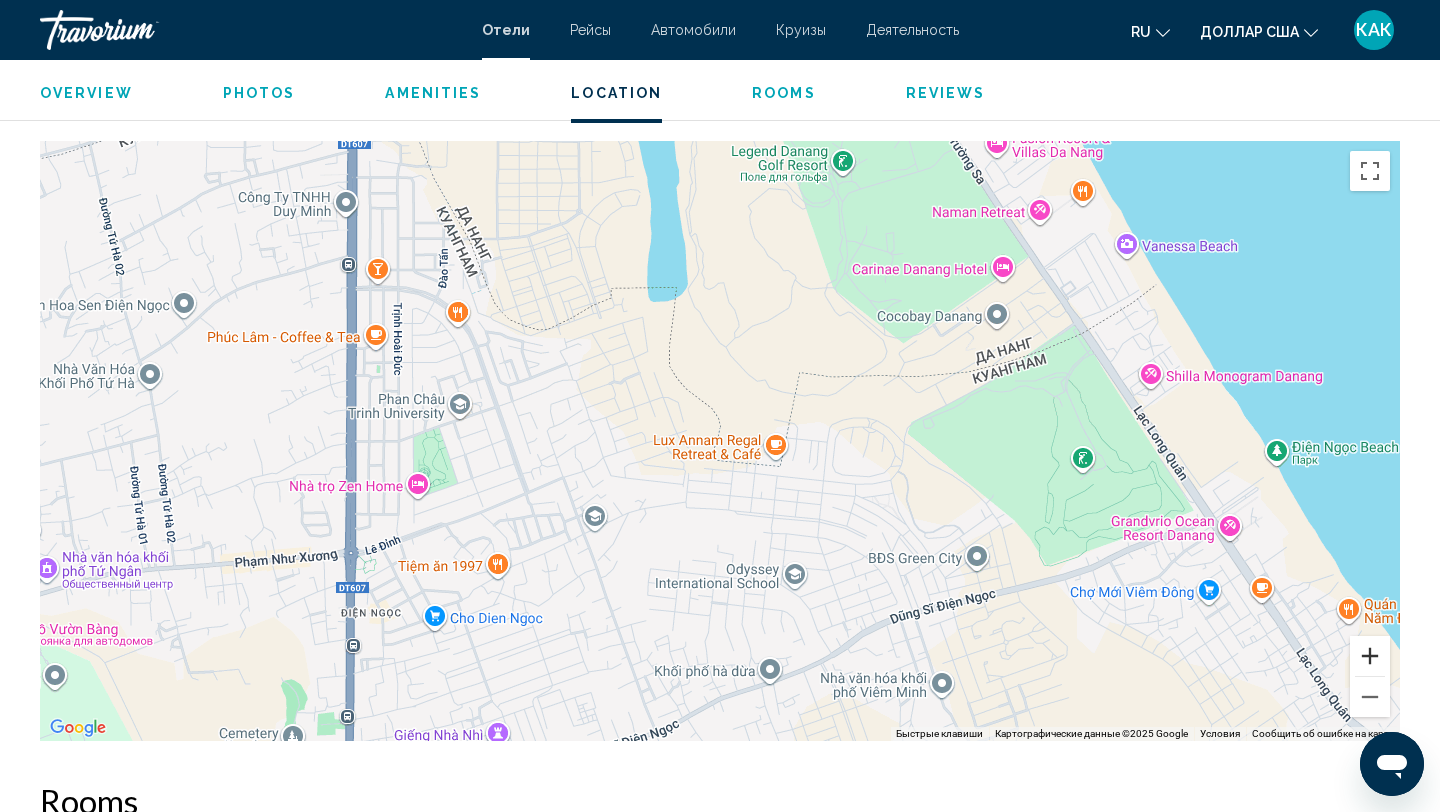 click at bounding box center (1370, 656) 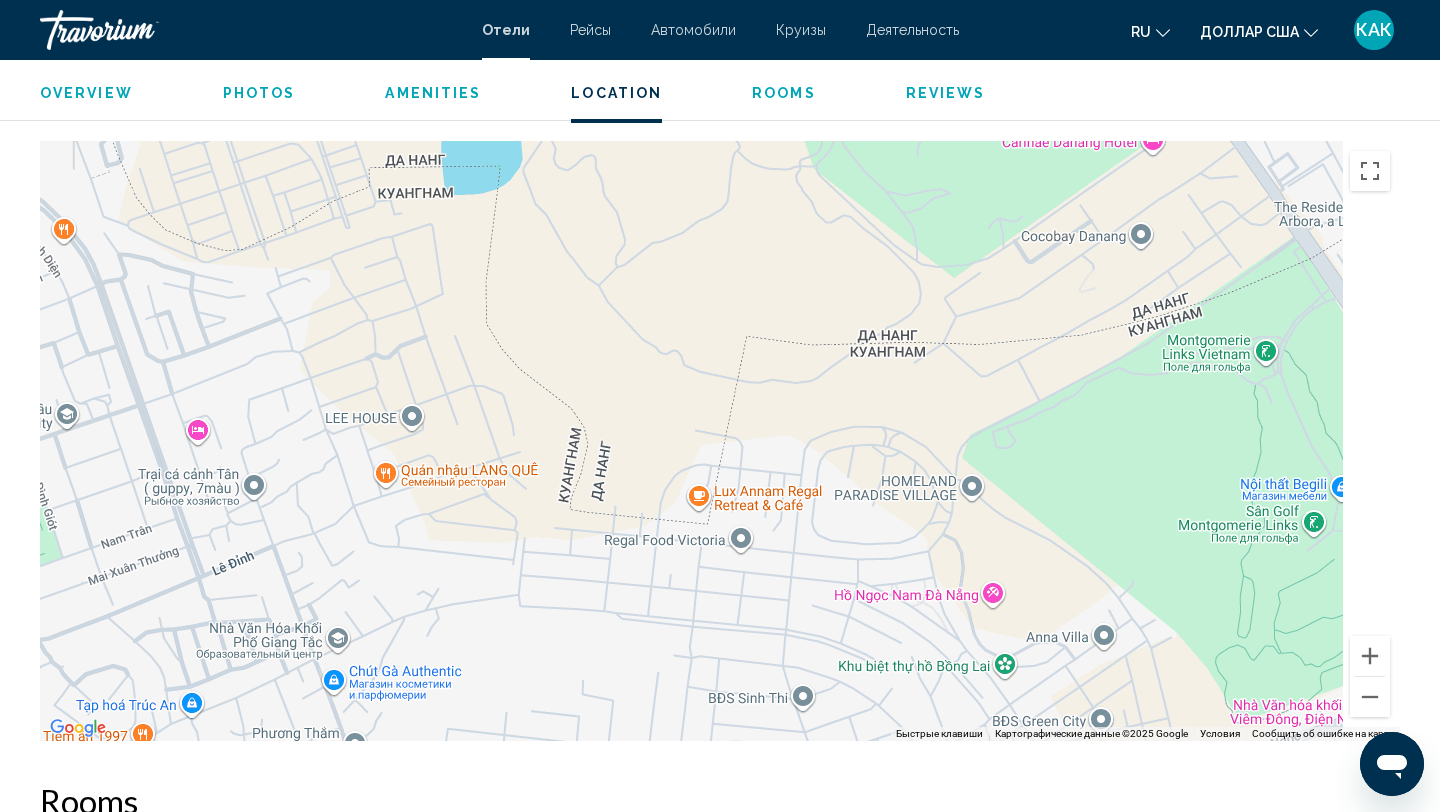 drag, startPoint x: 1244, startPoint y: 501, endPoint x: 1030, endPoint y: 552, distance: 219.99318 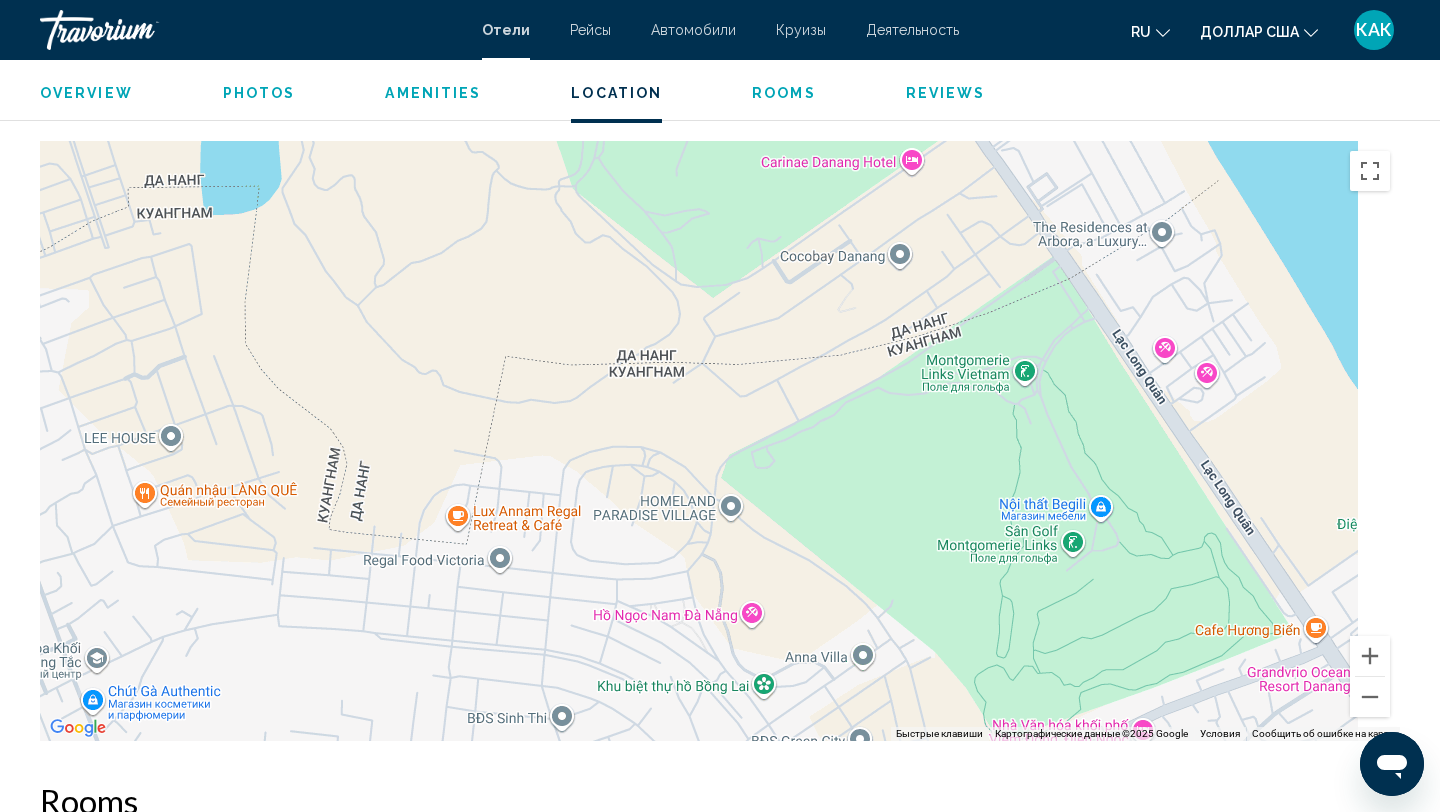 drag, startPoint x: 1238, startPoint y: 518, endPoint x: 1040, endPoint y: 516, distance: 198.0101 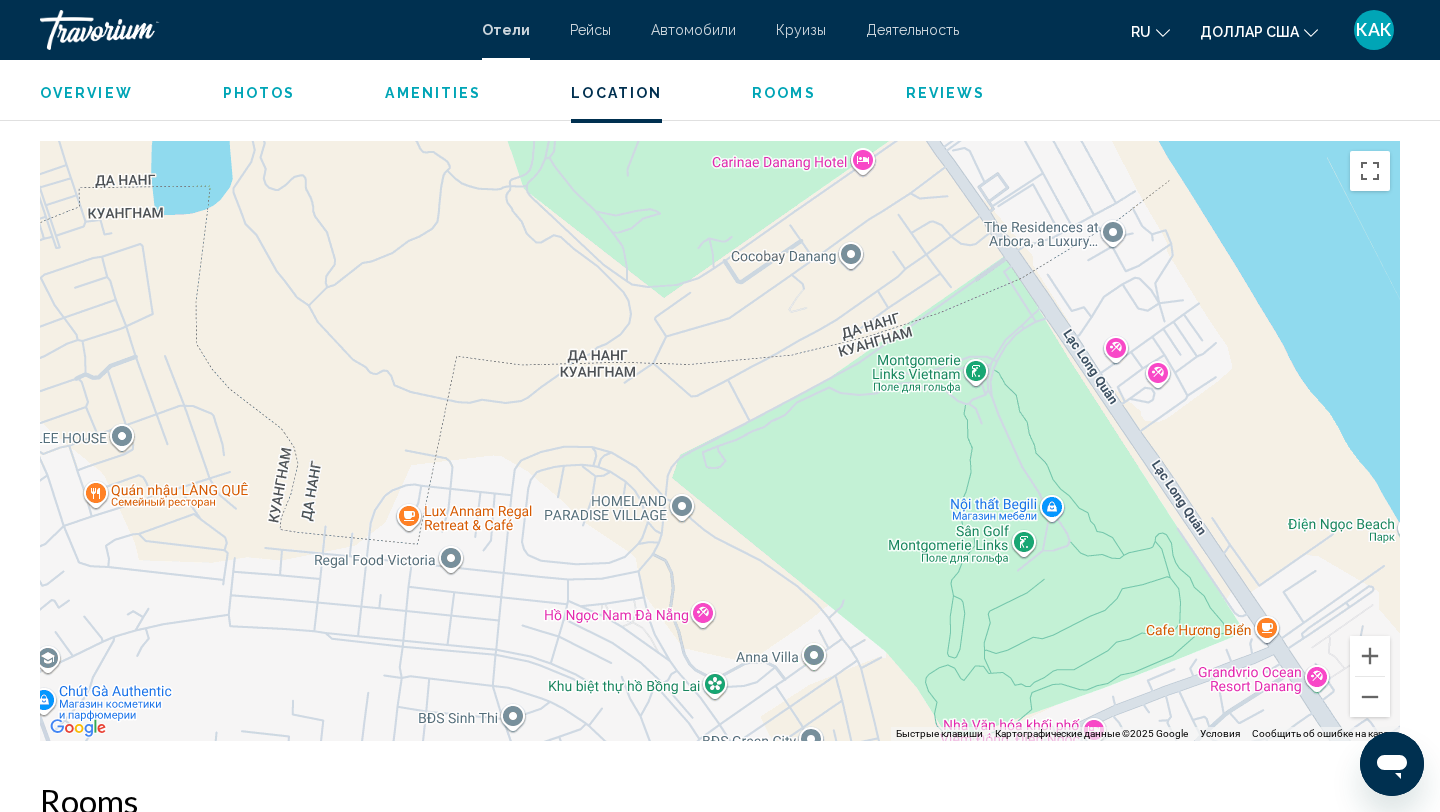drag, startPoint x: 1192, startPoint y: 550, endPoint x: 1175, endPoint y: 426, distance: 125.1599 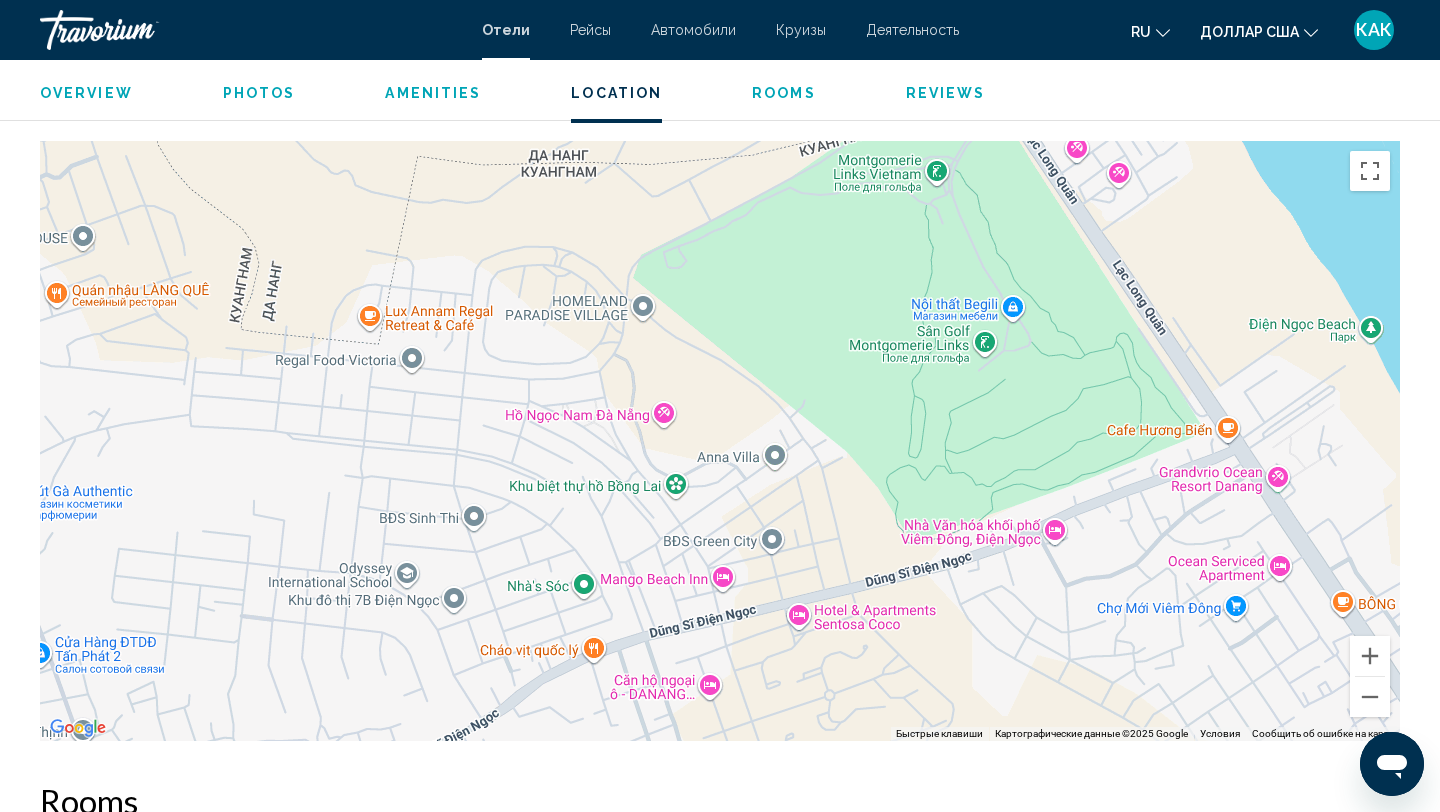 drag, startPoint x: 1185, startPoint y: 571, endPoint x: 1085, endPoint y: 511, distance: 116.61904 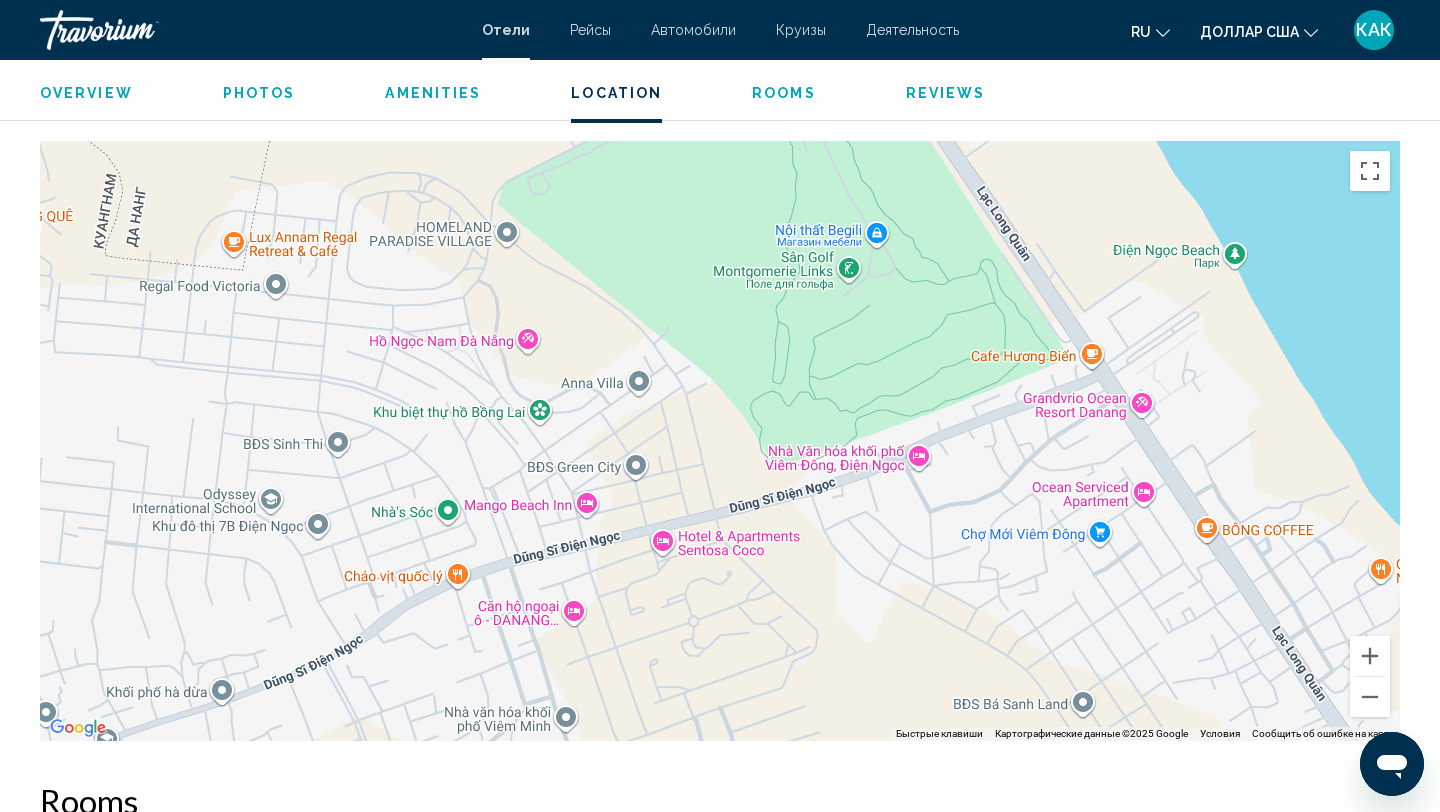 drag, startPoint x: 1144, startPoint y: 579, endPoint x: 1104, endPoint y: 525, distance: 67.20119 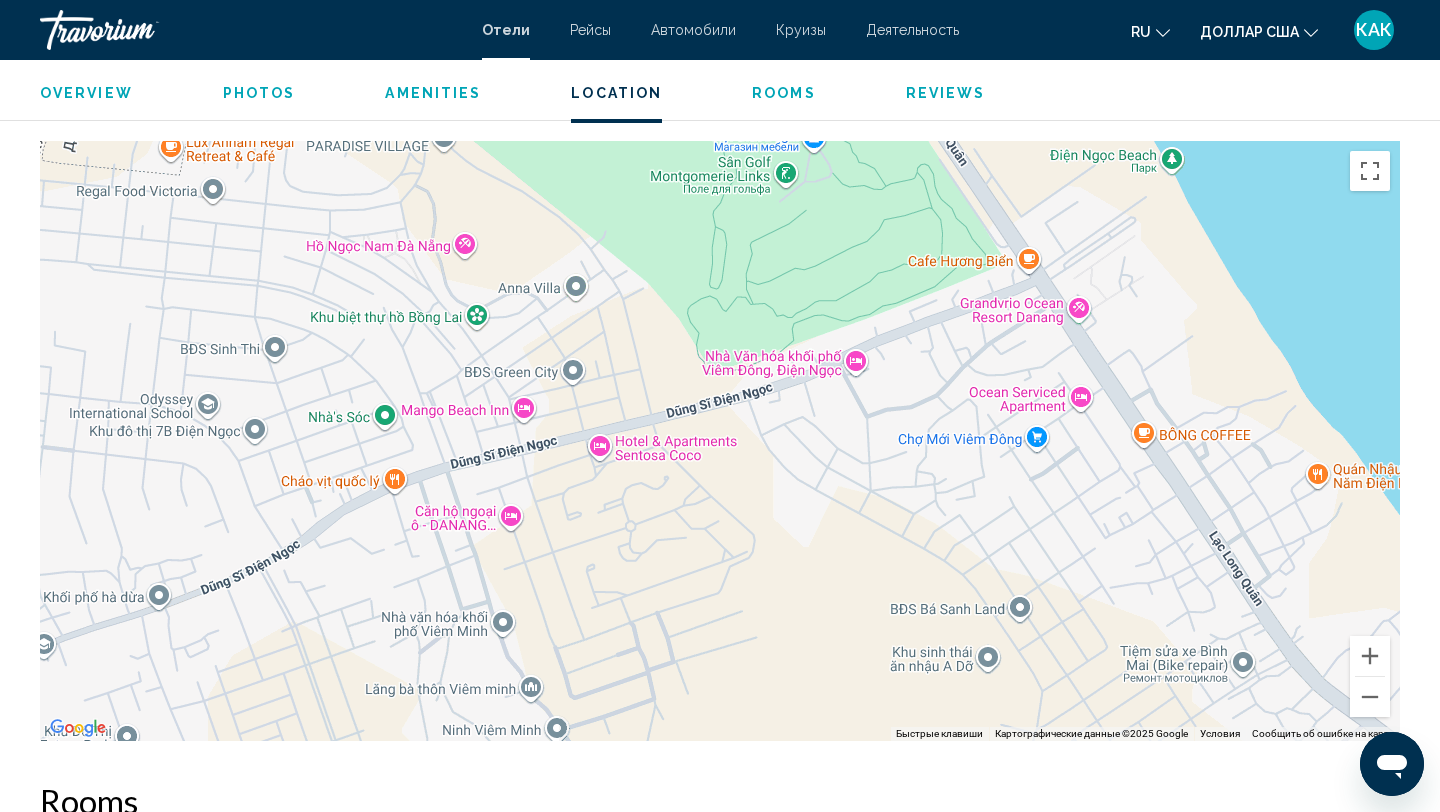 drag, startPoint x: 1103, startPoint y: 525, endPoint x: 1093, endPoint y: 484, distance: 42.201897 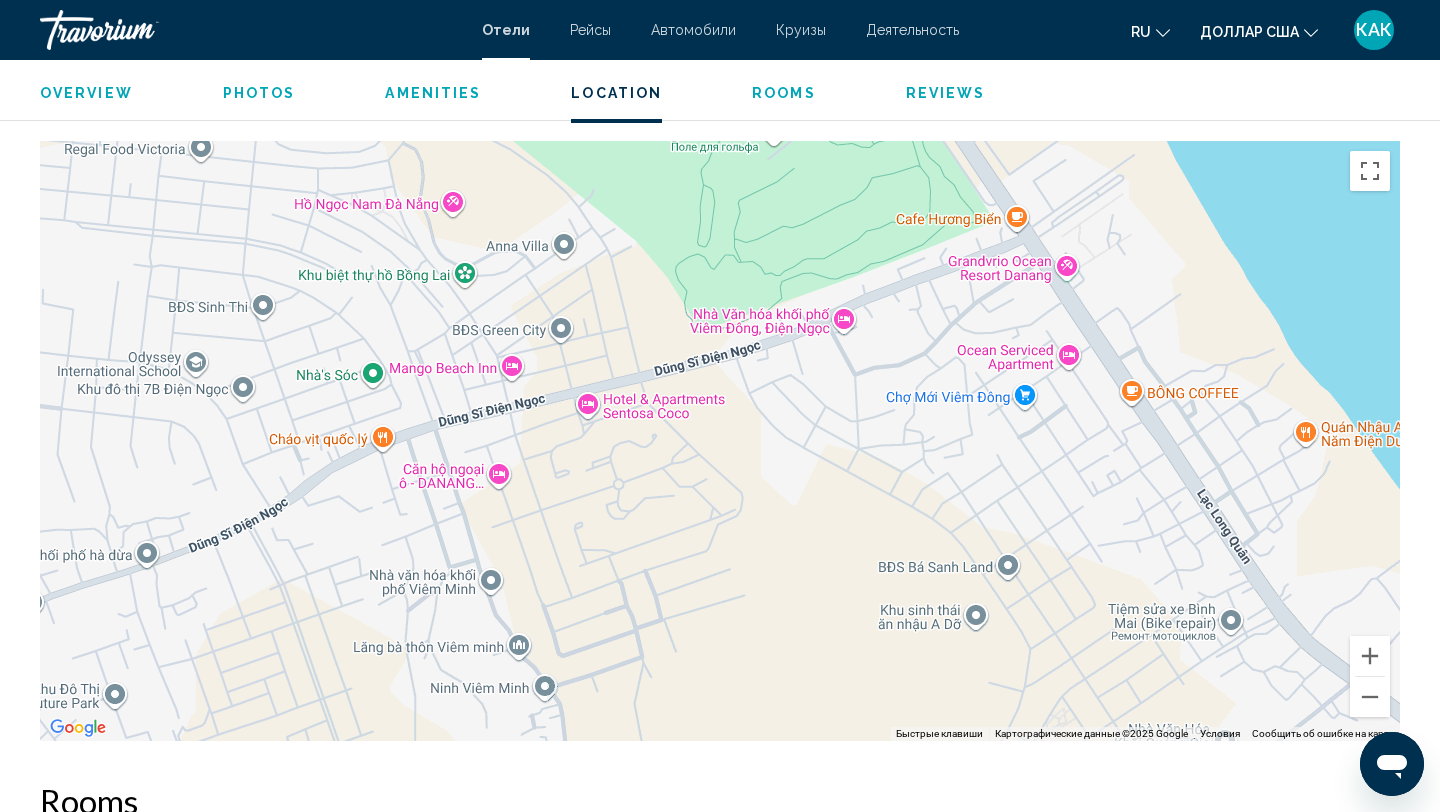 drag, startPoint x: 1172, startPoint y: 577, endPoint x: 1085, endPoint y: 563, distance: 88.11924 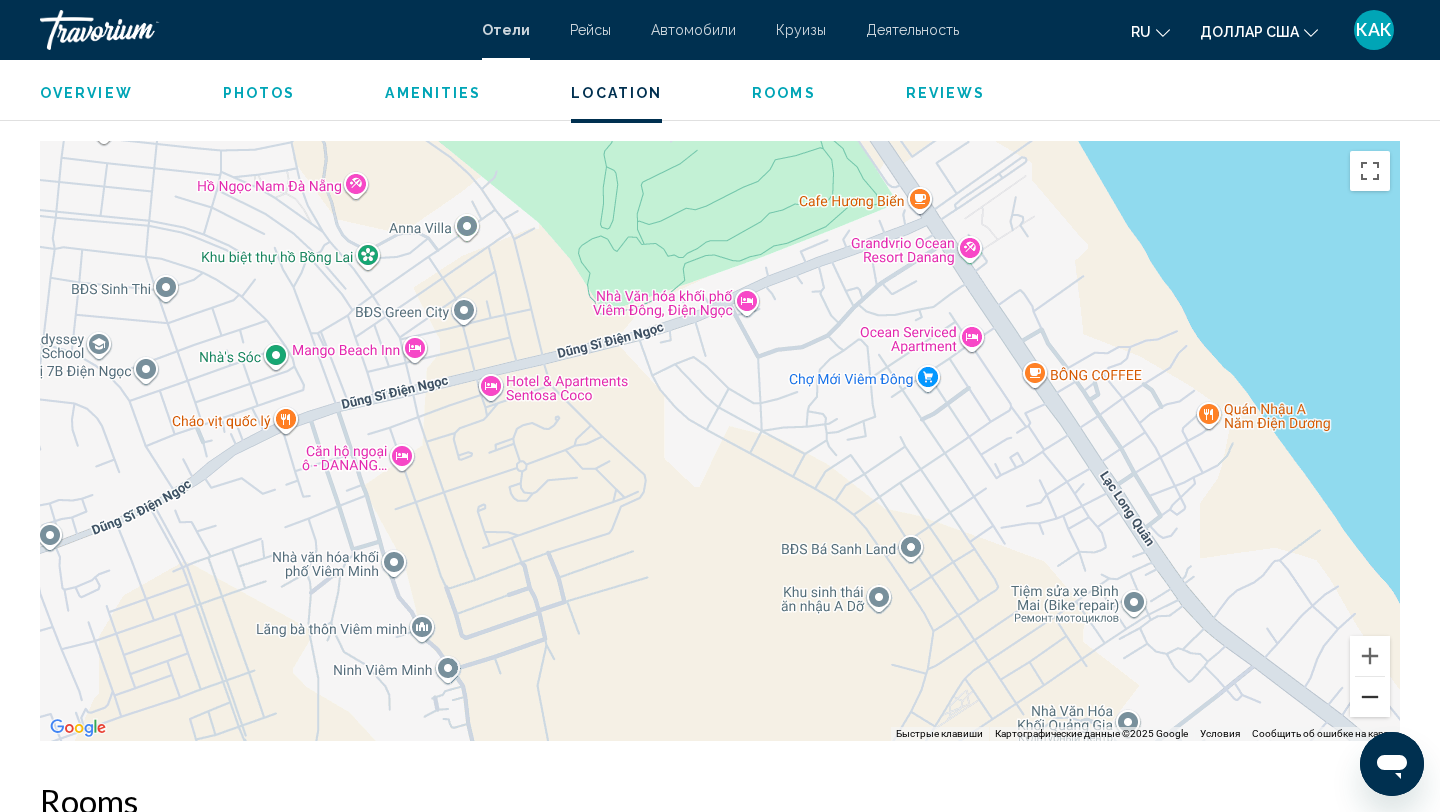 click at bounding box center [1370, 697] 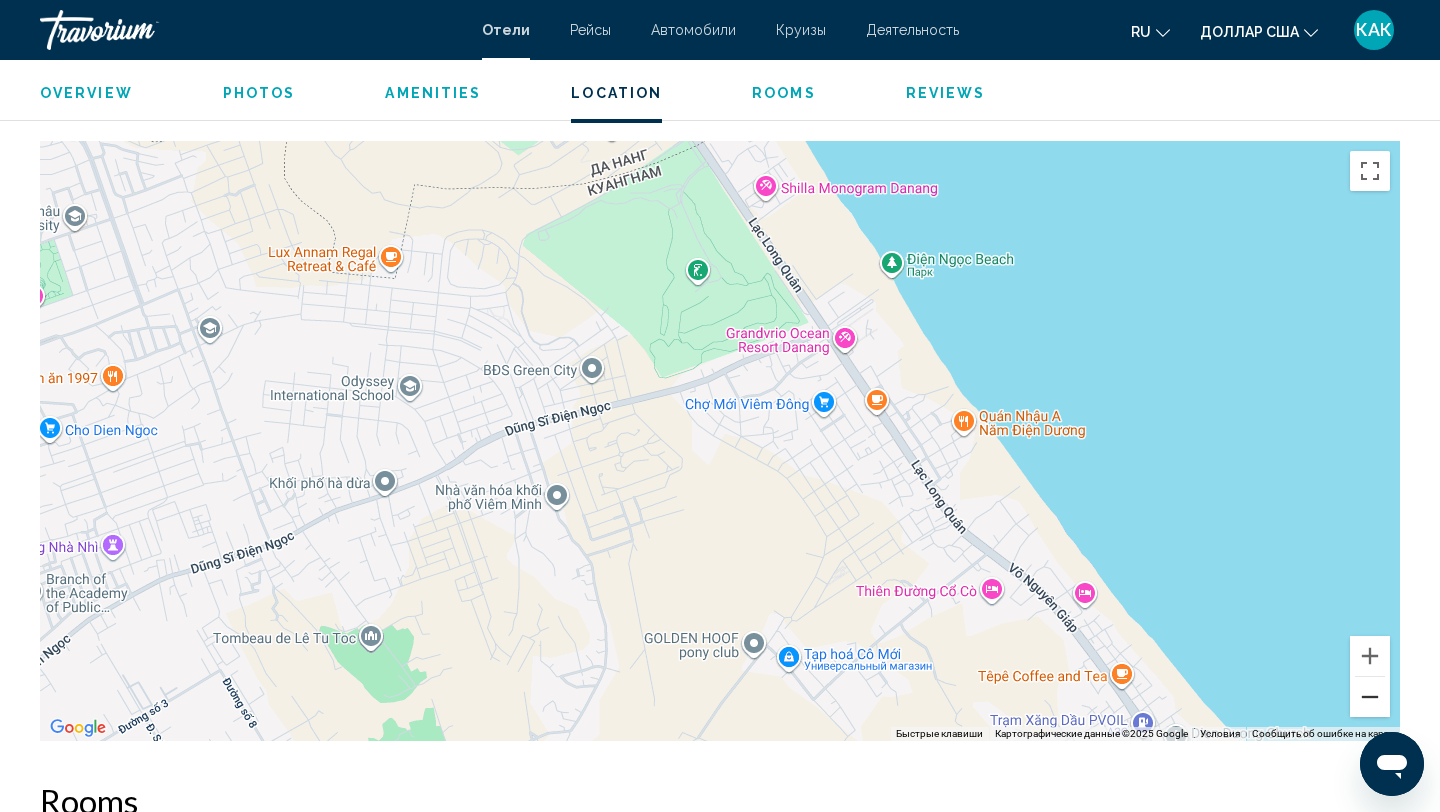 click at bounding box center [1370, 697] 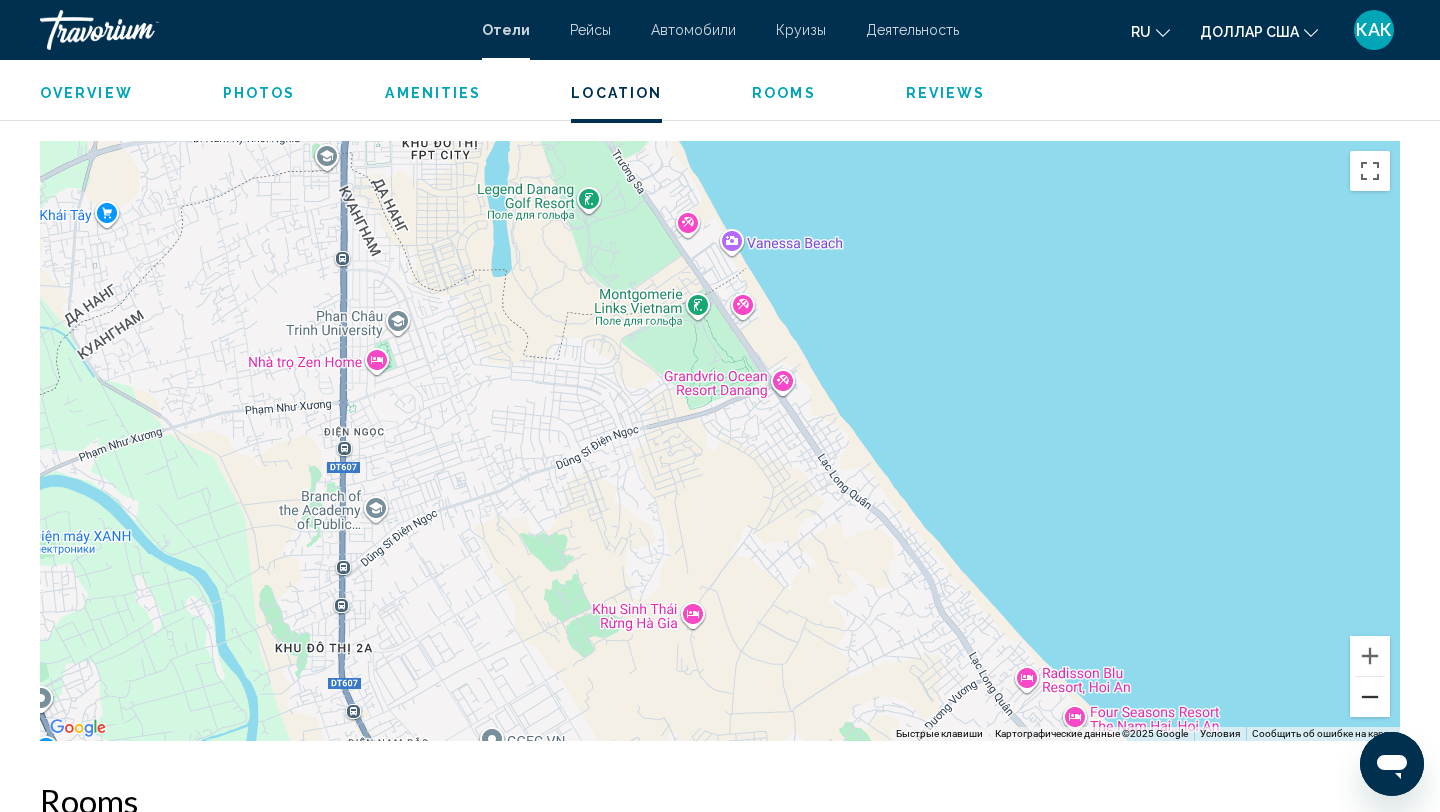 click at bounding box center (1370, 697) 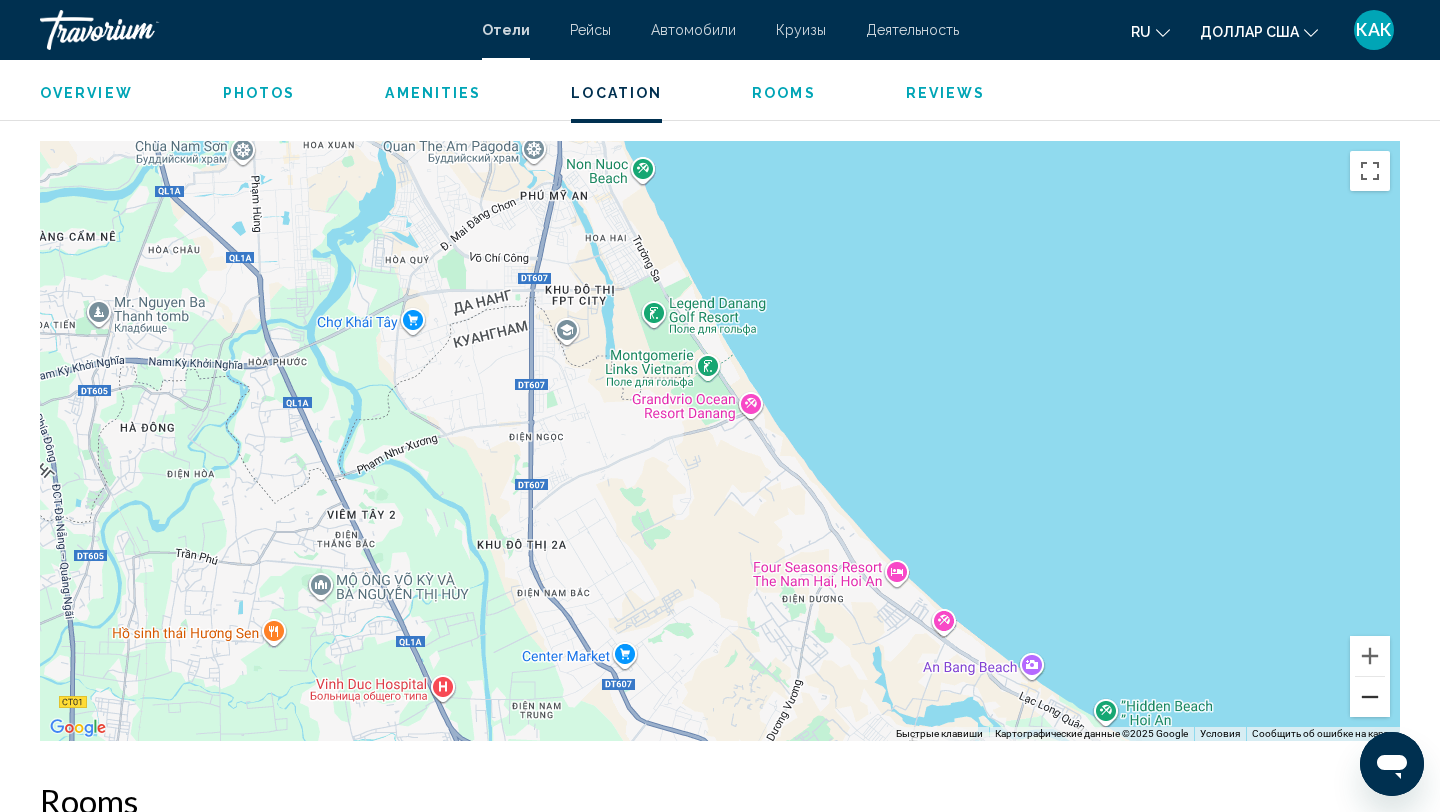 click at bounding box center [1370, 697] 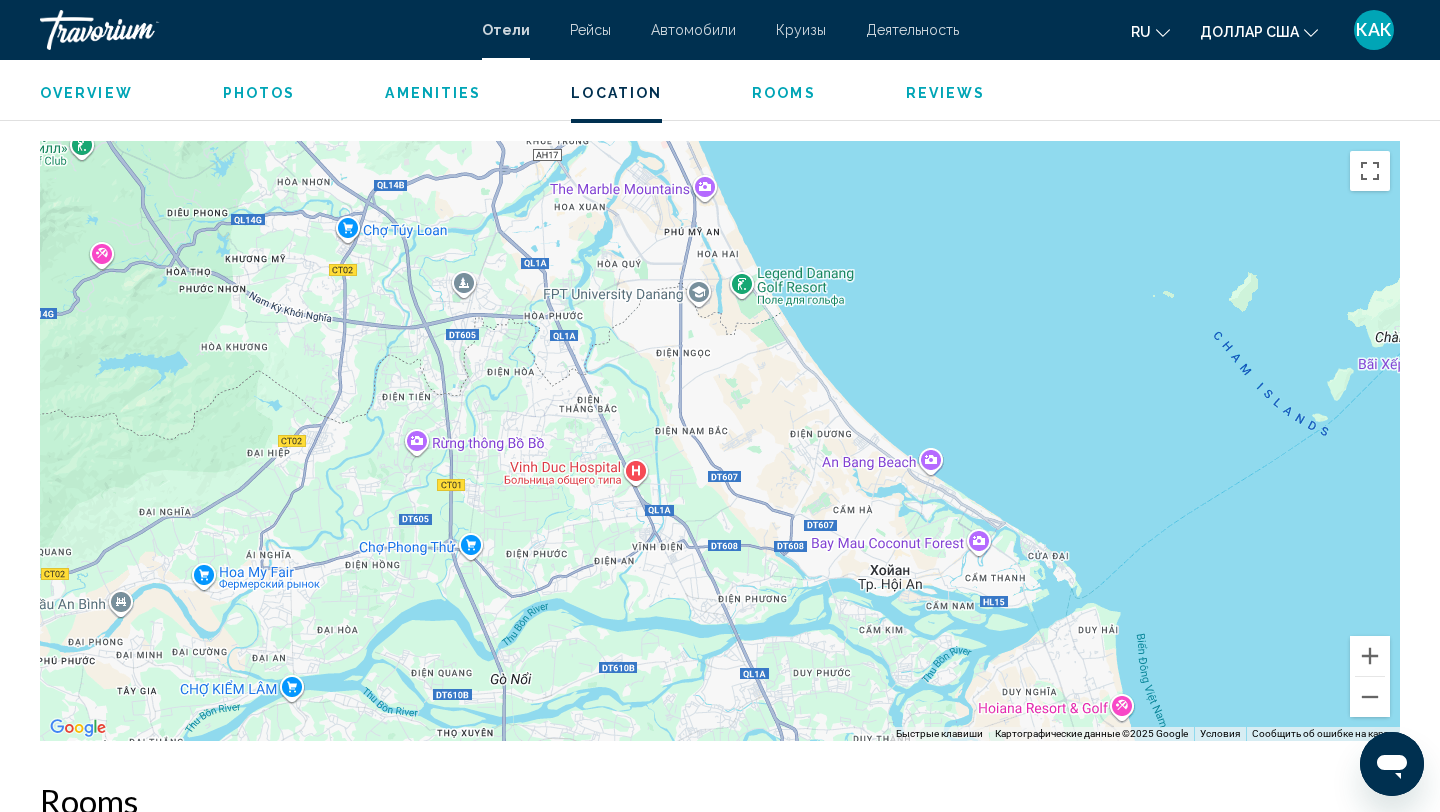 drag, startPoint x: 948, startPoint y: 600, endPoint x: 1010, endPoint y: 498, distance: 119.36499 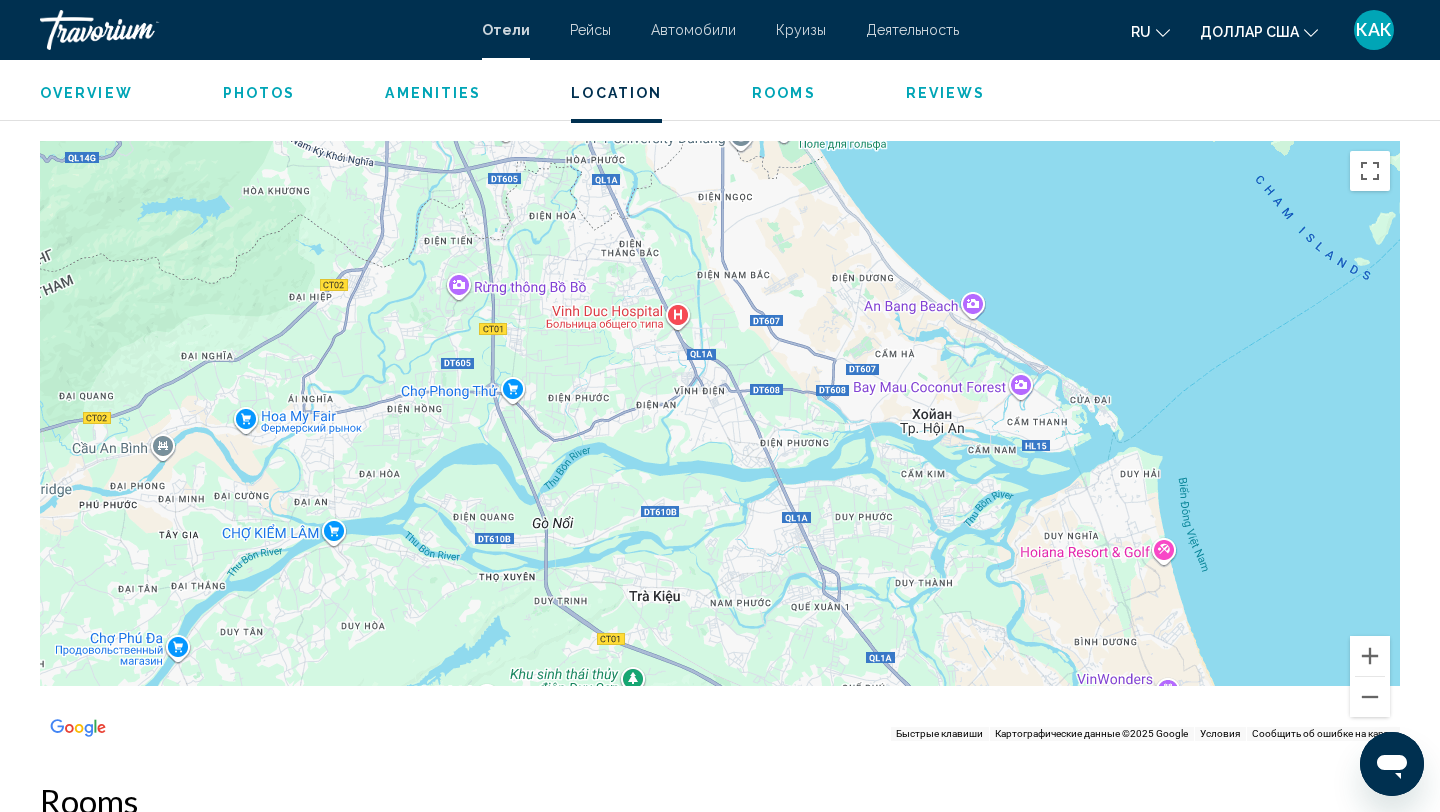 drag, startPoint x: 929, startPoint y: 576, endPoint x: 939, endPoint y: 471, distance: 105.47511 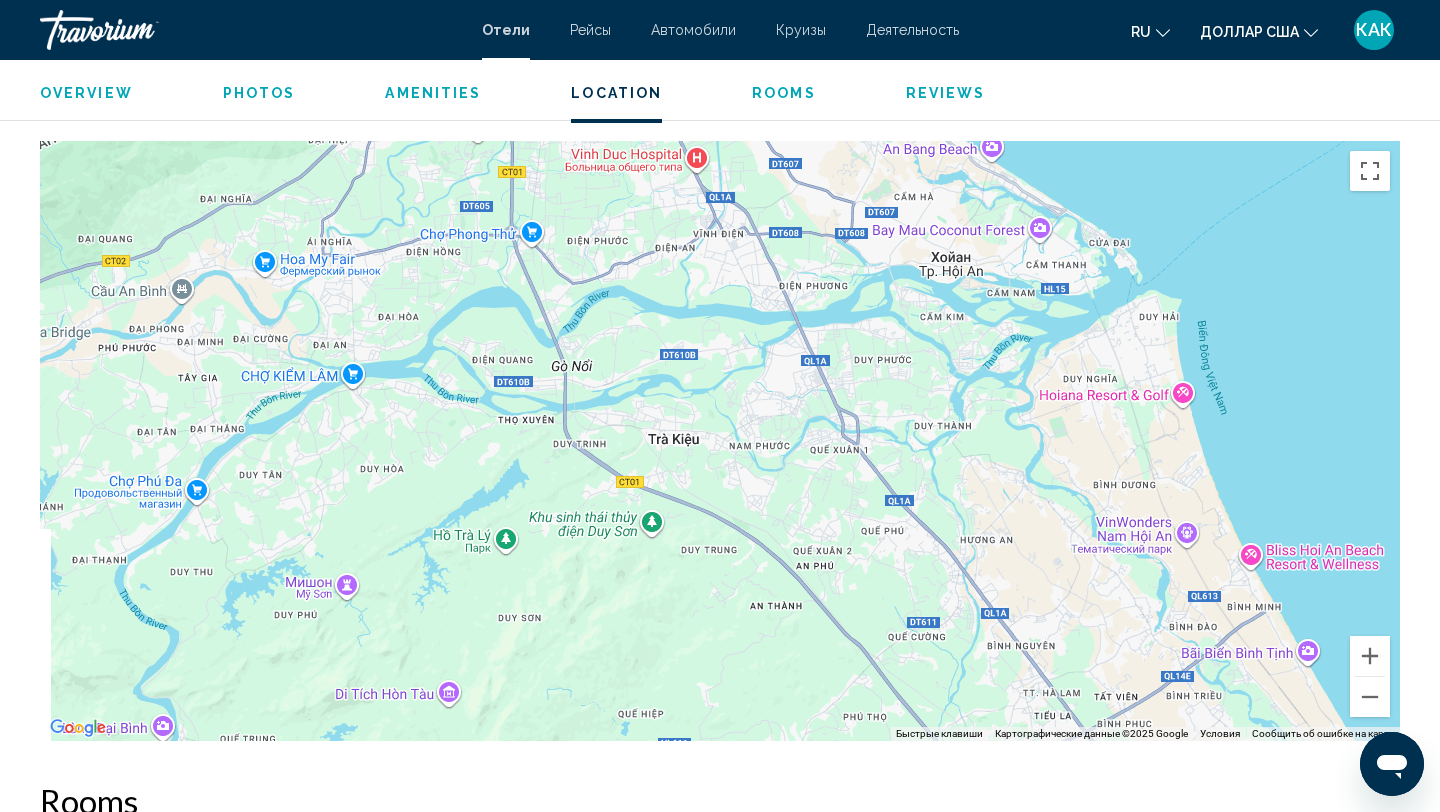 drag, startPoint x: 965, startPoint y: 506, endPoint x: 984, endPoint y: 332, distance: 175.03429 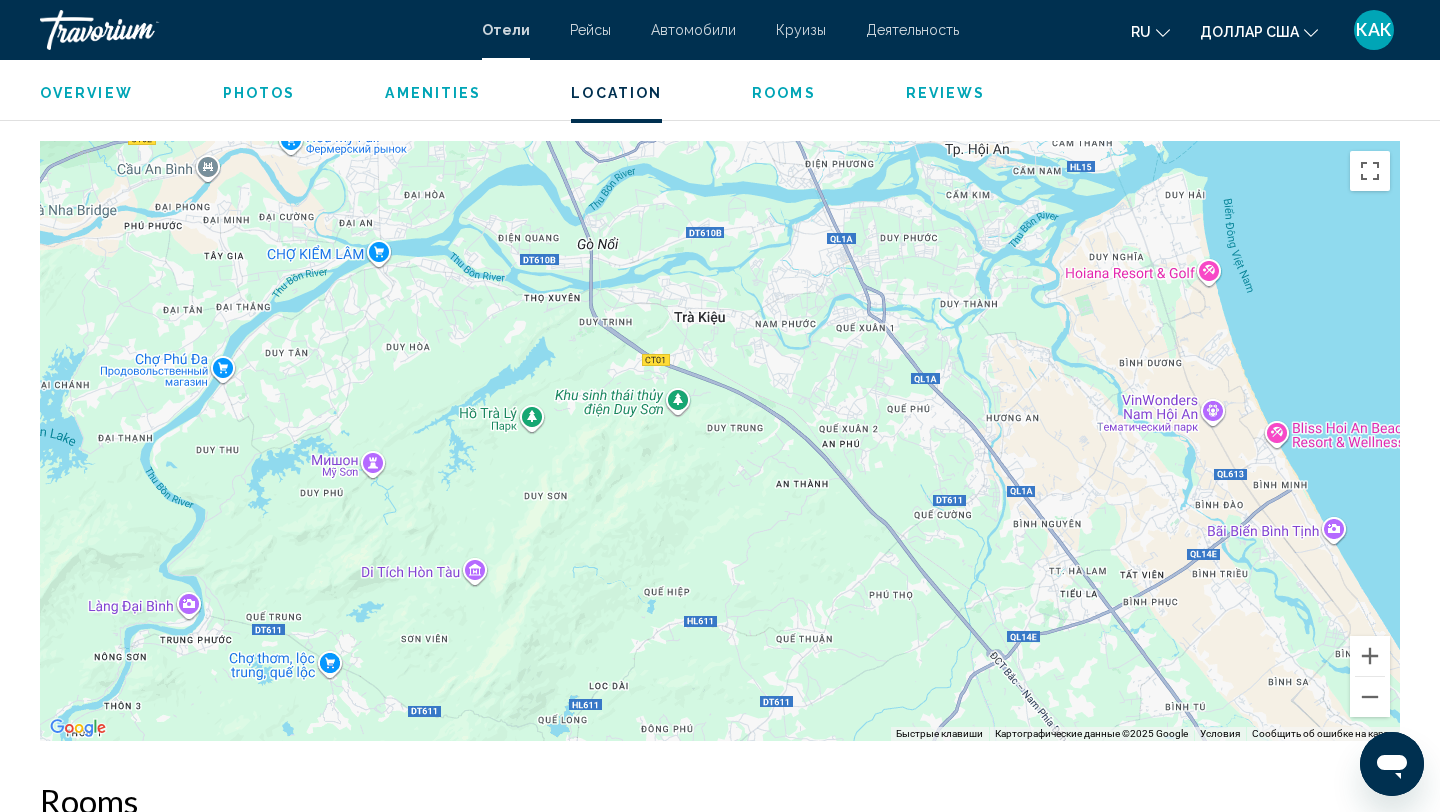 drag, startPoint x: 710, startPoint y: 435, endPoint x: 979, endPoint y: 532, distance: 285.95453 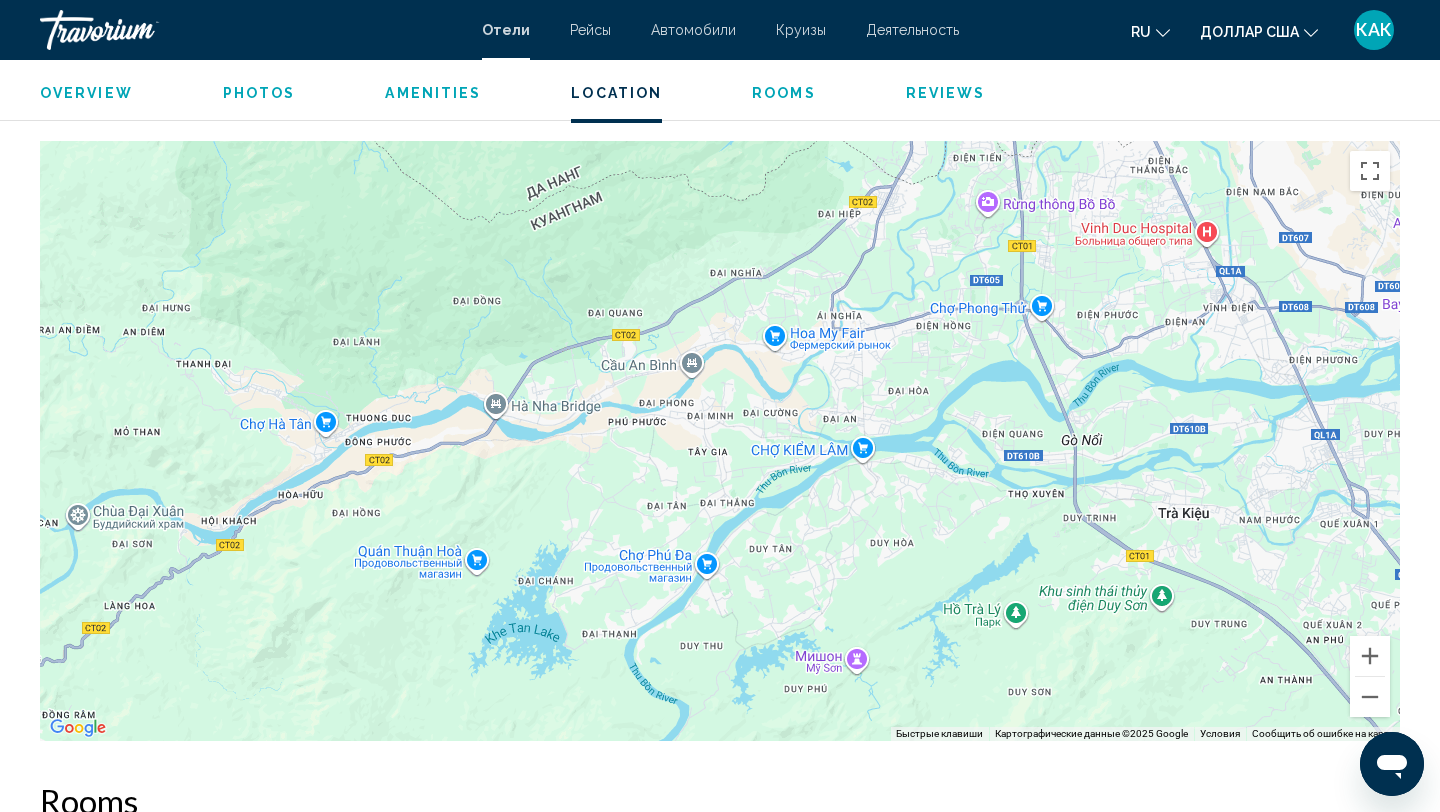 drag, startPoint x: 979, startPoint y: 532, endPoint x: 837, endPoint y: 538, distance: 142.12671 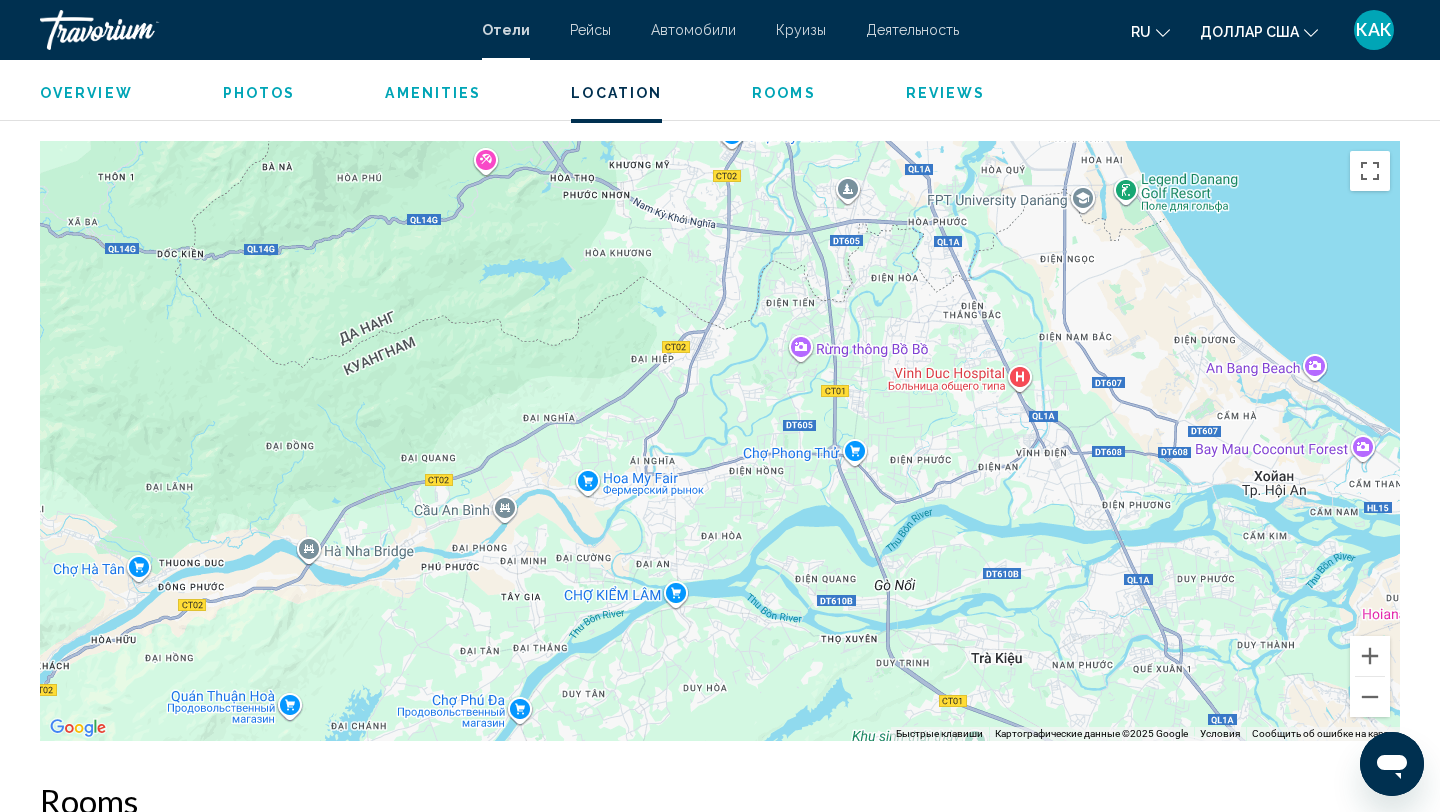 drag, startPoint x: 916, startPoint y: 376, endPoint x: 757, endPoint y: 566, distance: 247.75189 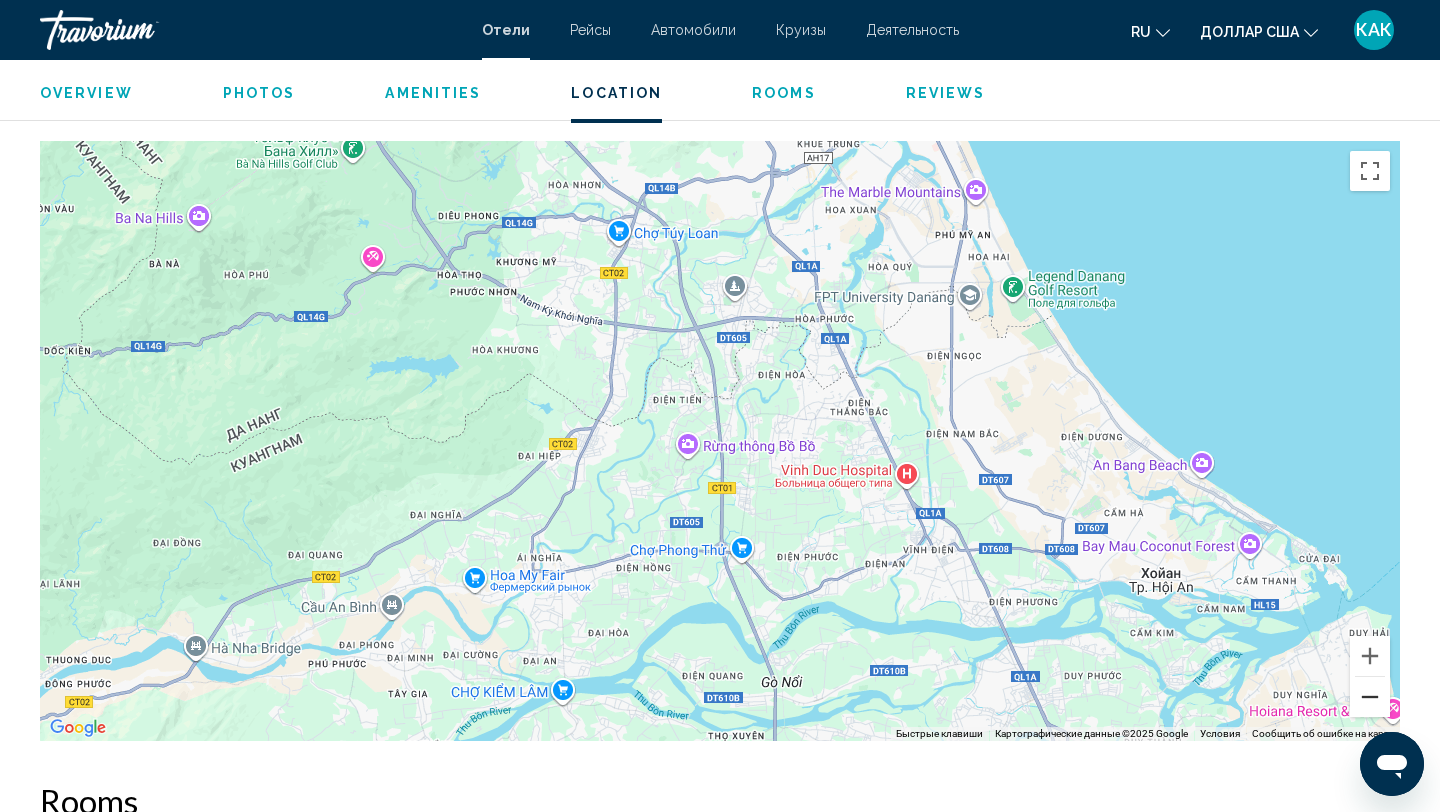 click at bounding box center [1370, 697] 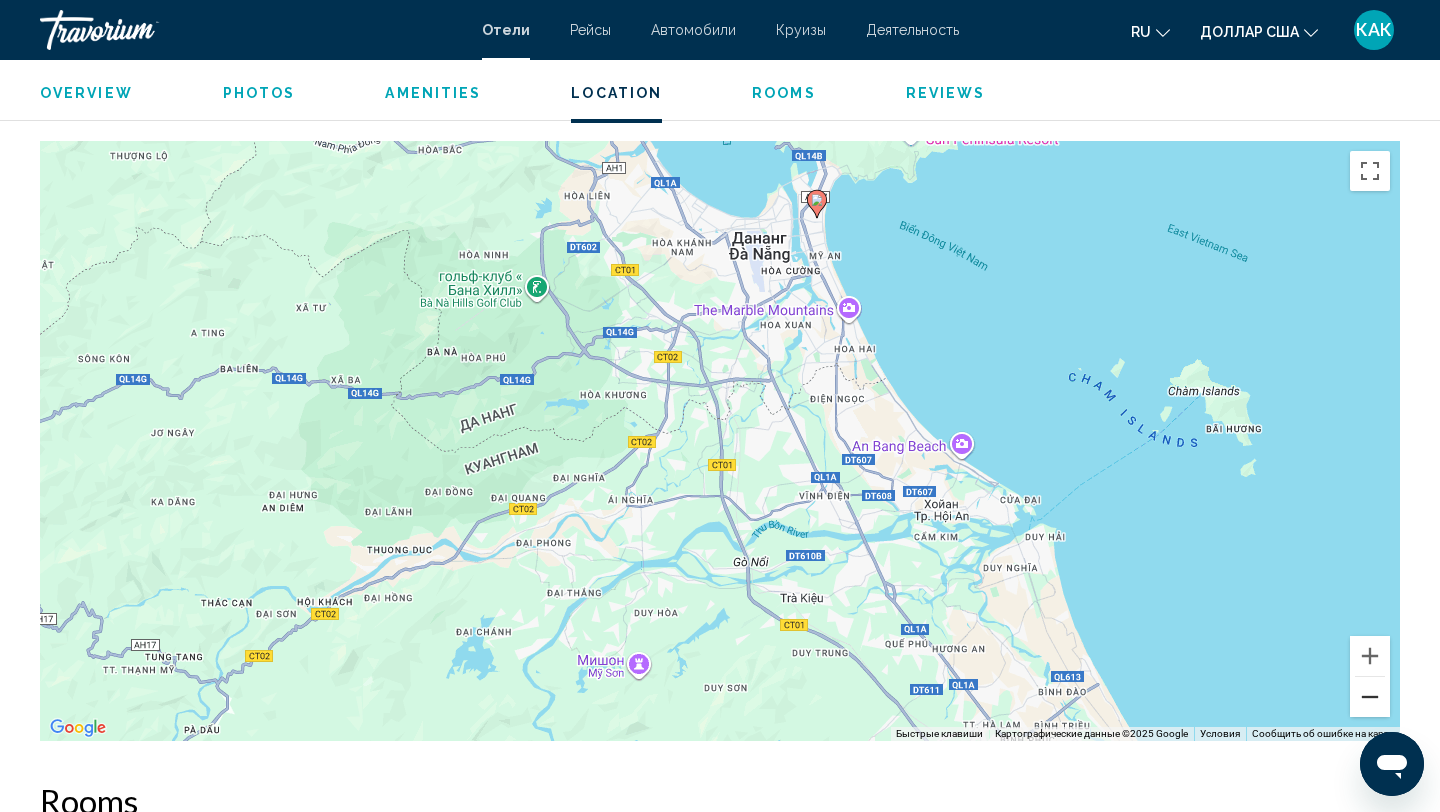 click at bounding box center [1370, 697] 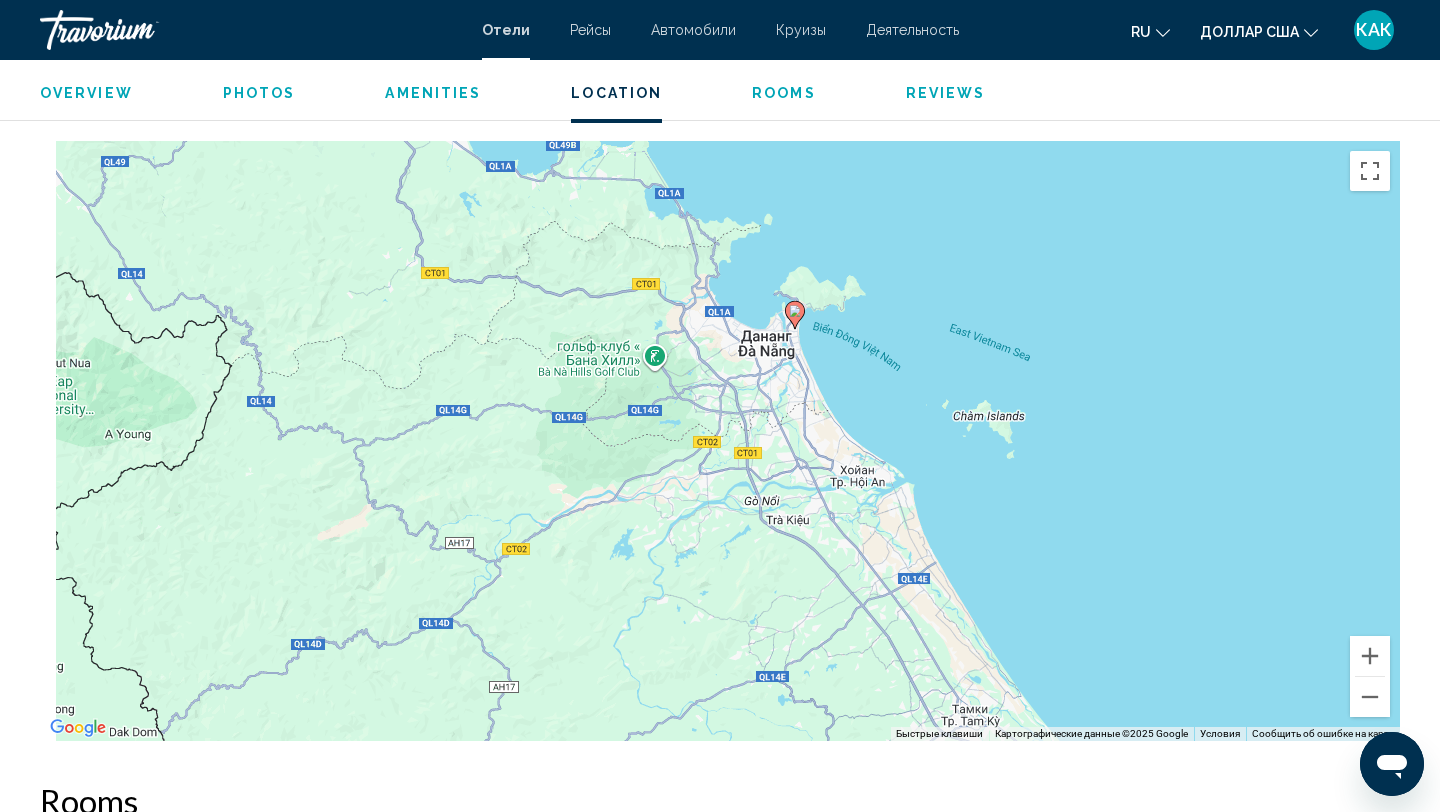 drag, startPoint x: 706, startPoint y: 443, endPoint x: 884, endPoint y: 504, distance: 188.16217 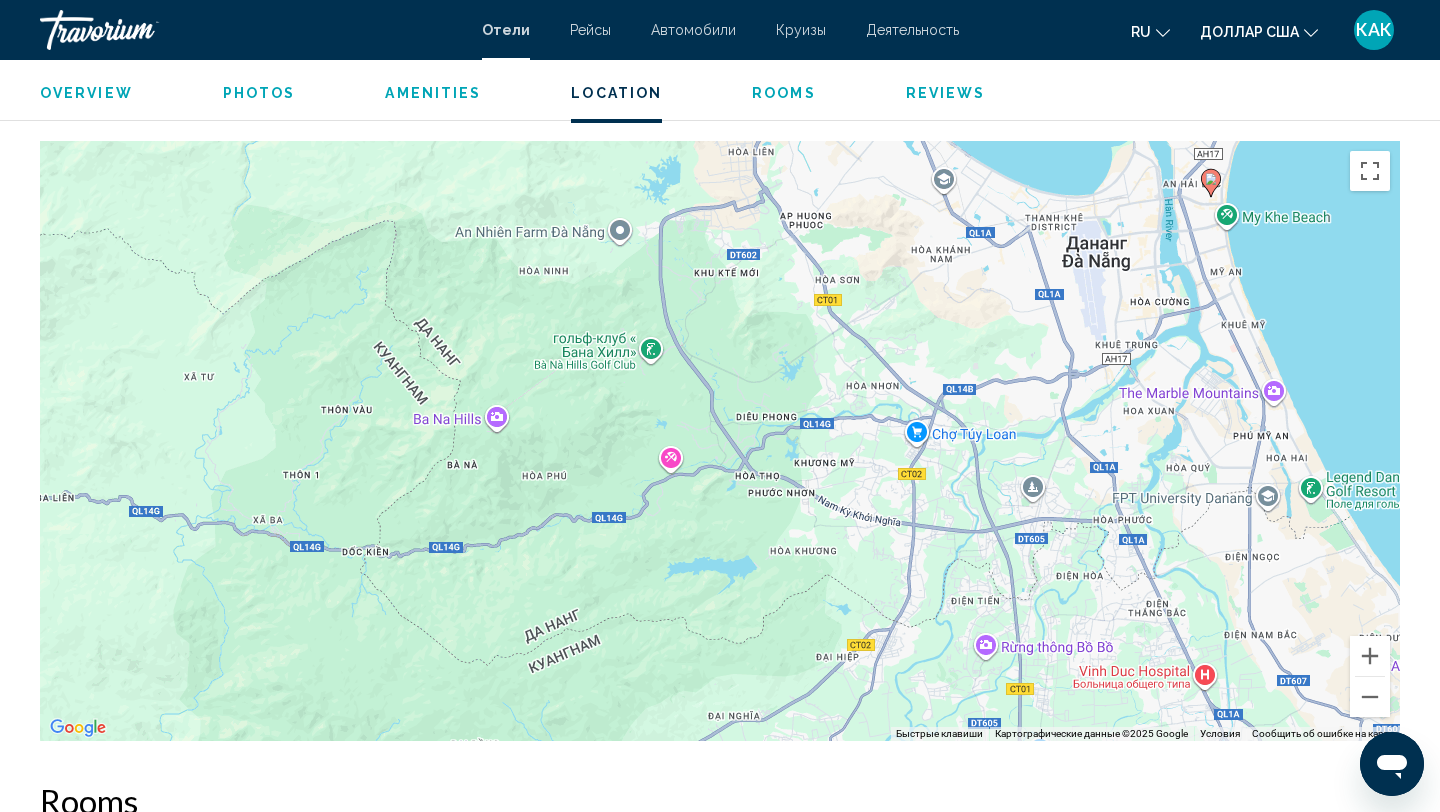 drag, startPoint x: 1078, startPoint y: 451, endPoint x: 1060, endPoint y: 505, distance: 56.920998 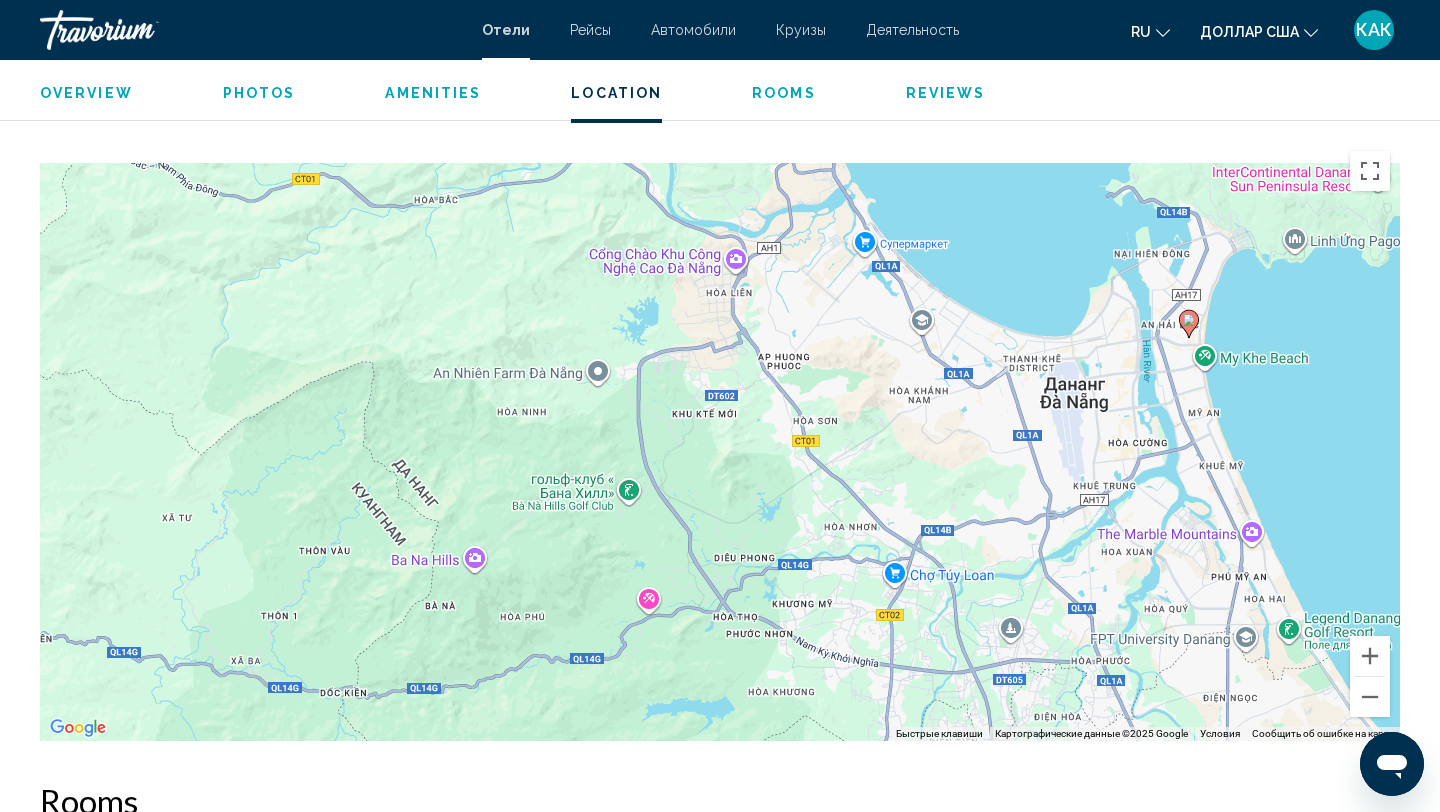 drag, startPoint x: 1069, startPoint y: 421, endPoint x: 1060, endPoint y: 578, distance: 157.25775 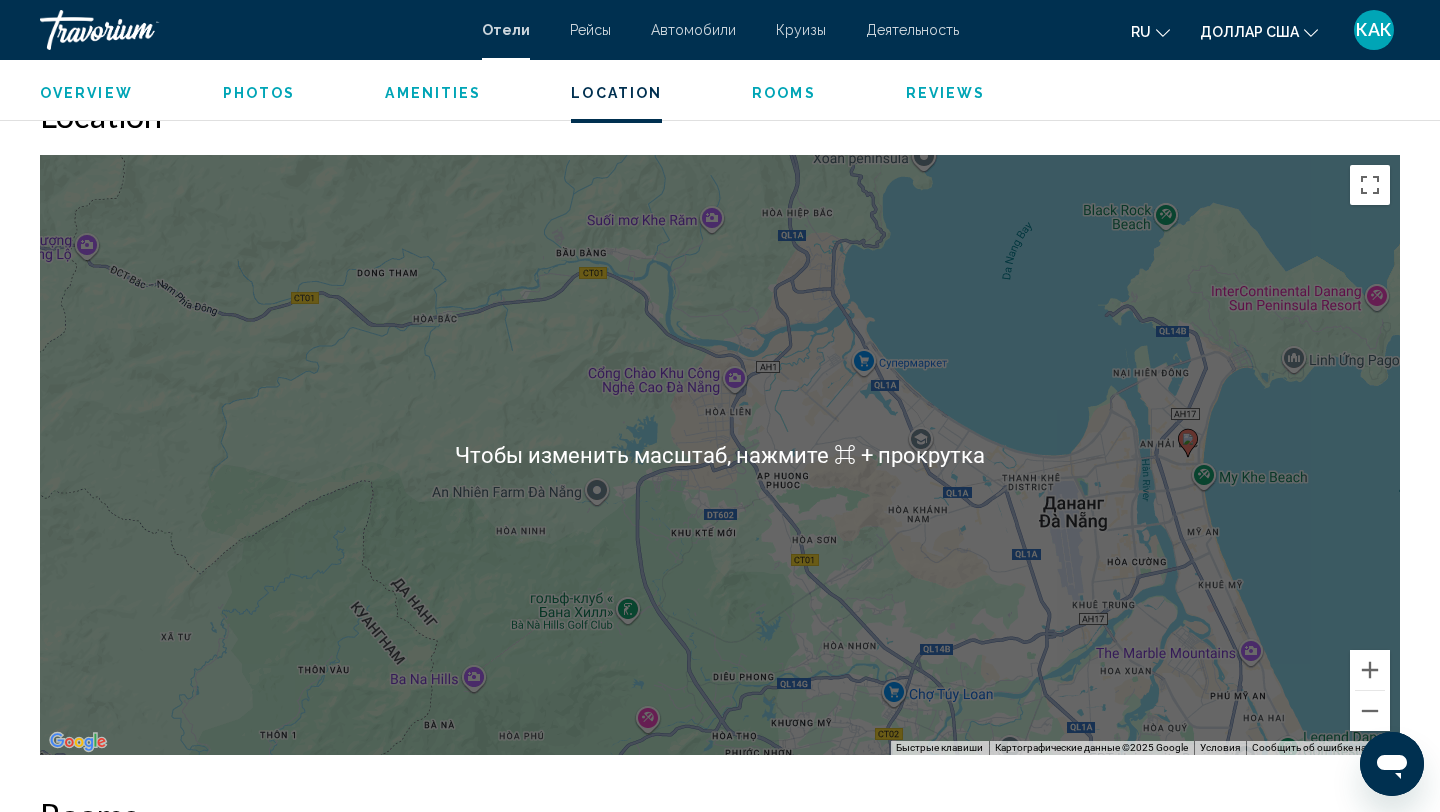scroll, scrollTop: 1791, scrollLeft: 0, axis: vertical 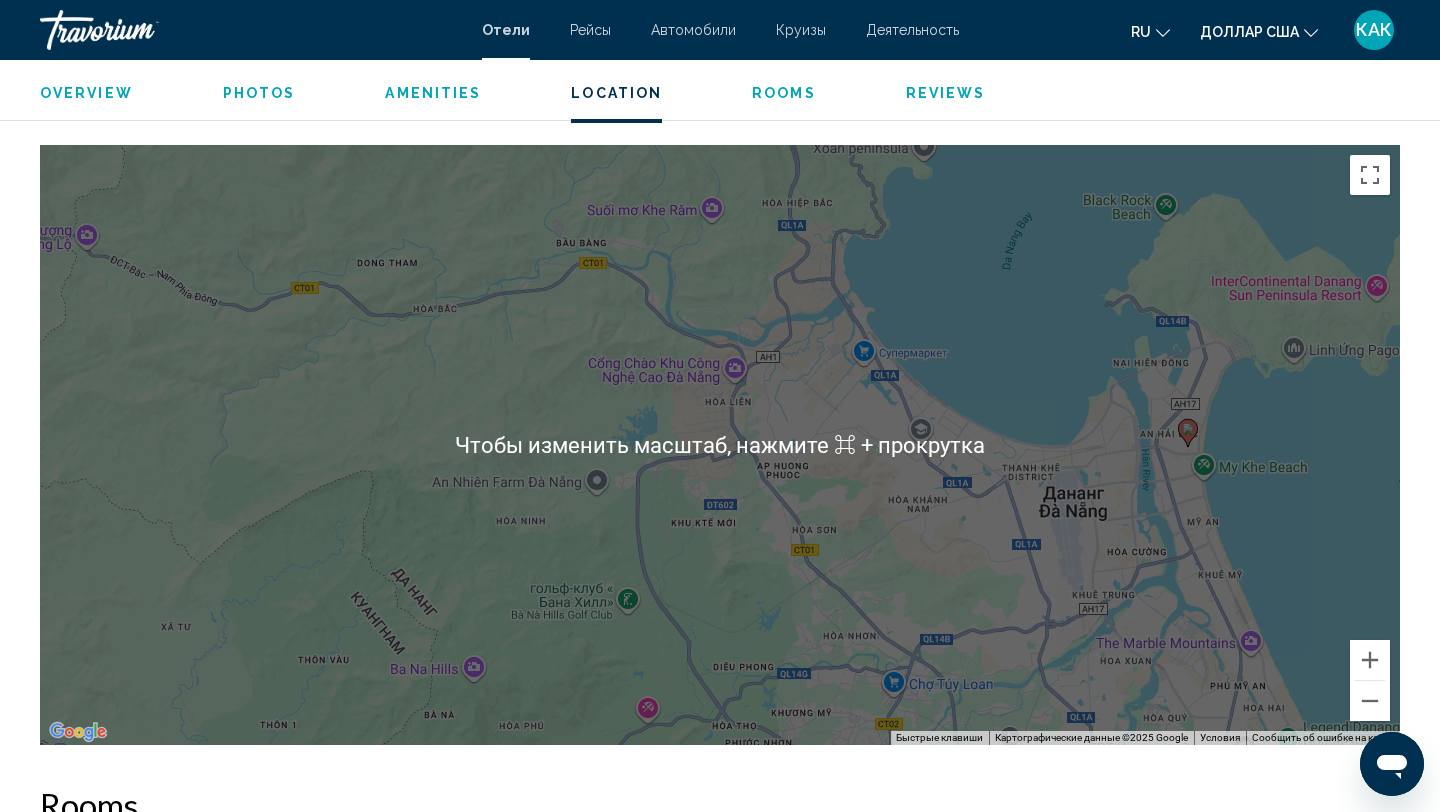 click on "Чтобы активировать перетаскивание с помощью клавиатуры, нажмите Alt + Ввод. После этого перемещайте маркер, используя клавиши со стрелками. Чтобы завершить перетаскивание, нажмите клавишу Ввод. Чтобы отменить действие, нажмите клавишу Esc." at bounding box center (720, 445) 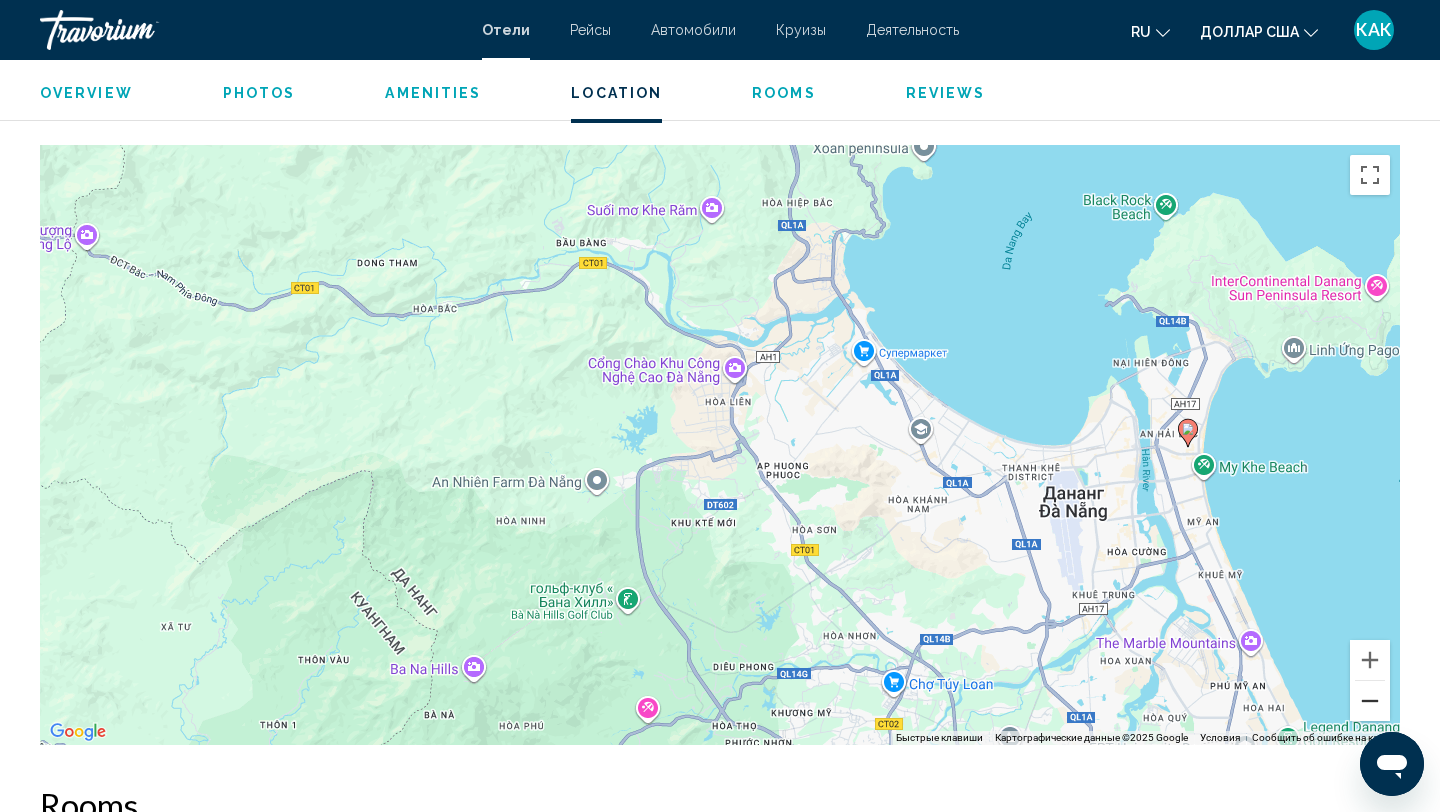 click at bounding box center (1370, 701) 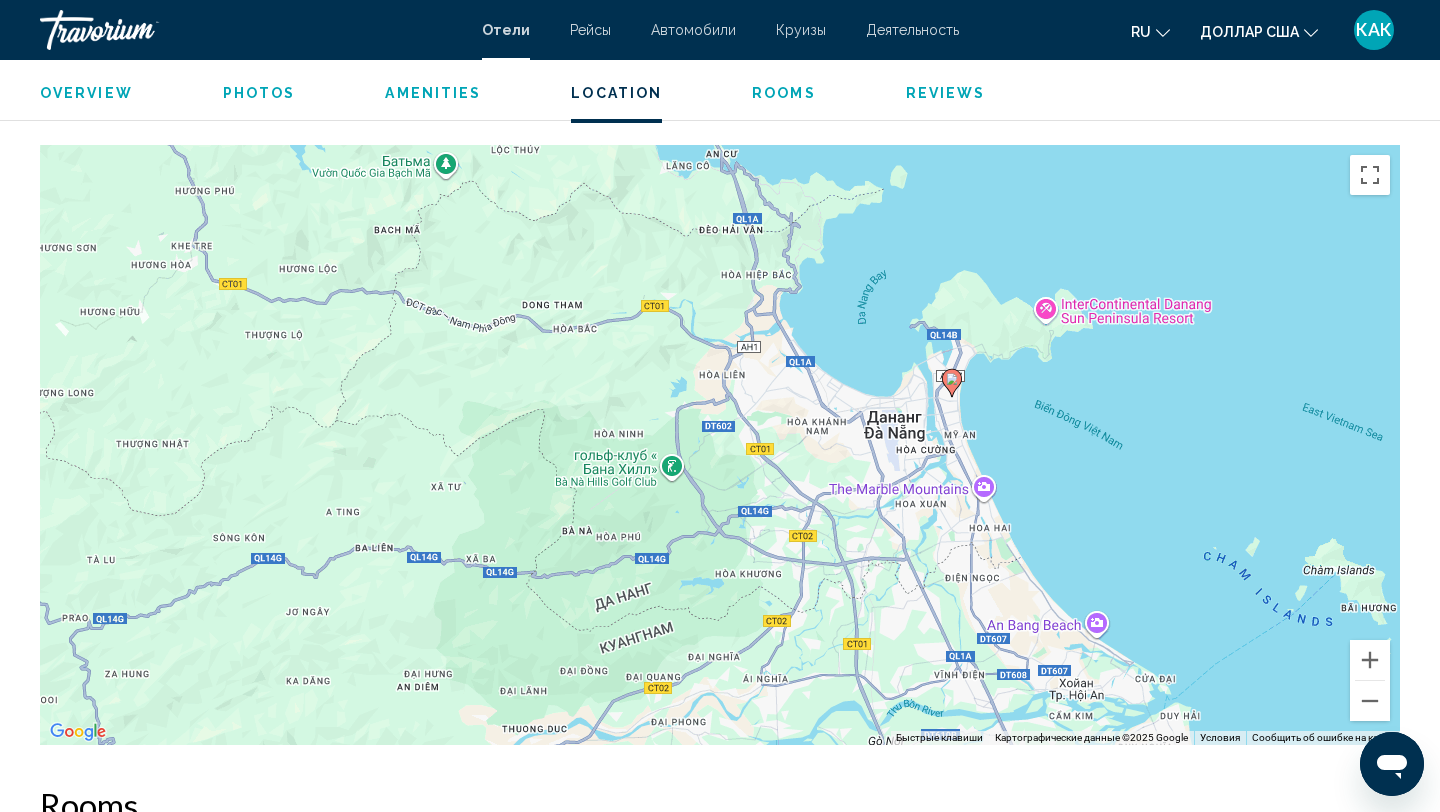 drag, startPoint x: 1212, startPoint y: 656, endPoint x: 1199, endPoint y: 534, distance: 122.69067 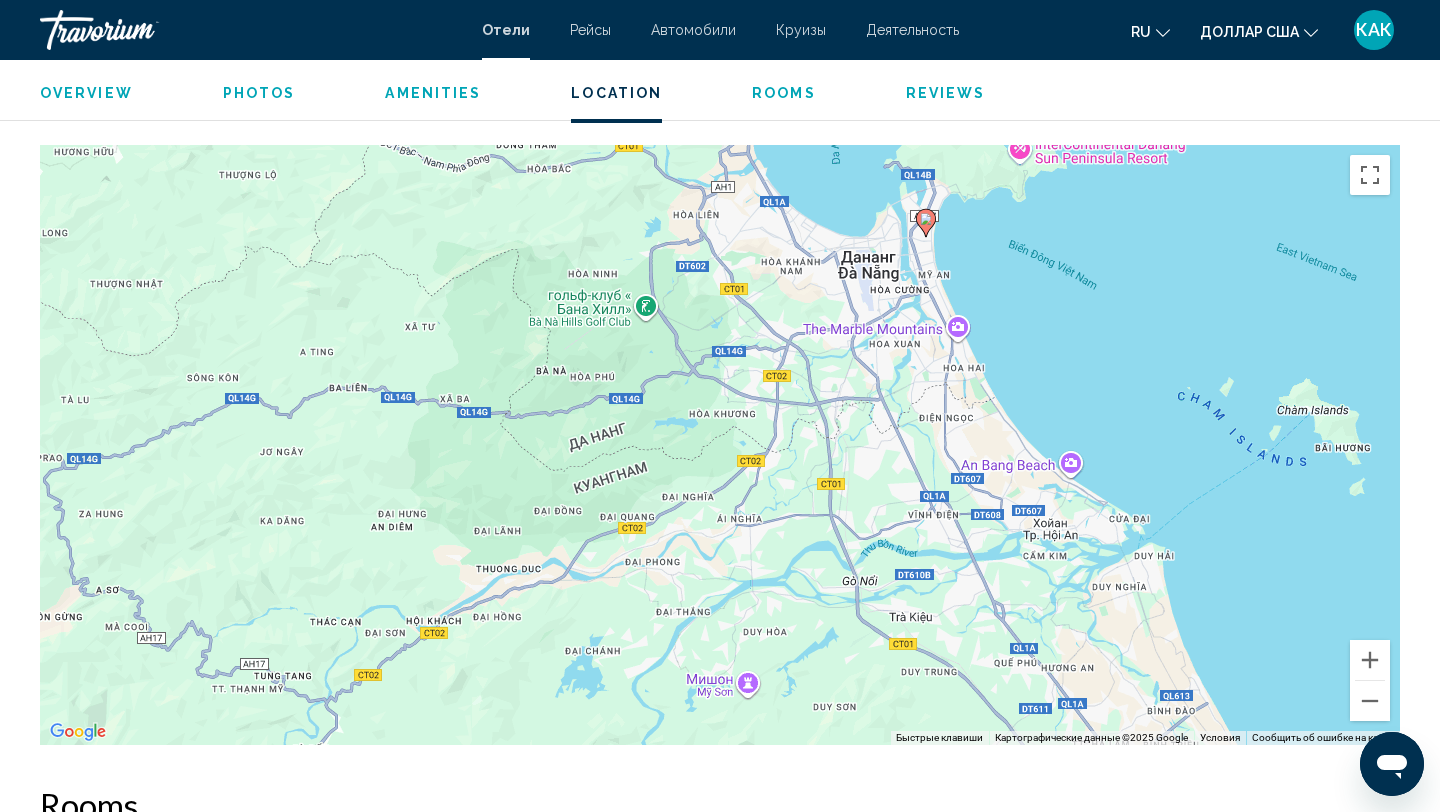 drag, startPoint x: 1218, startPoint y: 556, endPoint x: 1218, endPoint y: 473, distance: 83 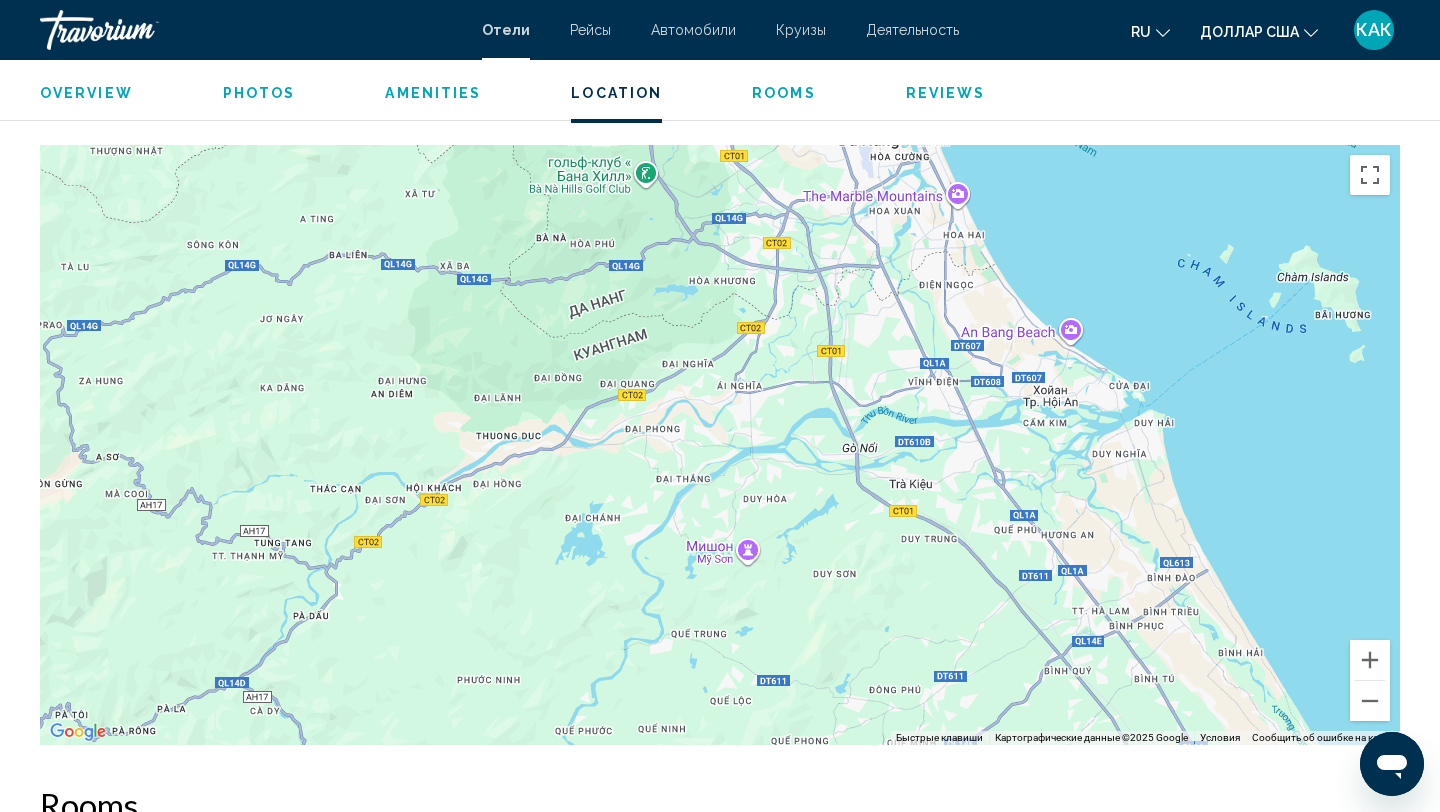 drag, startPoint x: 1221, startPoint y: 492, endPoint x: 1194, endPoint y: 363, distance: 131.7953 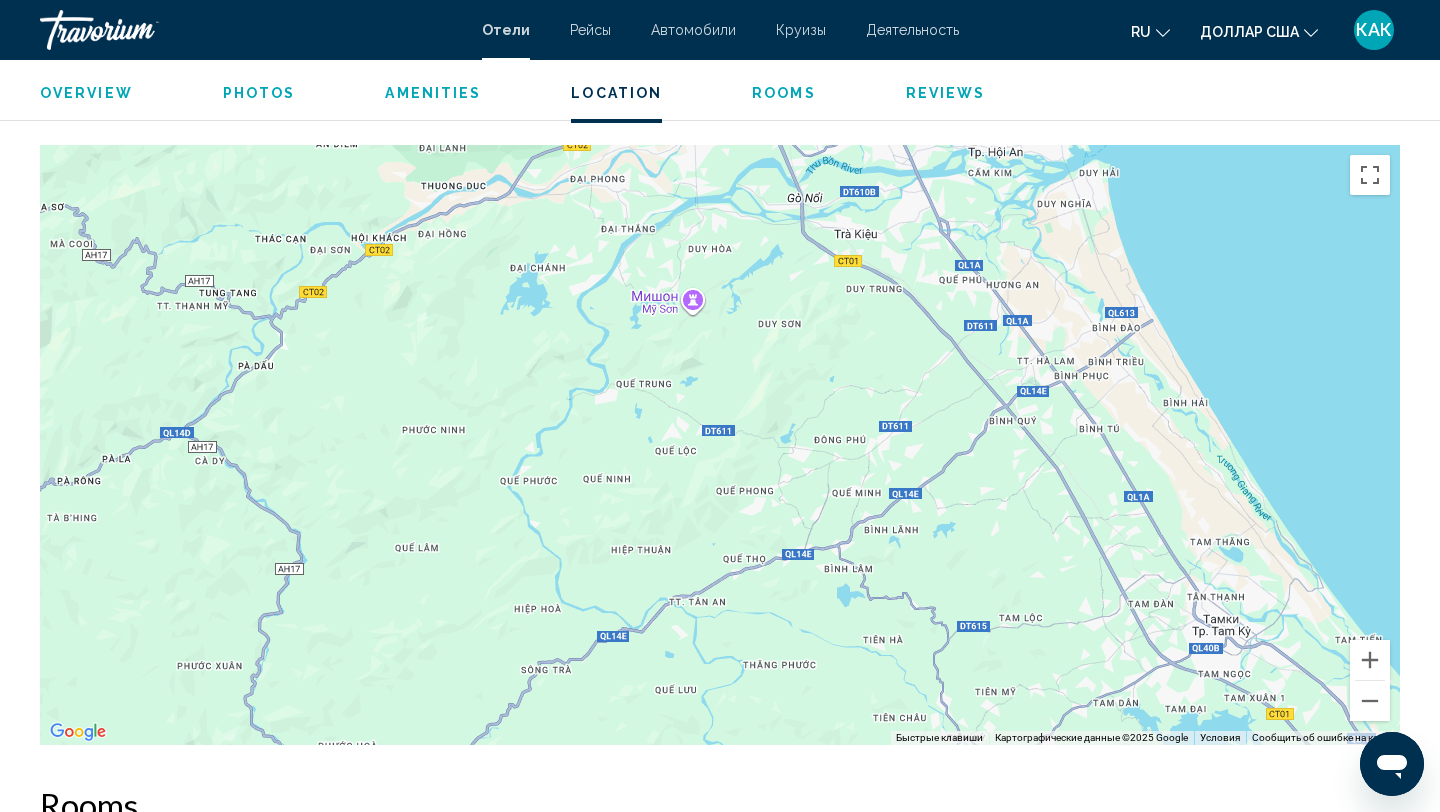 drag, startPoint x: 1215, startPoint y: 417, endPoint x: 1201, endPoint y: 366, distance: 52.886673 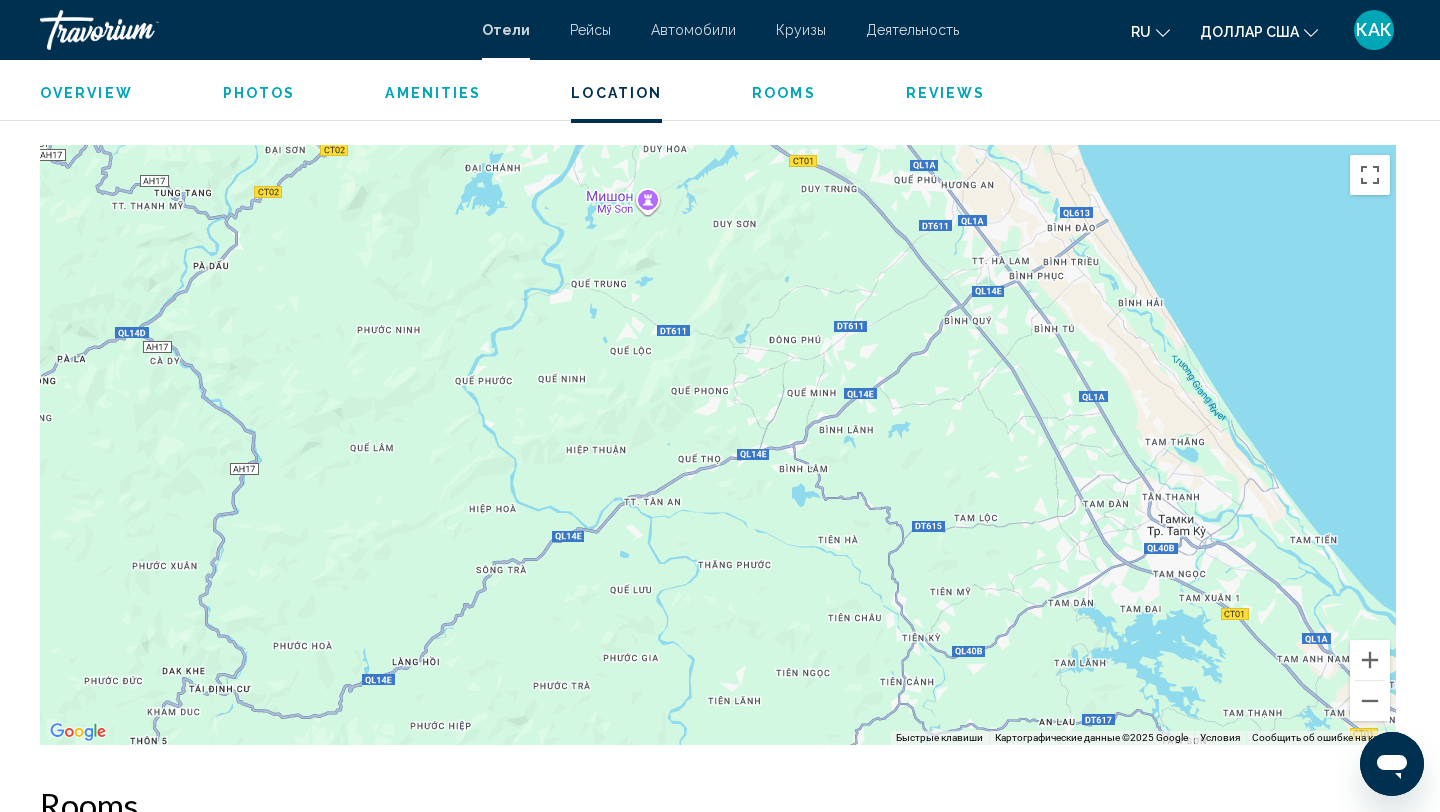 drag, startPoint x: 1304, startPoint y: 547, endPoint x: 1131, endPoint y: 502, distance: 178.75682 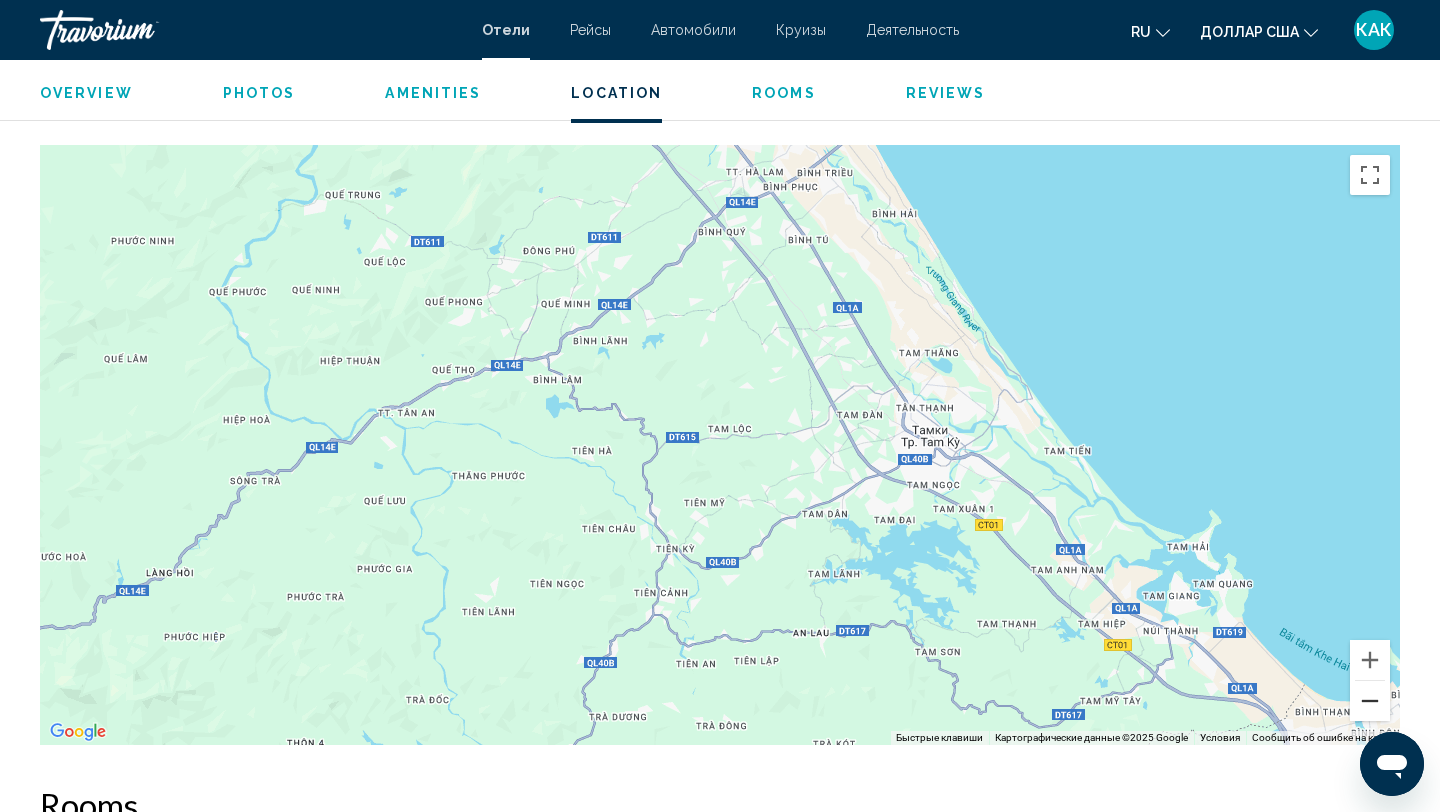click at bounding box center [1370, 701] 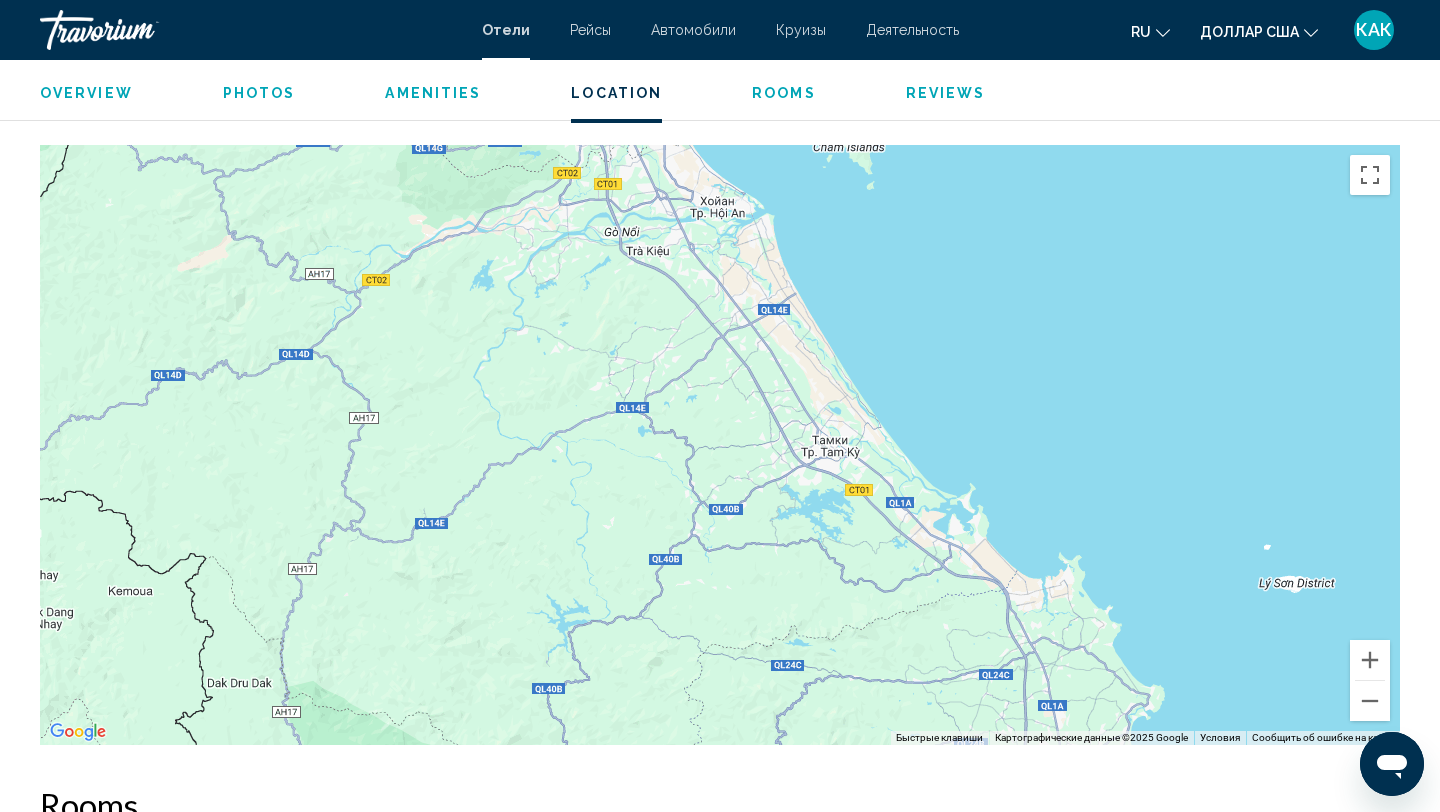 drag, startPoint x: 1015, startPoint y: 434, endPoint x: 1125, endPoint y: 569, distance: 174.14075 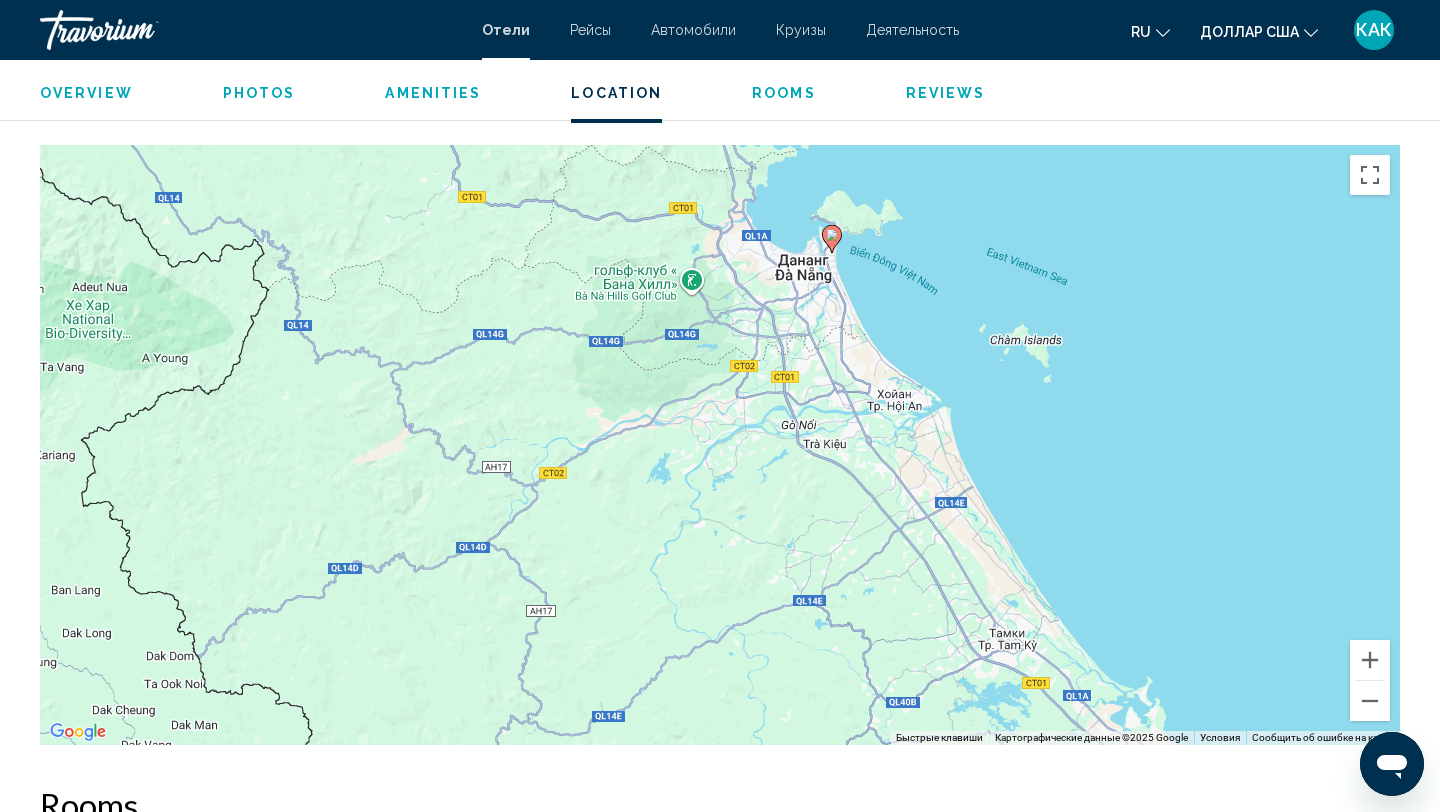 drag, startPoint x: 967, startPoint y: 460, endPoint x: 1032, endPoint y: 579, distance: 135.59499 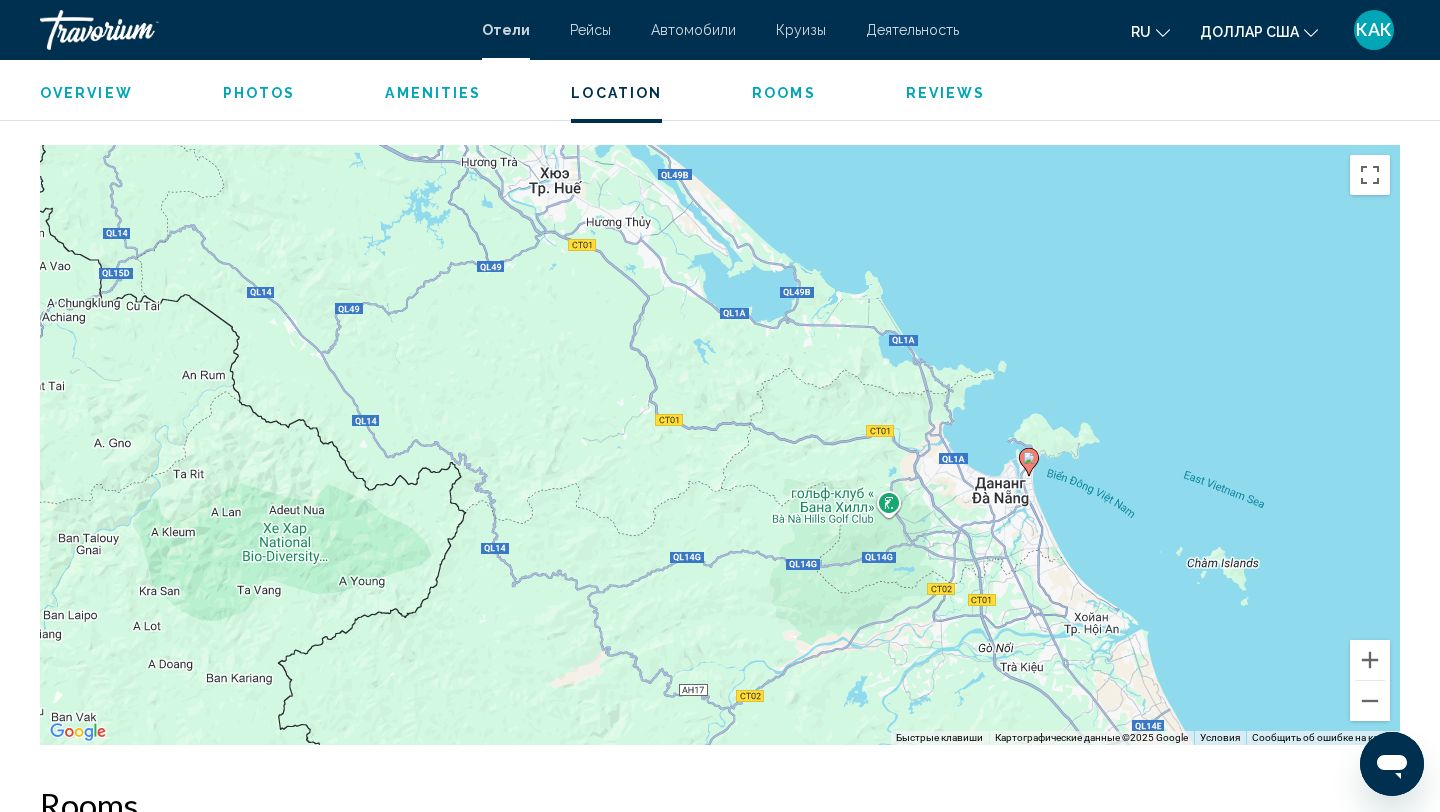 drag, startPoint x: 789, startPoint y: 490, endPoint x: 941, endPoint y: 582, distance: 177.67386 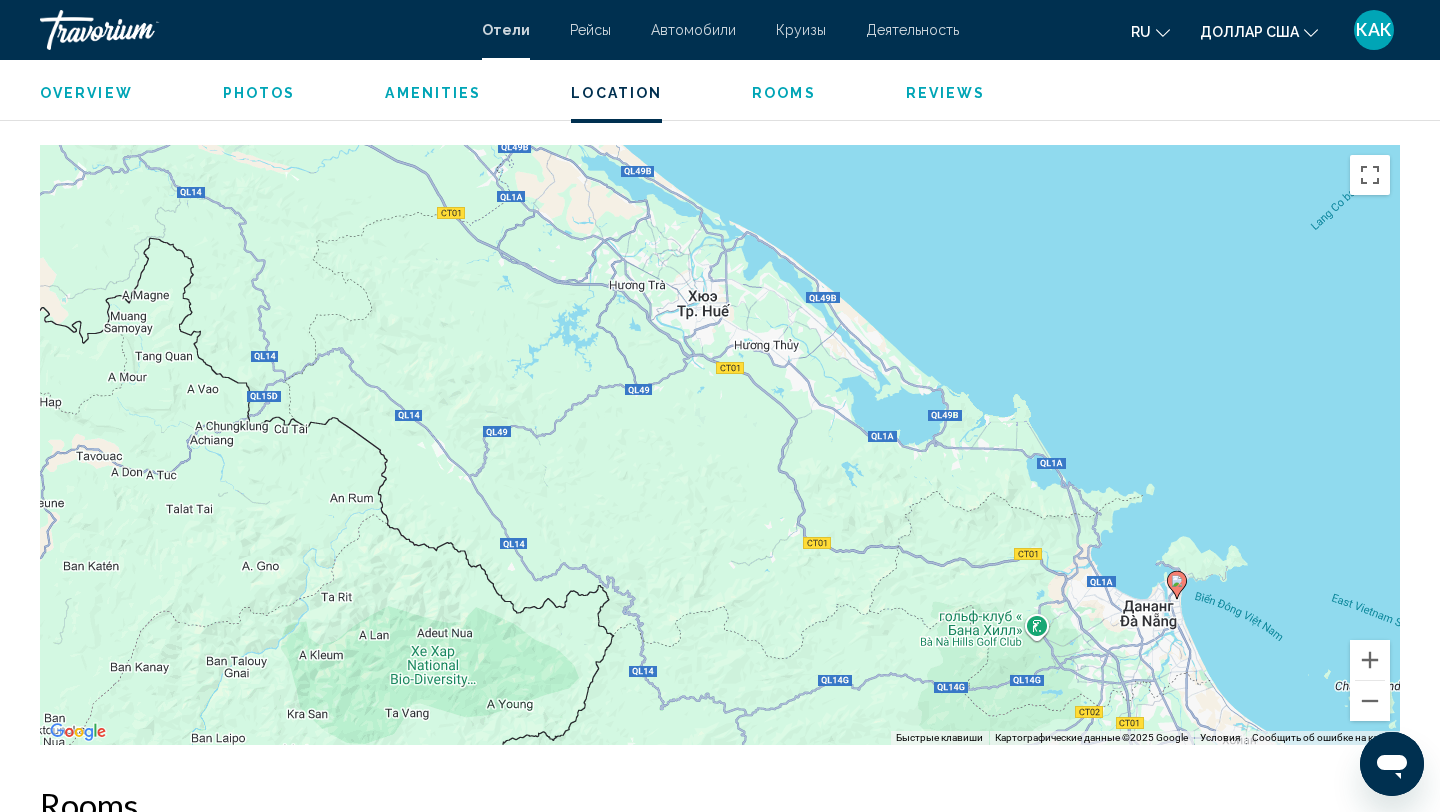 drag, startPoint x: 837, startPoint y: 506, endPoint x: 886, endPoint y: 598, distance: 104.23531 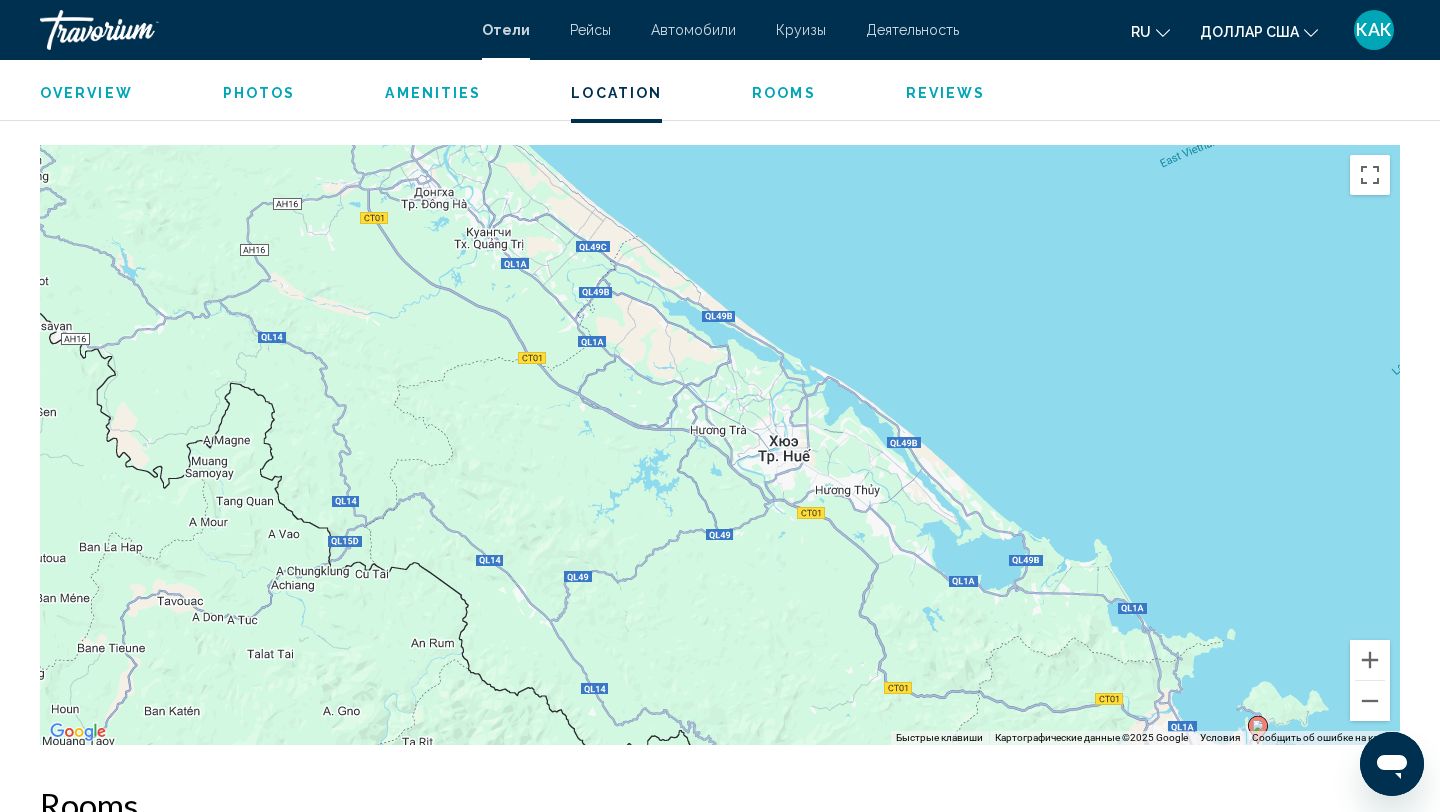 drag, startPoint x: 900, startPoint y: 613, endPoint x: 934, endPoint y: 663, distance: 60.464867 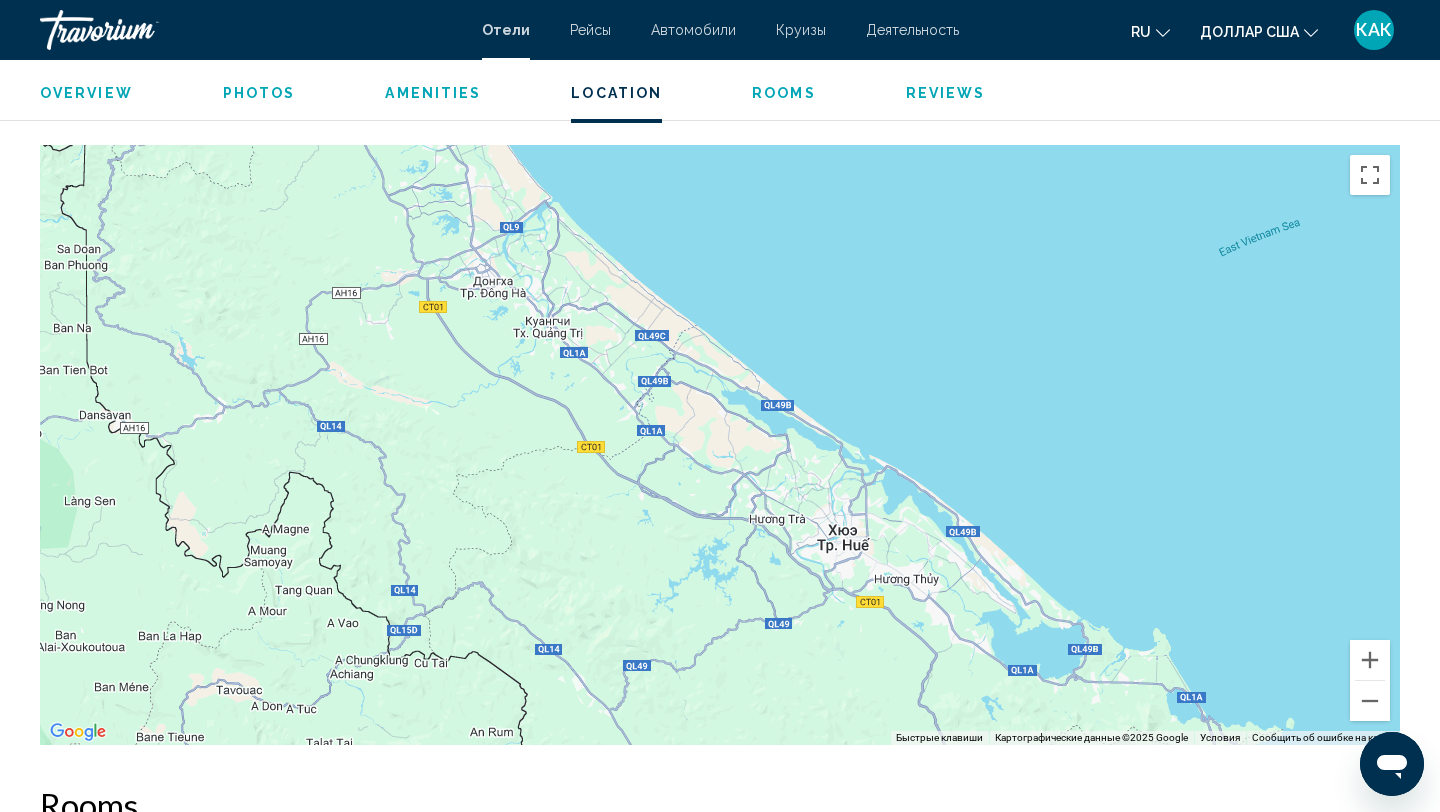 drag, startPoint x: 836, startPoint y: 587, endPoint x: 903, endPoint y: 730, distance: 157.9177 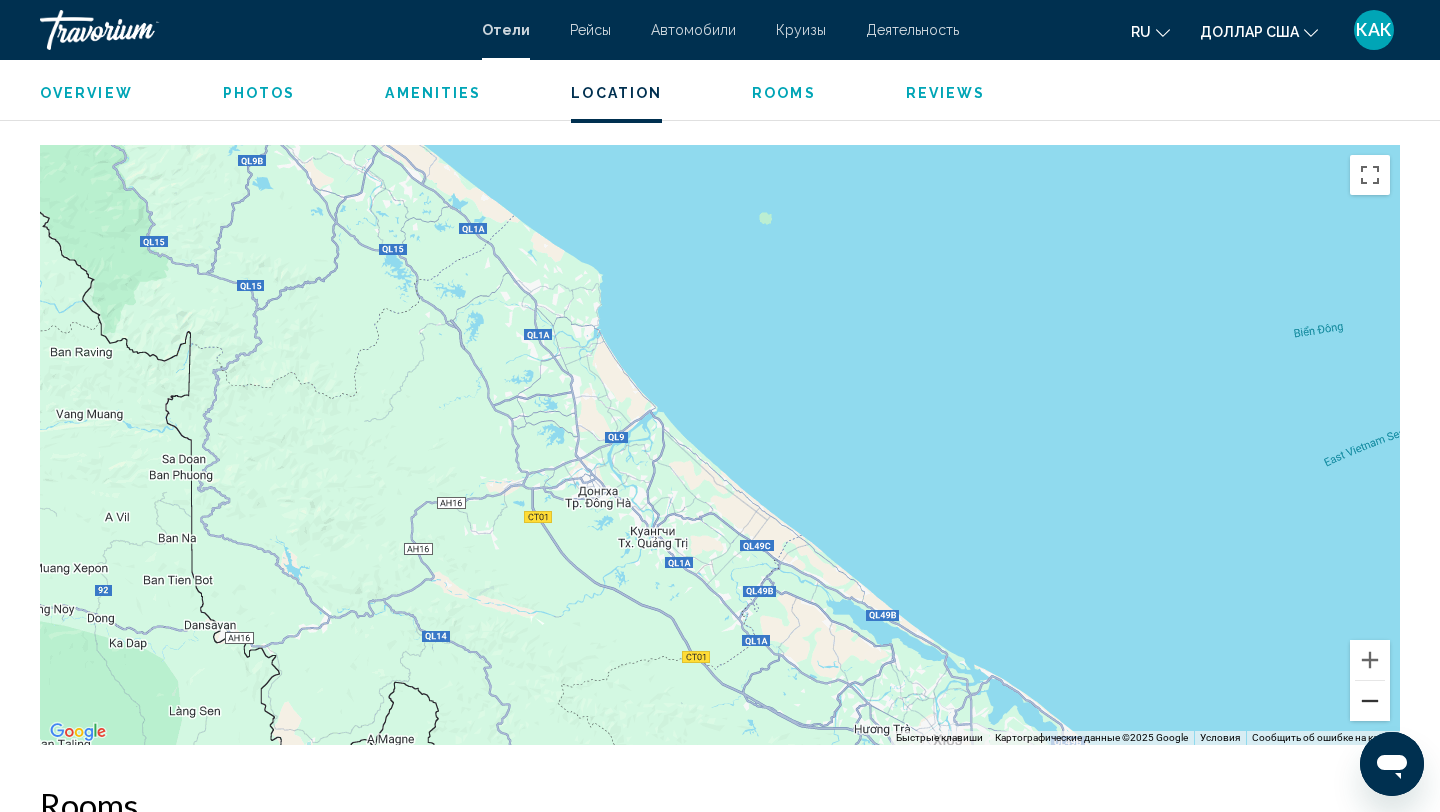 click at bounding box center [1370, 701] 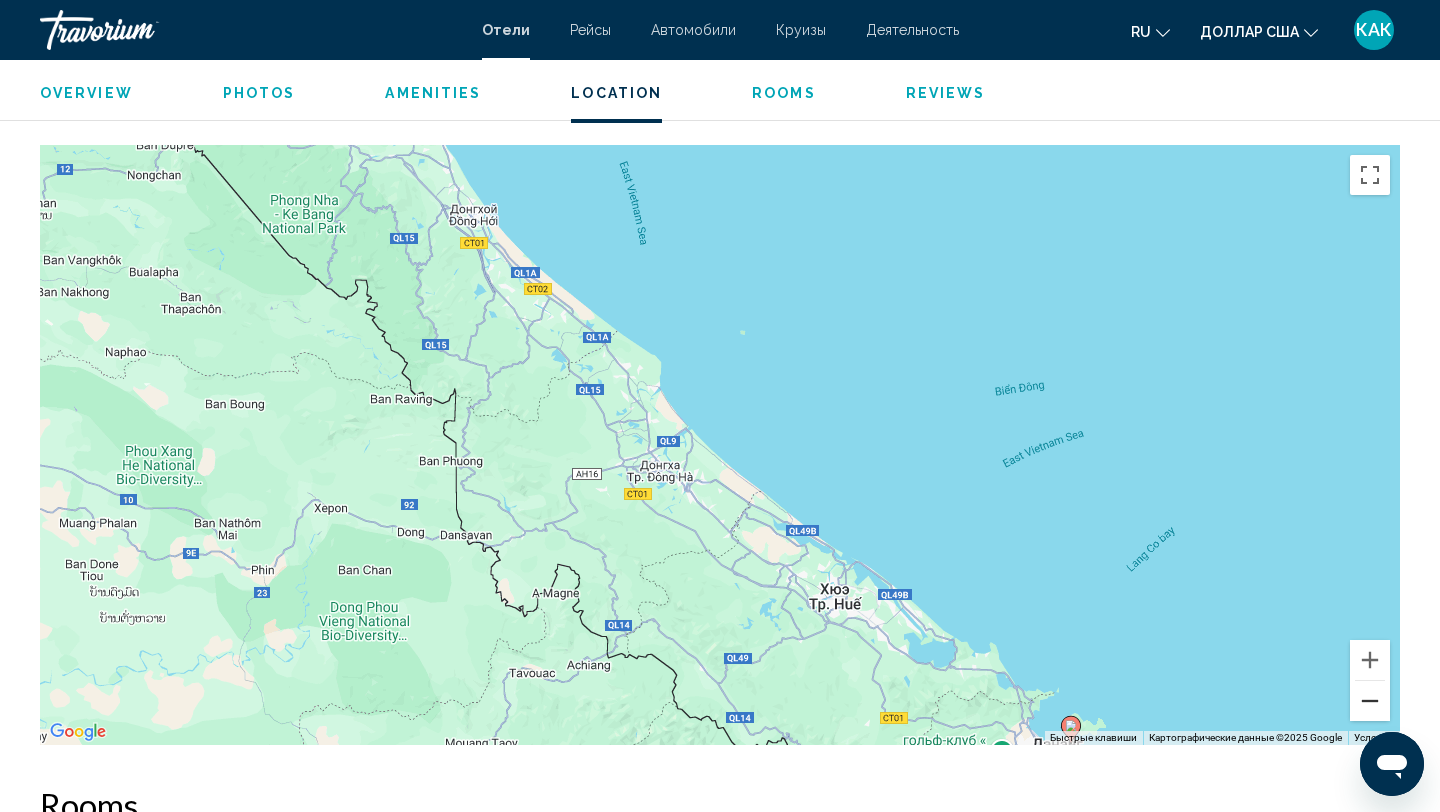 click at bounding box center [1370, 701] 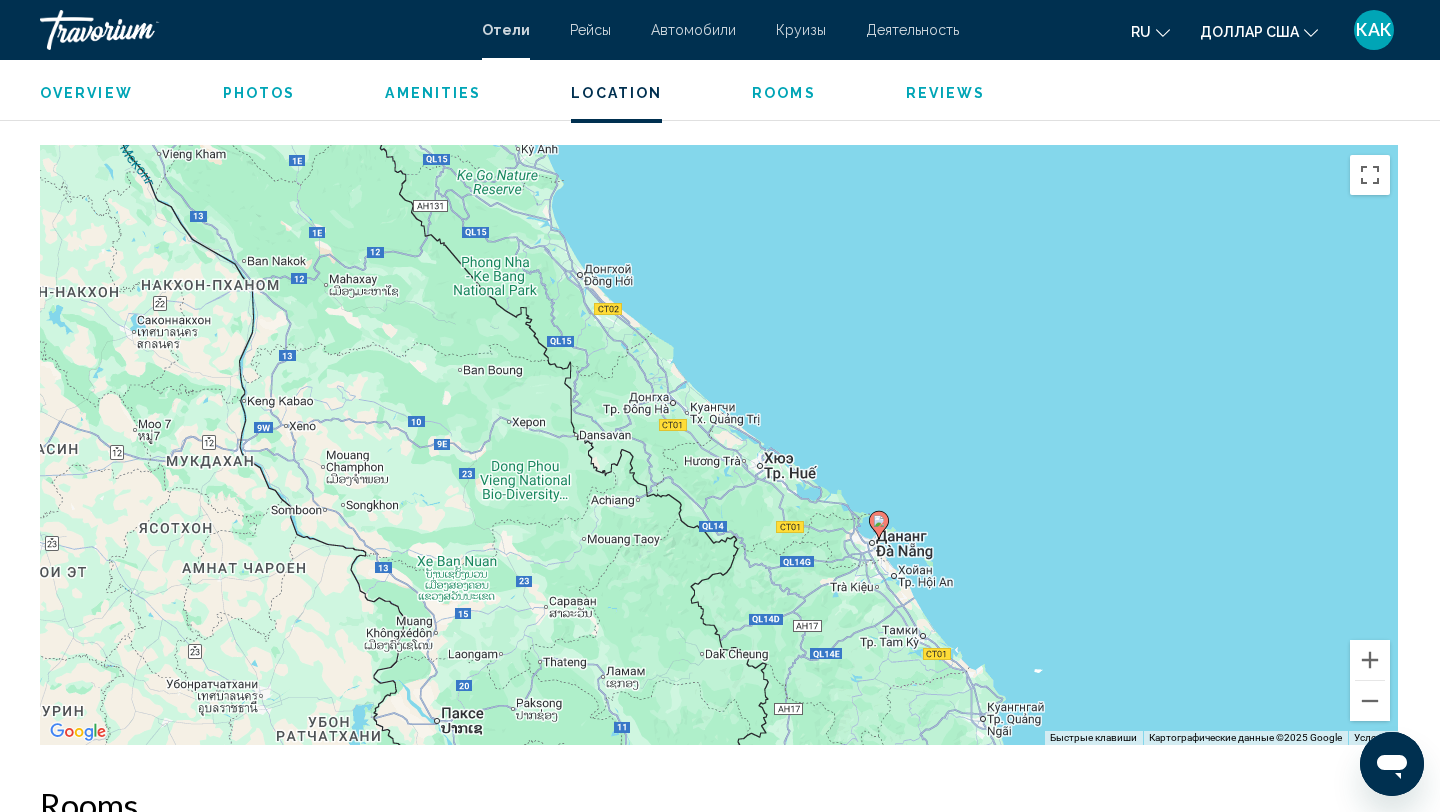 drag, startPoint x: 1143, startPoint y: 649, endPoint x: 1118, endPoint y: 574, distance: 79.05694 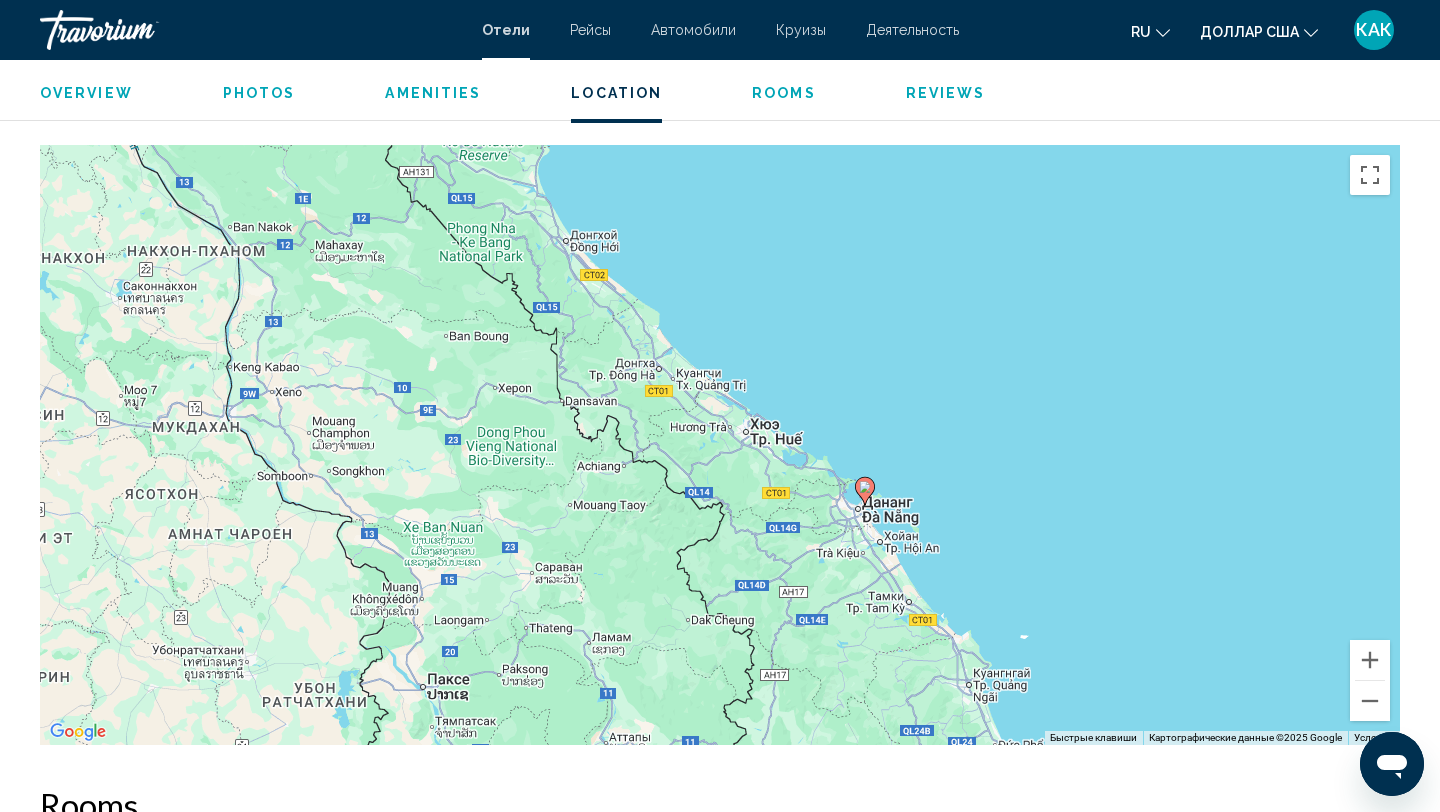 drag, startPoint x: 1111, startPoint y: 631, endPoint x: 1086, endPoint y: 493, distance: 140.24622 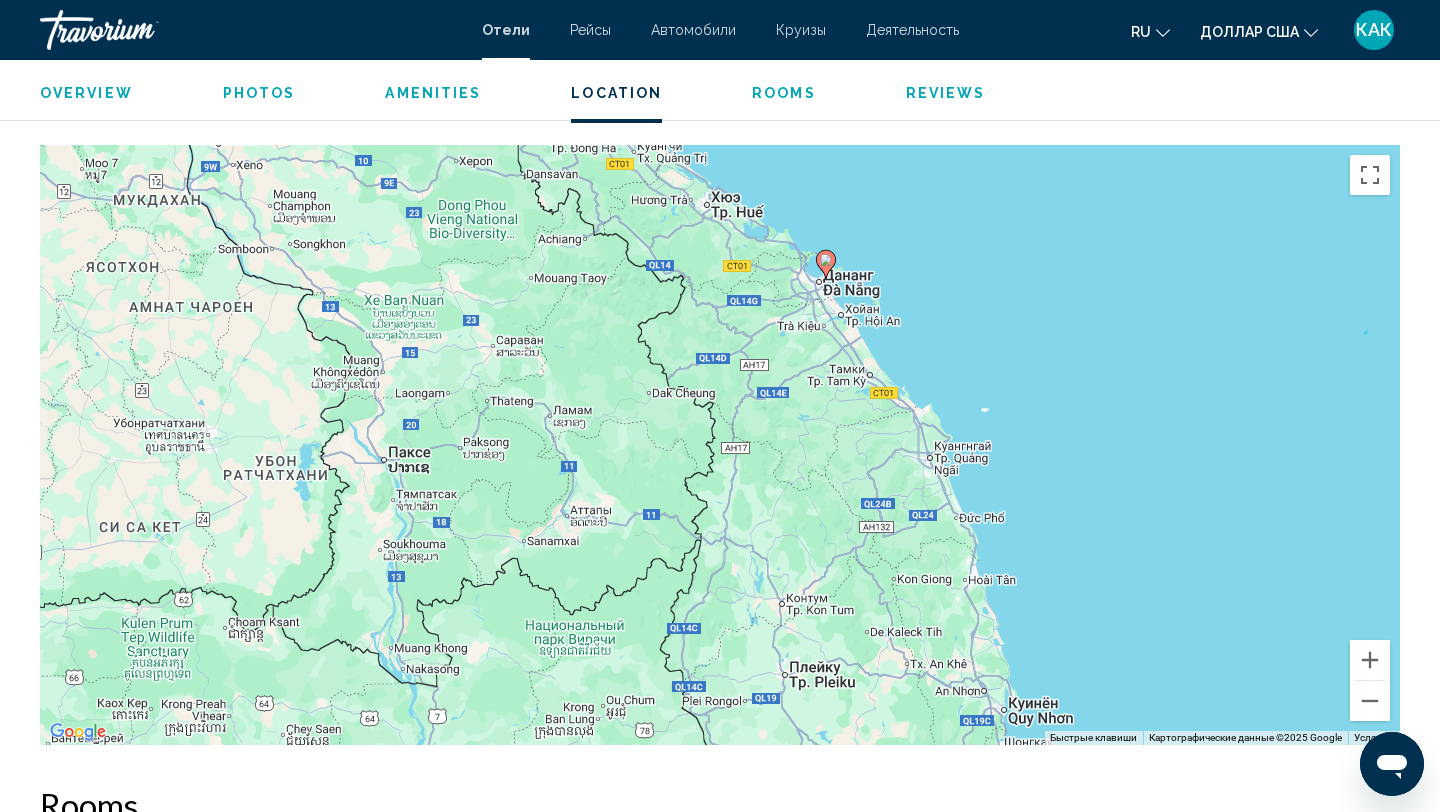 drag, startPoint x: 1104, startPoint y: 599, endPoint x: 1056, endPoint y: 509, distance: 102 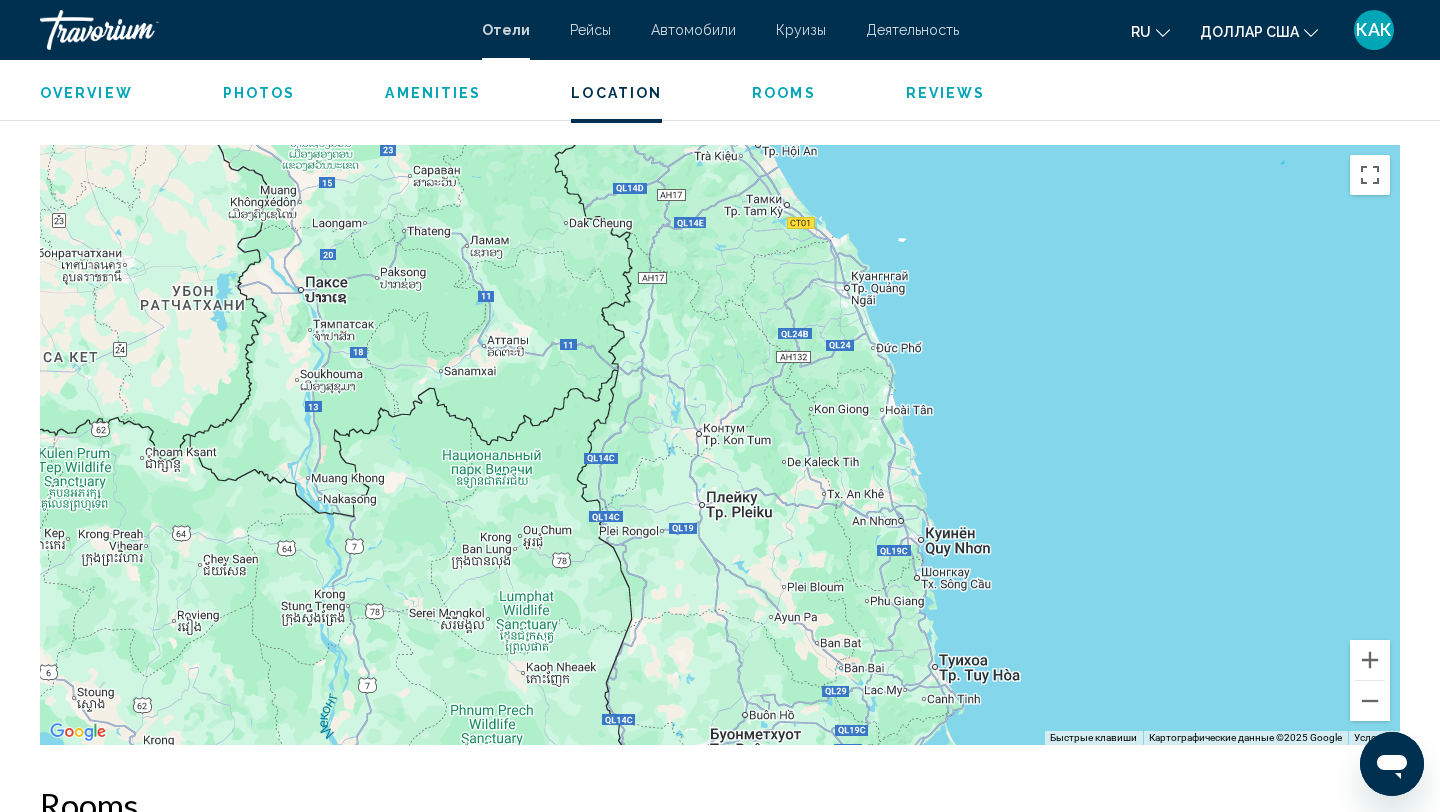 drag, startPoint x: 1081, startPoint y: 562, endPoint x: 1057, endPoint y: 487, distance: 78.74643 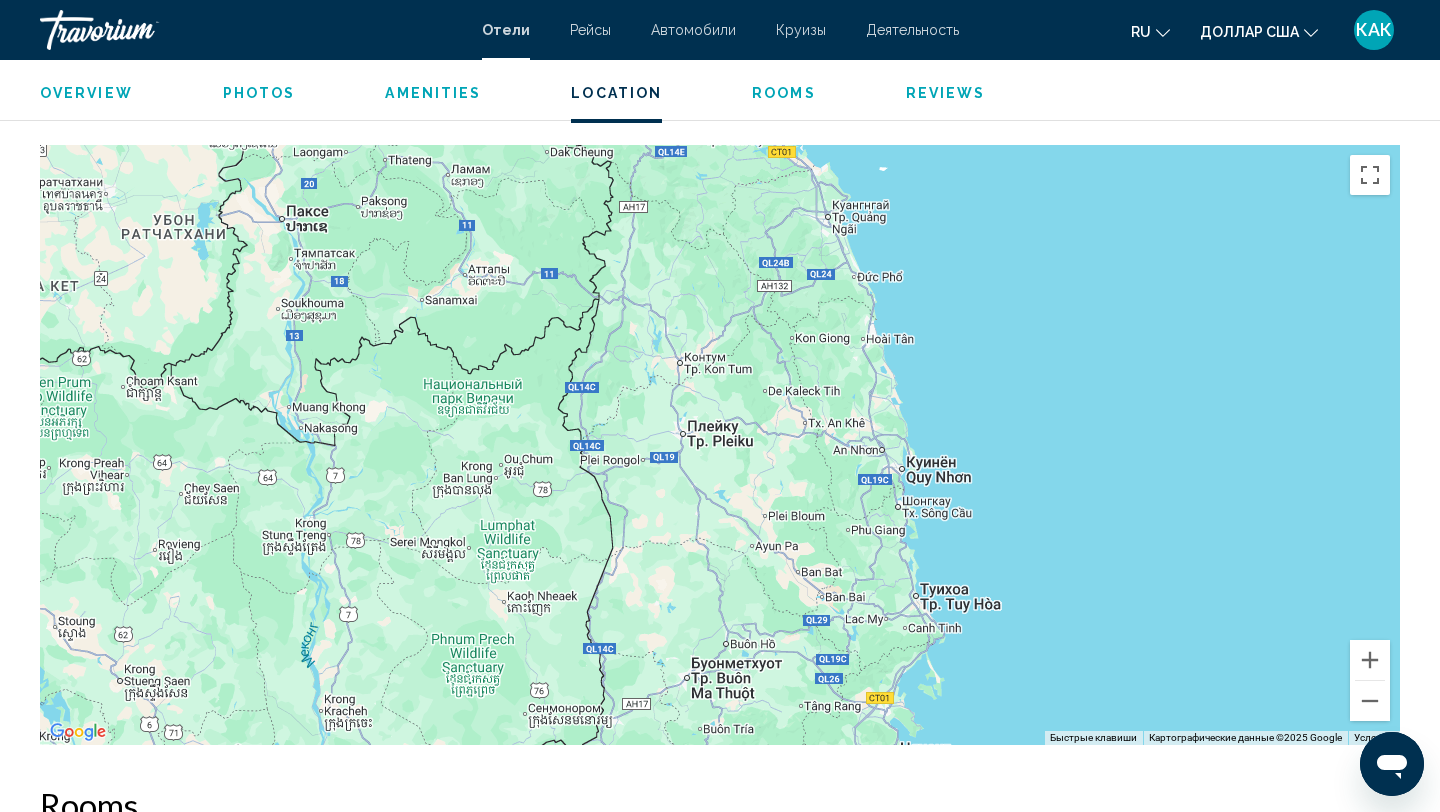 drag, startPoint x: 1057, startPoint y: 495, endPoint x: 1057, endPoint y: 403, distance: 92 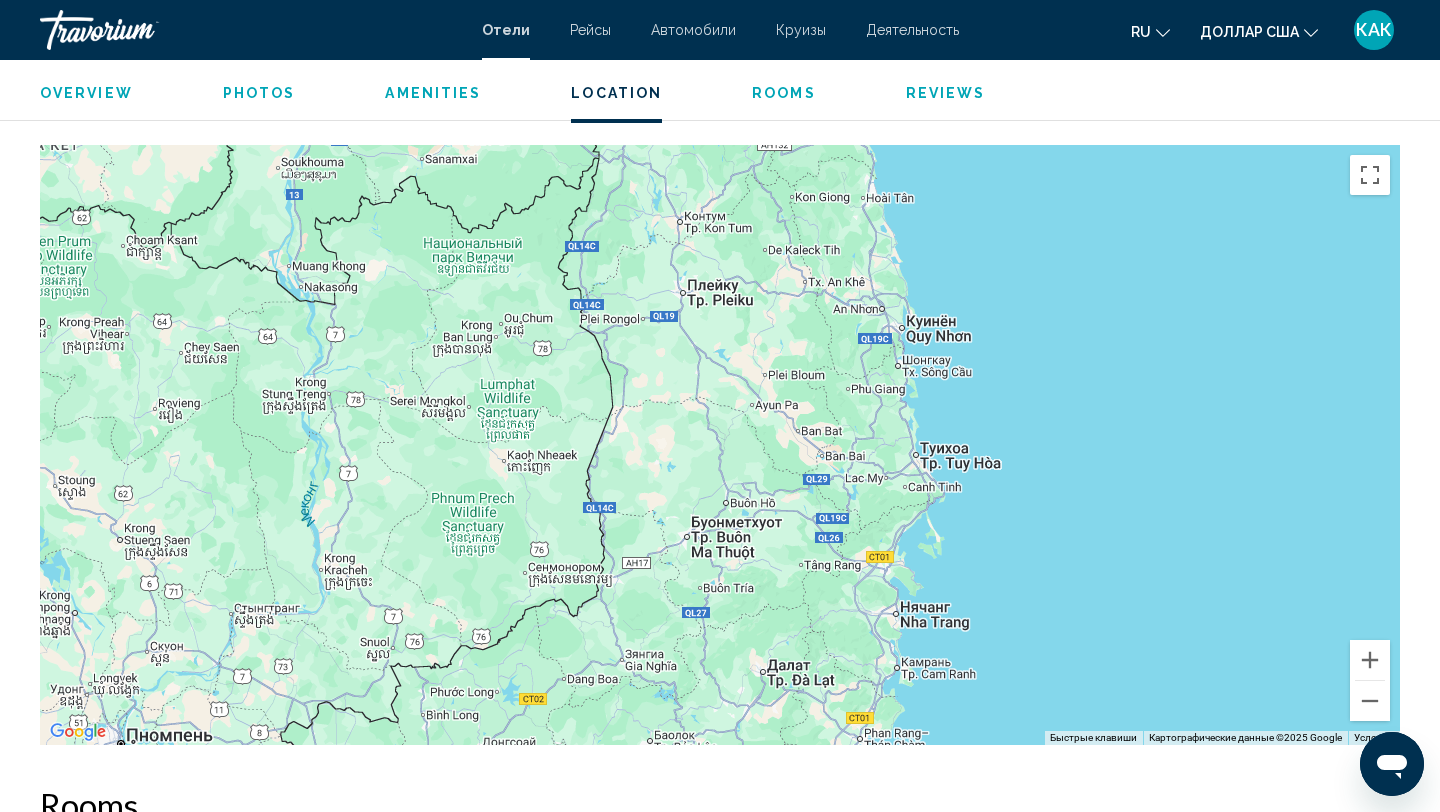 drag, startPoint x: 1038, startPoint y: 487, endPoint x: 1043, endPoint y: 420, distance: 67.18631 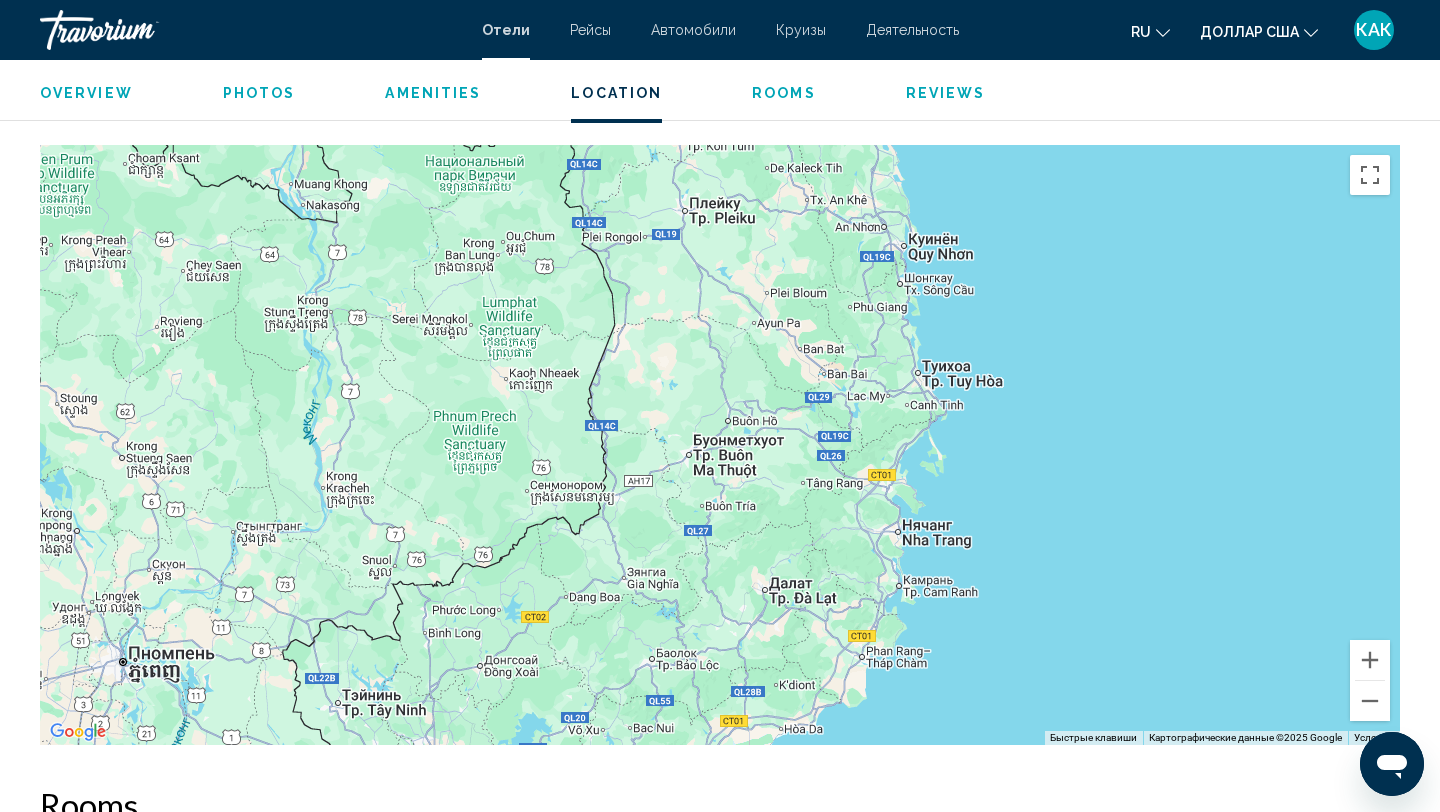 drag, startPoint x: 1066, startPoint y: 583, endPoint x: 1068, endPoint y: 520, distance: 63.03174 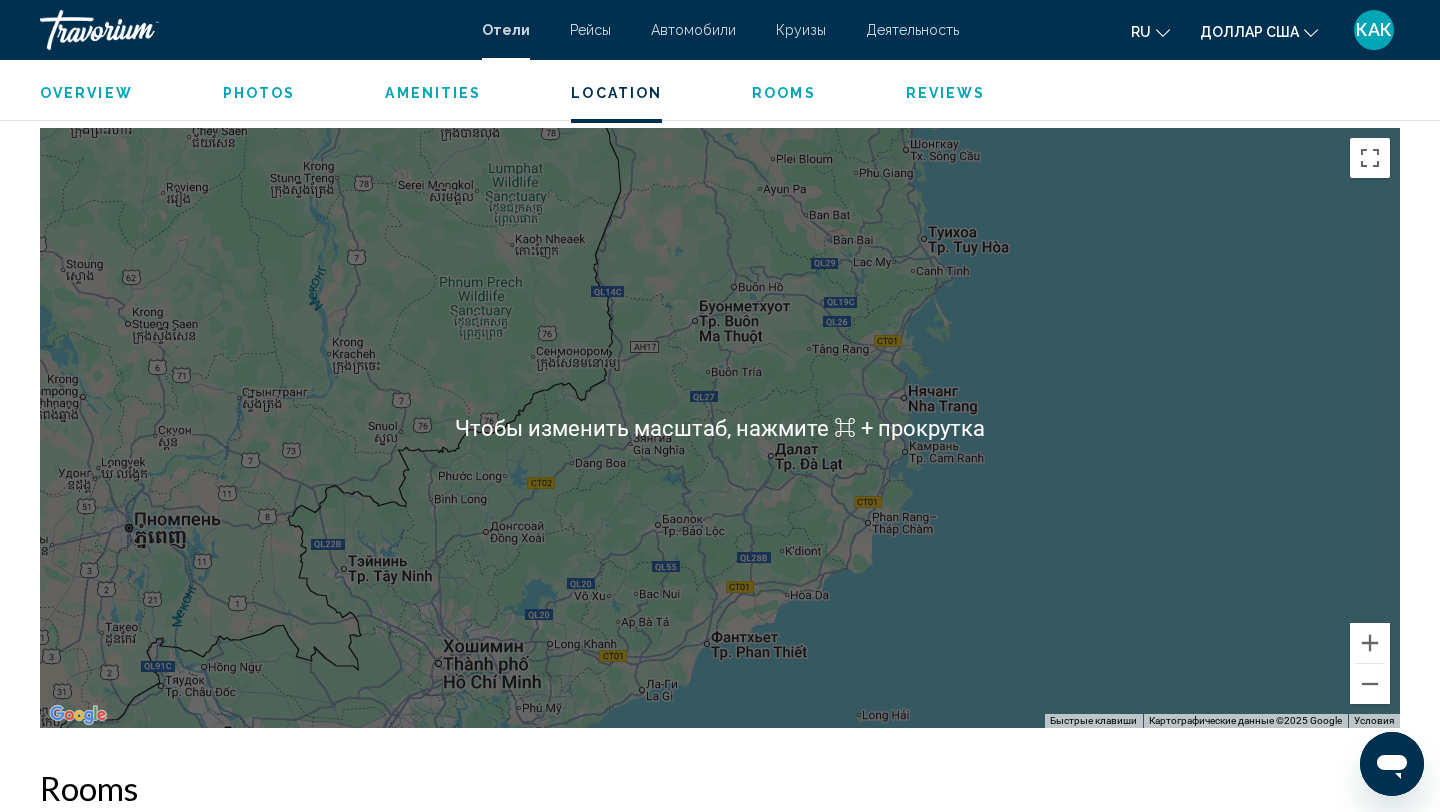 scroll, scrollTop: 1812, scrollLeft: 0, axis: vertical 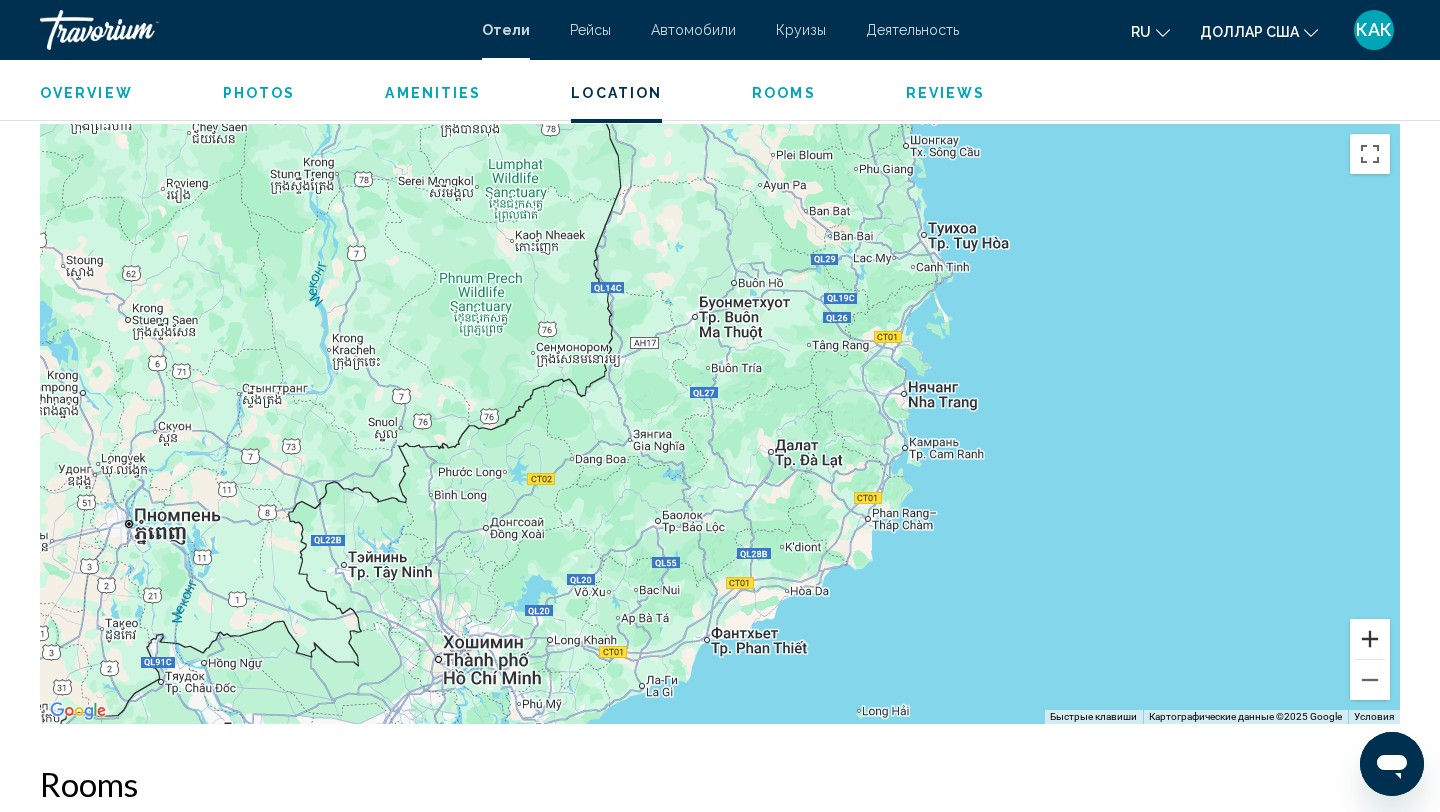 click at bounding box center (1370, 639) 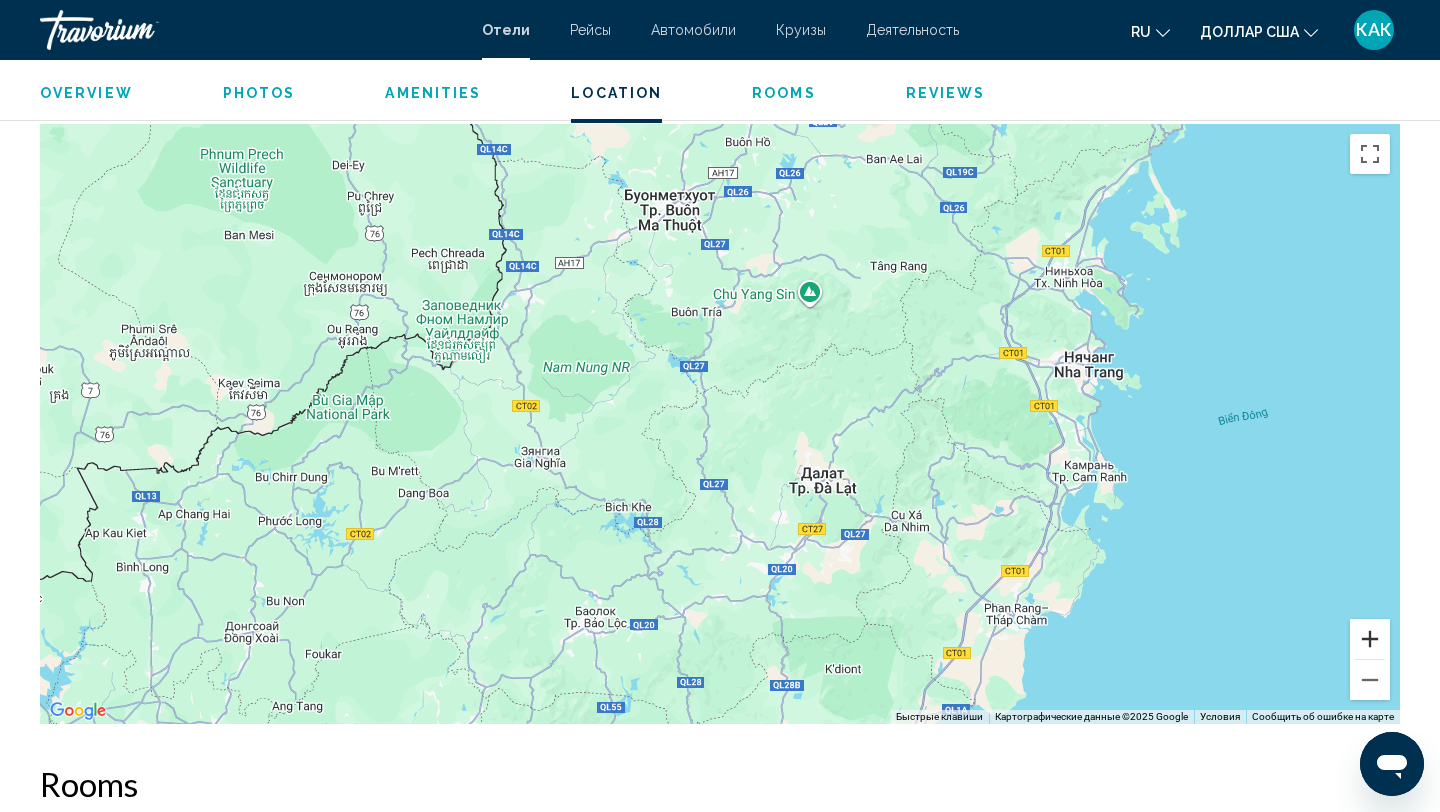click at bounding box center (1370, 639) 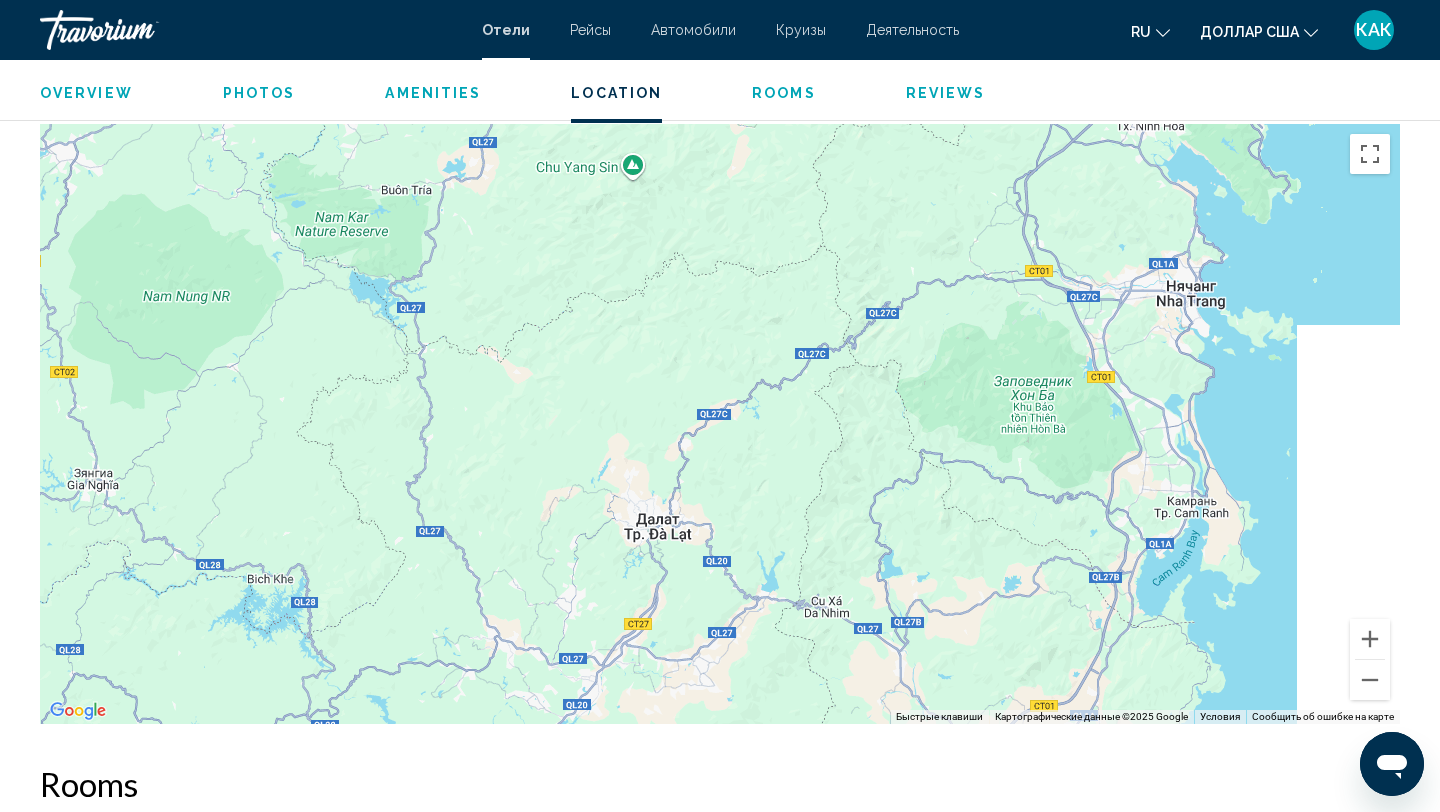 drag, startPoint x: 1305, startPoint y: 634, endPoint x: 1014, endPoint y: 618, distance: 291.43954 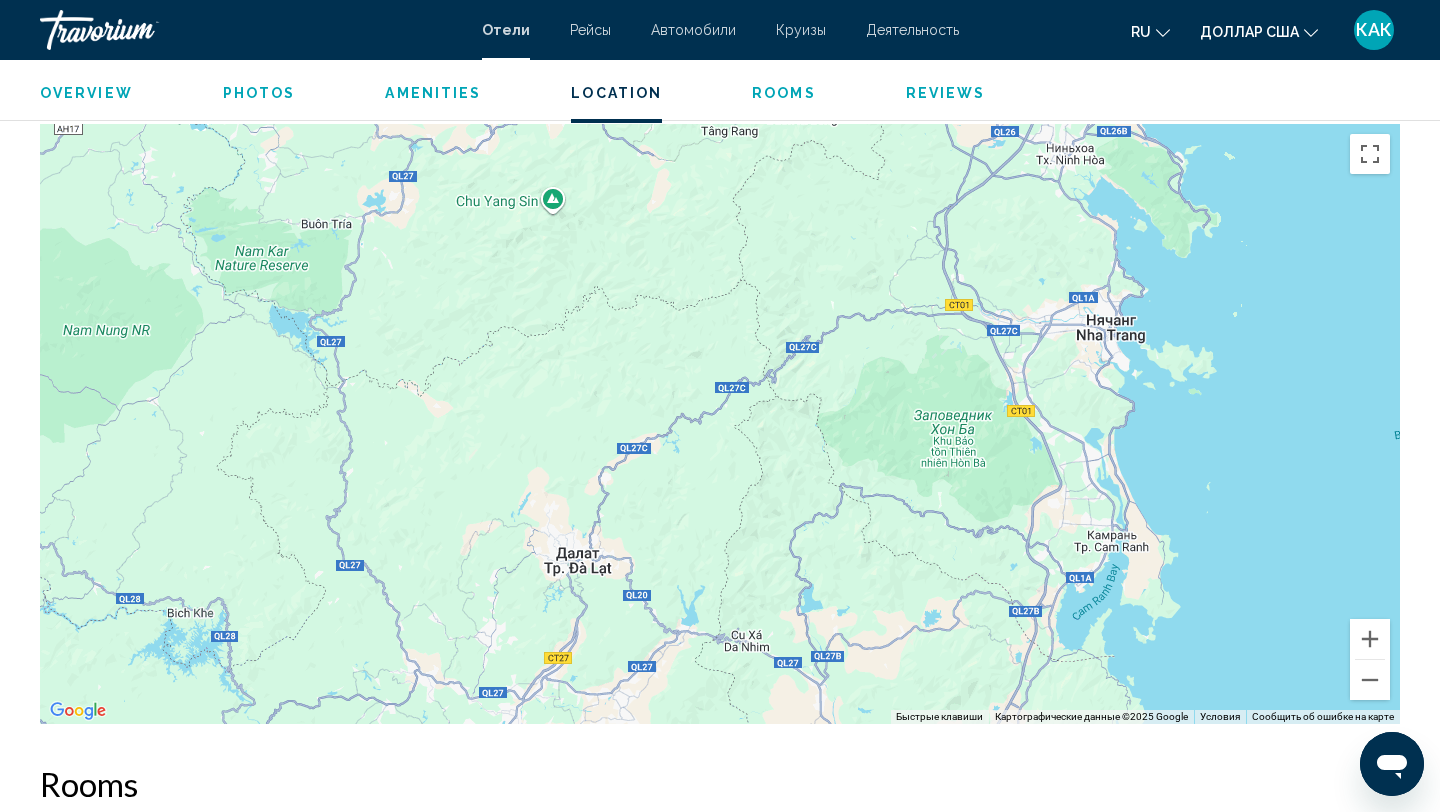 drag, startPoint x: 1137, startPoint y: 580, endPoint x: 1051, endPoint y: 653, distance: 112.805145 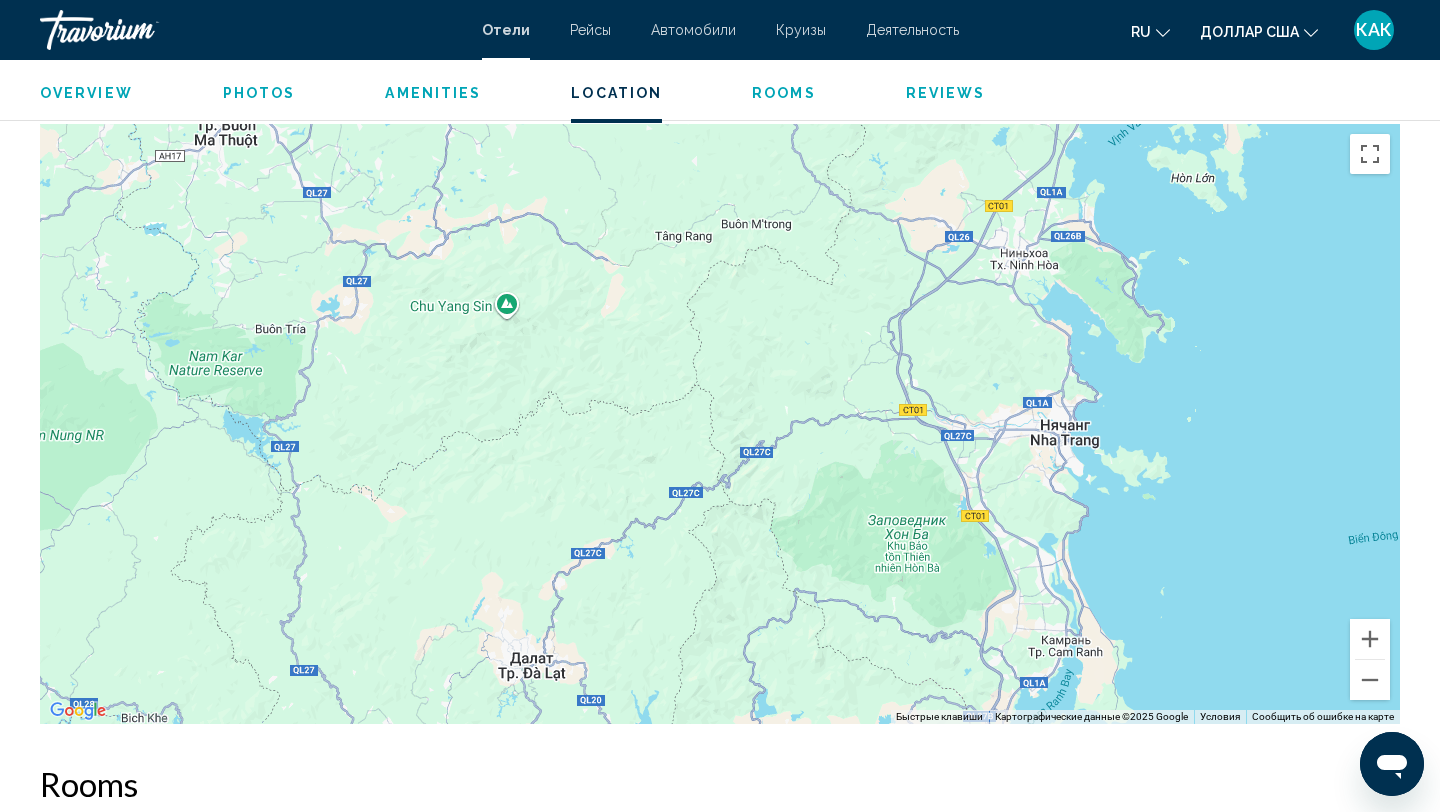 drag, startPoint x: 1092, startPoint y: 549, endPoint x: 1059, endPoint y: 642, distance: 98.681305 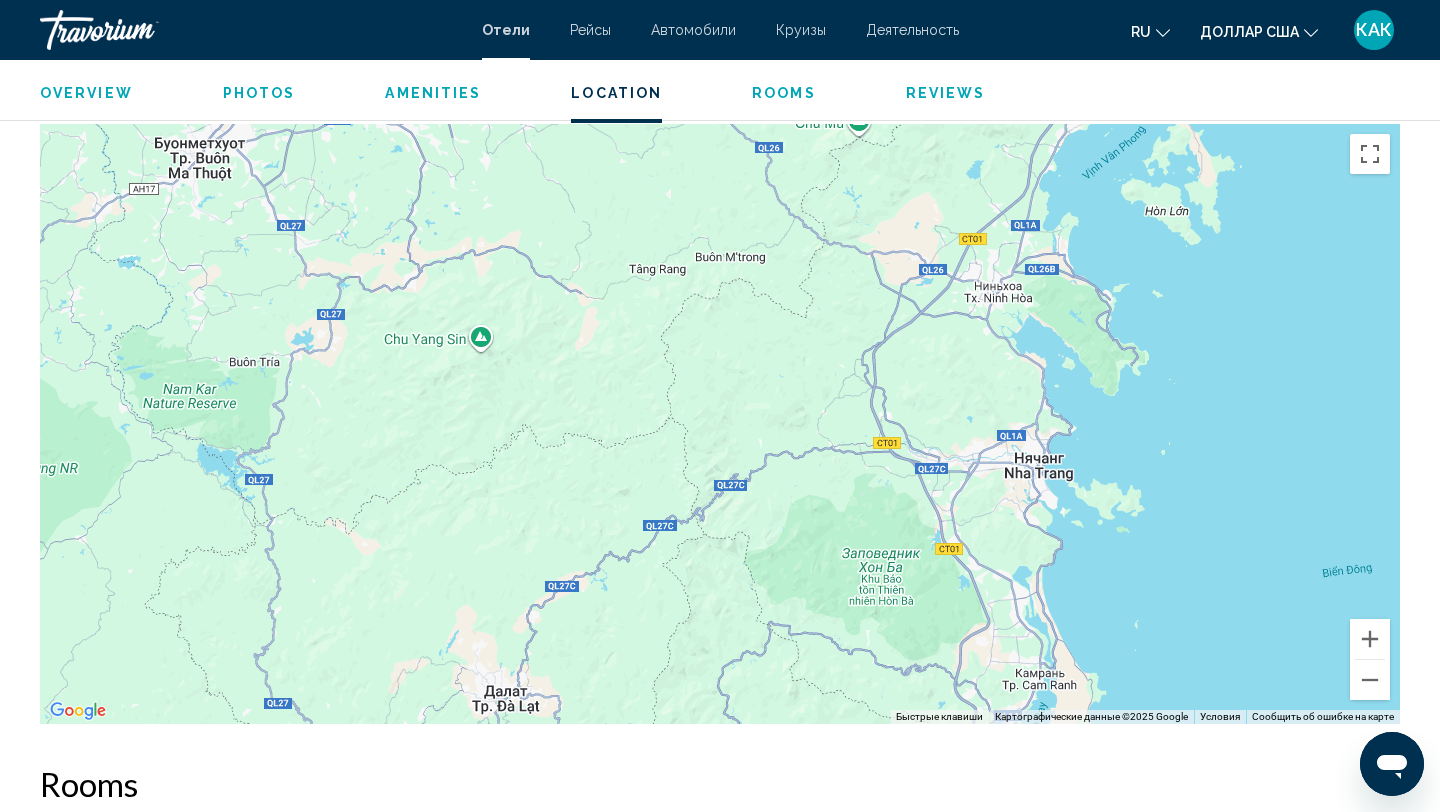 drag, startPoint x: 1053, startPoint y: 570, endPoint x: 990, endPoint y: 630, distance: 87 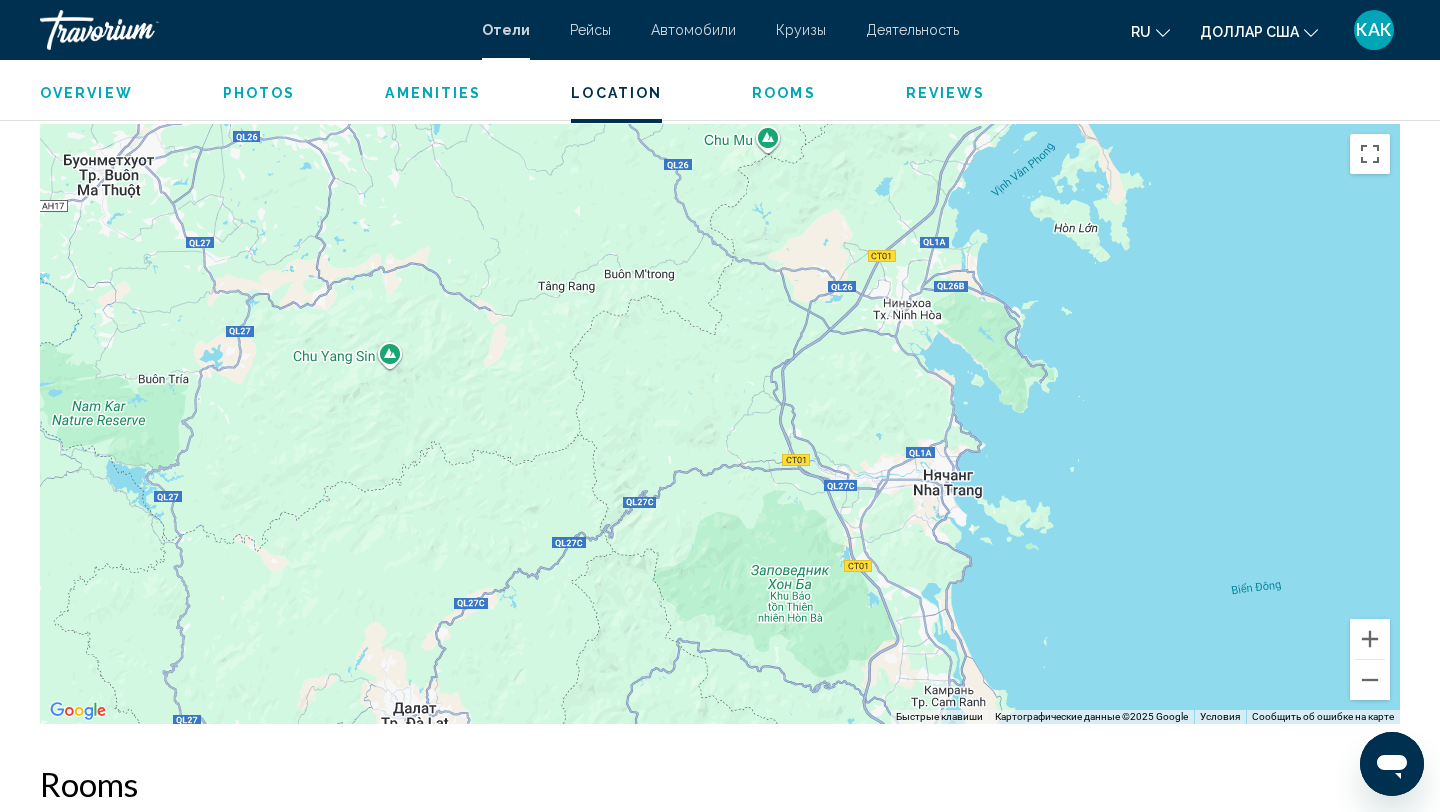 drag, startPoint x: 1080, startPoint y: 552, endPoint x: 1039, endPoint y: 502, distance: 64.66065 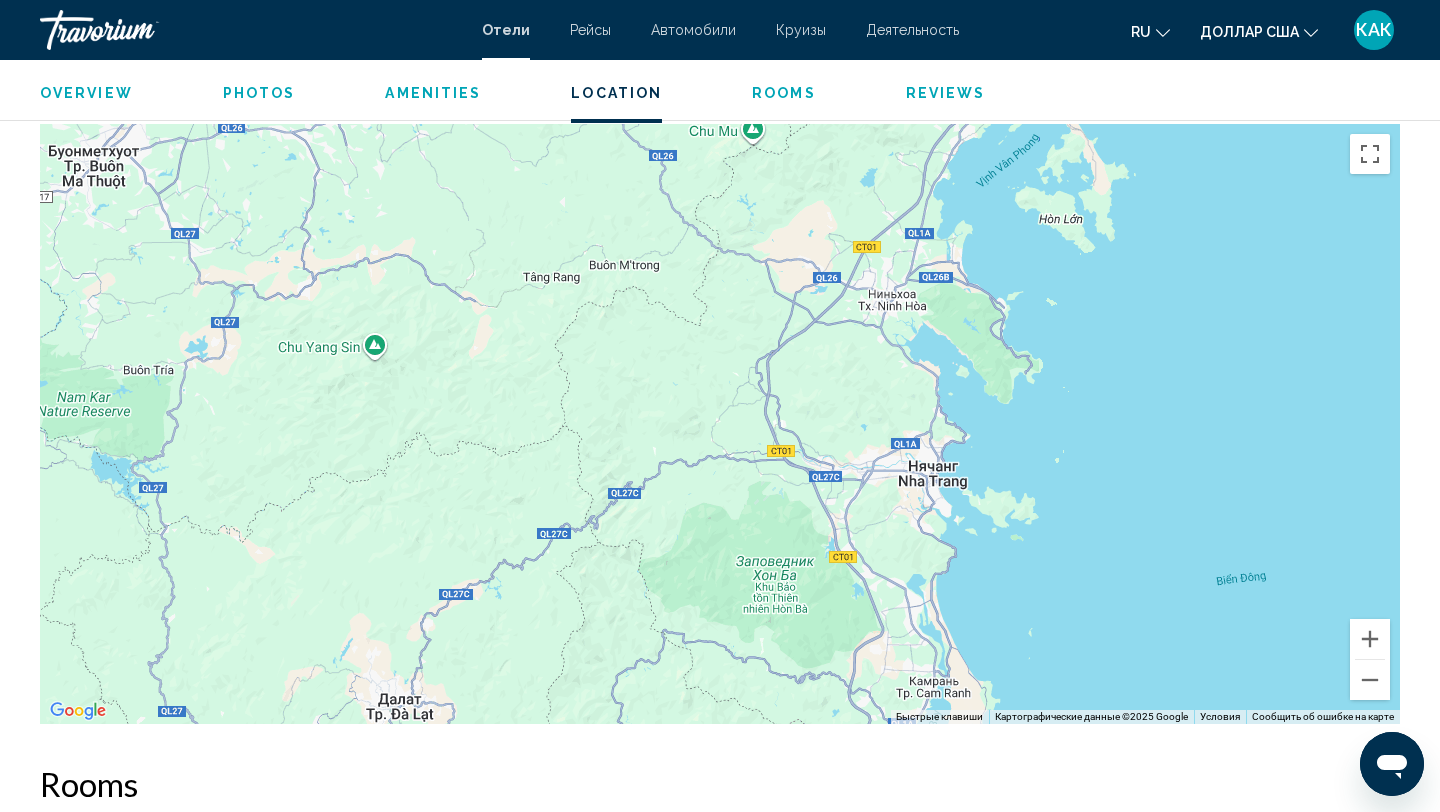 drag, startPoint x: 1316, startPoint y: 659, endPoint x: 1313, endPoint y: 567, distance: 92.0489 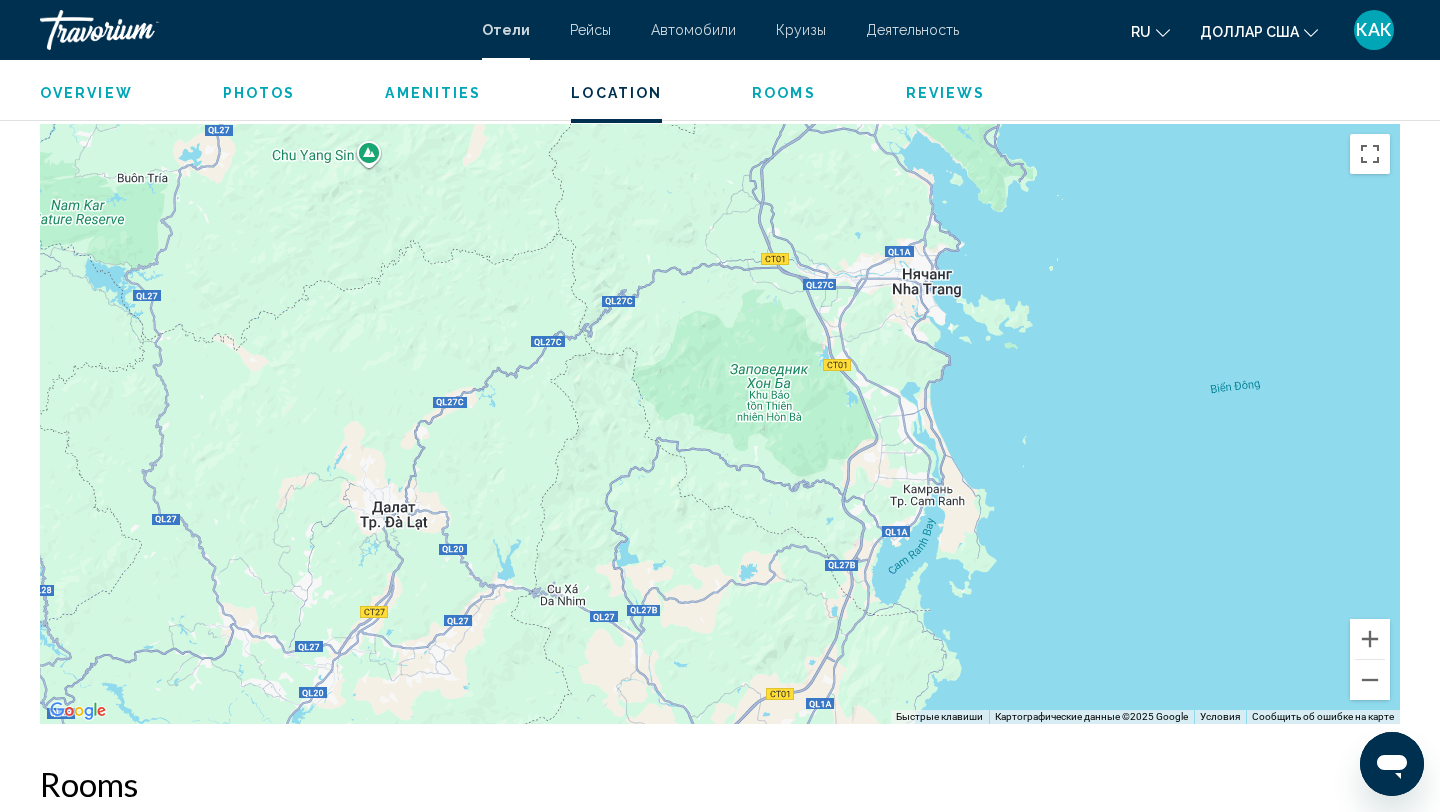 drag, startPoint x: 1263, startPoint y: 606, endPoint x: 1249, endPoint y: 517, distance: 90.0944 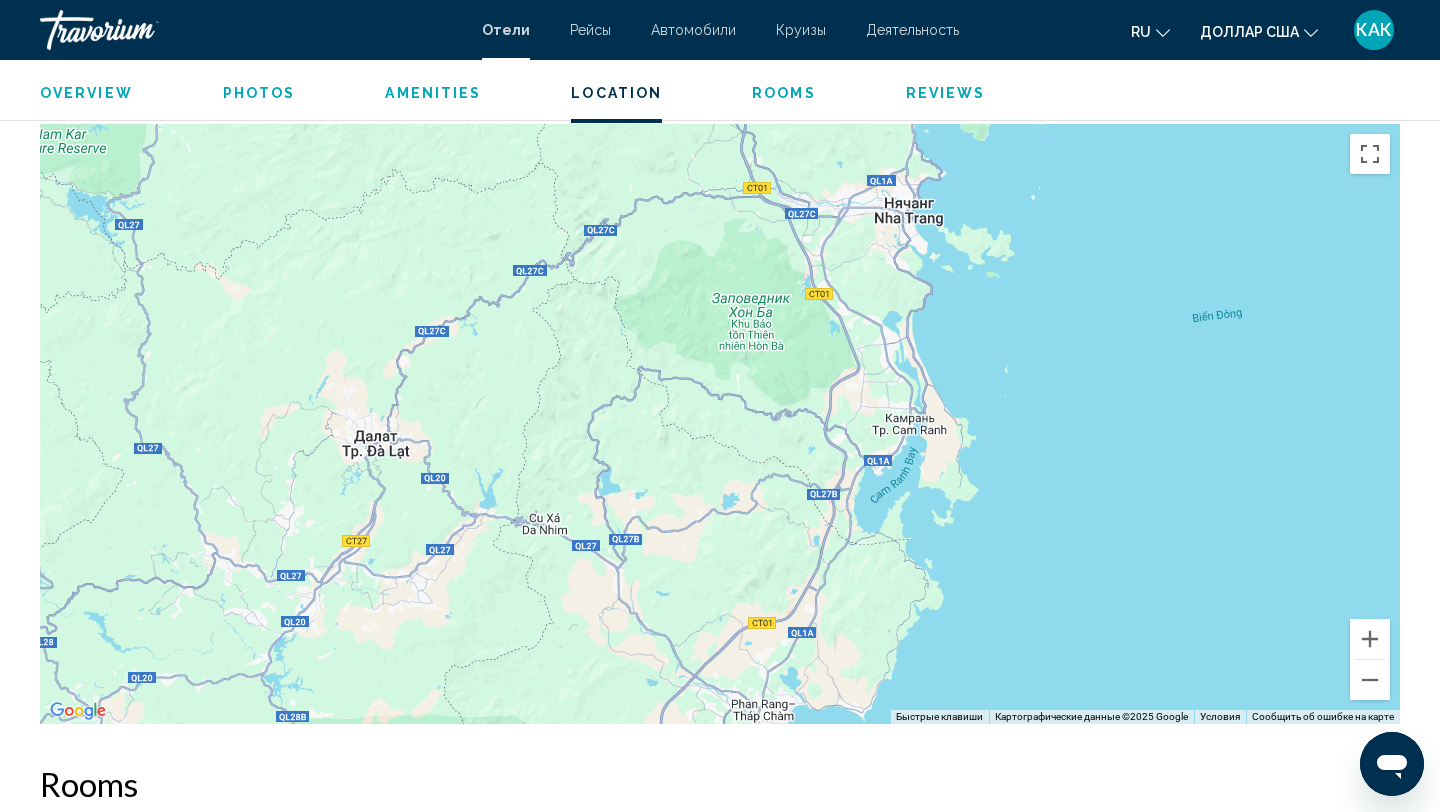drag, startPoint x: 1183, startPoint y: 601, endPoint x: 1183, endPoint y: 463, distance: 138 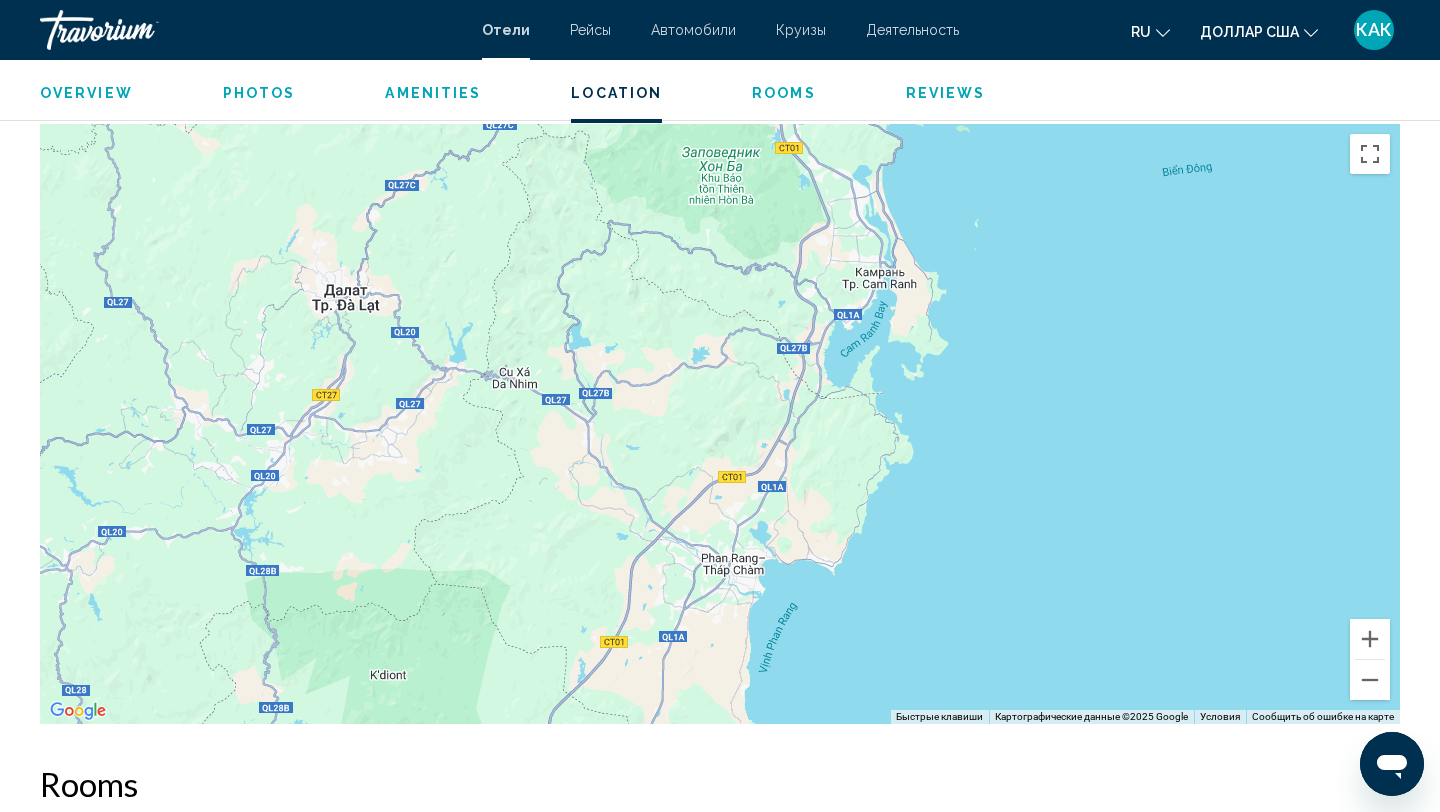 drag, startPoint x: 1183, startPoint y: 464, endPoint x: 1153, endPoint y: 584, distance: 123.69317 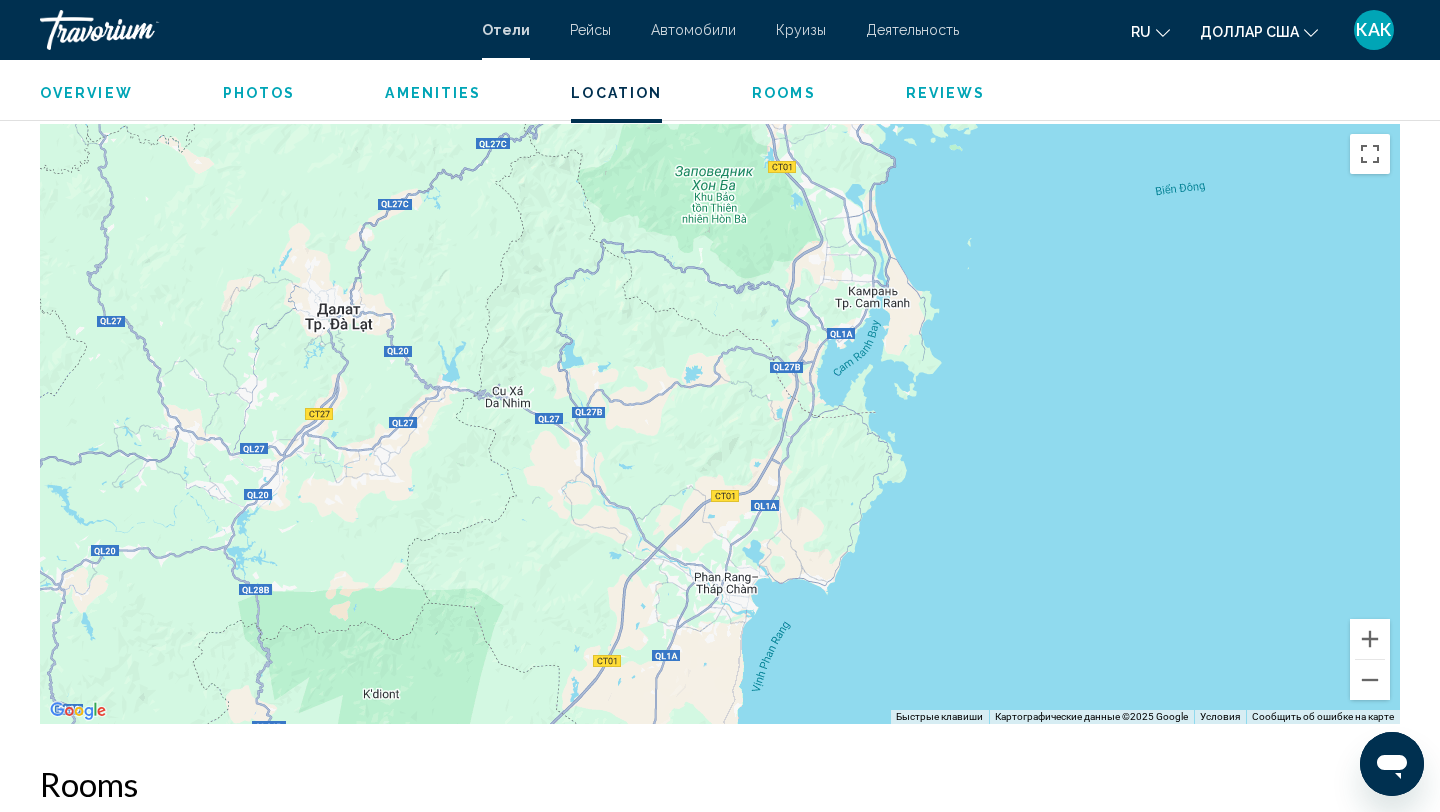 drag, startPoint x: 1124, startPoint y: 508, endPoint x: 1122, endPoint y: 628, distance: 120.01666 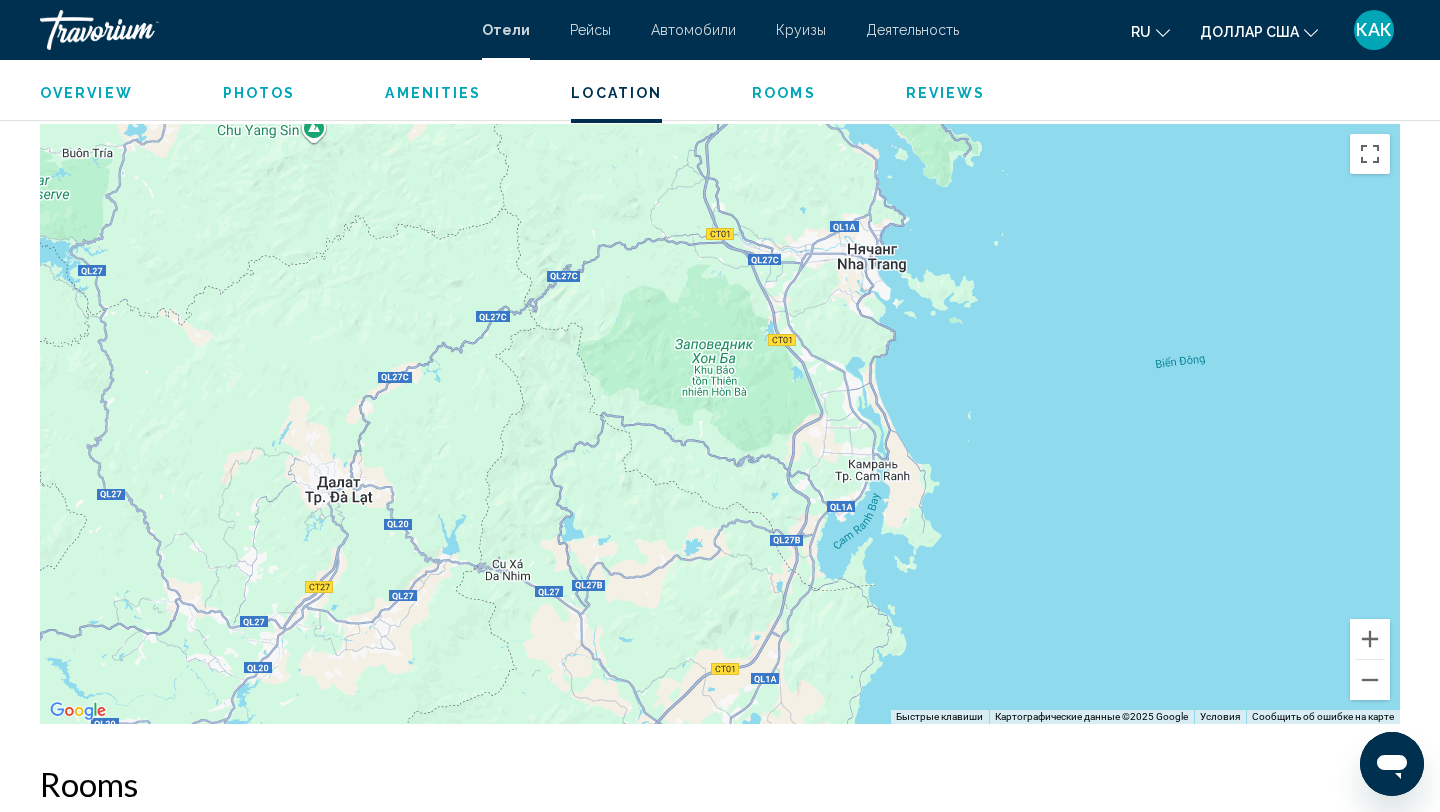 drag, startPoint x: 1006, startPoint y: 405, endPoint x: 1005, endPoint y: 479, distance: 74.00676 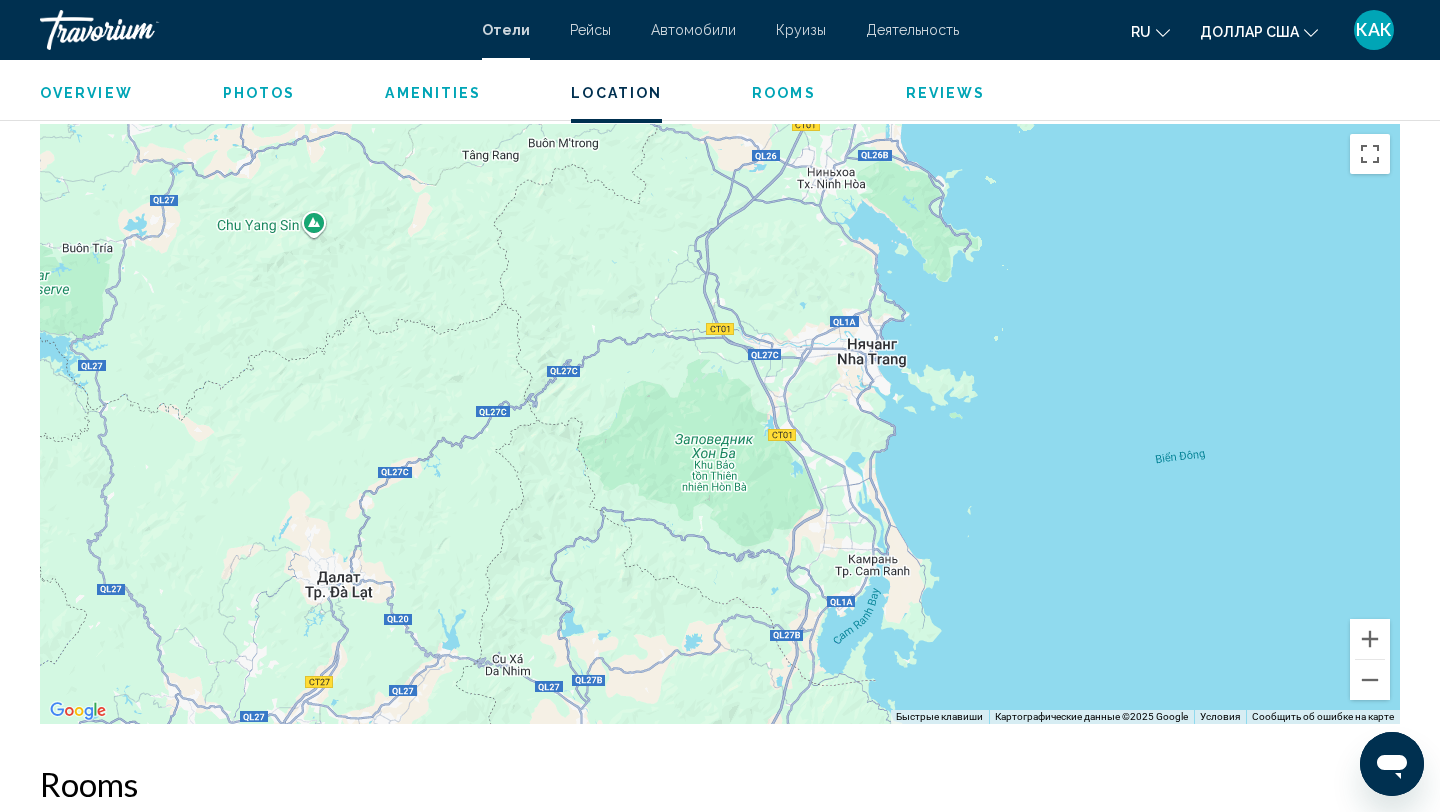 drag, startPoint x: 1026, startPoint y: 500, endPoint x: 1026, endPoint y: 558, distance: 58 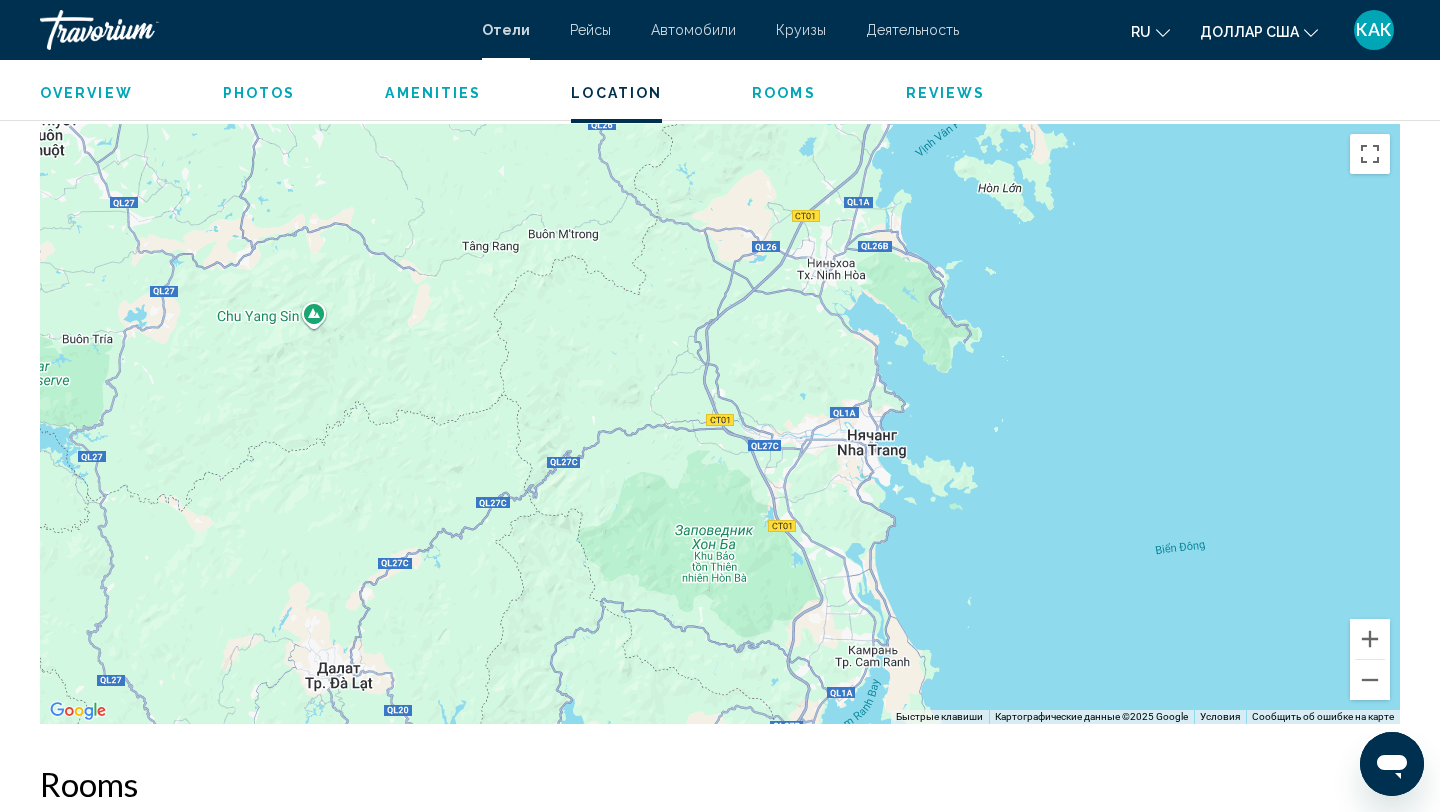 drag, startPoint x: 1021, startPoint y: 532, endPoint x: 1019, endPoint y: 592, distance: 60.033325 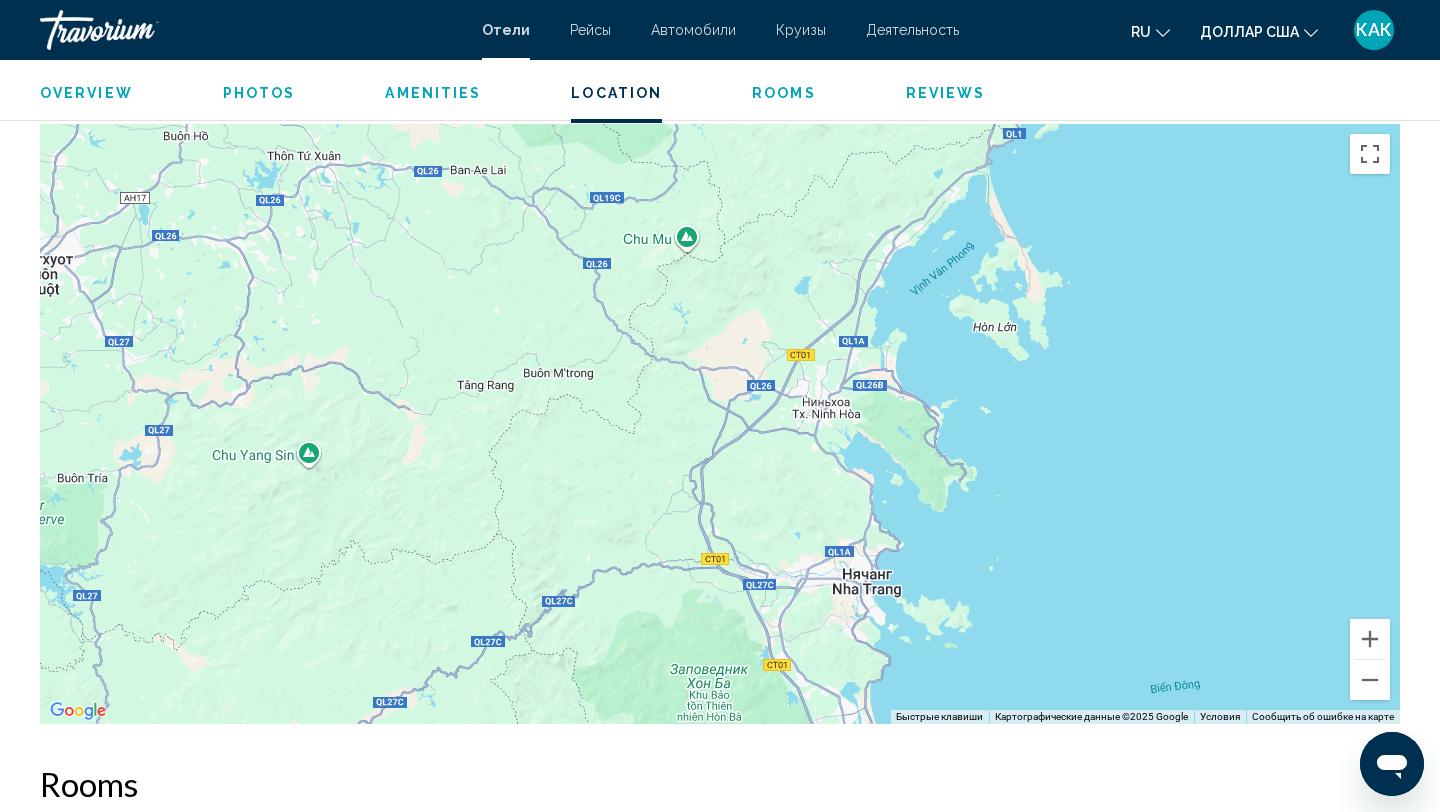 drag, startPoint x: 1032, startPoint y: 551, endPoint x: 1023, endPoint y: 619, distance: 68.593 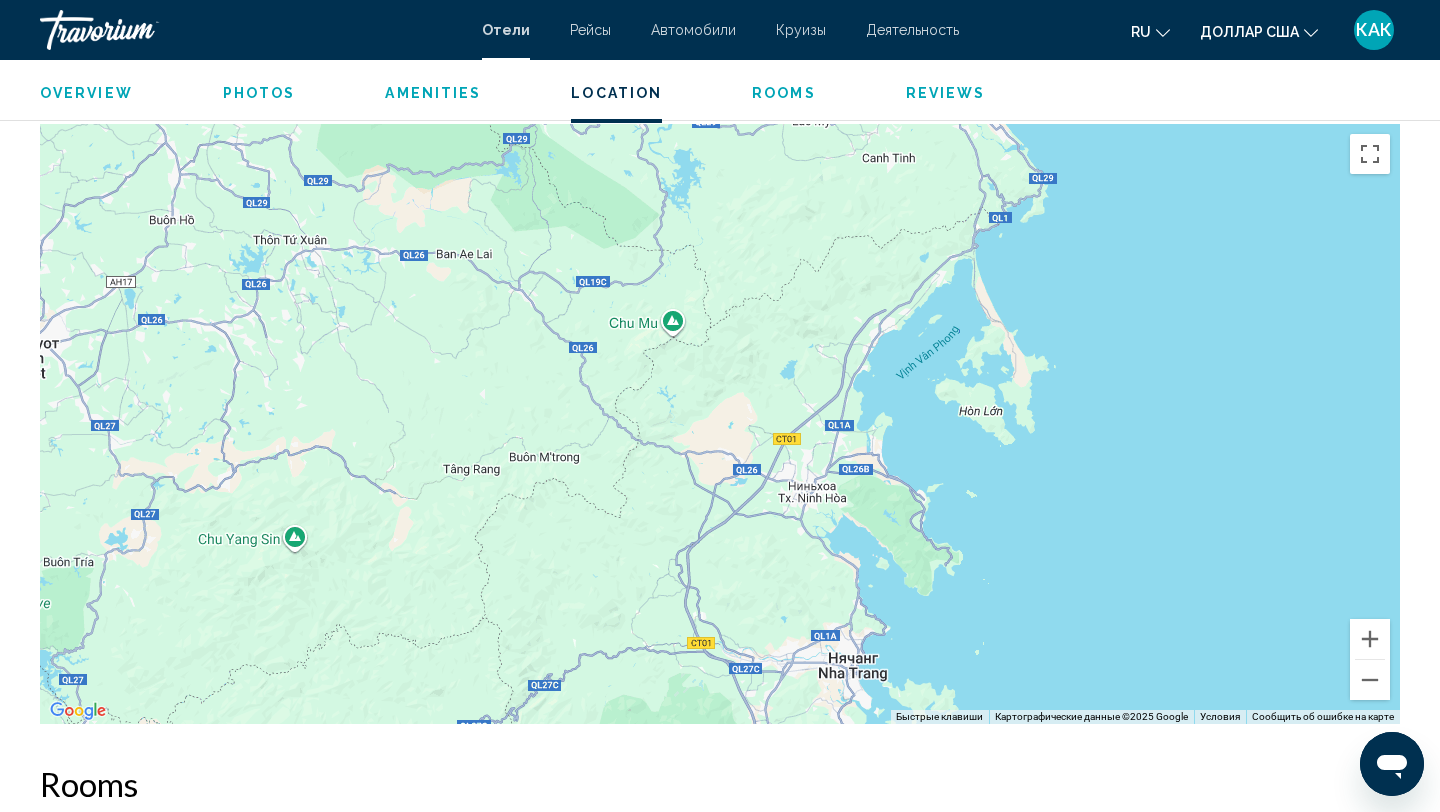 click at bounding box center (720, 424) 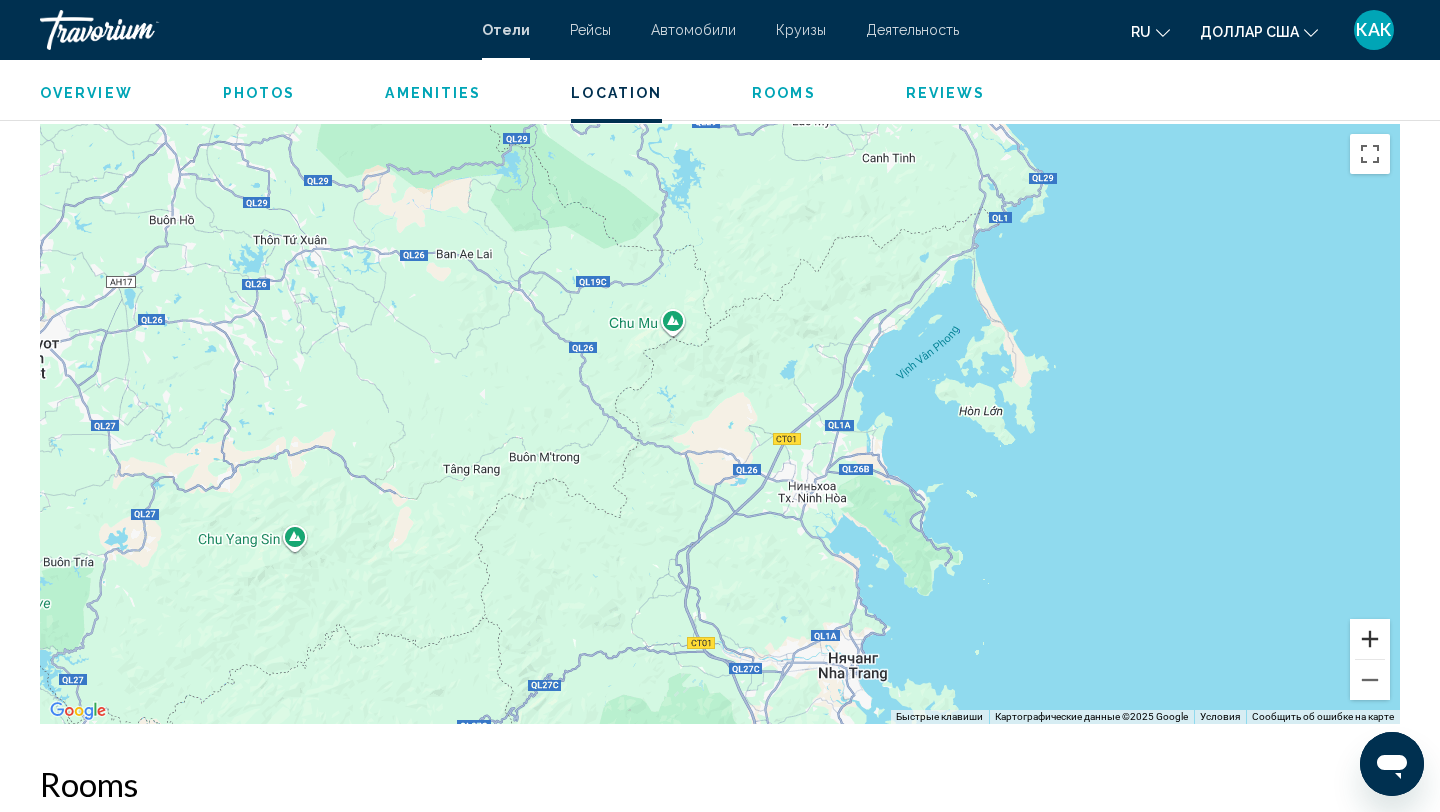 click at bounding box center (1370, 639) 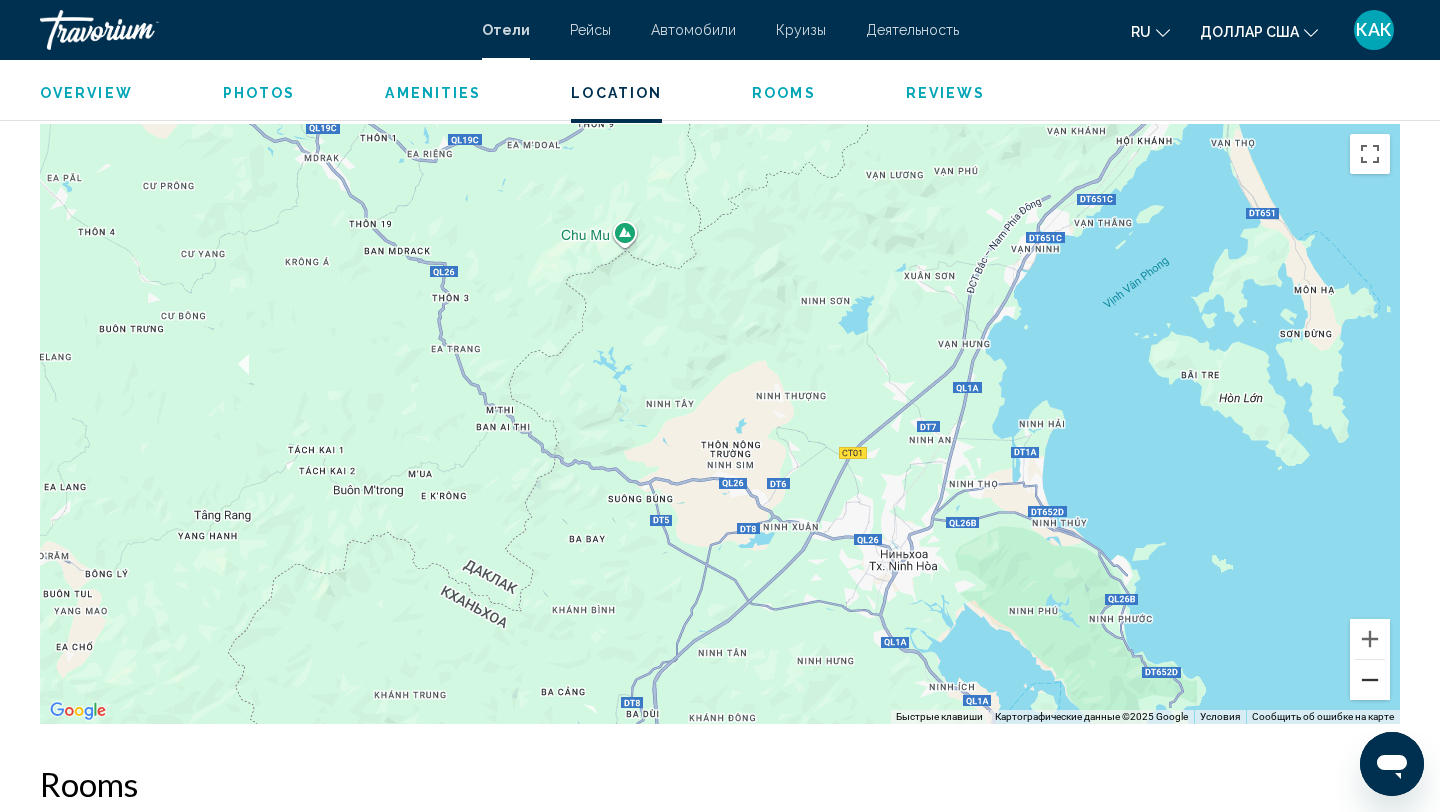 click at bounding box center (1370, 680) 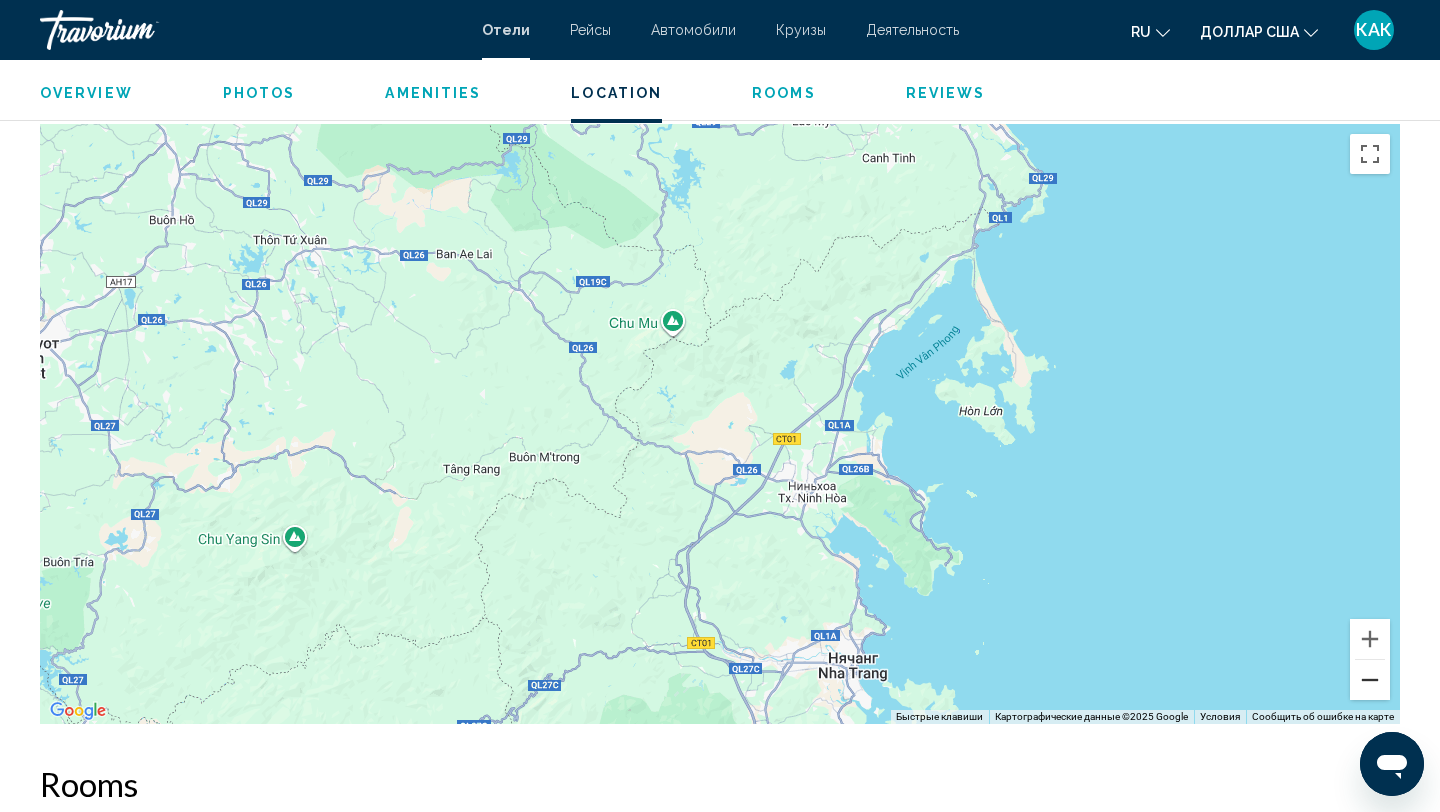 click at bounding box center (1370, 680) 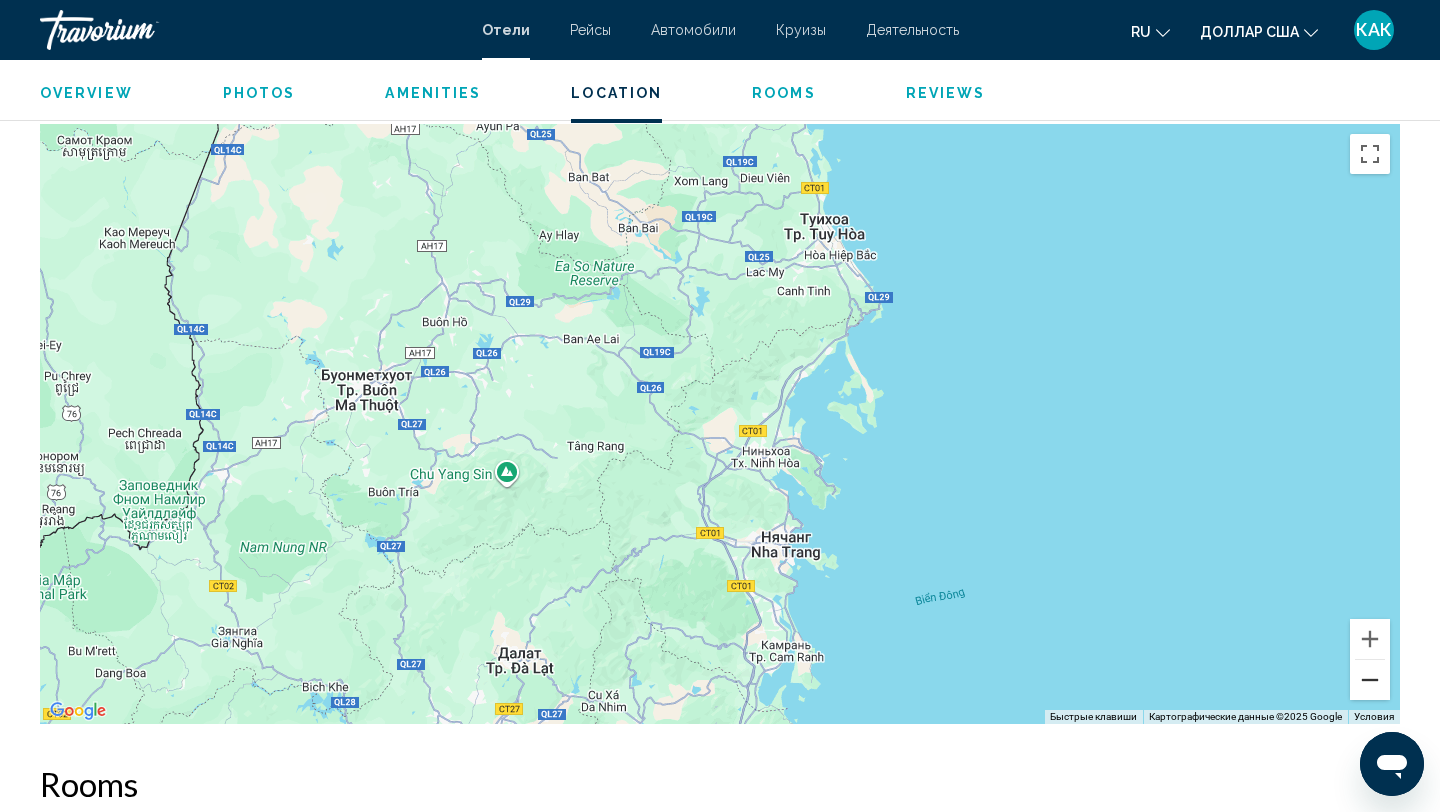 click at bounding box center (1370, 680) 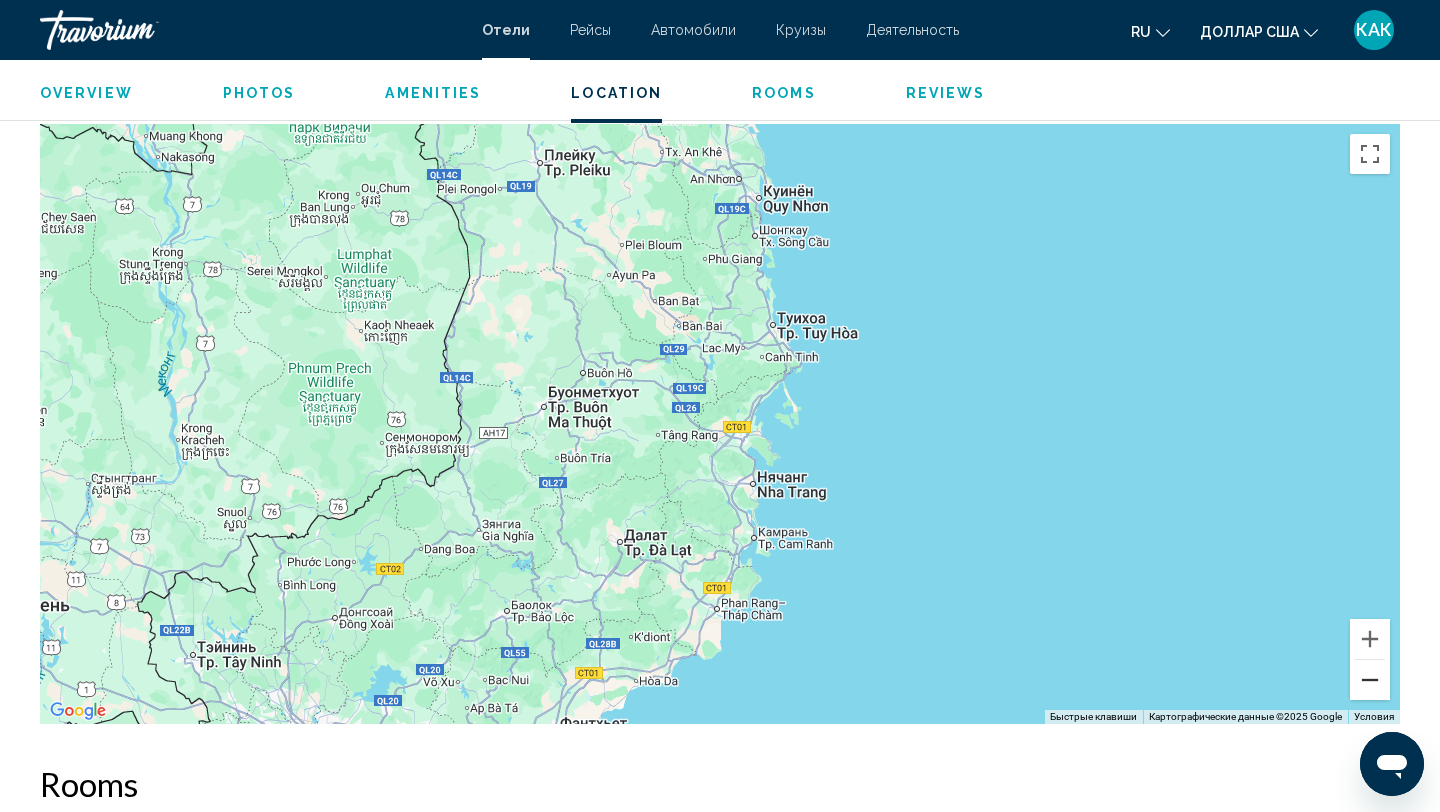 click at bounding box center [1370, 680] 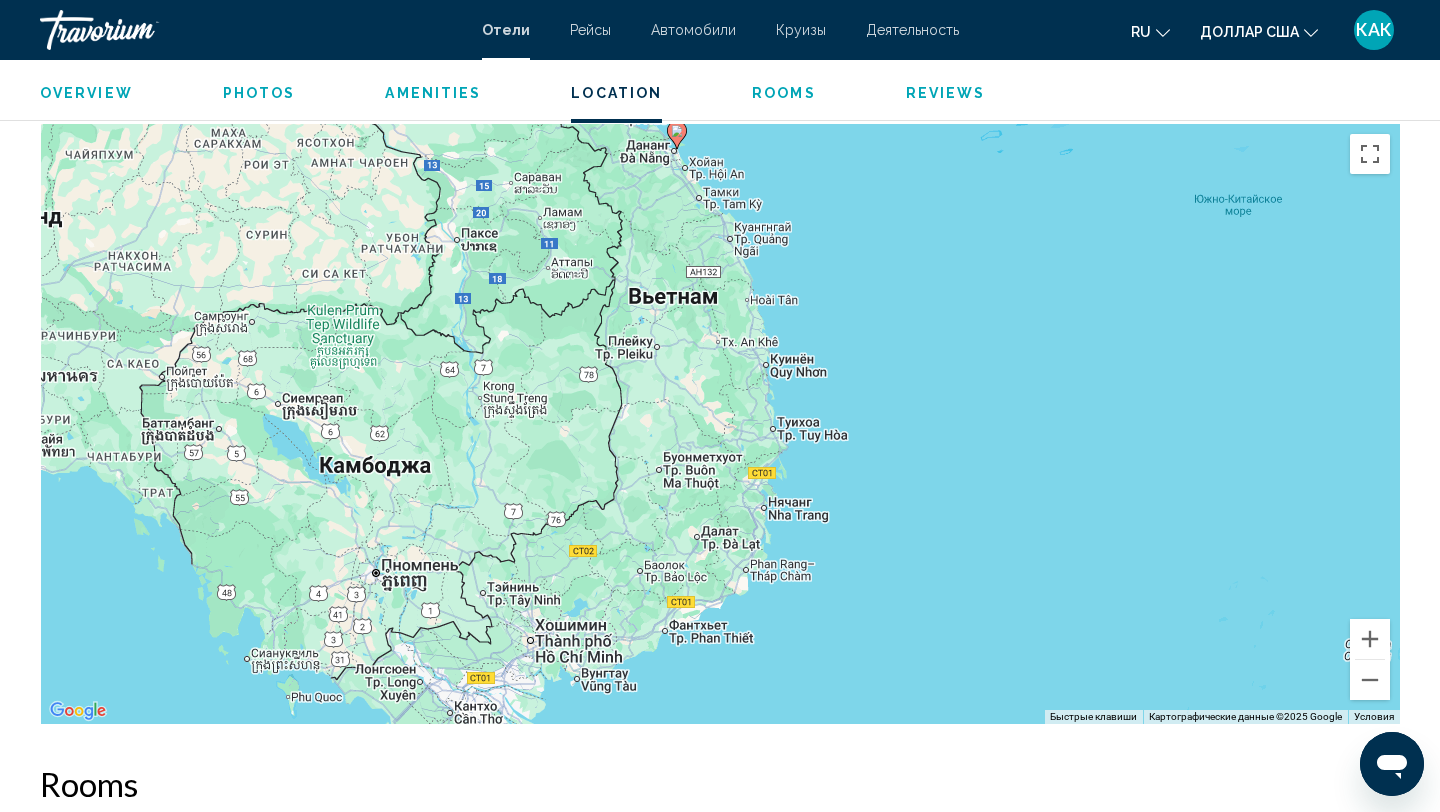 drag, startPoint x: 1034, startPoint y: 450, endPoint x: 1064, endPoint y: 508, distance: 65.29931 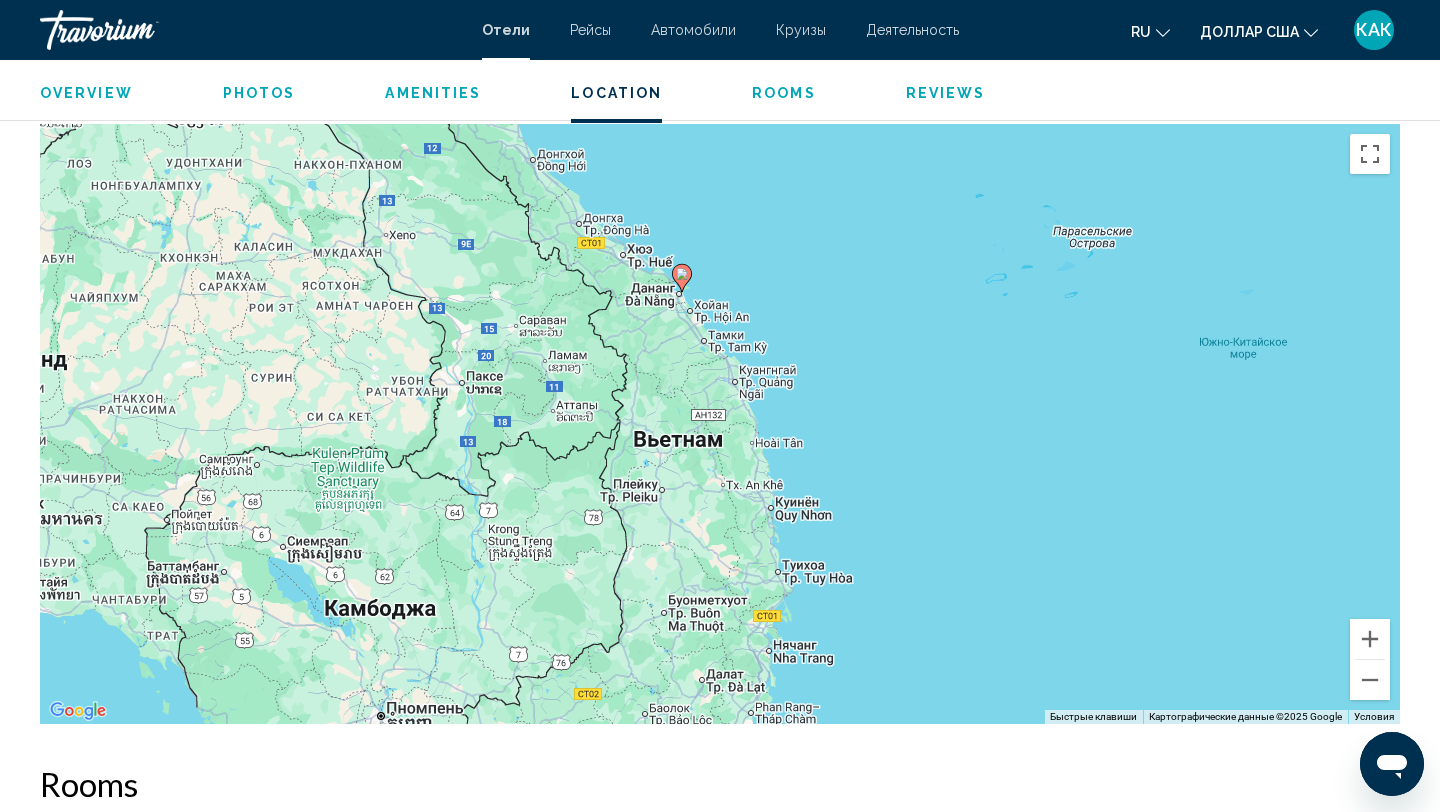 drag, startPoint x: 1028, startPoint y: 477, endPoint x: 1027, endPoint y: 629, distance: 152.0033 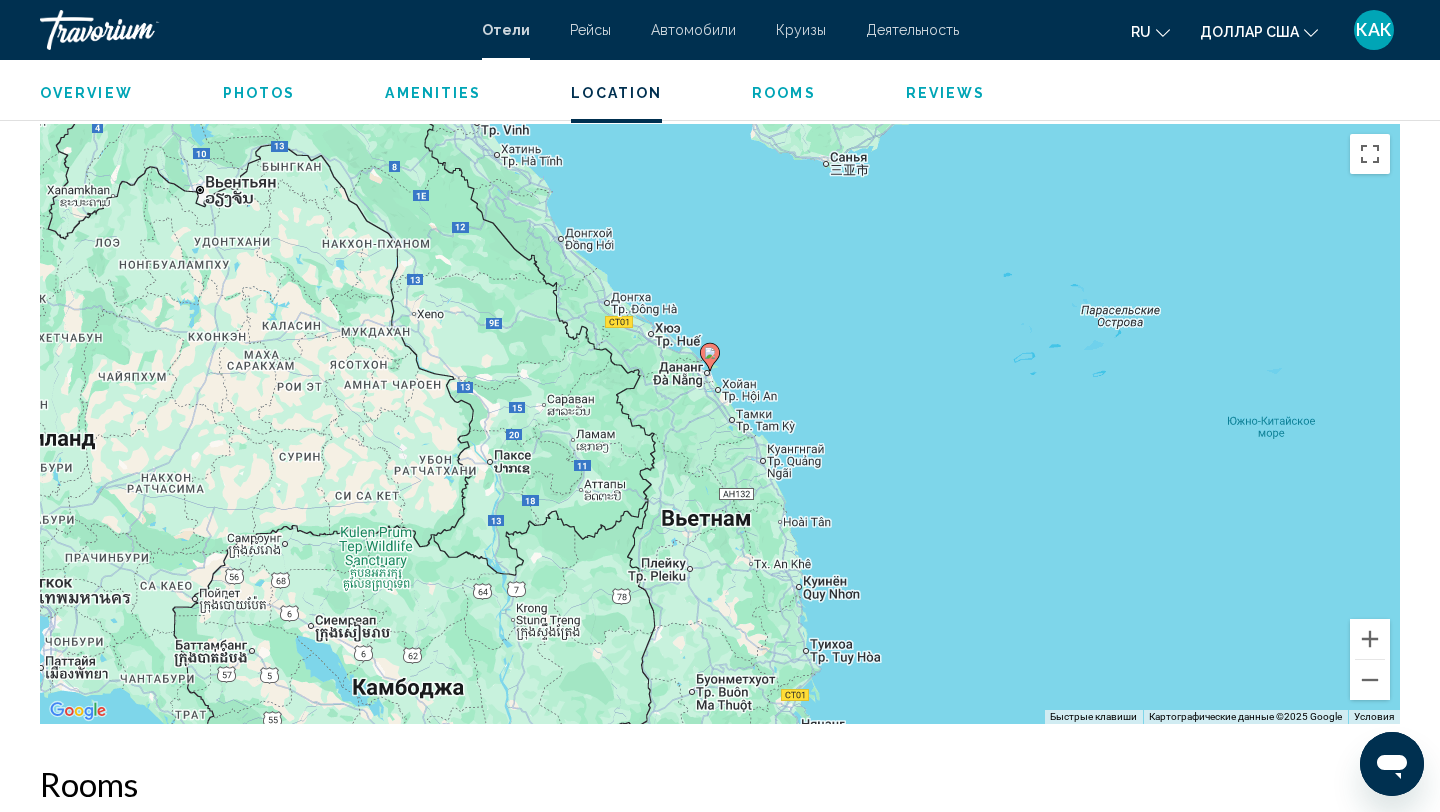 drag, startPoint x: 943, startPoint y: 483, endPoint x: 979, endPoint y: 576, distance: 99.724625 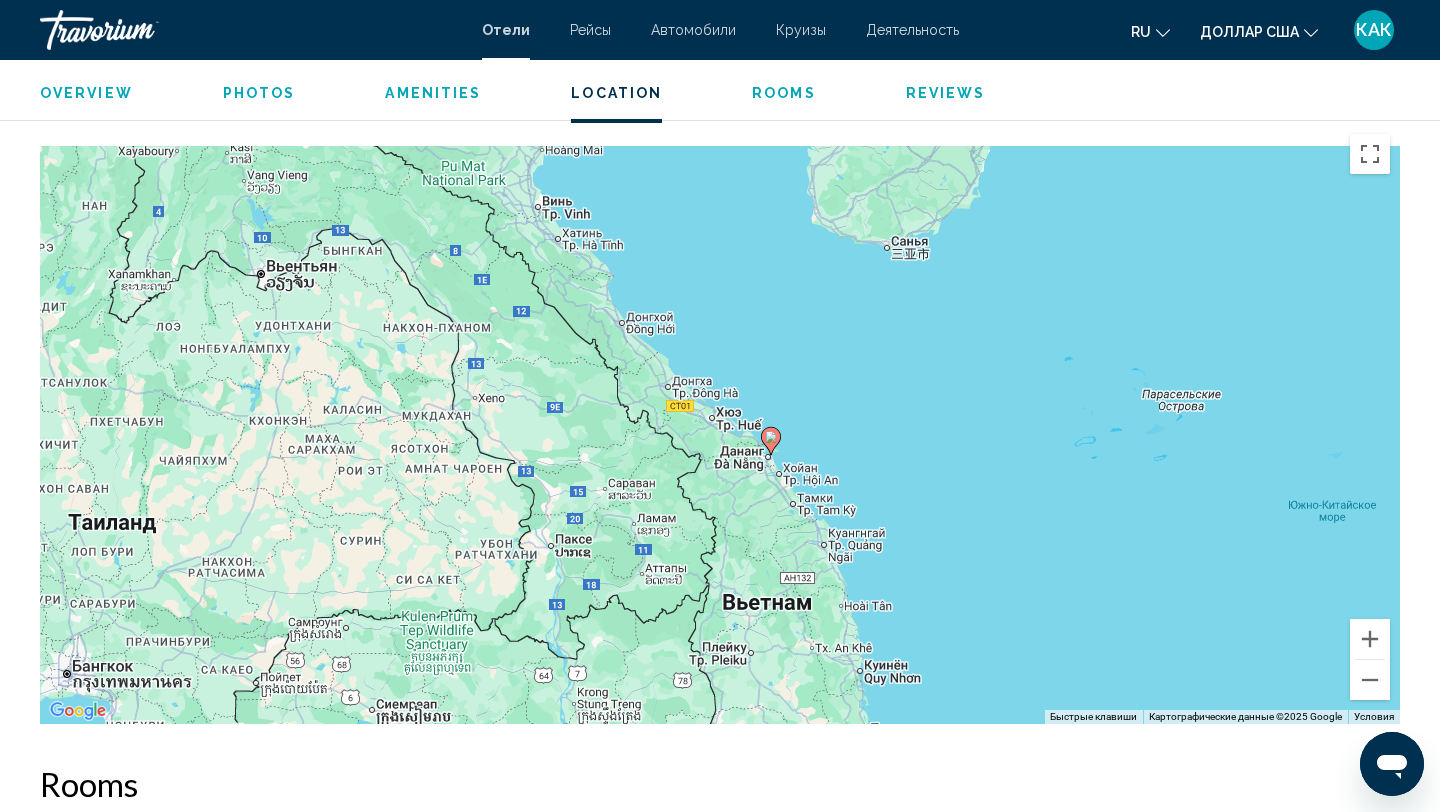 drag, startPoint x: 961, startPoint y: 445, endPoint x: 1065, endPoint y: 548, distance: 146.37282 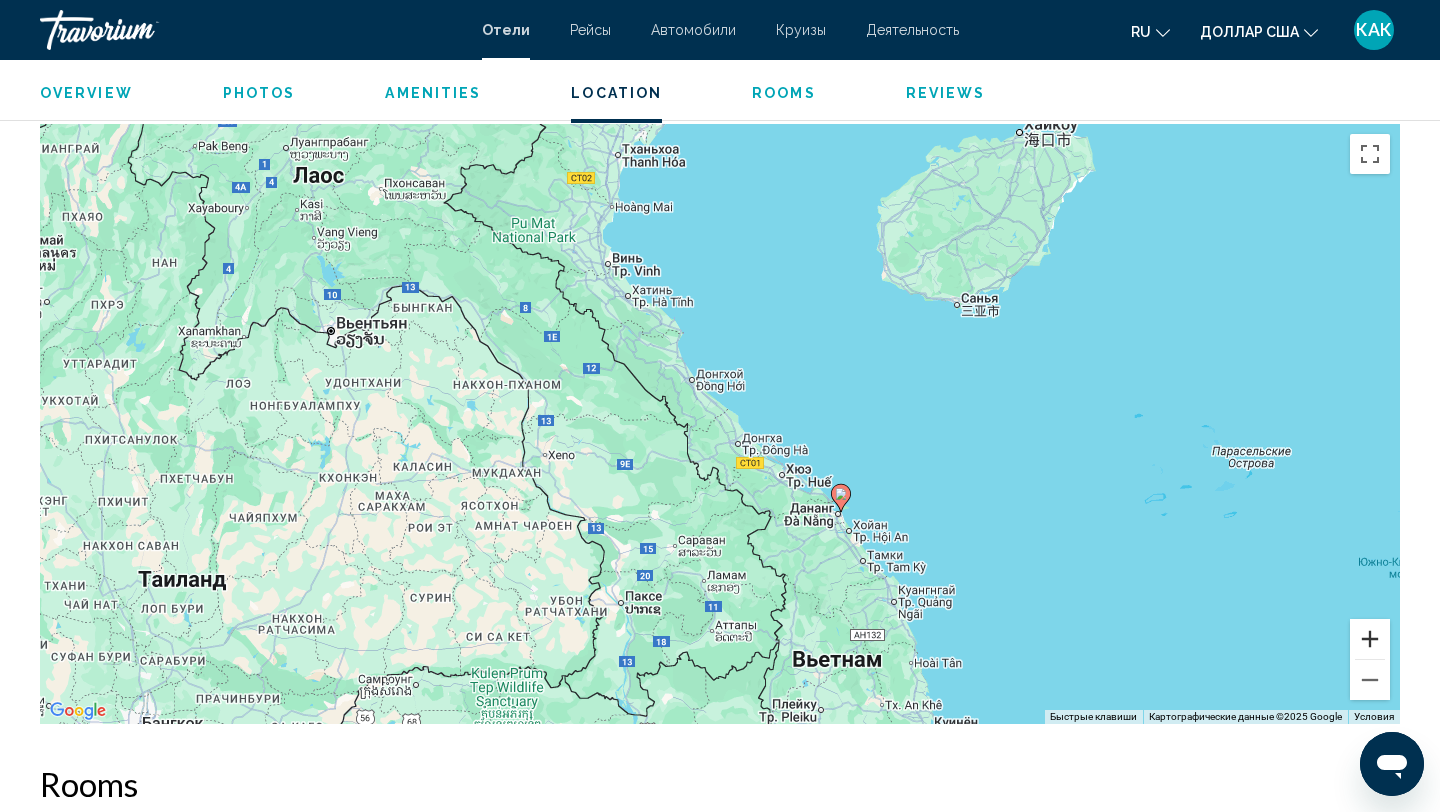 click at bounding box center [1370, 639] 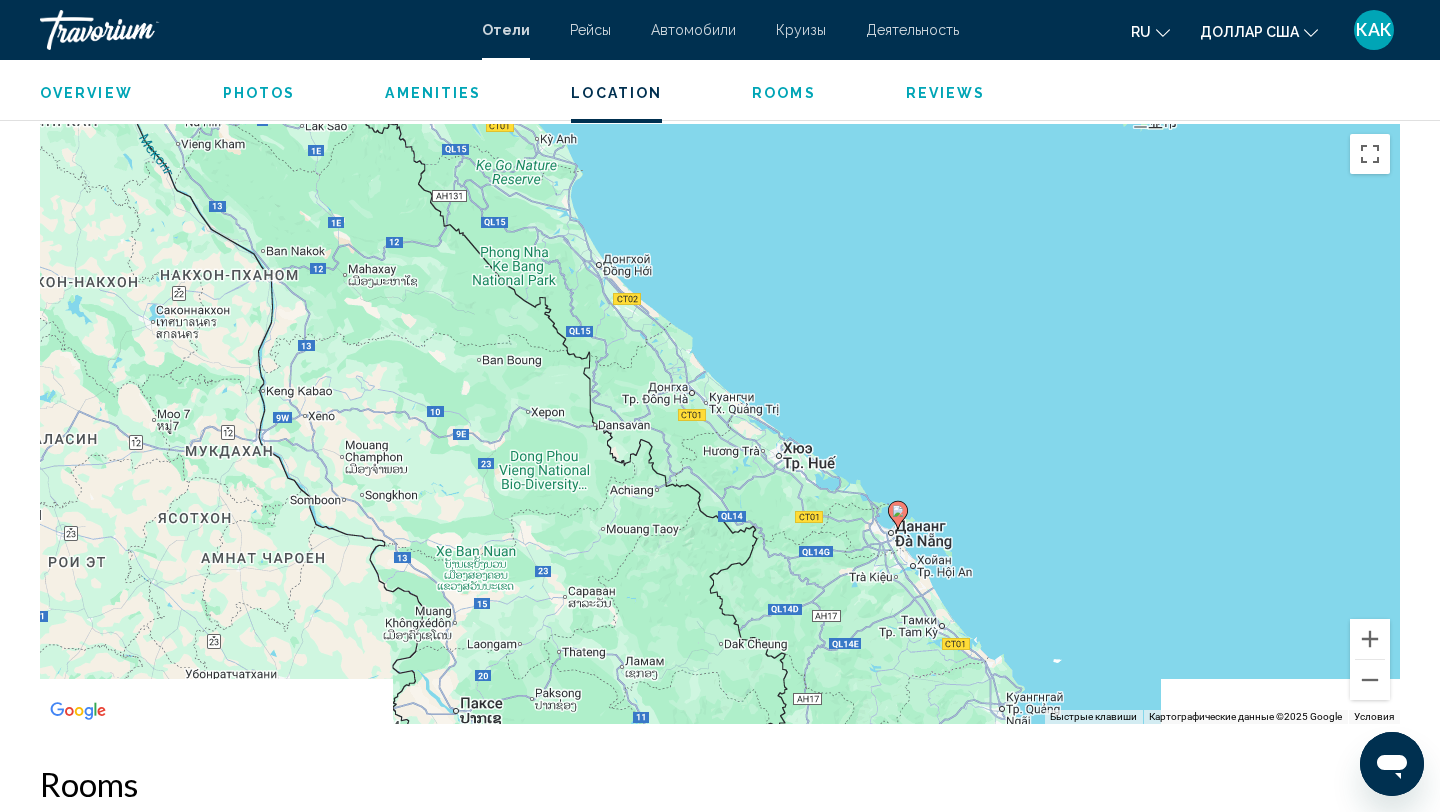 drag, startPoint x: 1163, startPoint y: 608, endPoint x: 1057, endPoint y: 505, distance: 147.80054 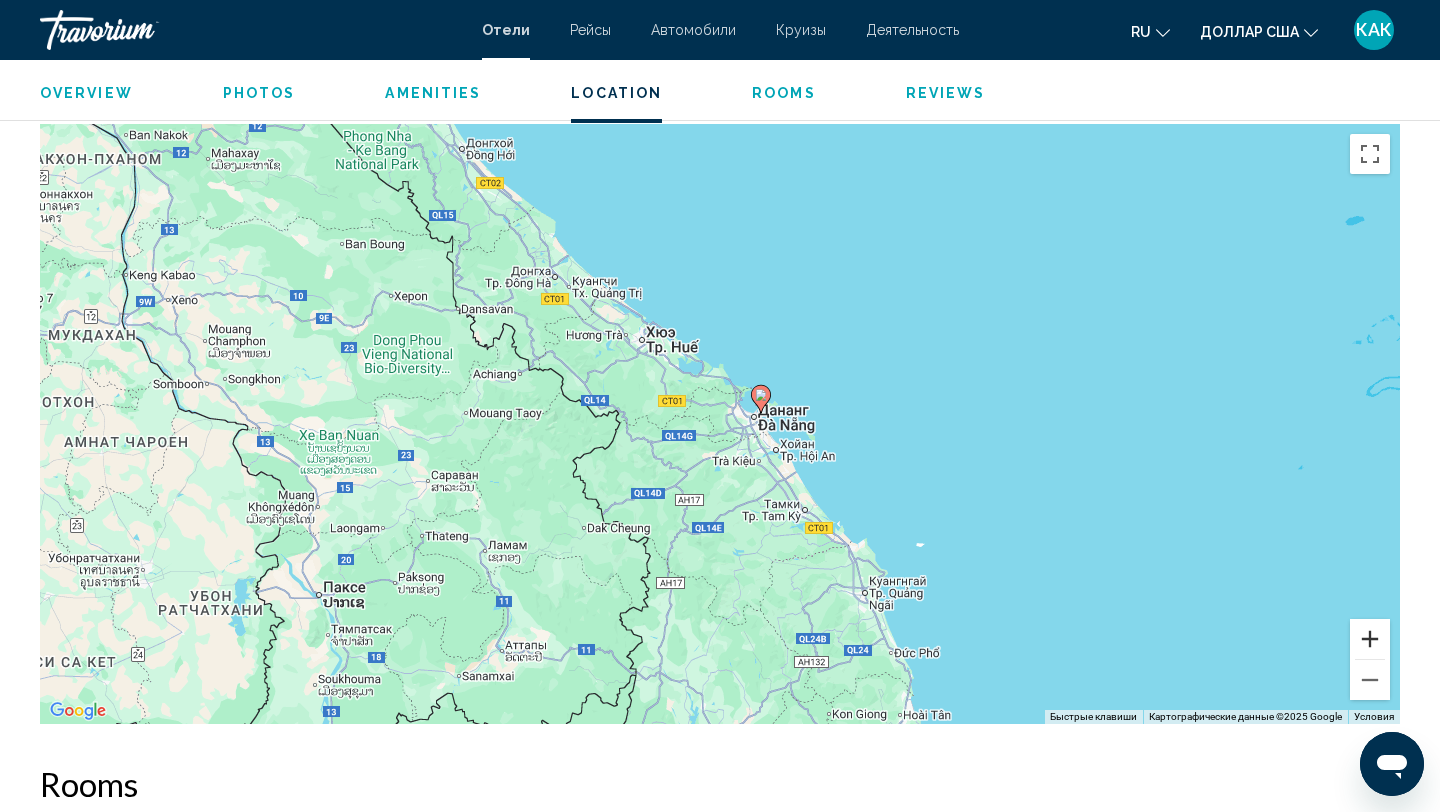 click at bounding box center [1370, 639] 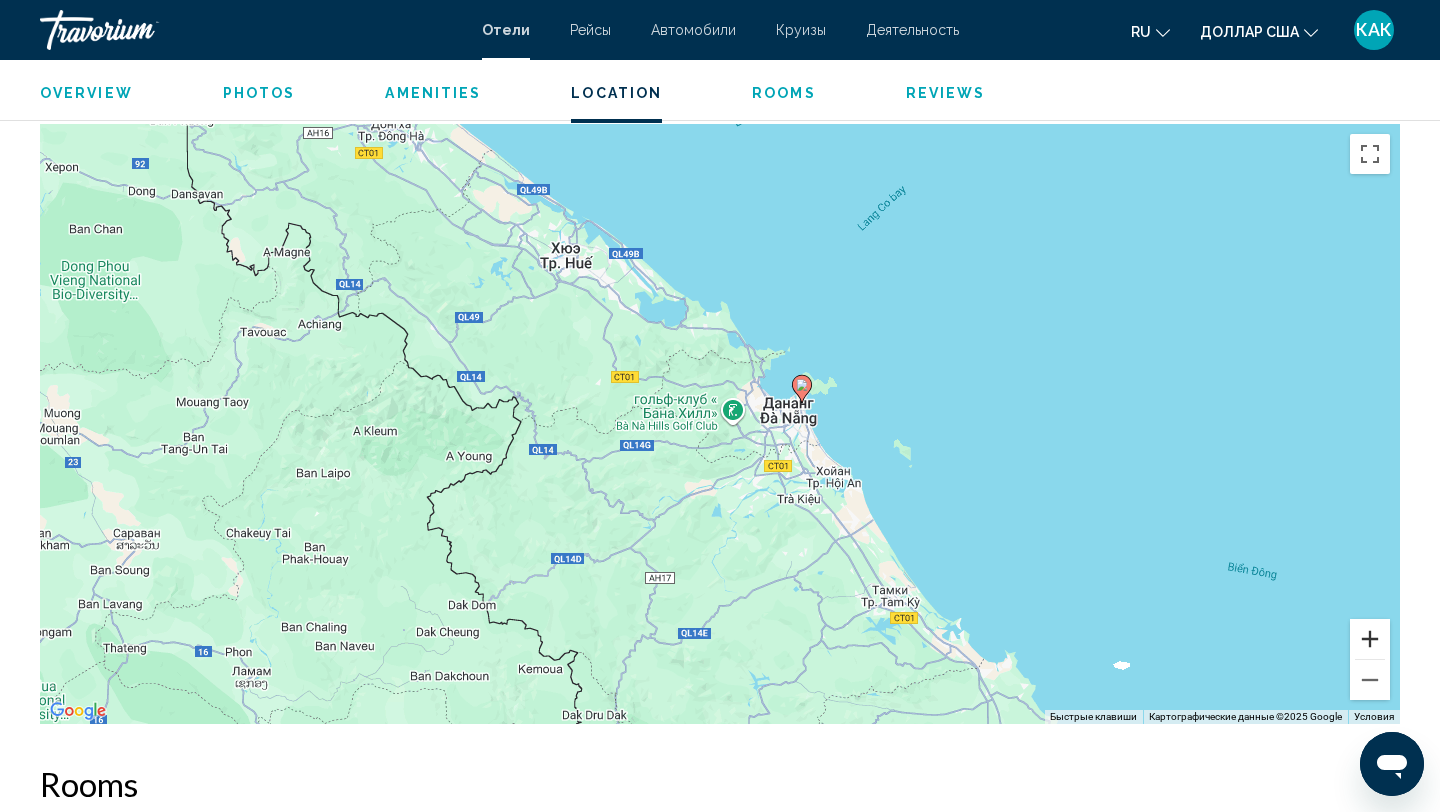 click at bounding box center [1370, 639] 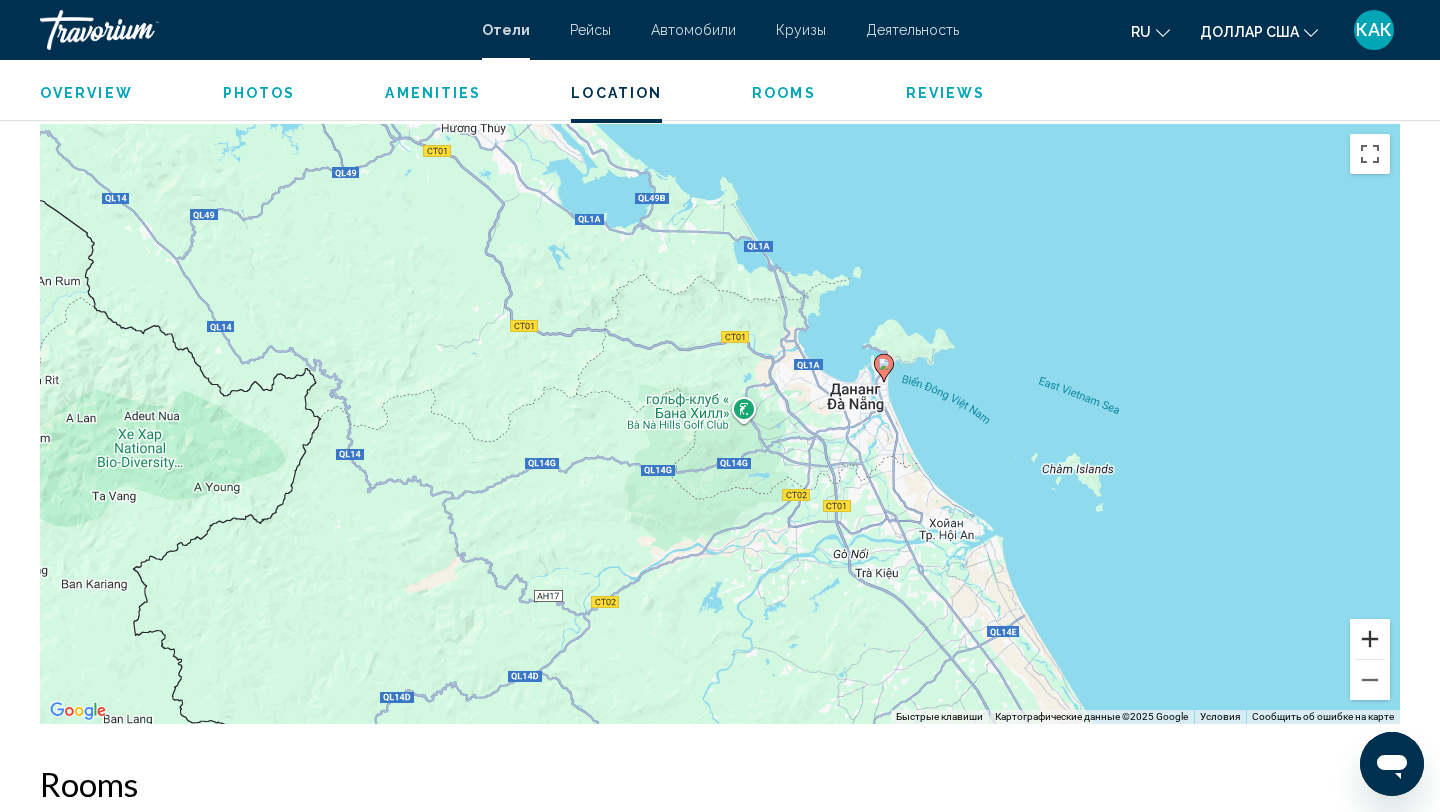 click at bounding box center (1370, 639) 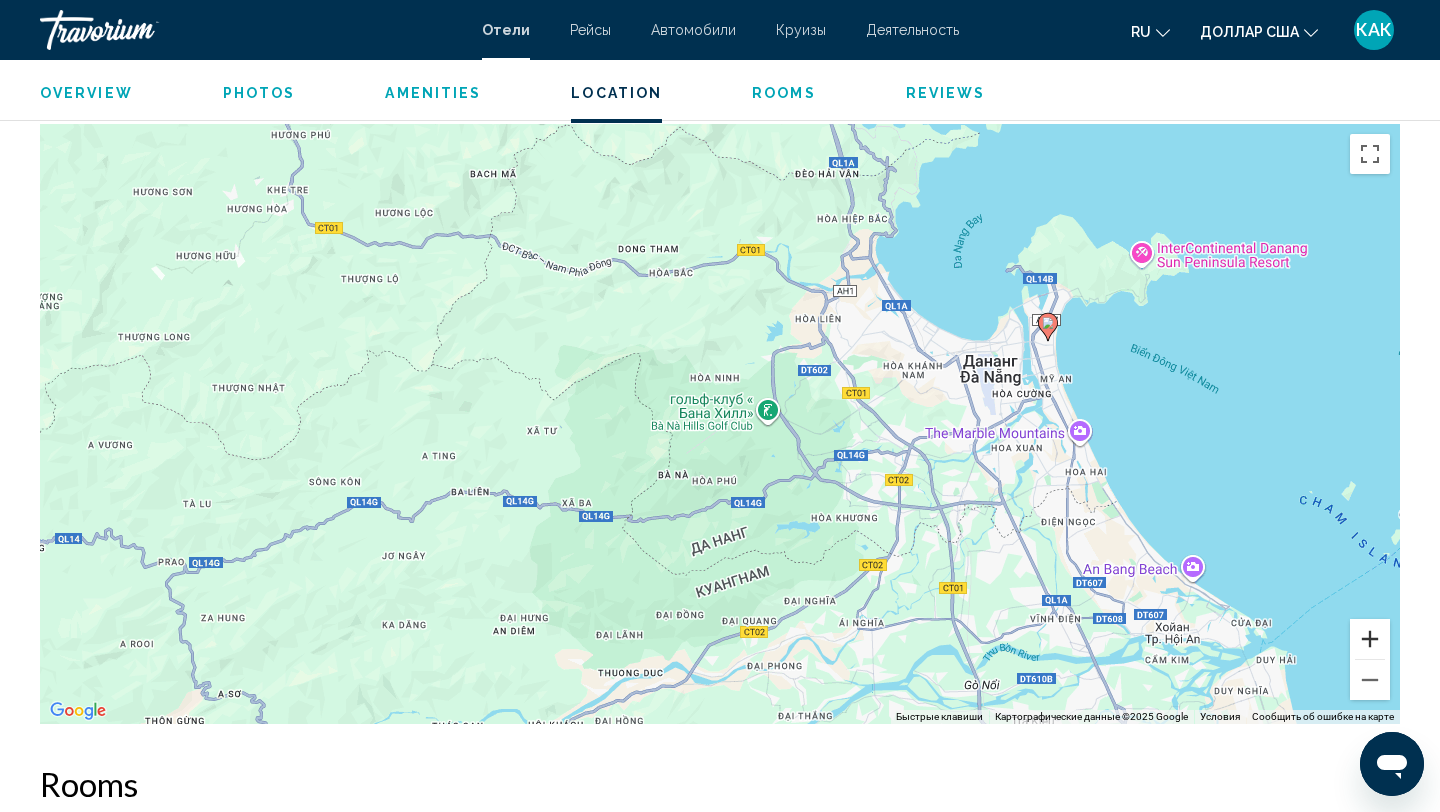 click at bounding box center [1370, 639] 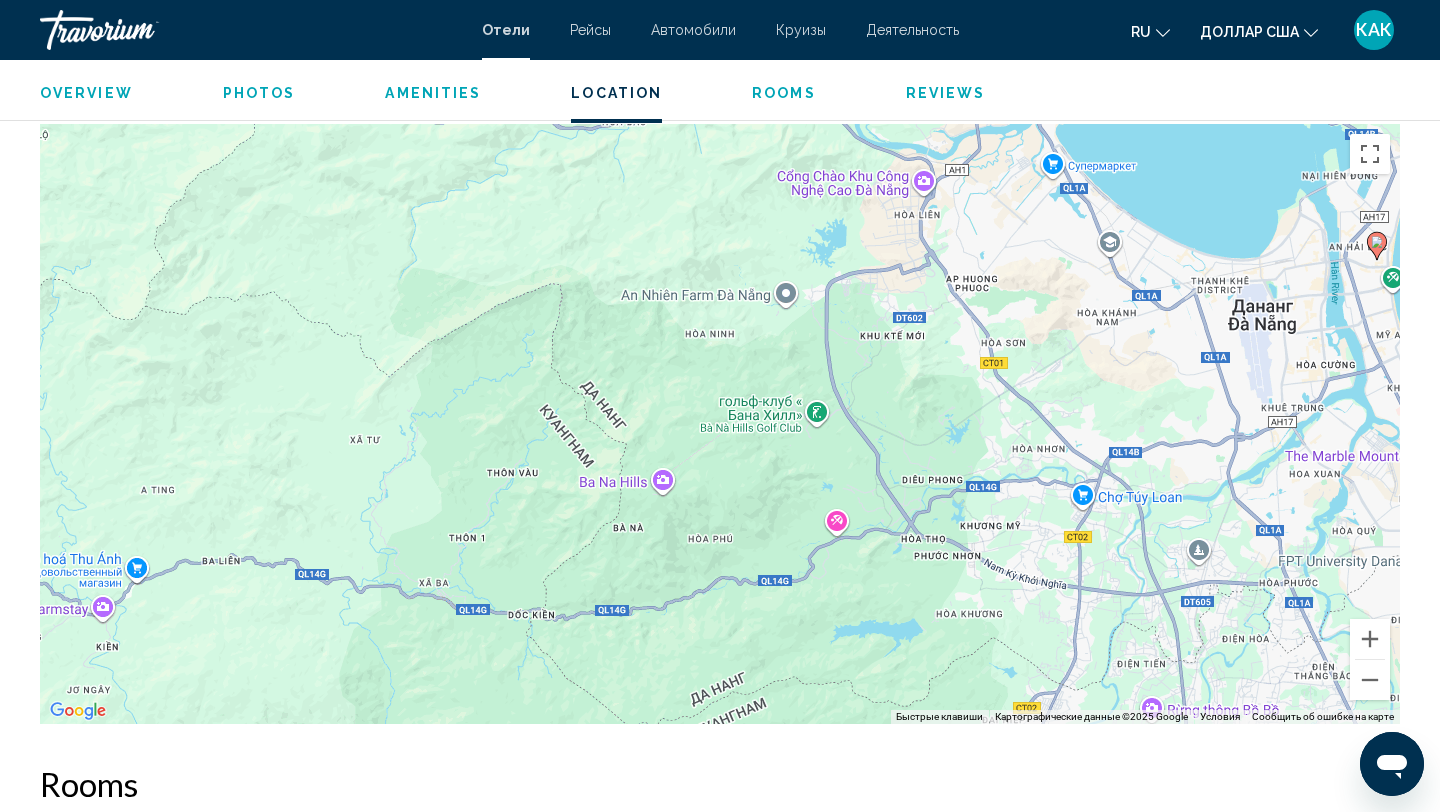 drag, startPoint x: 1299, startPoint y: 559, endPoint x: 939, endPoint y: 543, distance: 360.35538 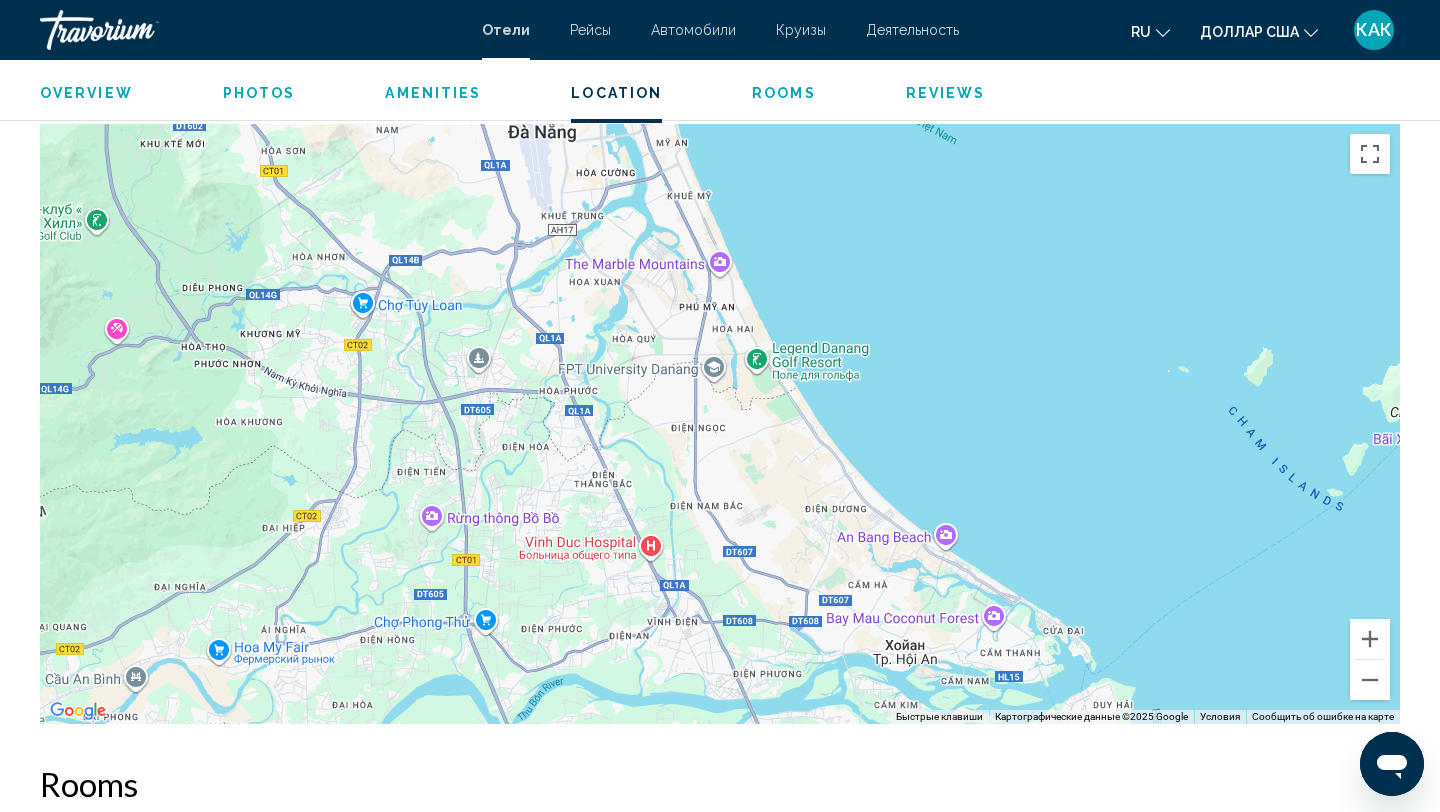 drag, startPoint x: 783, startPoint y: 467, endPoint x: 932, endPoint y: 313, distance: 214.28252 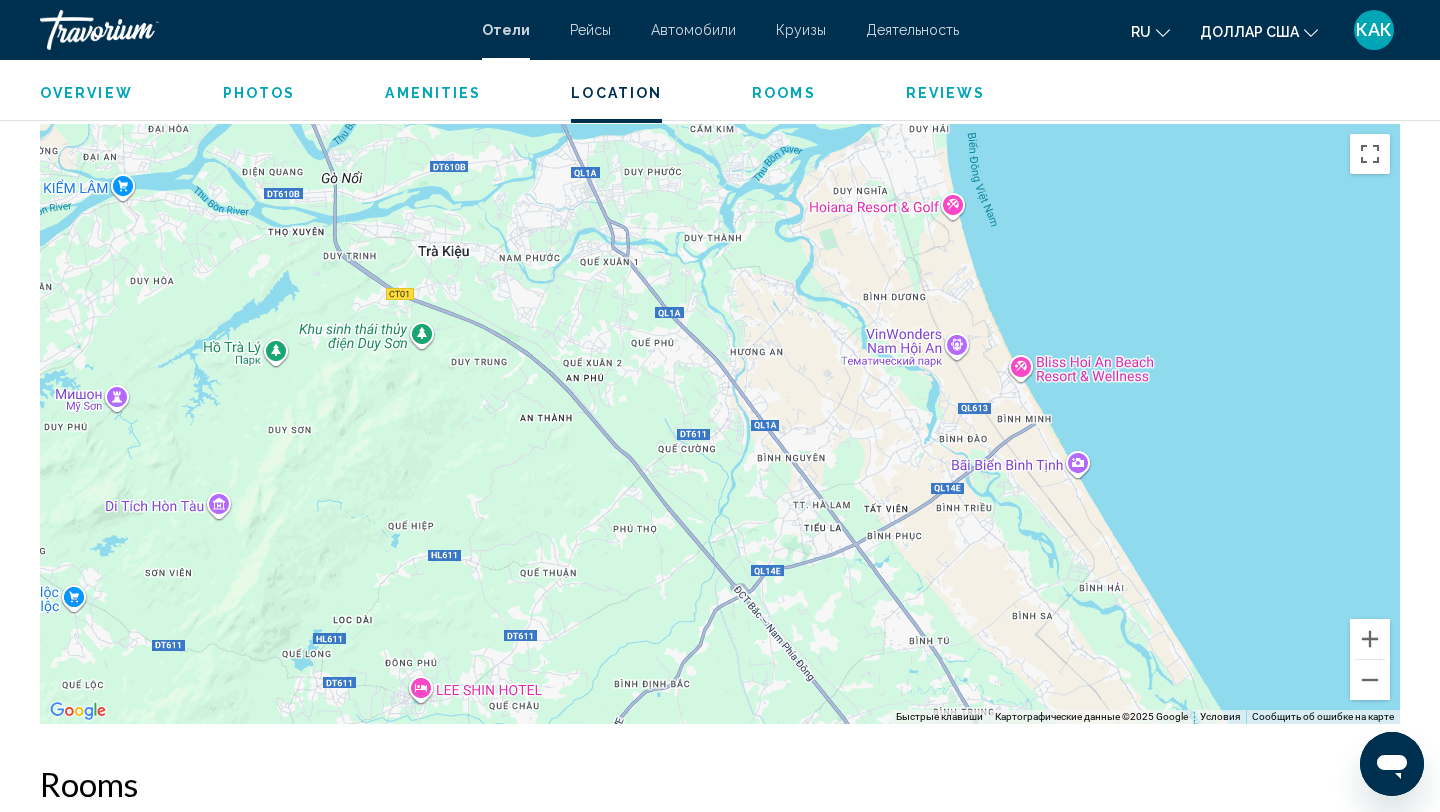 drag, startPoint x: 724, startPoint y: 491, endPoint x: 512, endPoint y: -88, distance: 616.59143 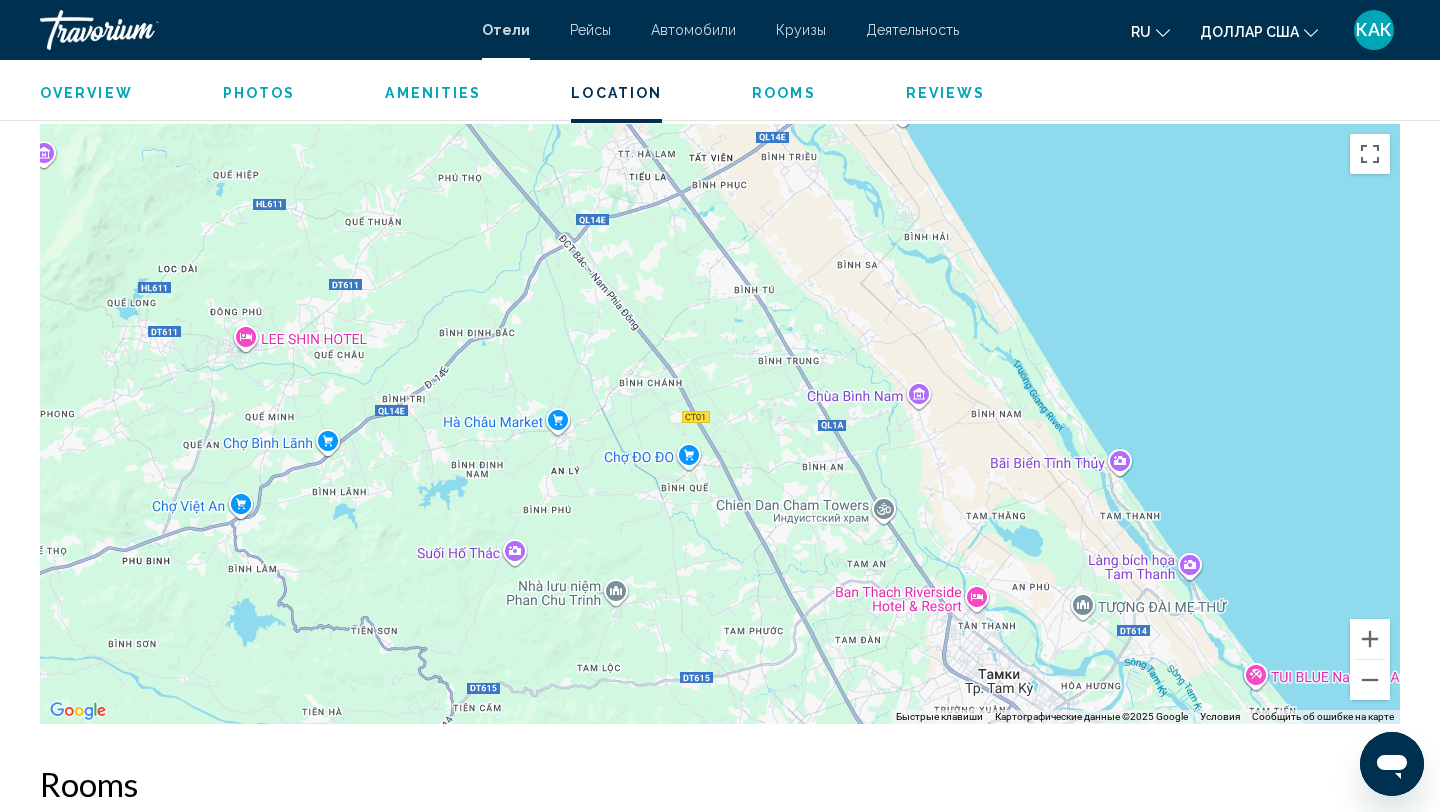 drag, startPoint x: 749, startPoint y: 311, endPoint x: 674, endPoint y: -42, distance: 360.8795 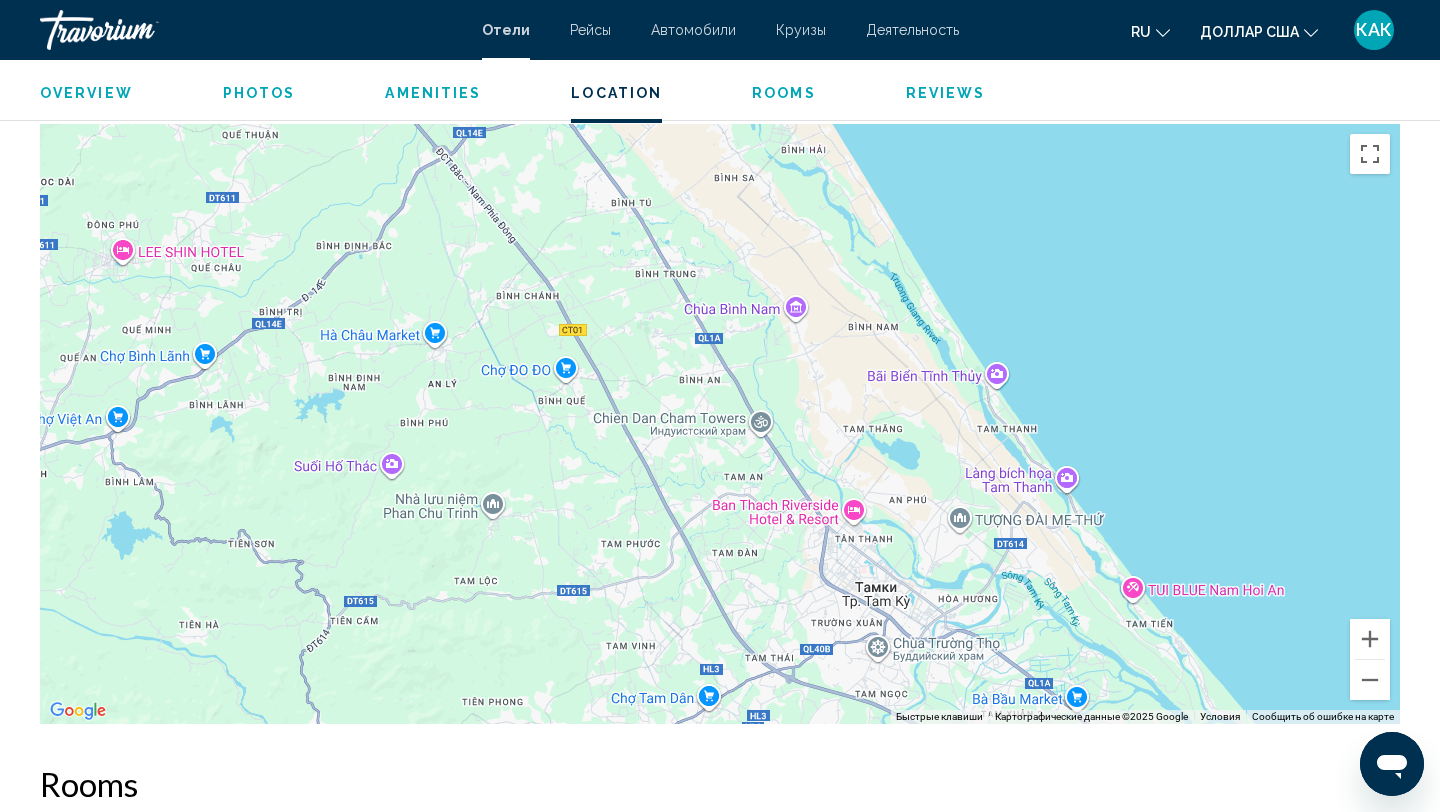 drag, startPoint x: 813, startPoint y: 412, endPoint x: 676, endPoint y: 321, distance: 164.46884 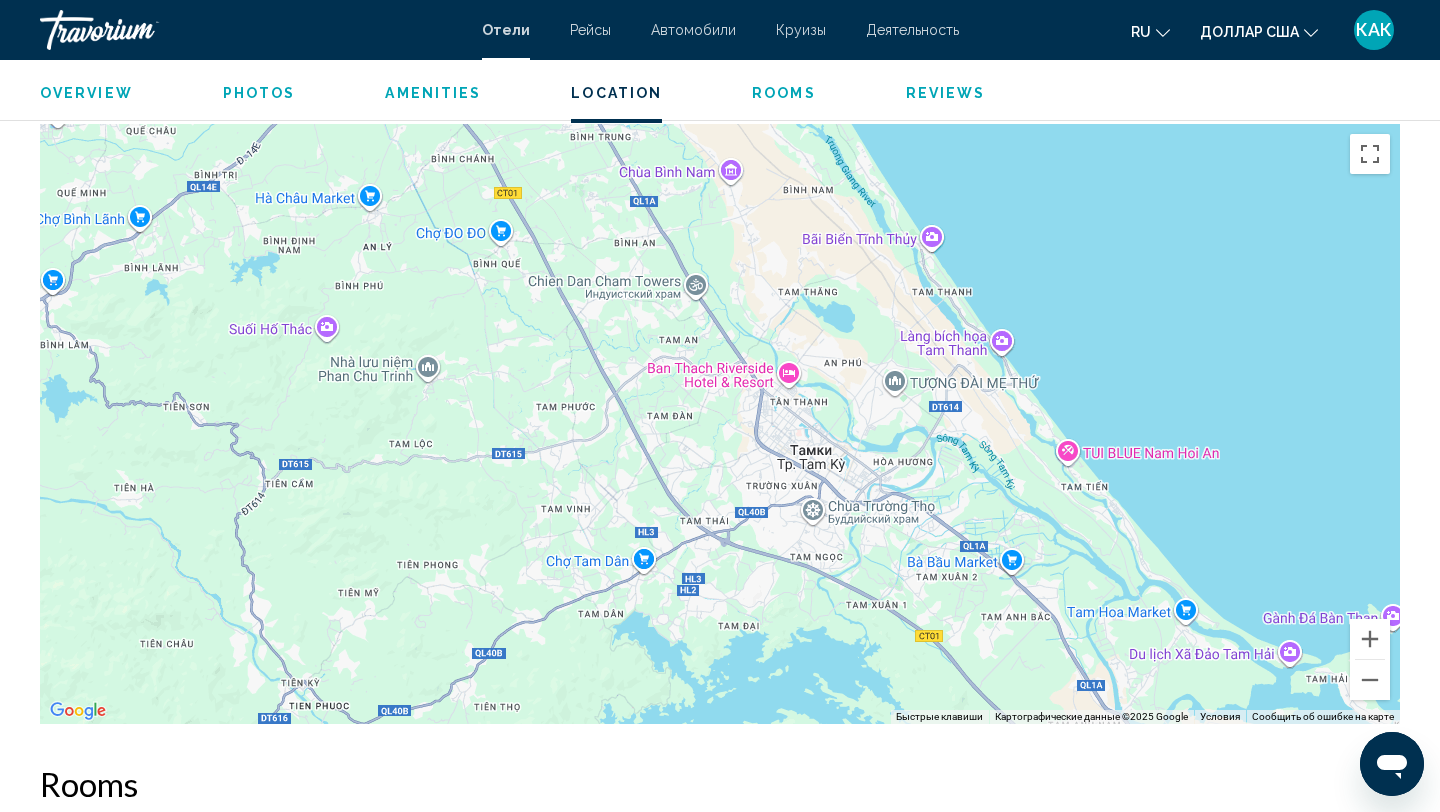 drag, startPoint x: 813, startPoint y: 461, endPoint x: 761, endPoint y: 319, distance: 151.2217 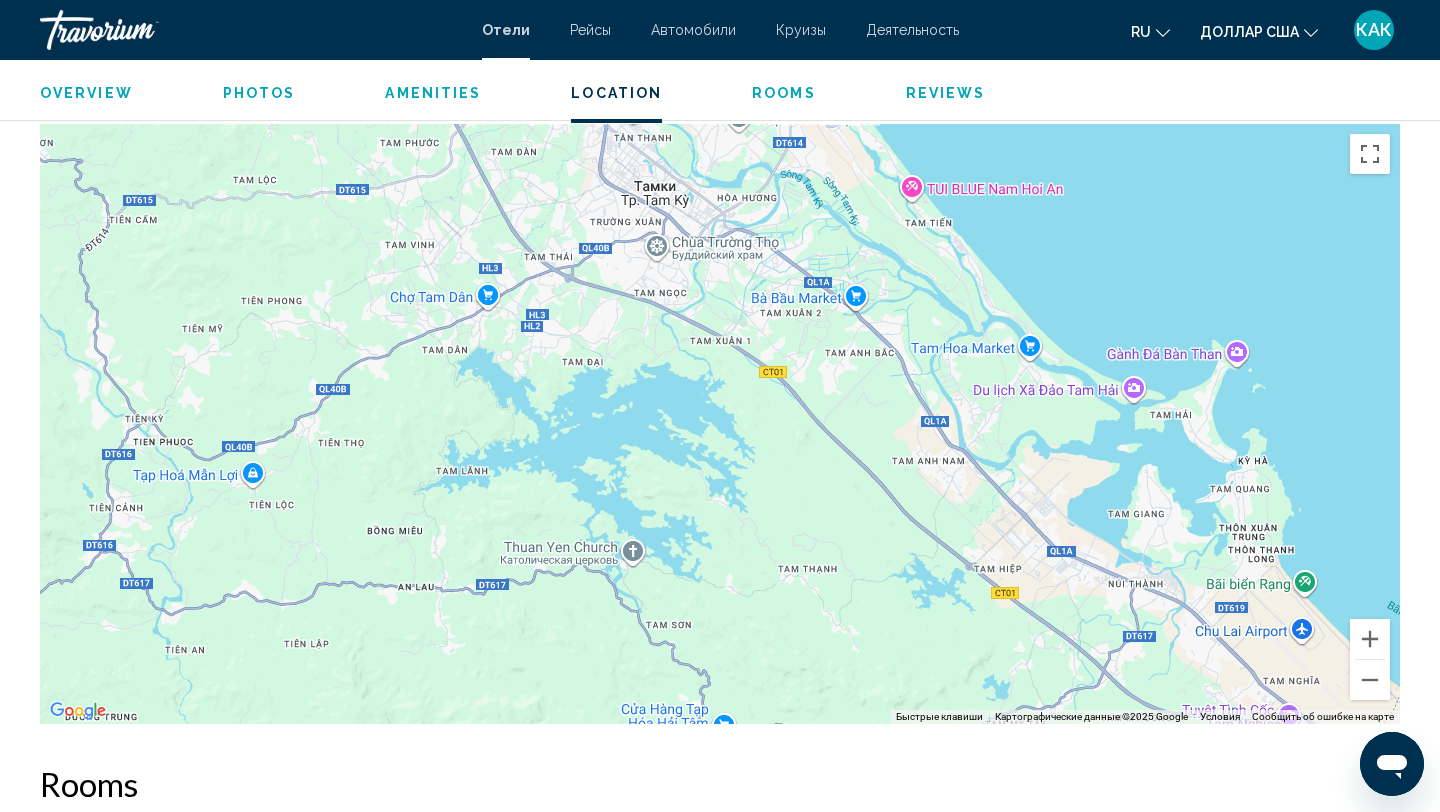 drag, startPoint x: 897, startPoint y: 440, endPoint x: 742, endPoint y: 176, distance: 306.13885 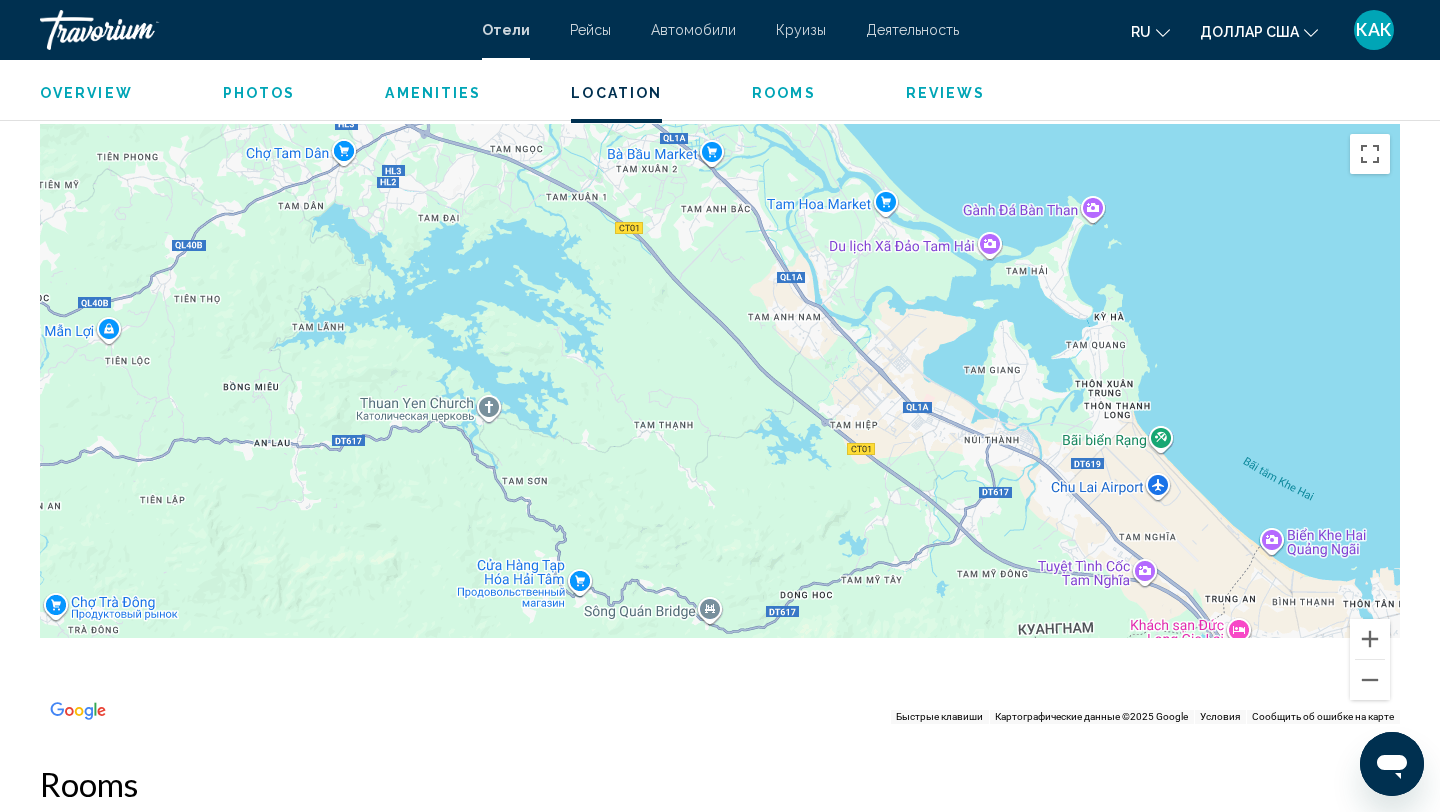 drag, startPoint x: 903, startPoint y: 348, endPoint x: 739, endPoint y: 179, distance: 235.4931 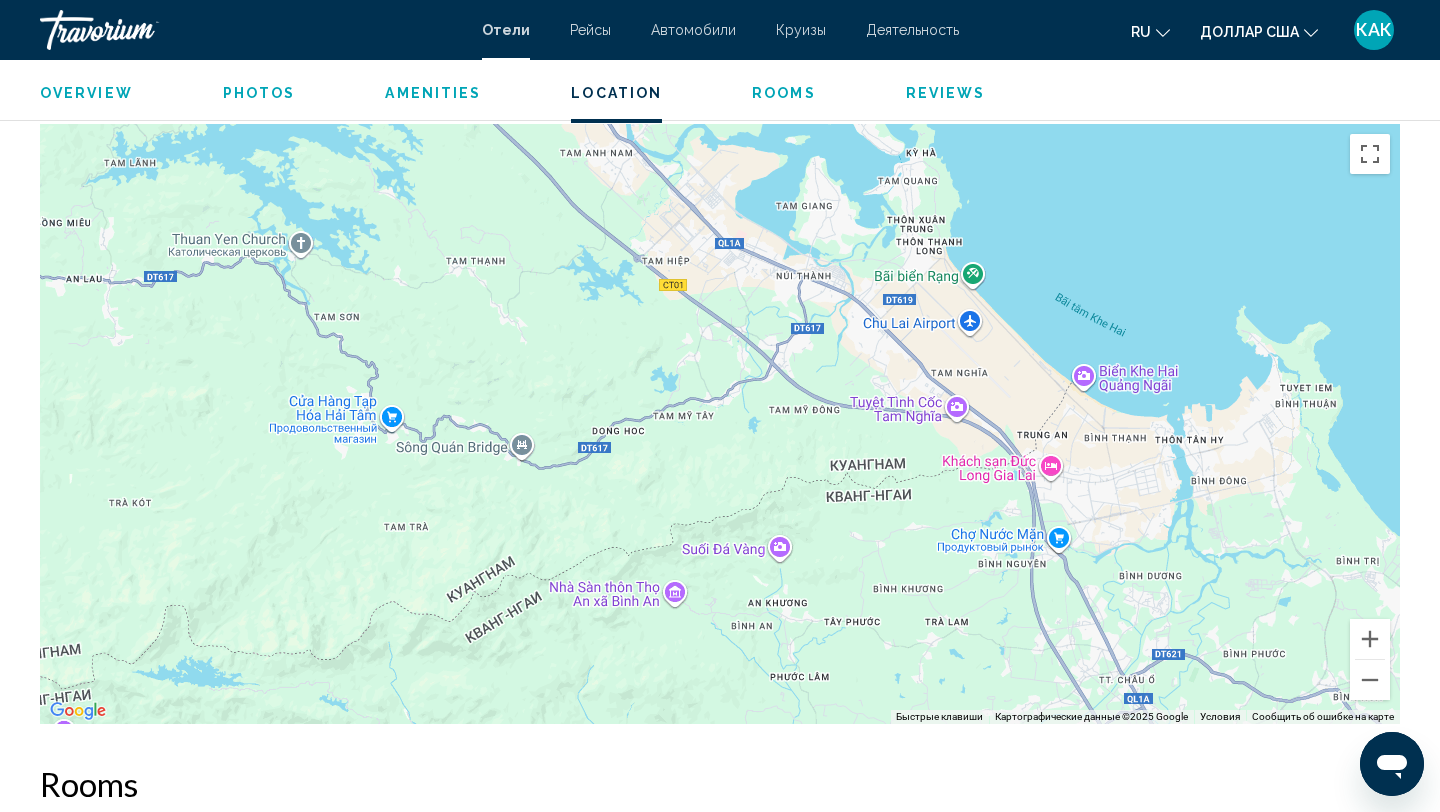 drag, startPoint x: 965, startPoint y: 497, endPoint x: 797, endPoint y: 356, distance: 219.32852 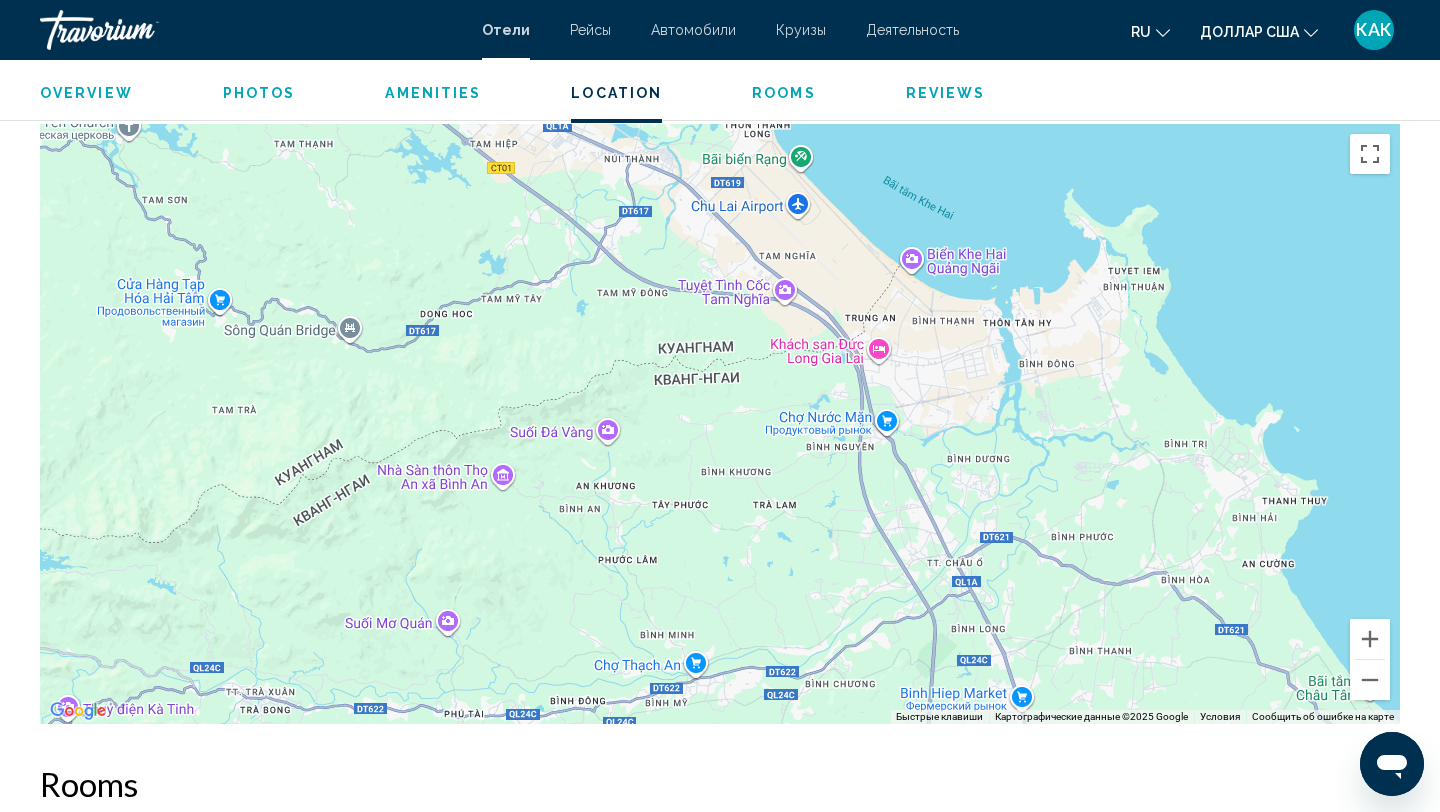 drag, startPoint x: 1008, startPoint y: 494, endPoint x: 853, endPoint y: 398, distance: 182.32115 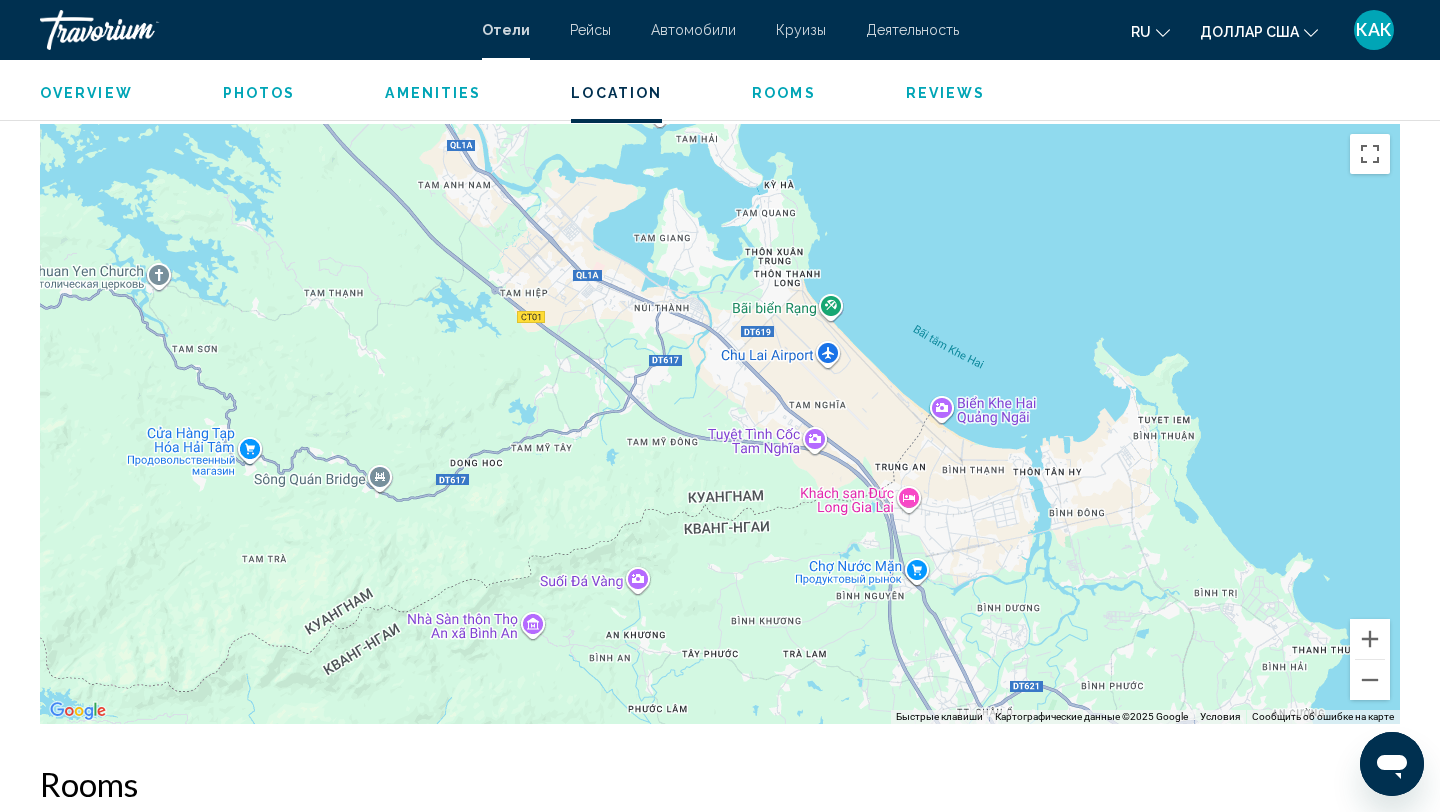 drag, startPoint x: 837, startPoint y: 383, endPoint x: 884, endPoint y: 540, distance: 163.88411 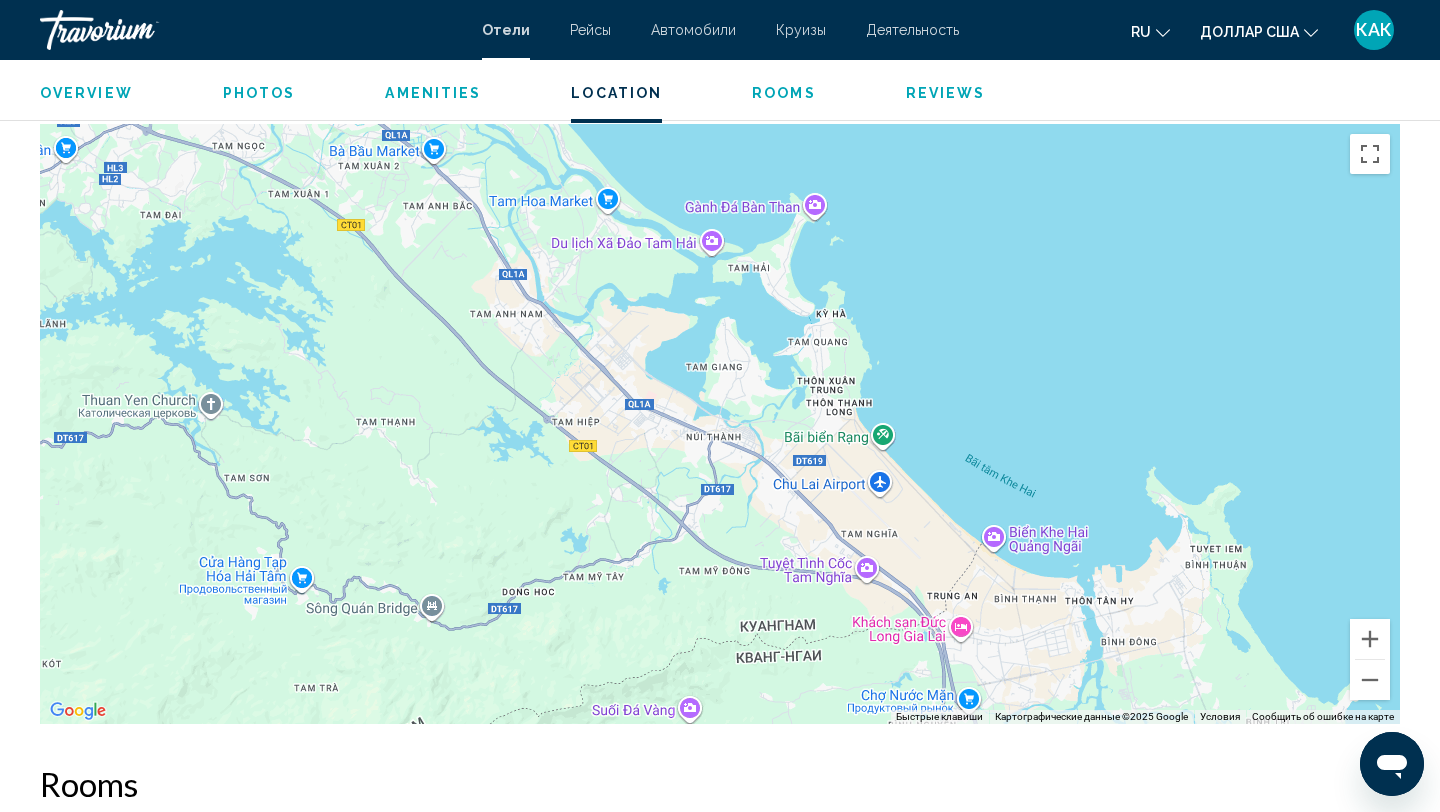 drag, startPoint x: 751, startPoint y: 386, endPoint x: 801, endPoint y: 523, distance: 145.83896 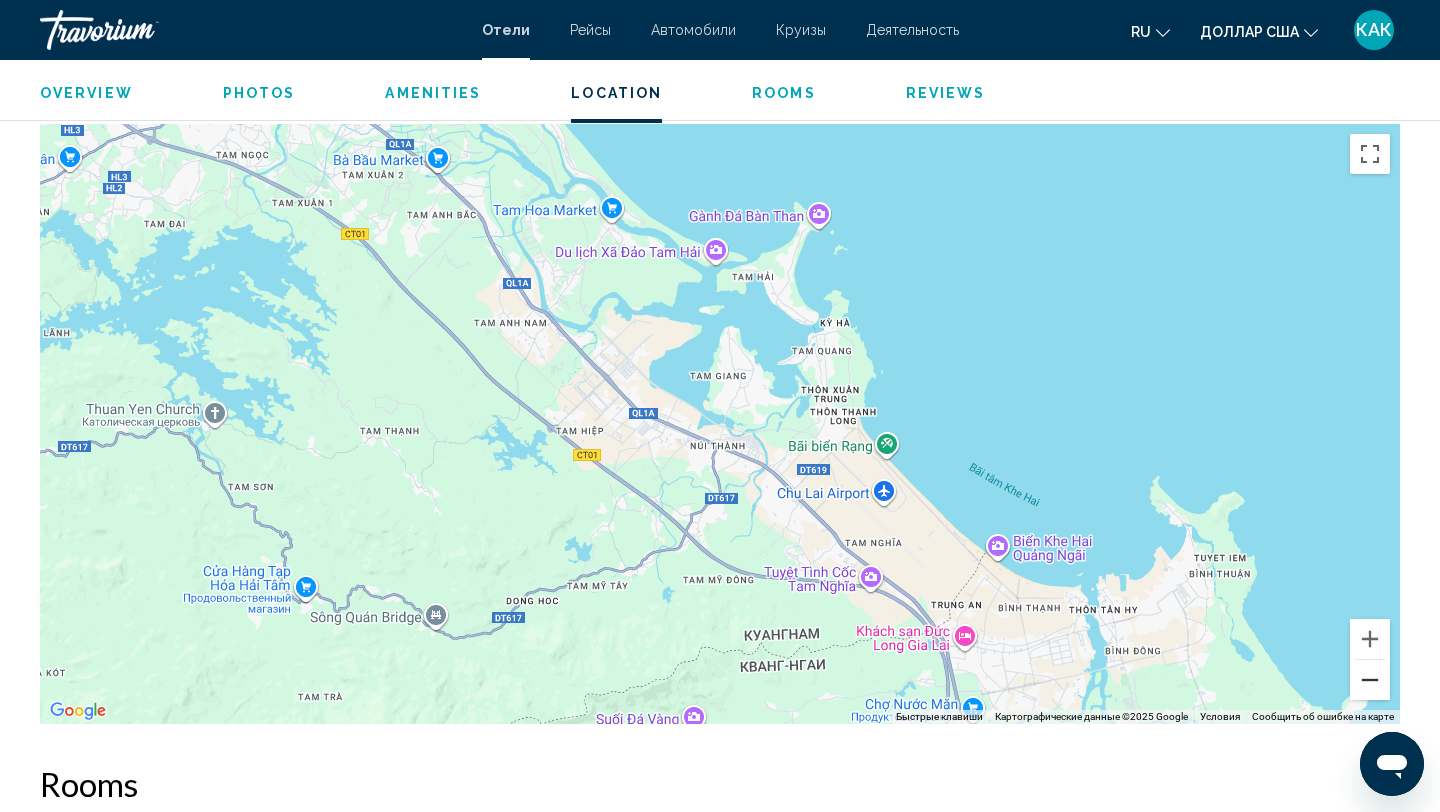 click at bounding box center [1370, 680] 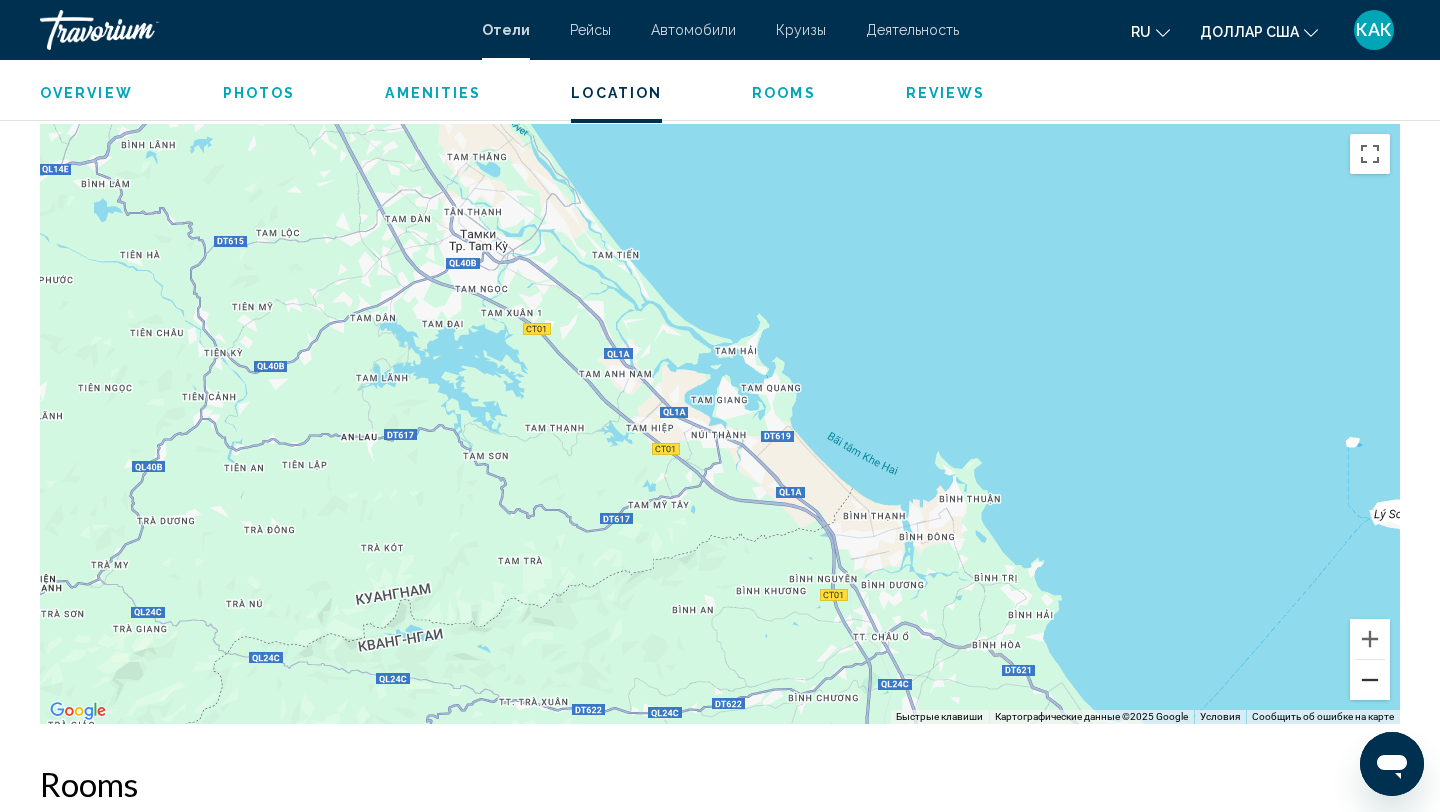 click at bounding box center (1370, 680) 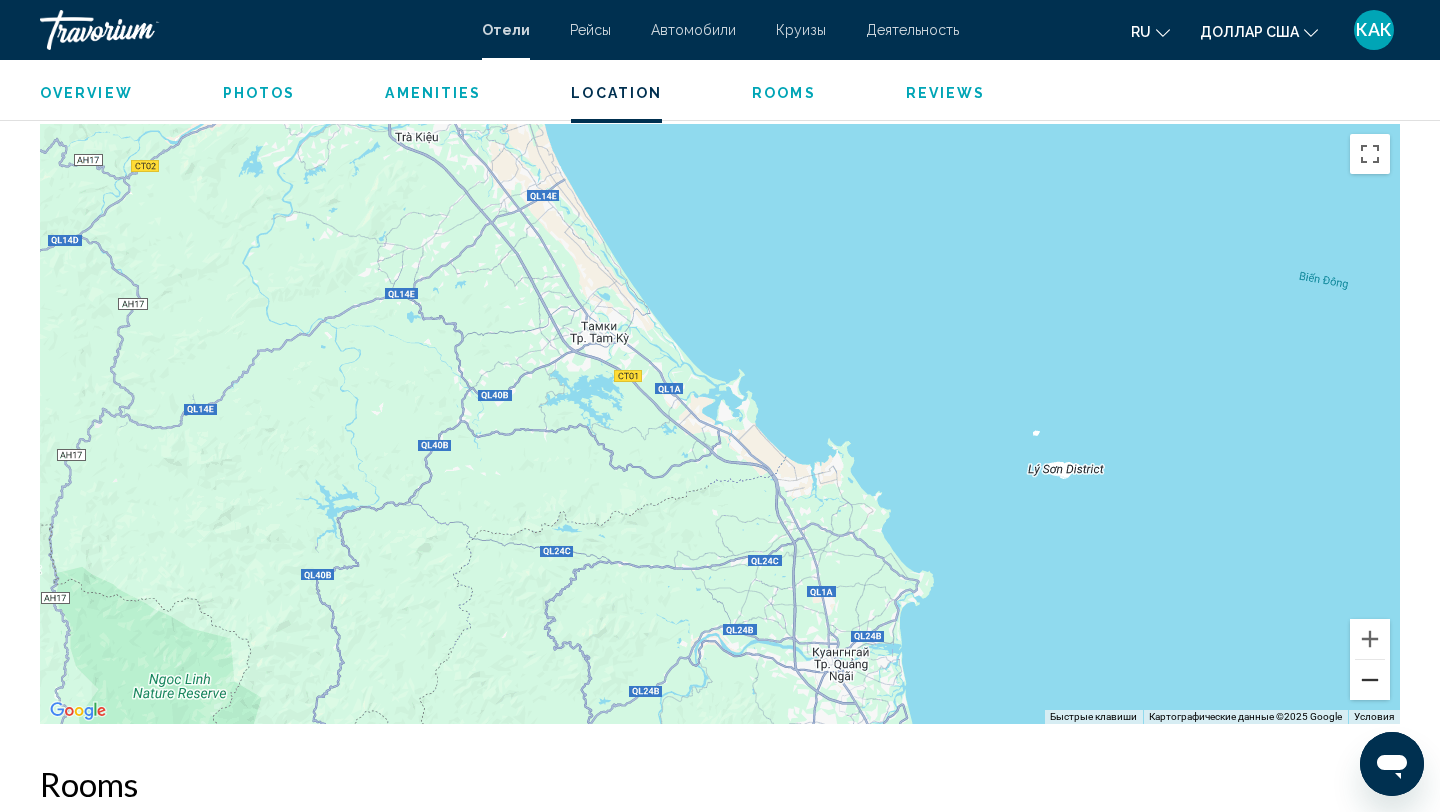 click at bounding box center (1370, 680) 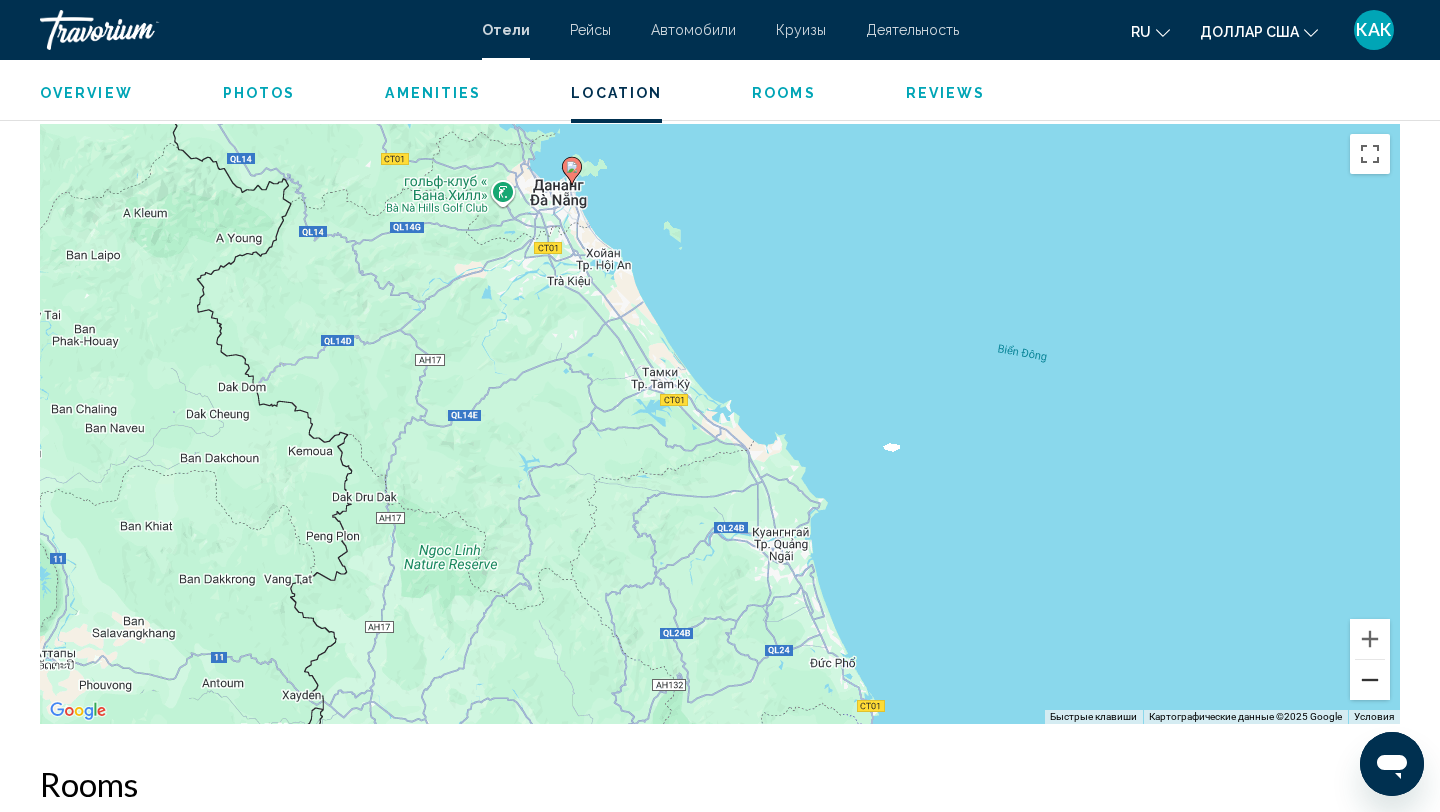 click at bounding box center (1370, 680) 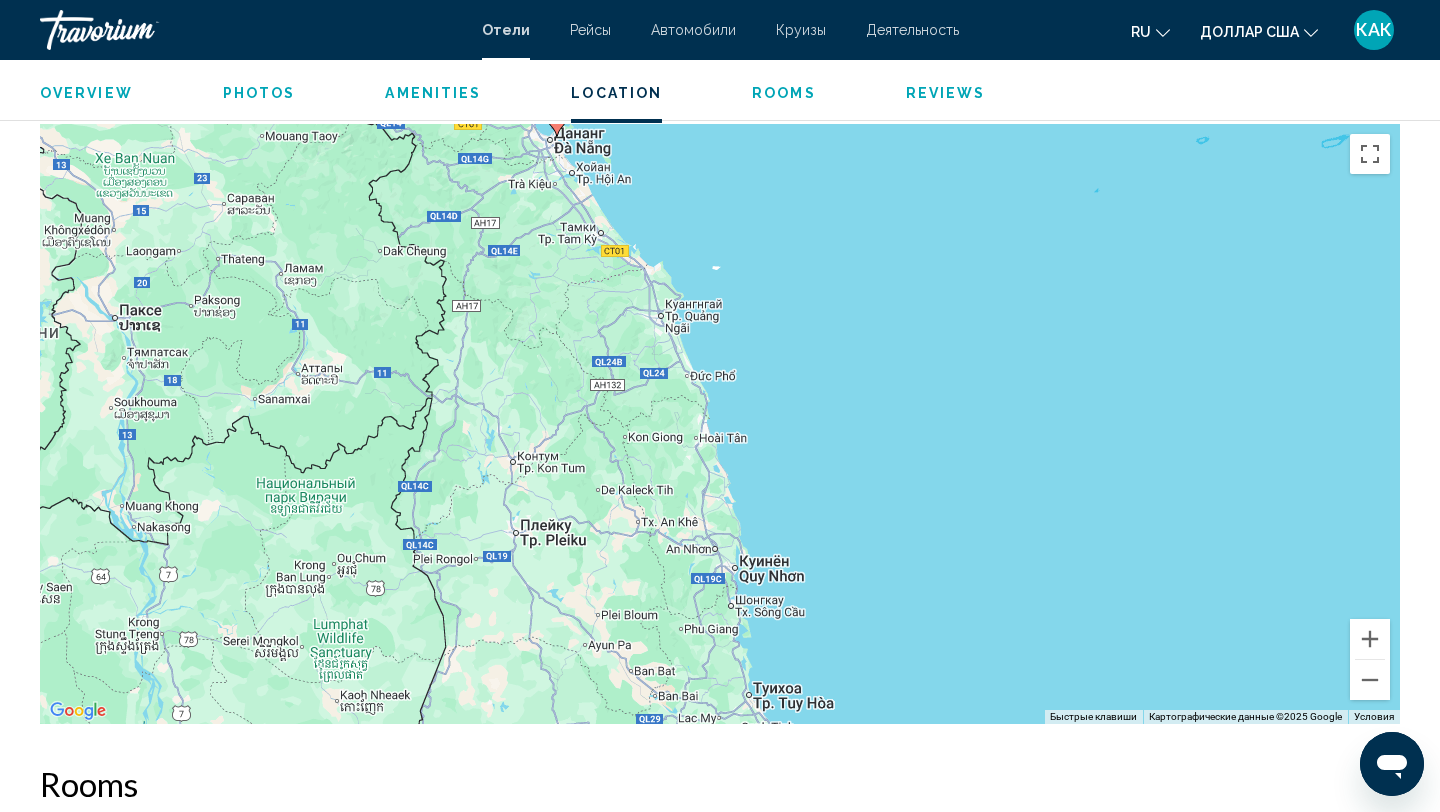 drag, startPoint x: 1002, startPoint y: 557, endPoint x: 912, endPoint y: 387, distance: 192.35384 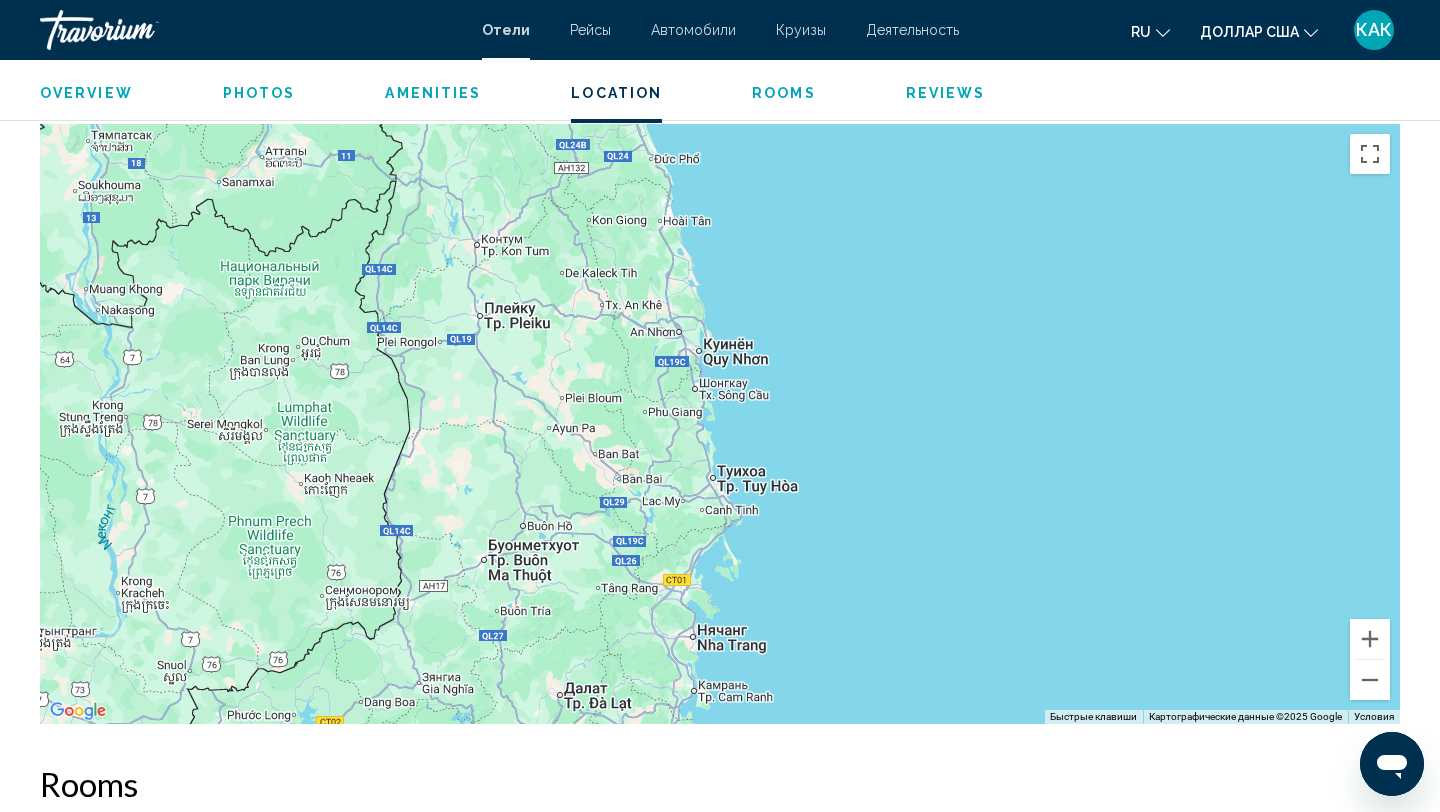 drag, startPoint x: 950, startPoint y: 560, endPoint x: 913, endPoint y: 339, distance: 224.07588 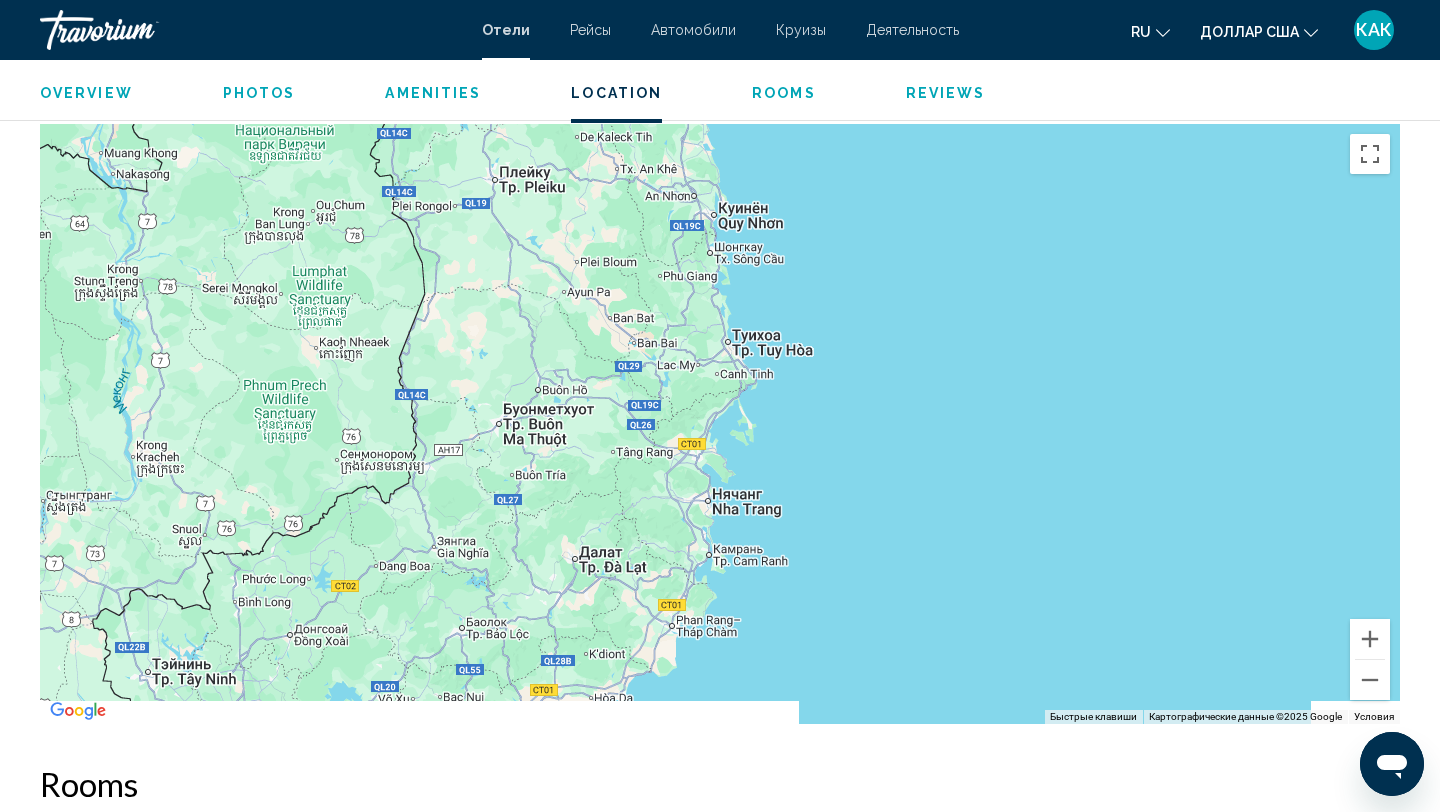 drag, startPoint x: 769, startPoint y: 643, endPoint x: 792, endPoint y: 420, distance: 224.18297 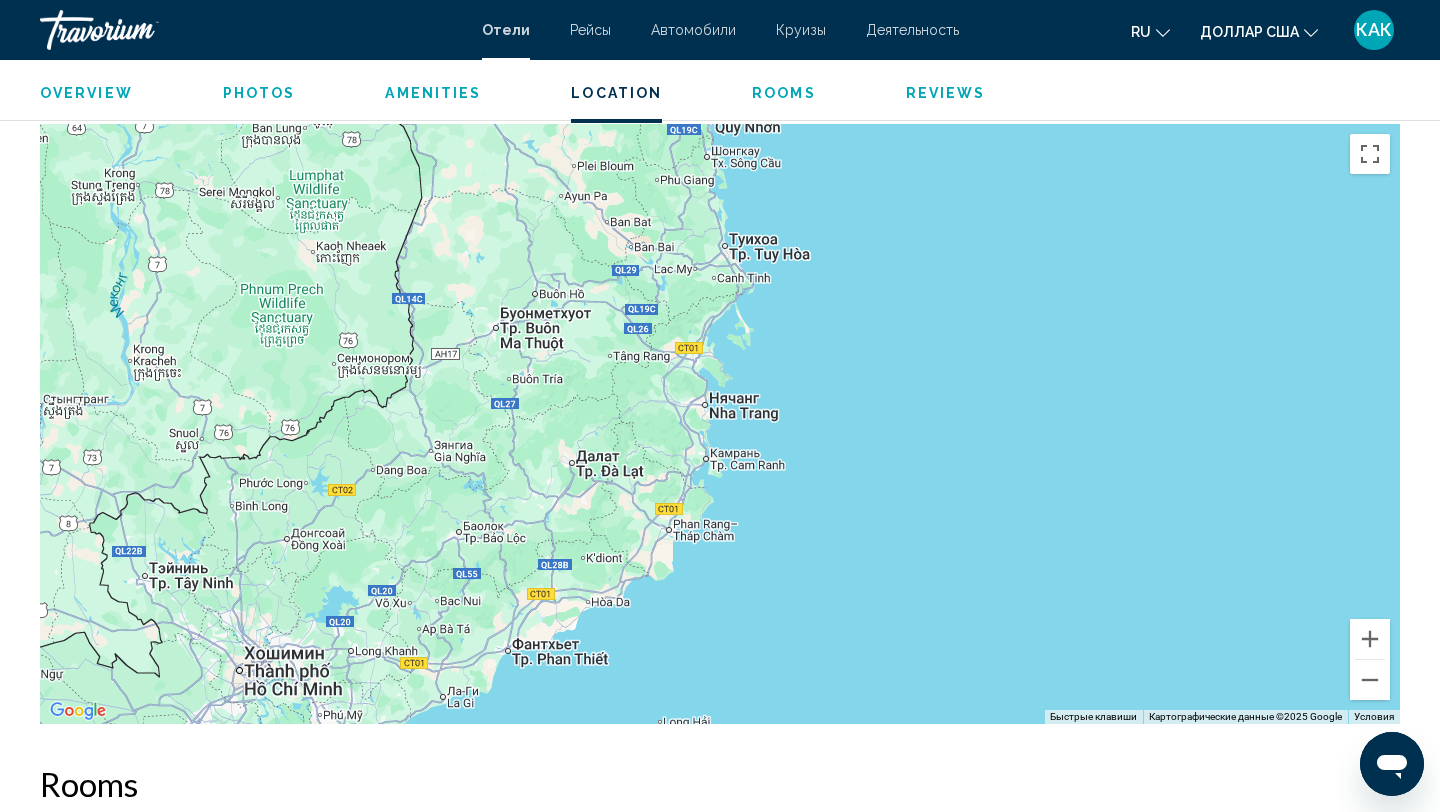drag, startPoint x: 920, startPoint y: 571, endPoint x: 917, endPoint y: 409, distance: 162.02777 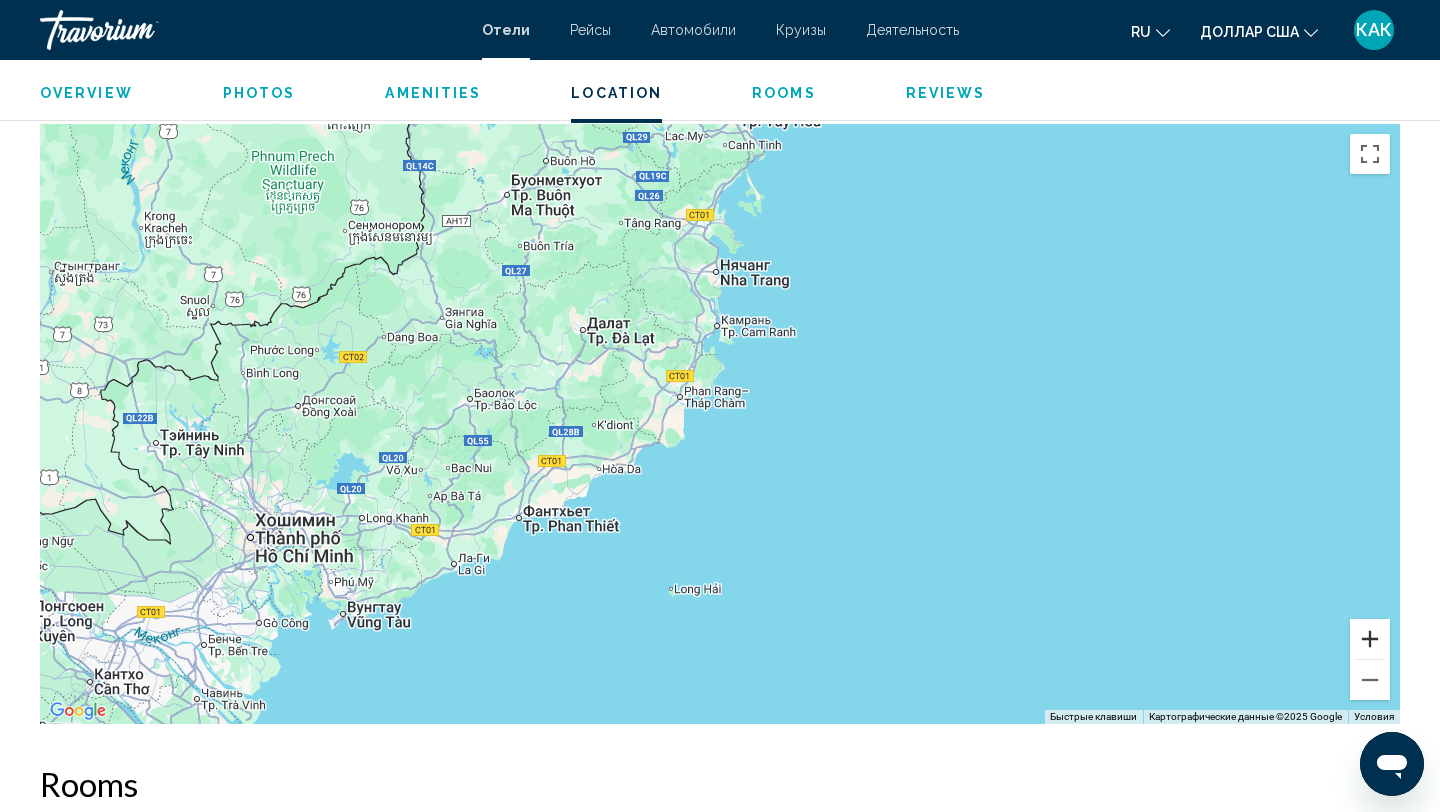 click at bounding box center (1370, 639) 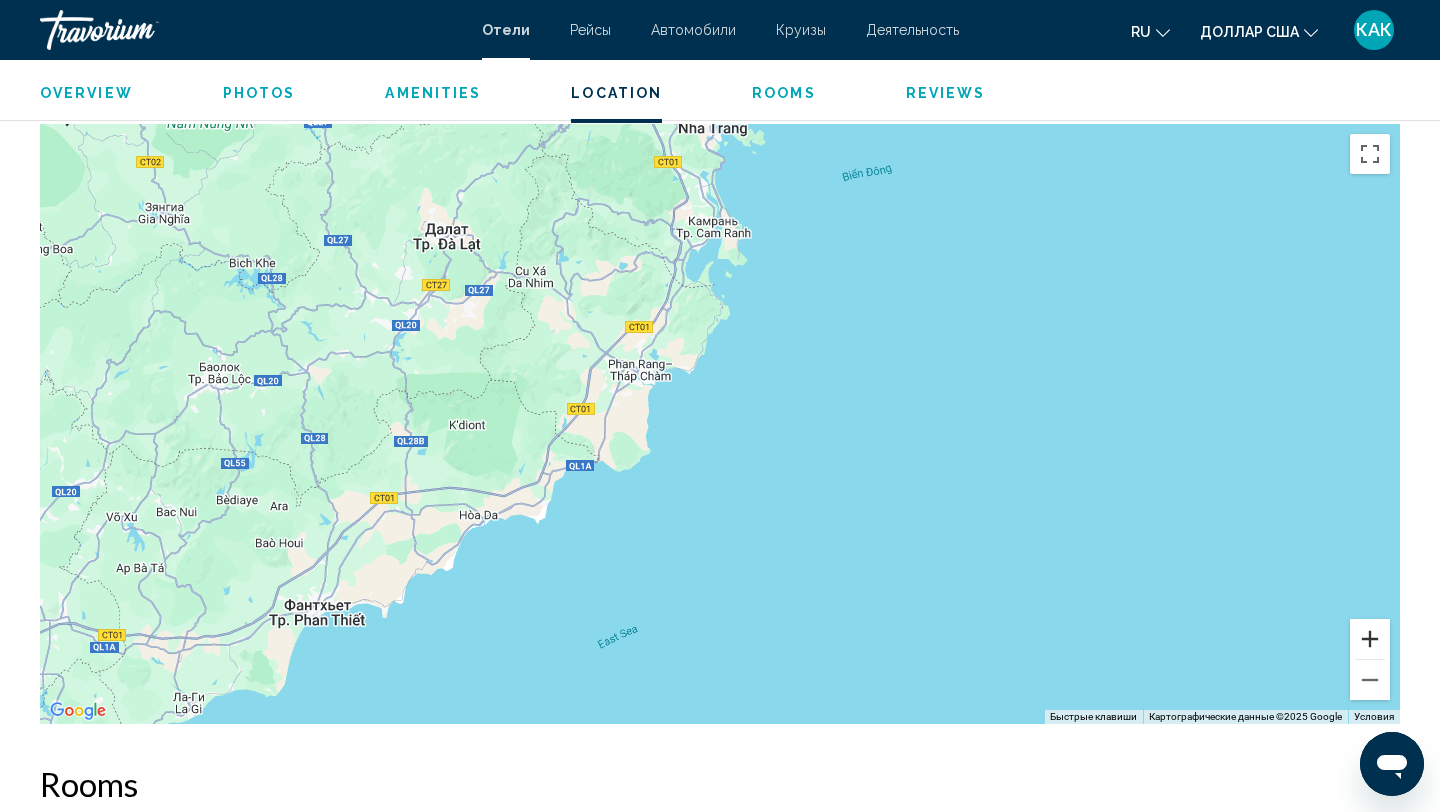 click at bounding box center [1370, 639] 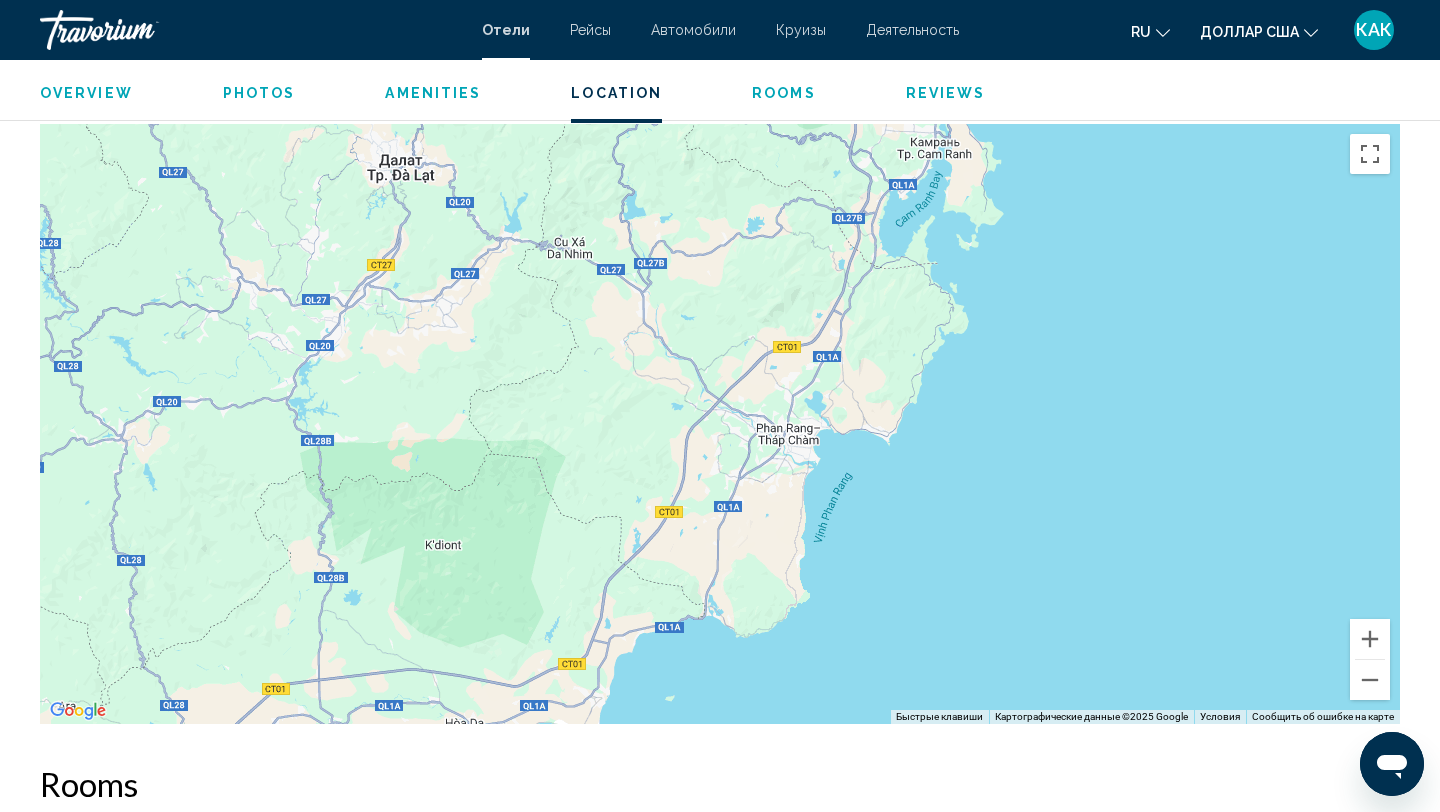 drag, startPoint x: 386, startPoint y: 265, endPoint x: 655, endPoint y: 429, distance: 315.05078 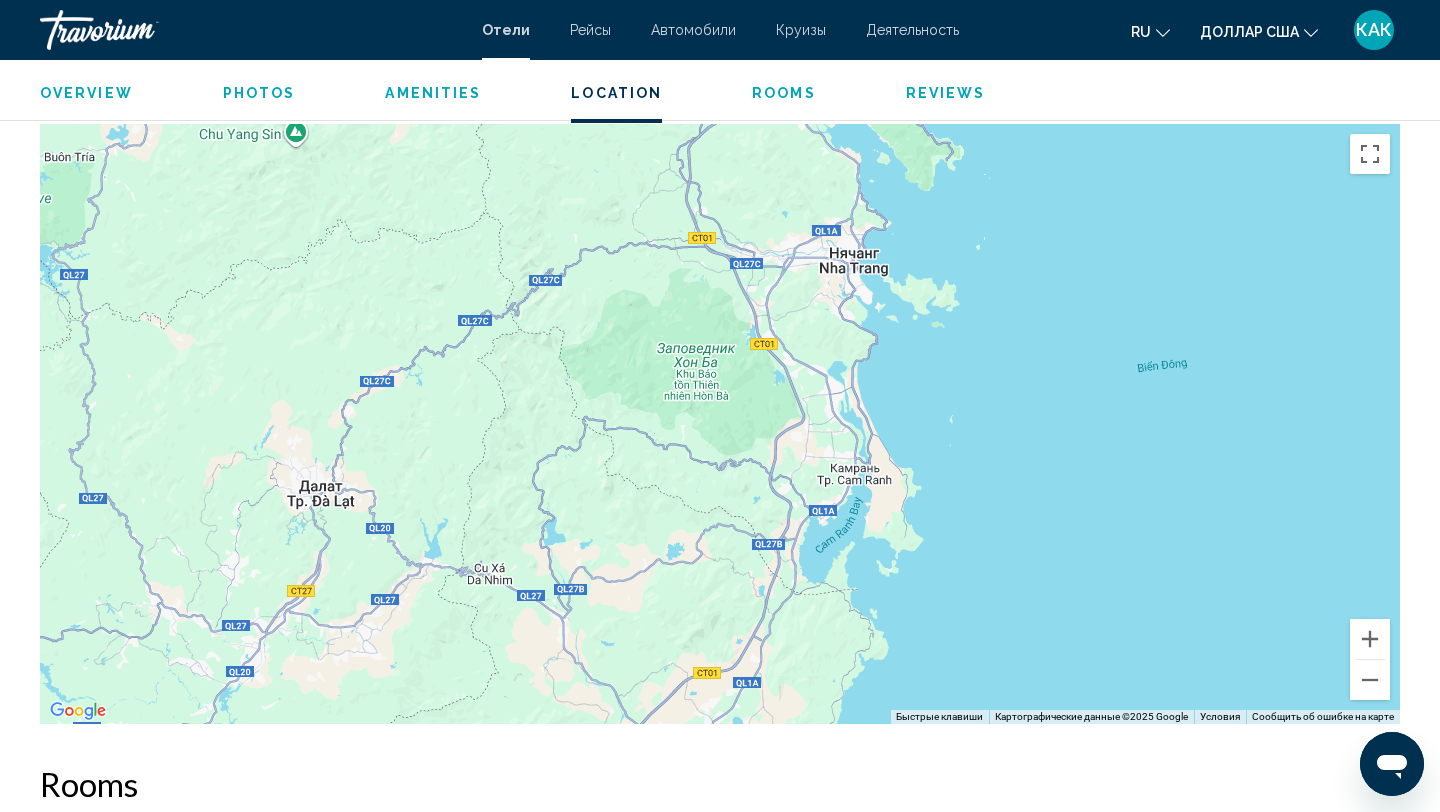 drag, startPoint x: 829, startPoint y: 429, endPoint x: 680, endPoint y: 694, distance: 304.01645 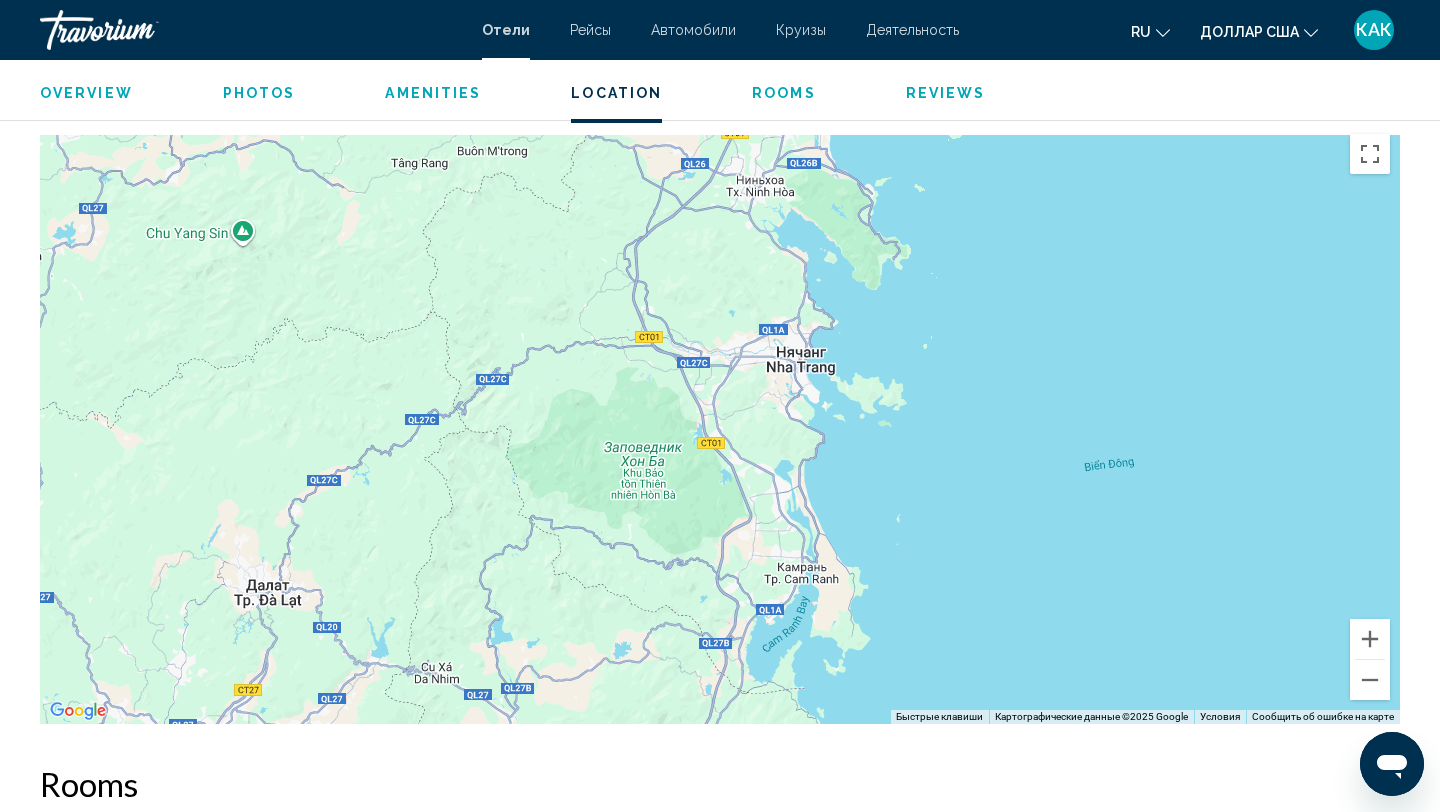 drag, startPoint x: 830, startPoint y: 488, endPoint x: 768, endPoint y: 606, distance: 133.29666 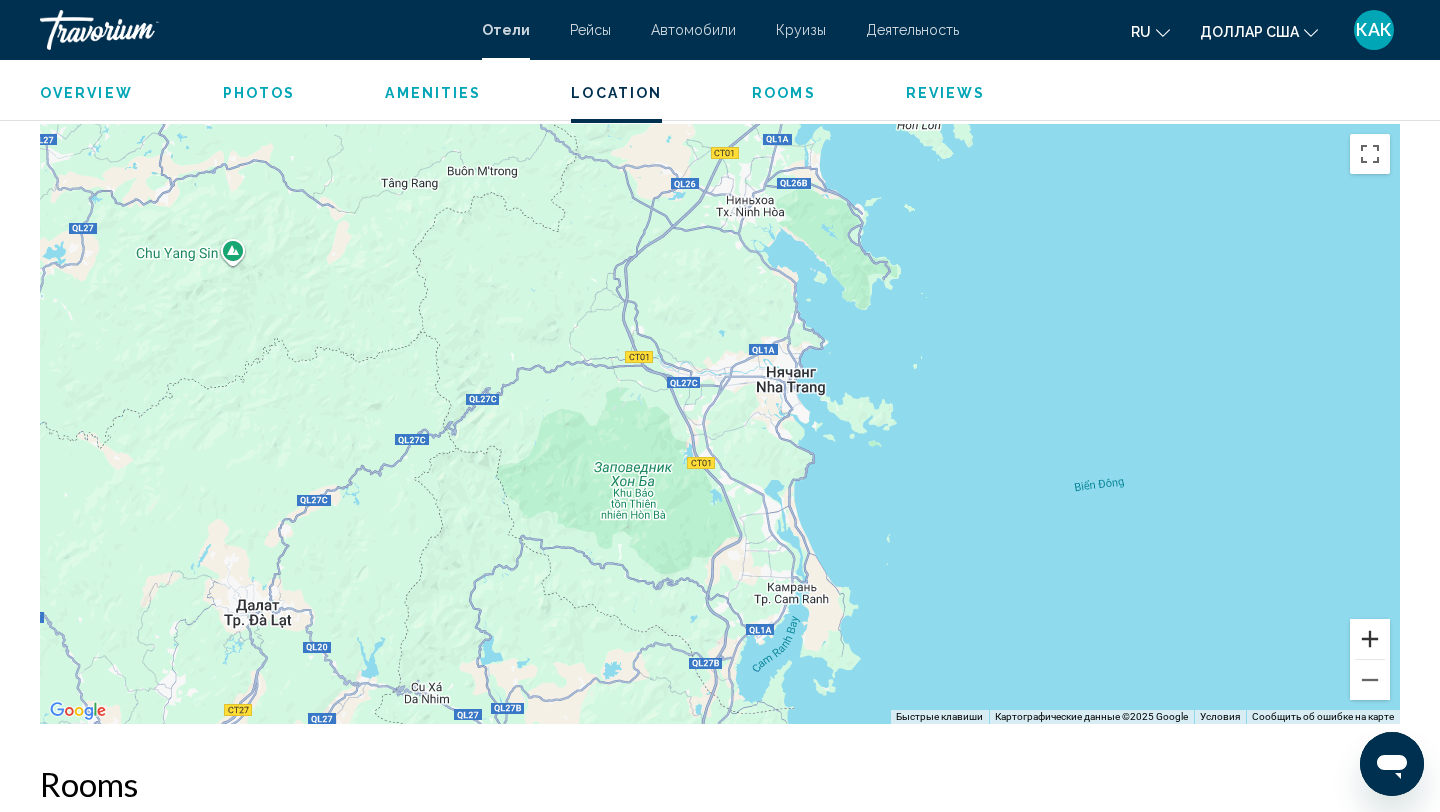 click at bounding box center (1370, 639) 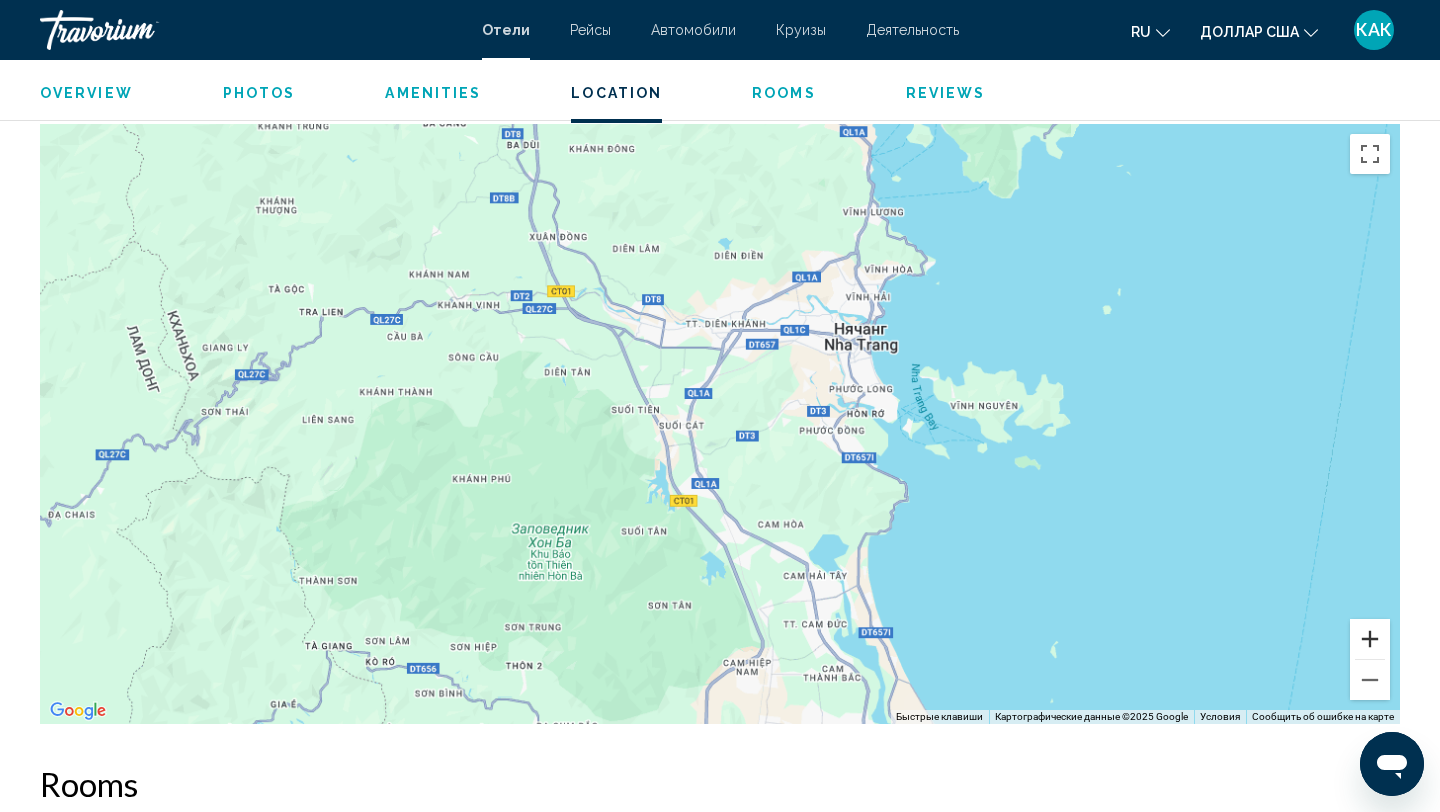 click at bounding box center (1370, 639) 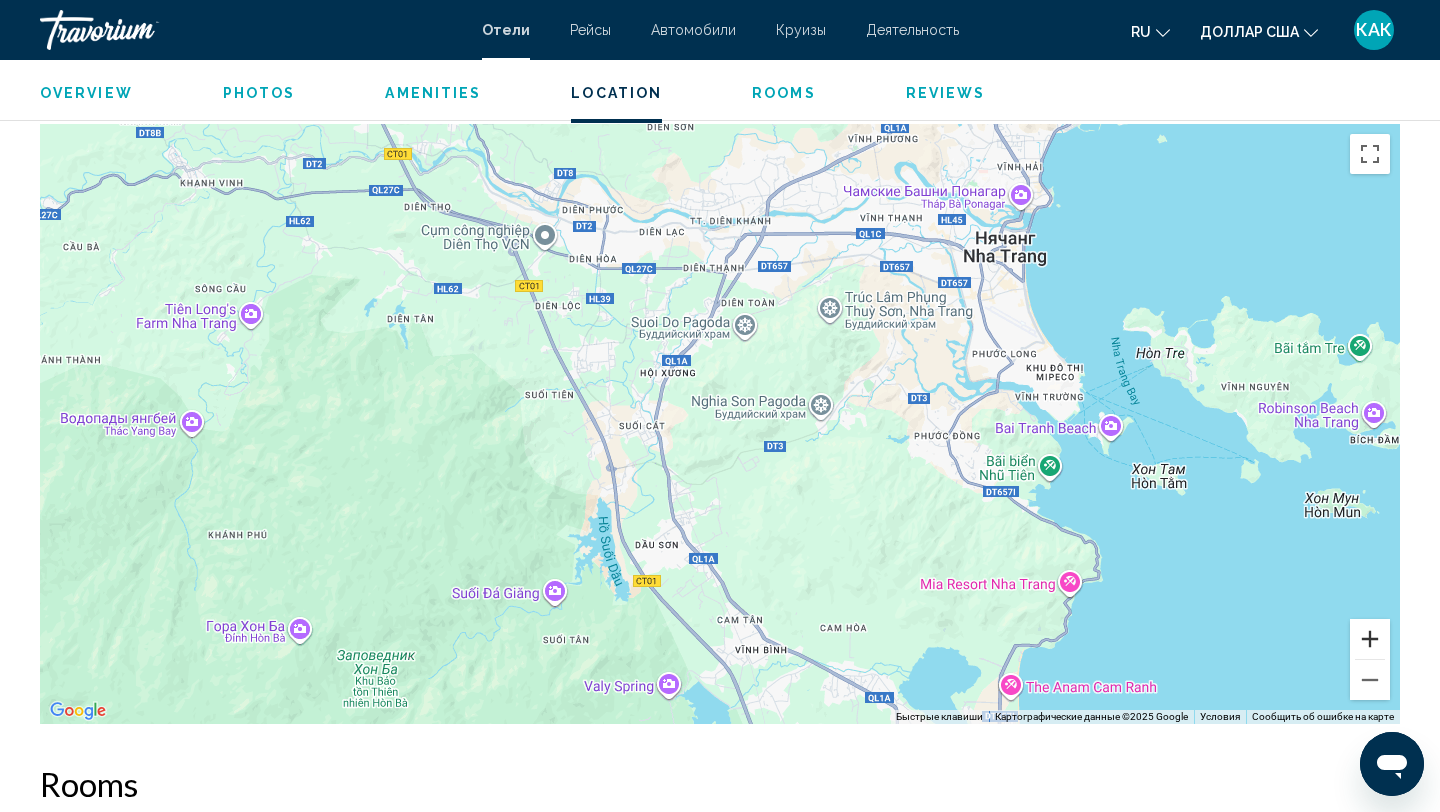 click at bounding box center [1370, 639] 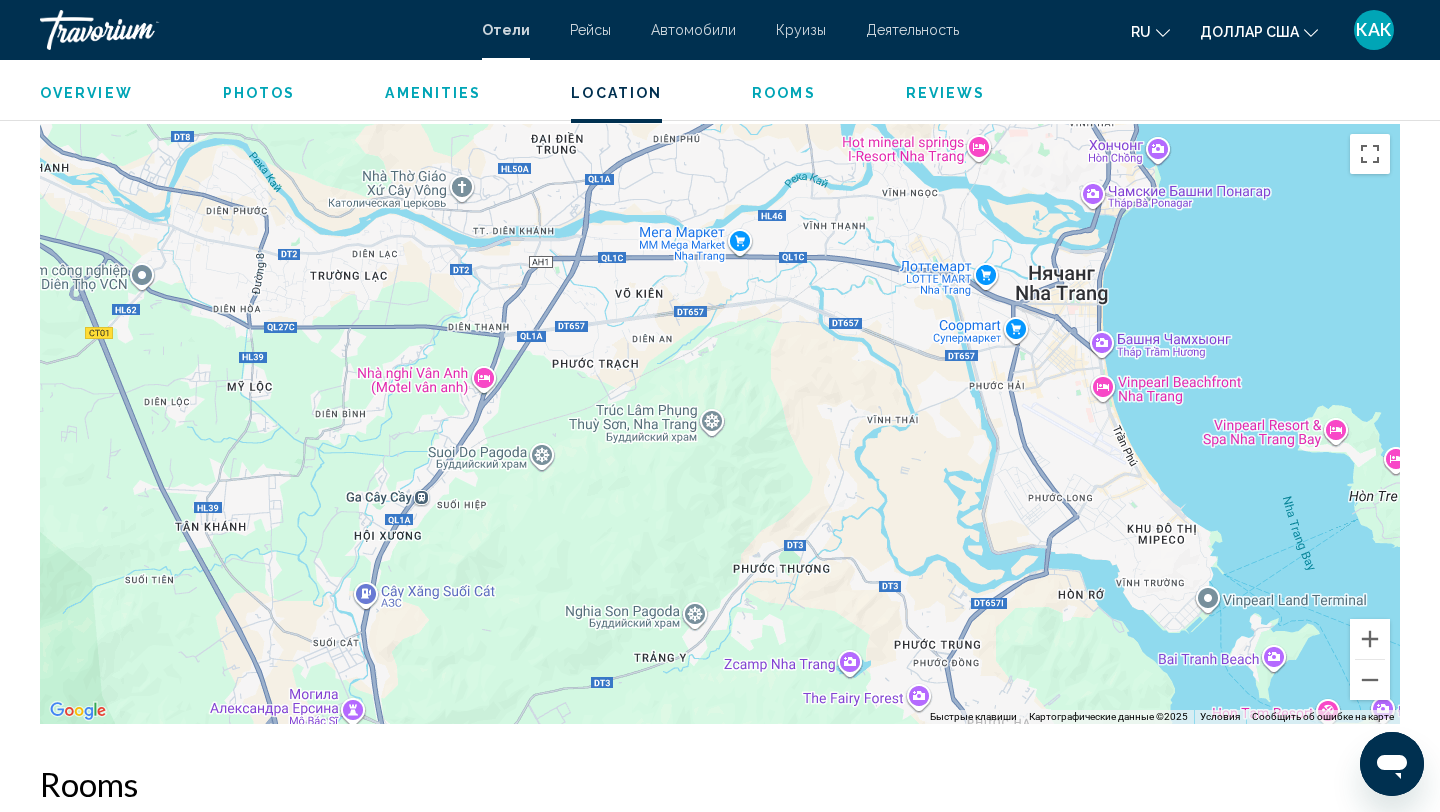 drag, startPoint x: 1298, startPoint y: 389, endPoint x: 1069, endPoint y: 604, distance: 314.11145 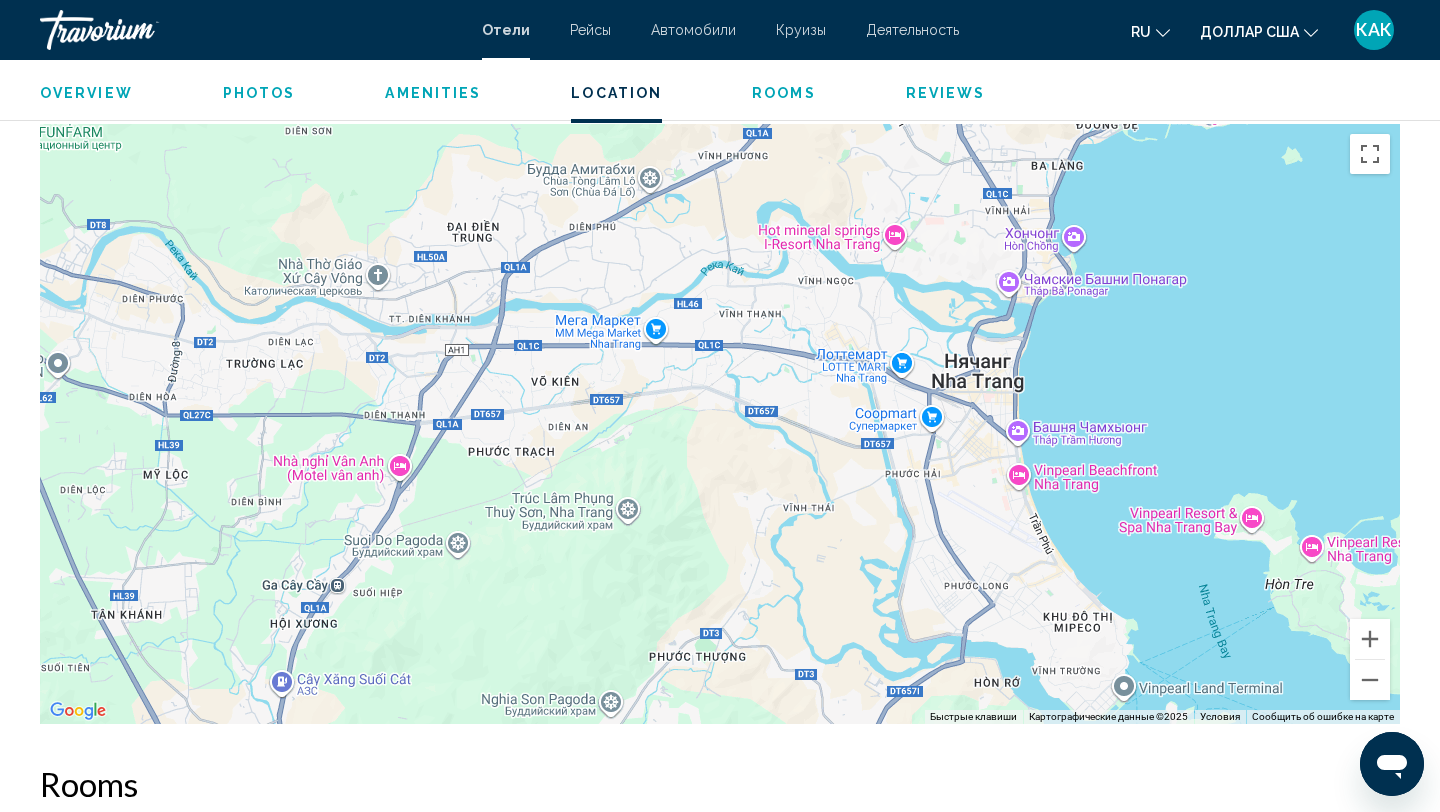 drag, startPoint x: 1129, startPoint y: 329, endPoint x: 1045, endPoint y: 420, distance: 123.84264 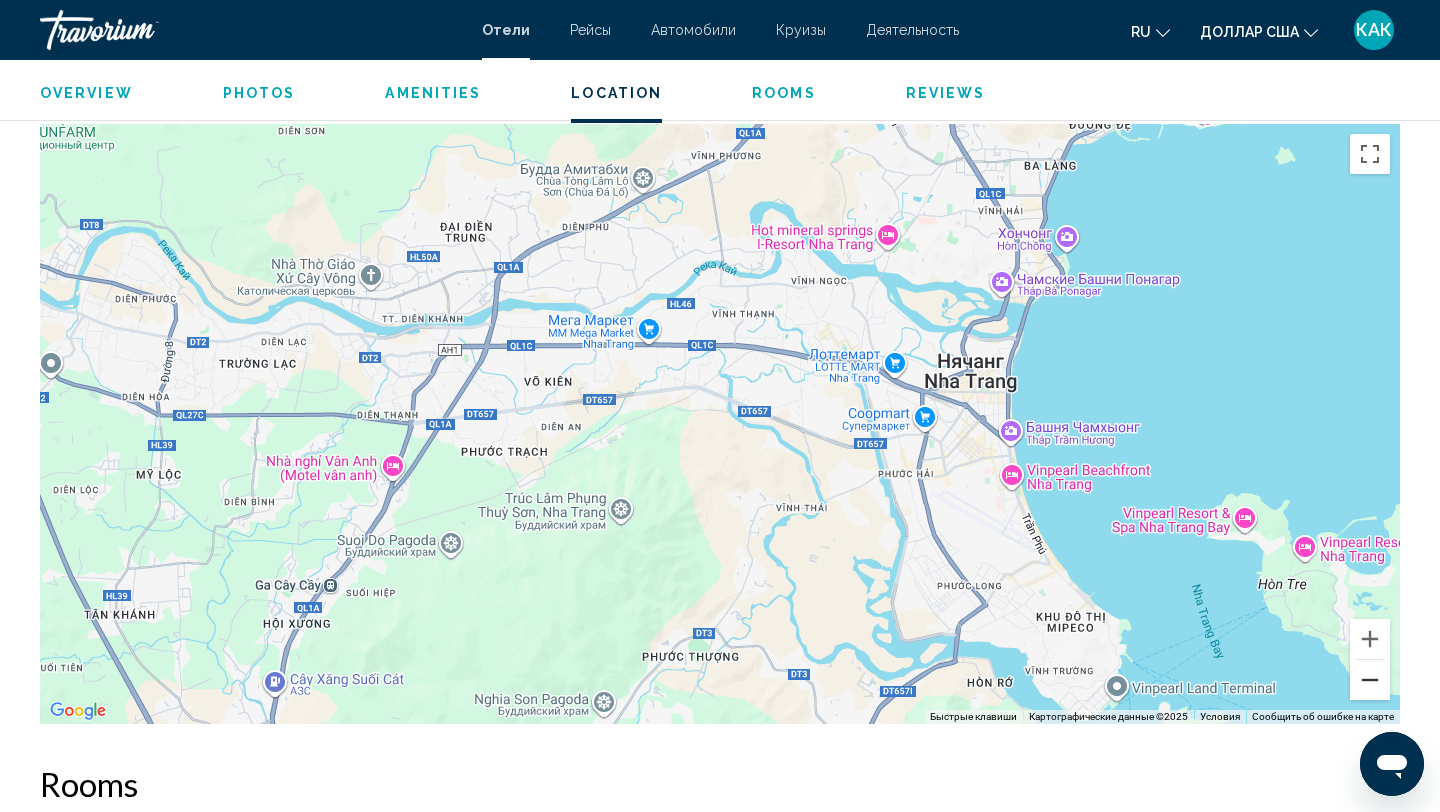 click at bounding box center [1370, 680] 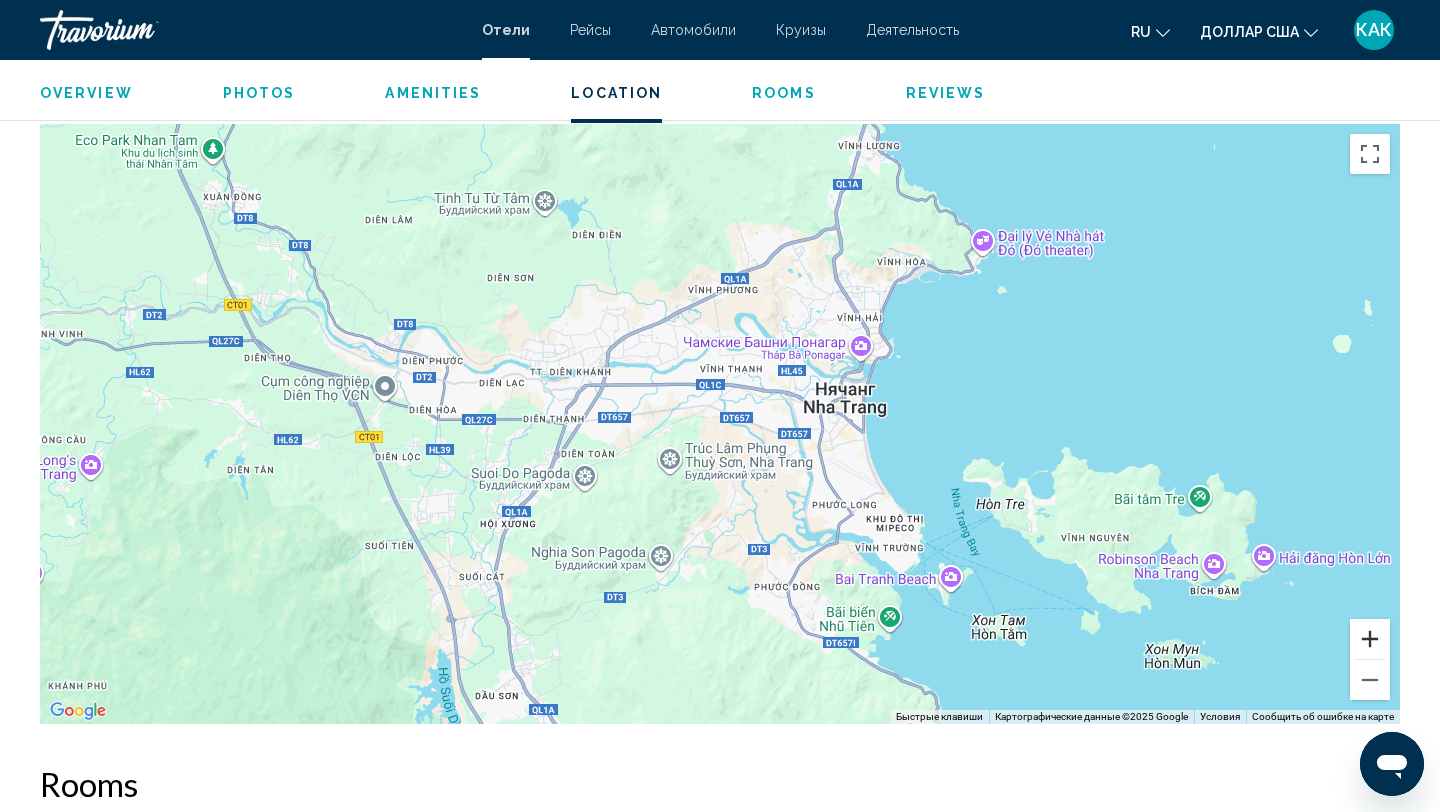 click at bounding box center [1370, 639] 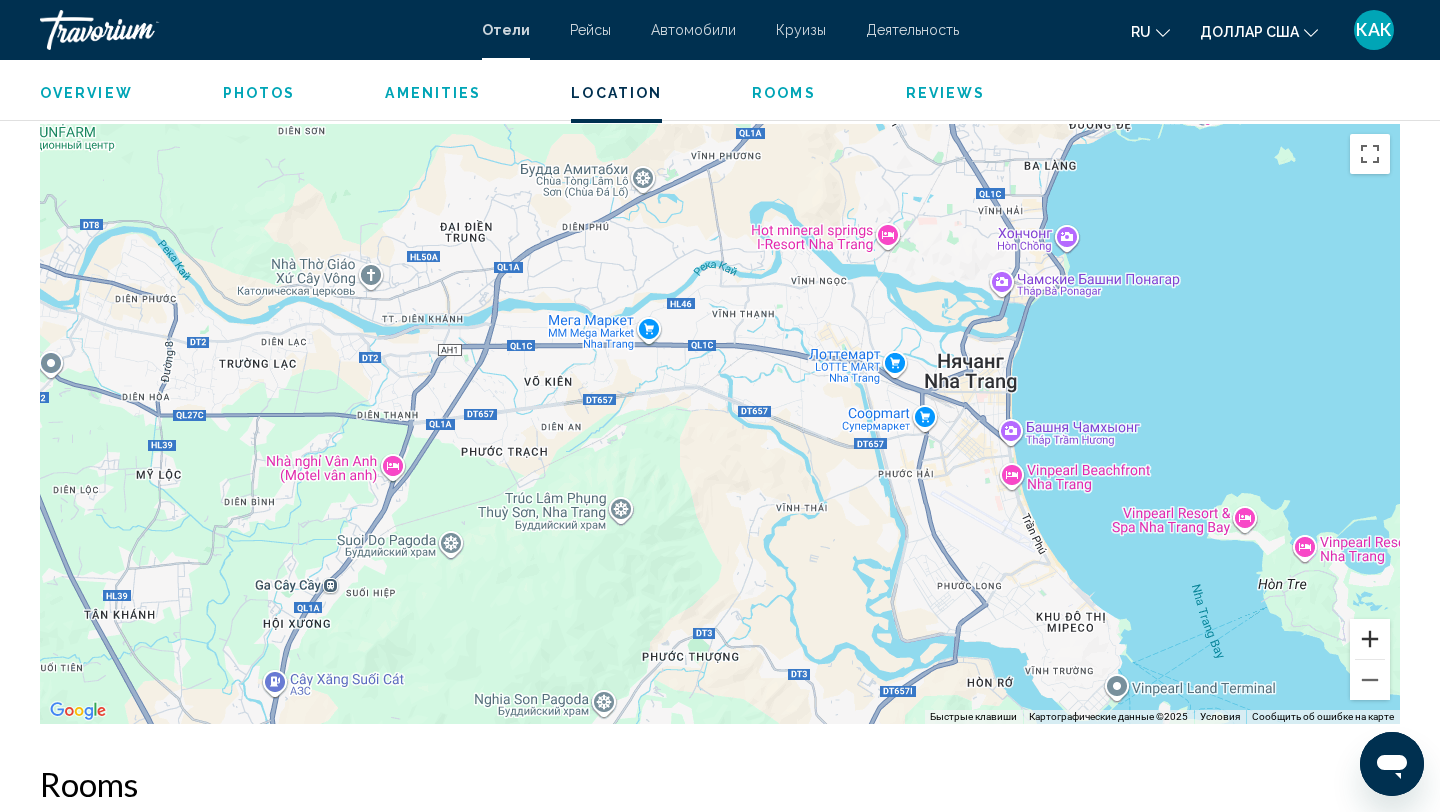 click at bounding box center (1370, 639) 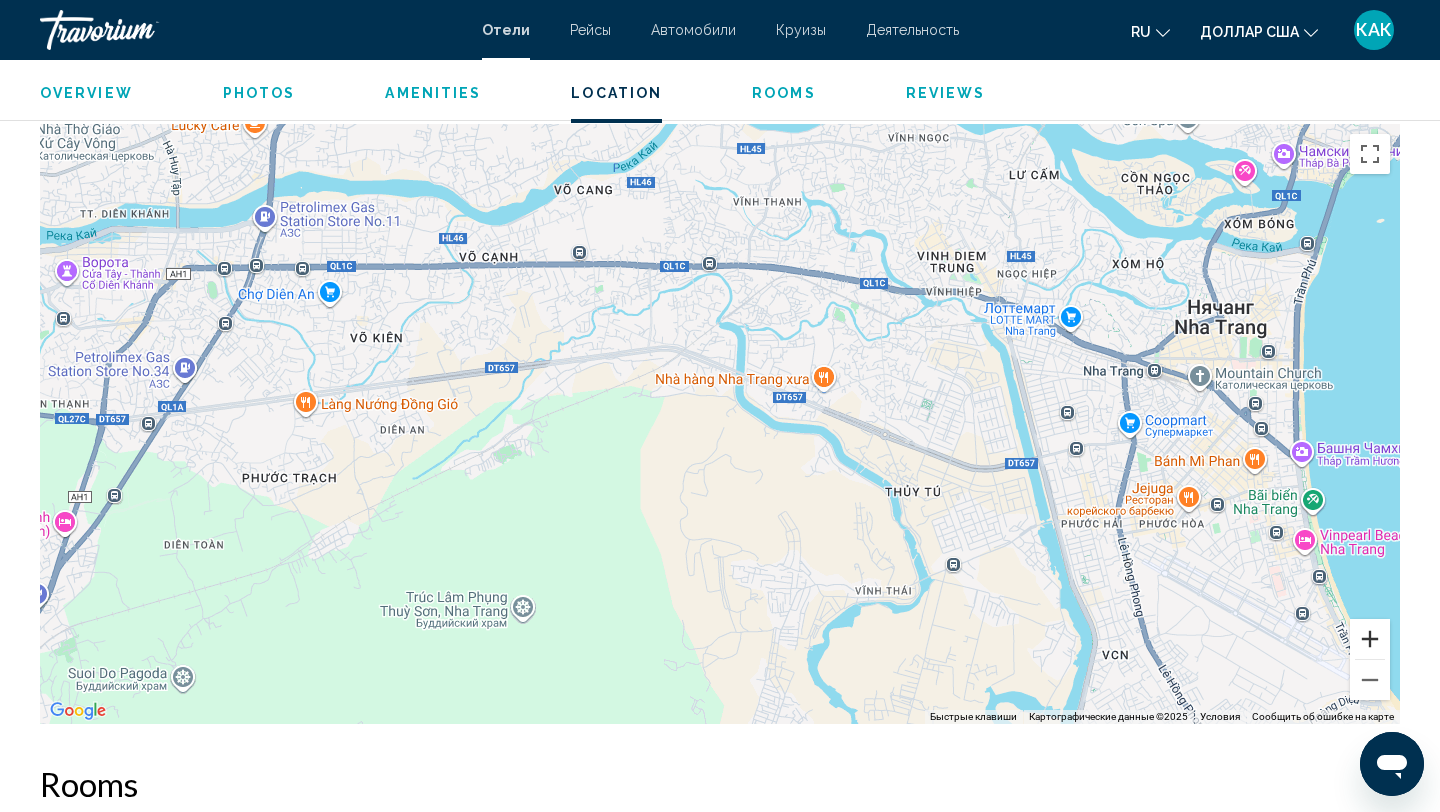 click at bounding box center (1370, 639) 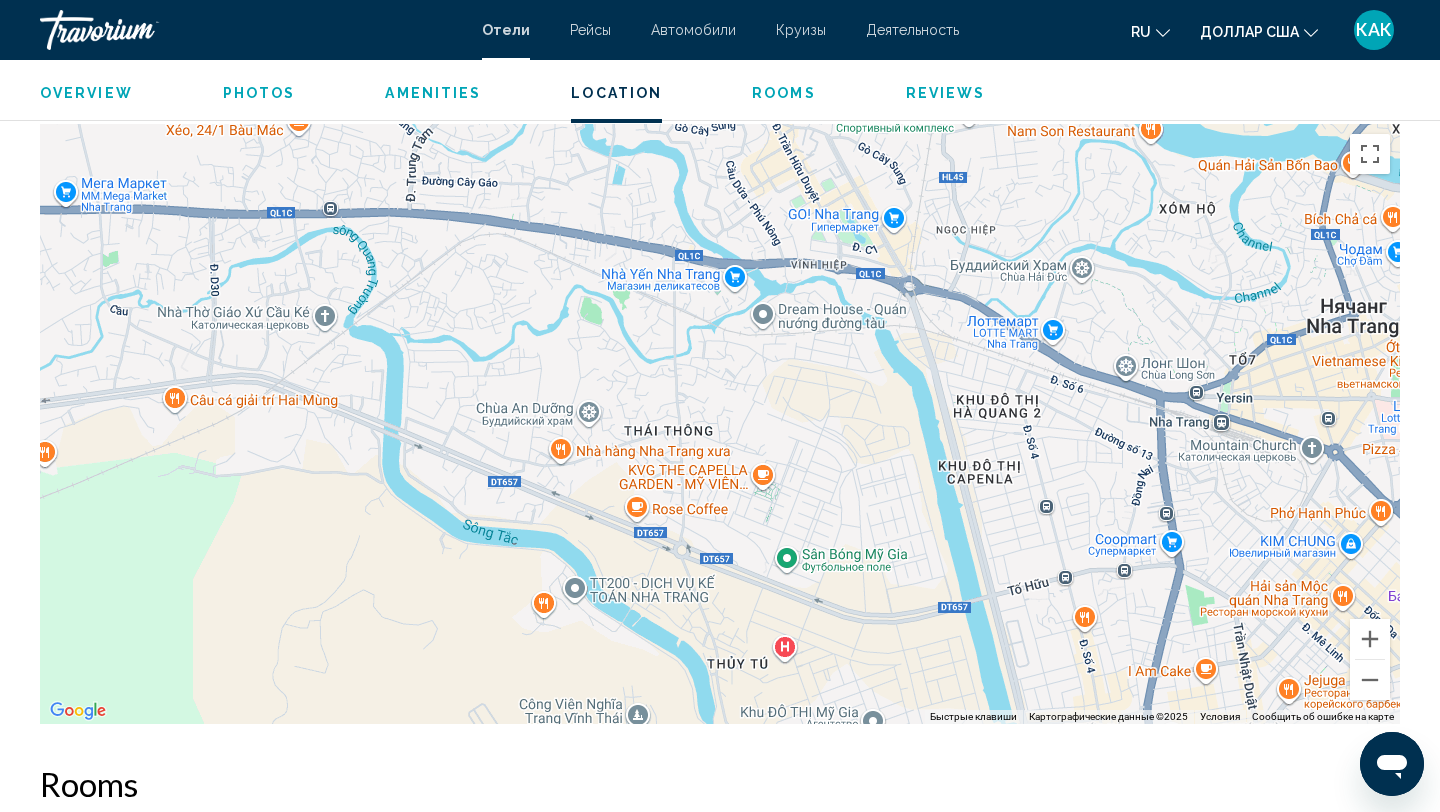 drag, startPoint x: 1276, startPoint y: 486, endPoint x: 887, endPoint y: 596, distance: 404.25363 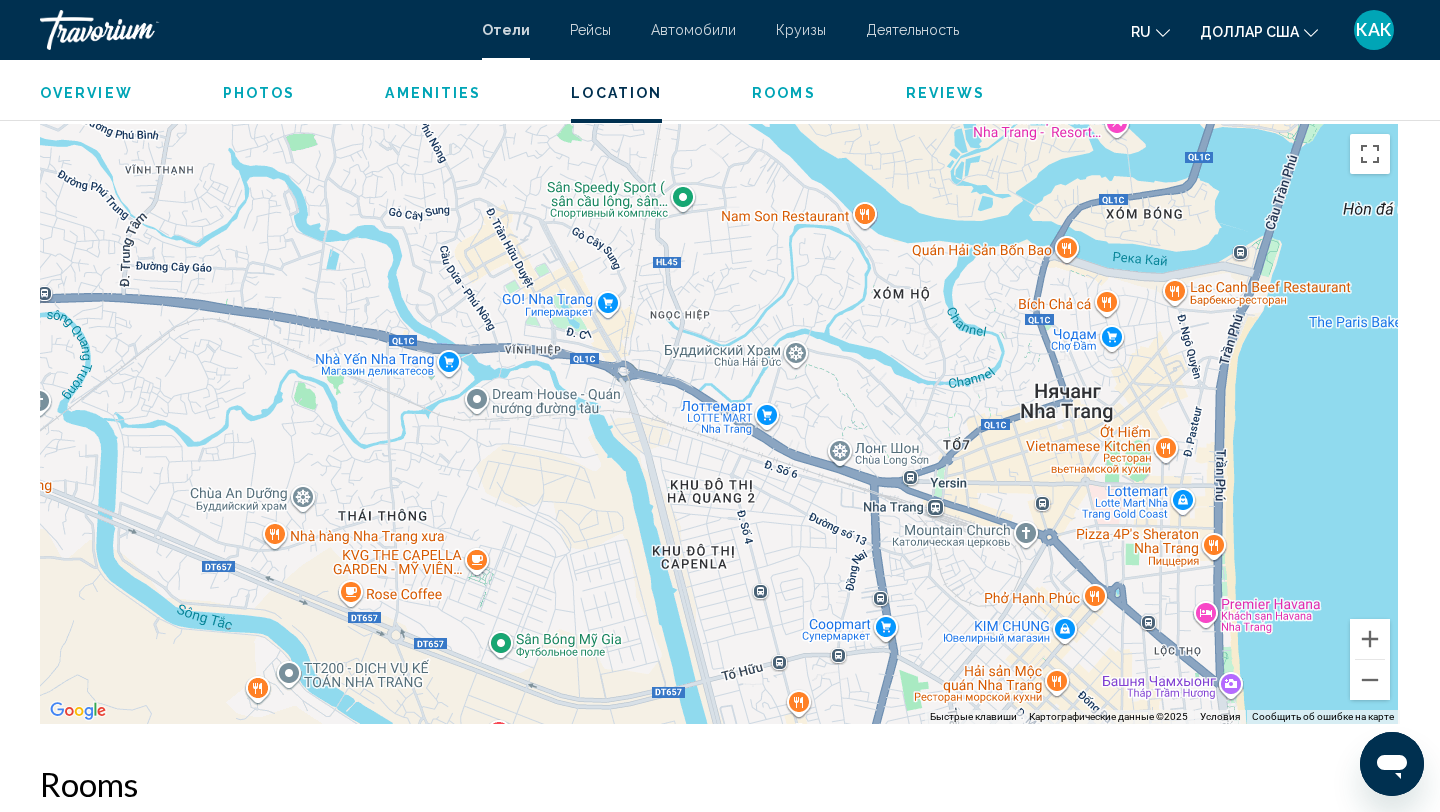 drag, startPoint x: 1320, startPoint y: 442, endPoint x: 1048, endPoint y: 525, distance: 284.38177 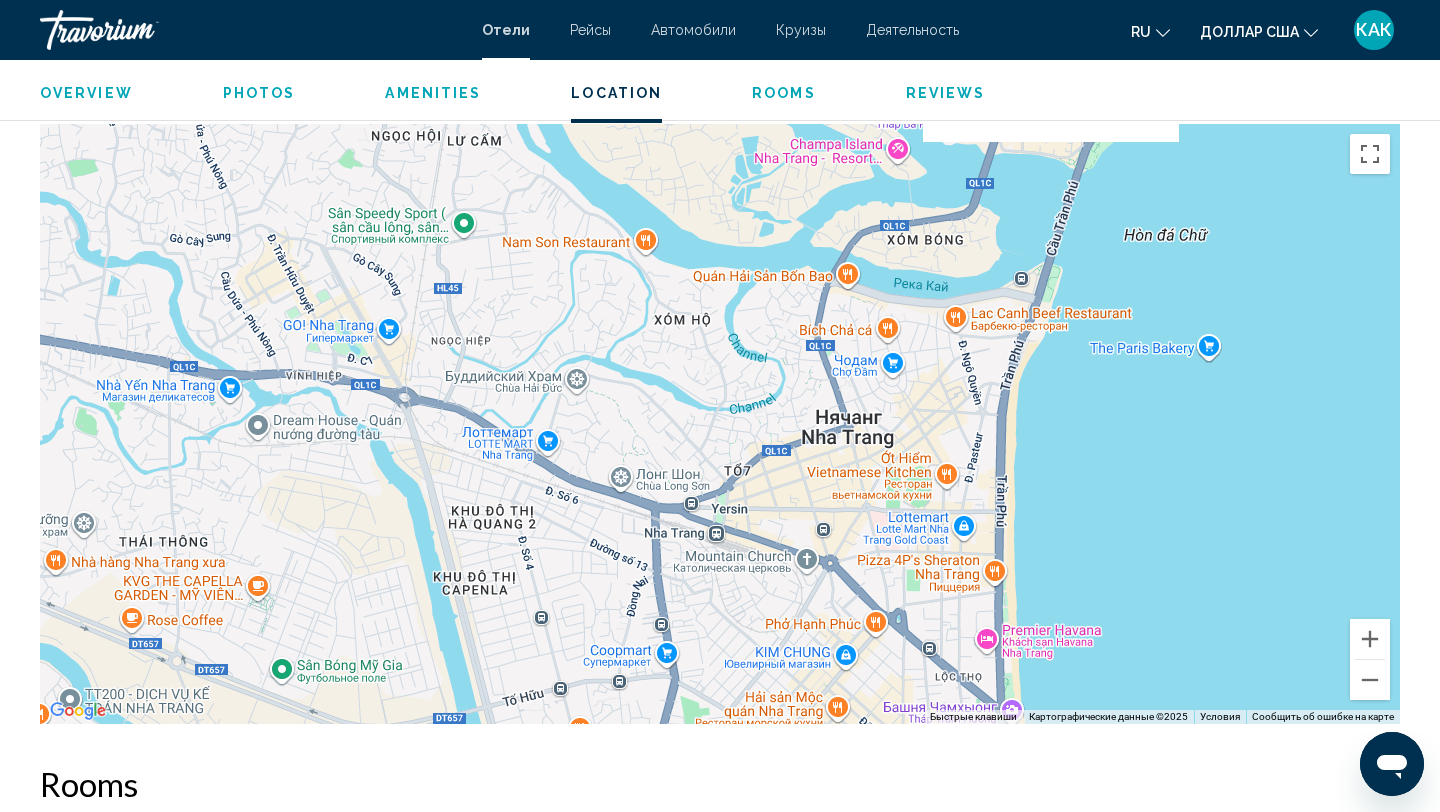 drag, startPoint x: 1139, startPoint y: 476, endPoint x: 933, endPoint y: 490, distance: 206.47517 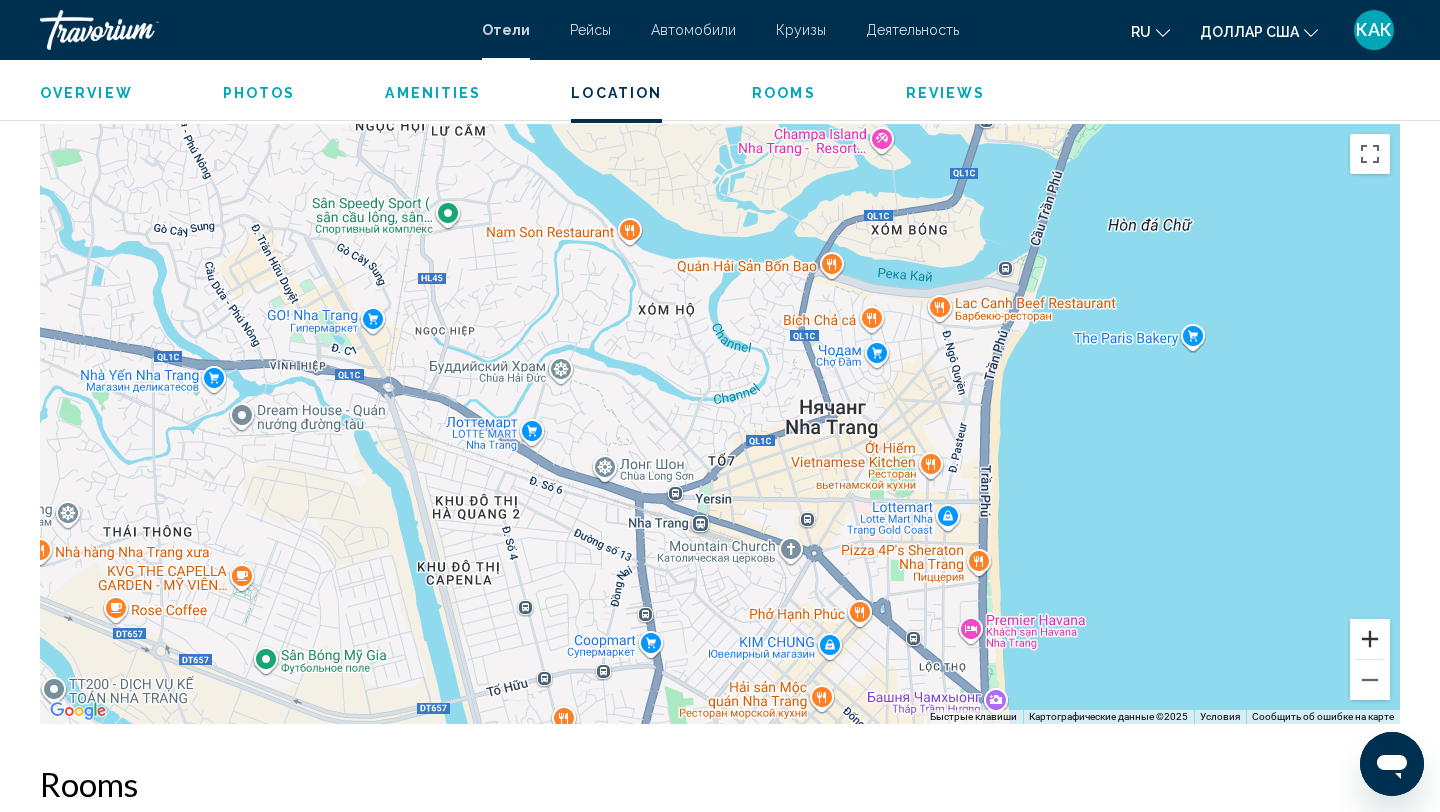 click at bounding box center (1370, 639) 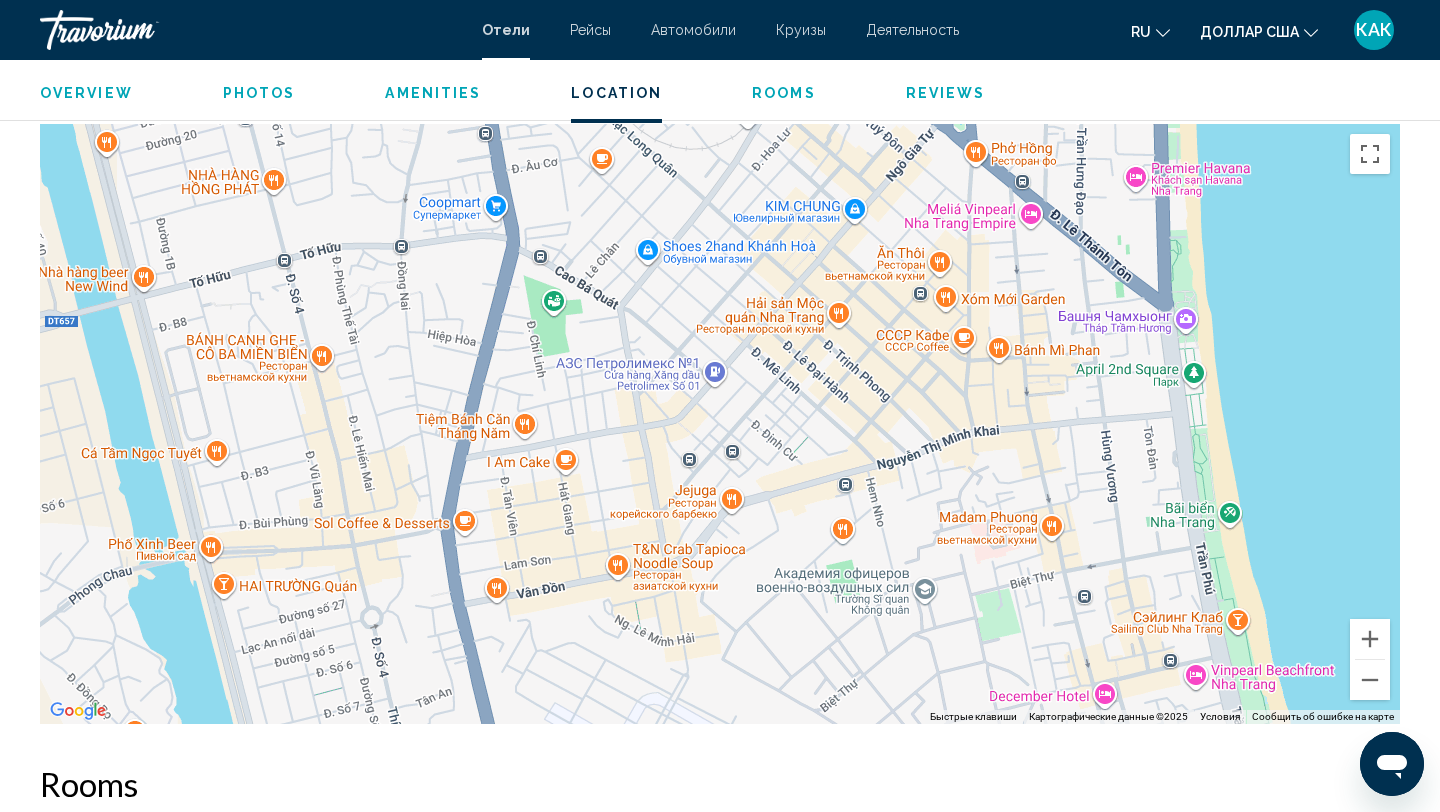 drag, startPoint x: 1225, startPoint y: 585, endPoint x: 1139, endPoint y: -88, distance: 678.47253 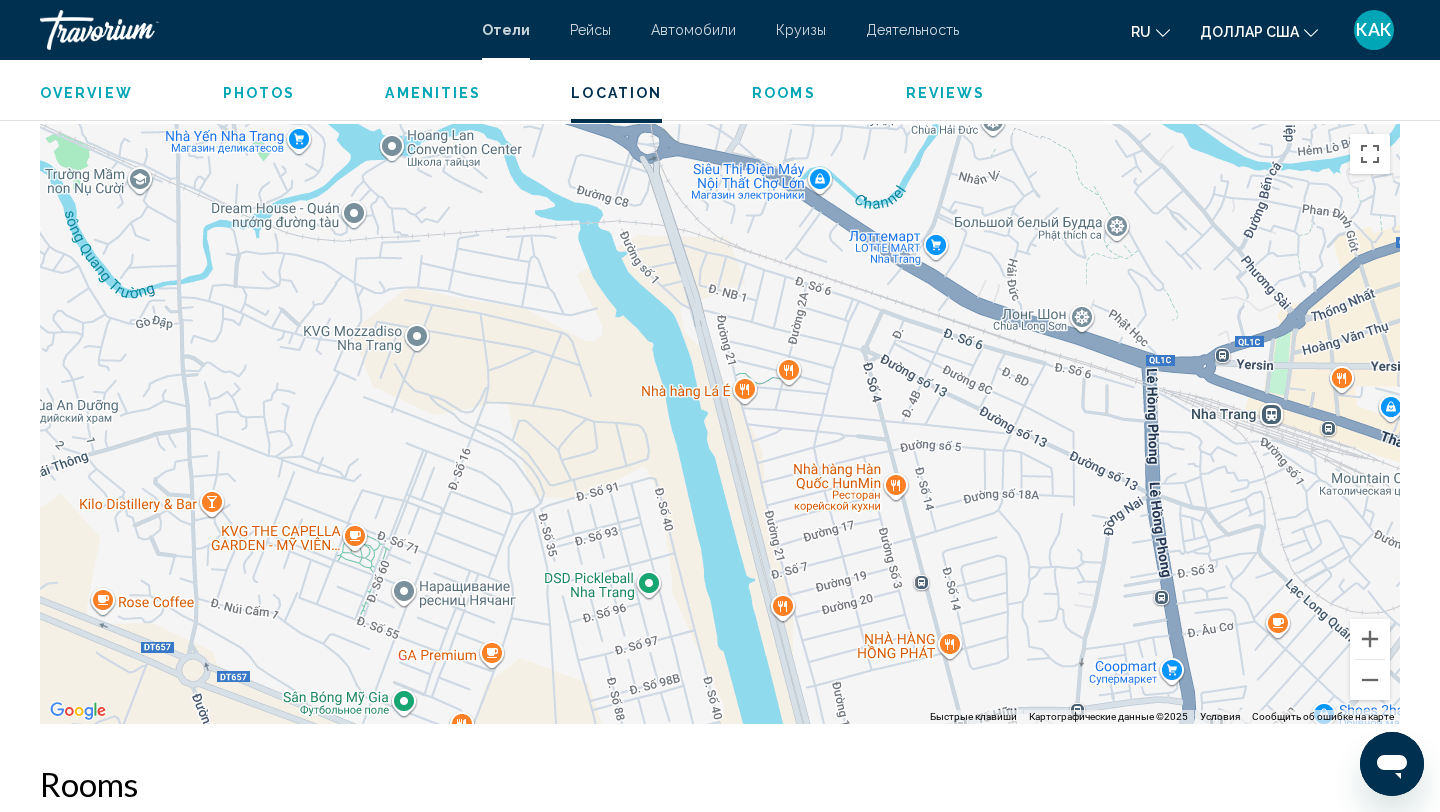 drag, startPoint x: 672, startPoint y: 347, endPoint x: 1439, endPoint y: 811, distance: 896.429 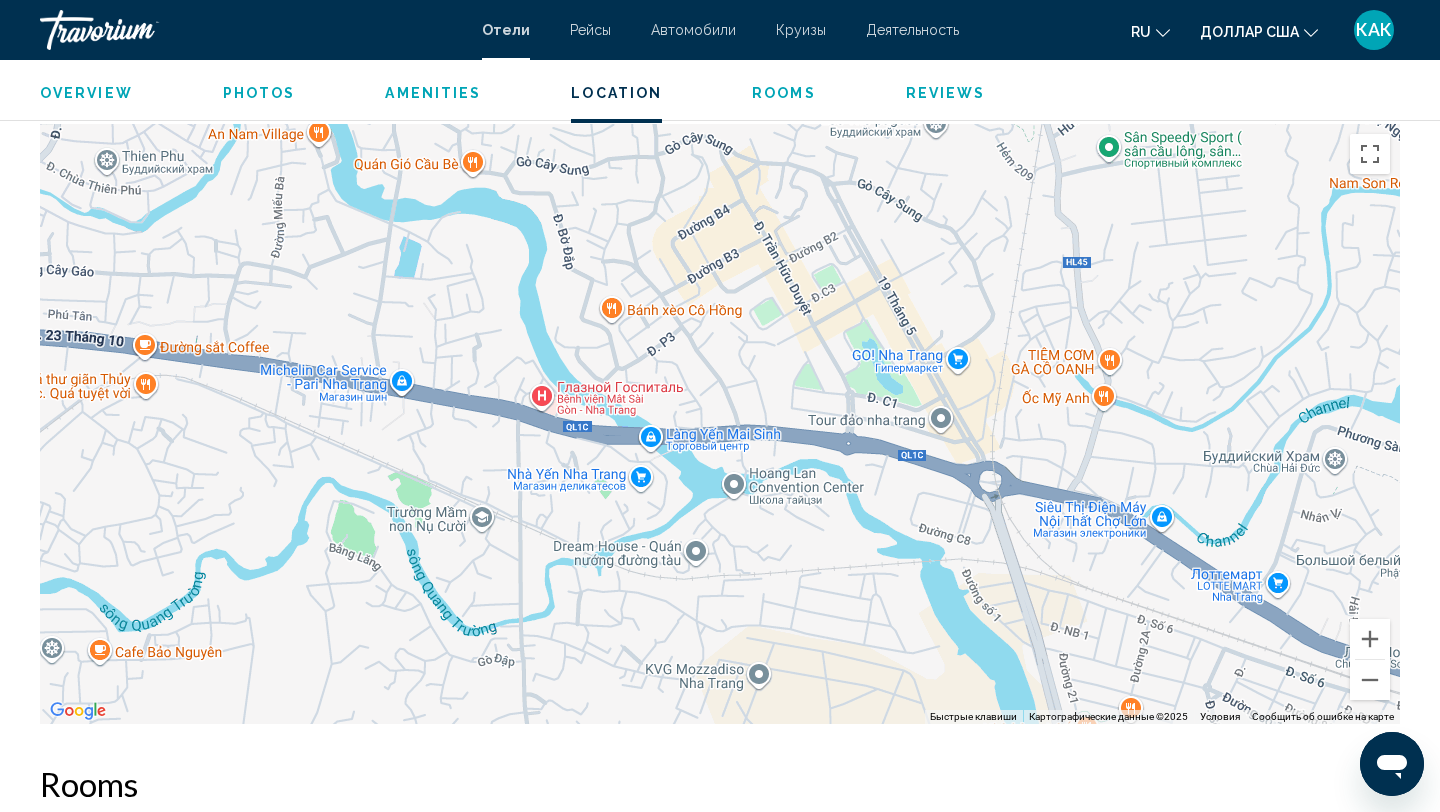 drag, startPoint x: 1004, startPoint y: 430, endPoint x: 1246, endPoint y: 762, distance: 410.83817 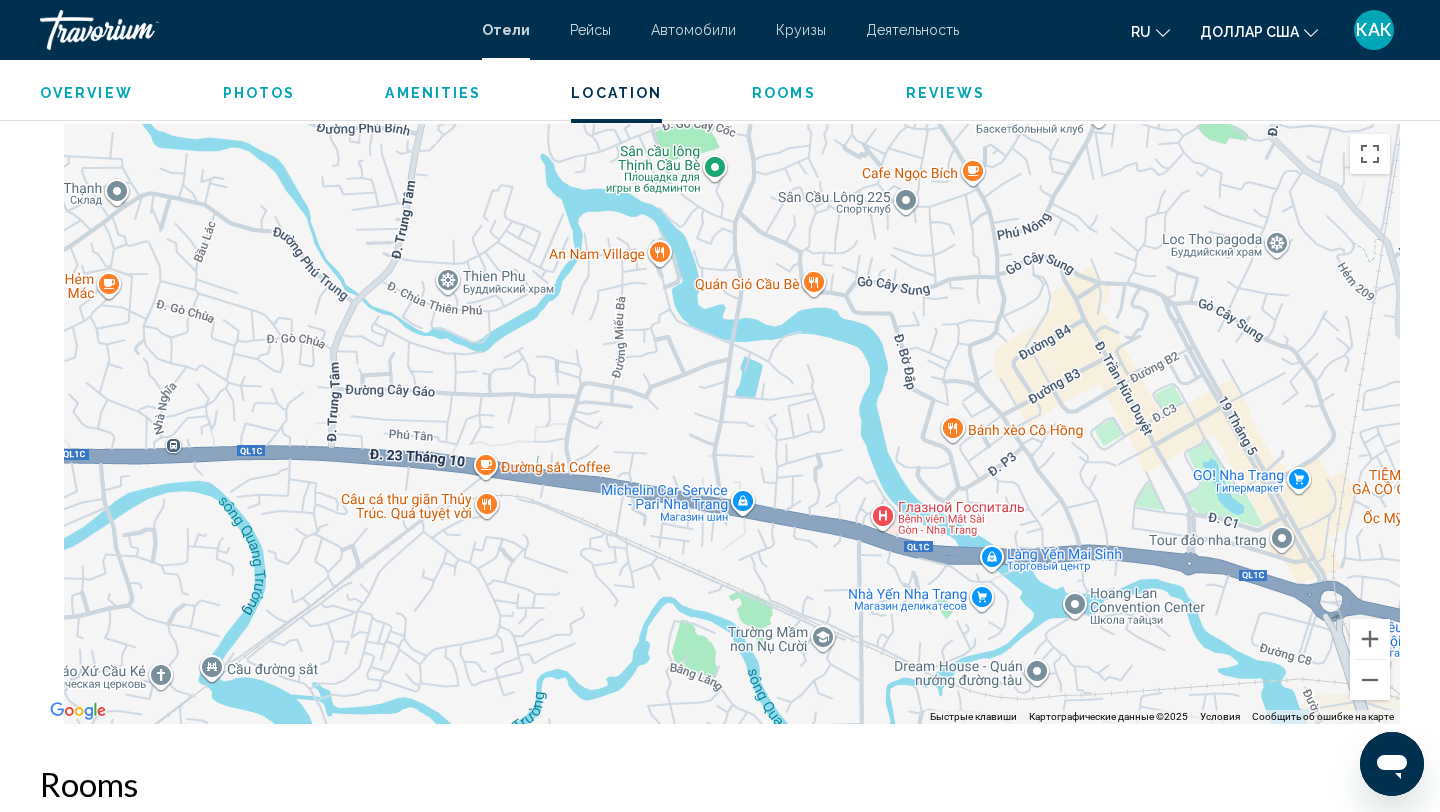 drag, startPoint x: 669, startPoint y: 349, endPoint x: 1041, endPoint y: 485, distance: 396.0808 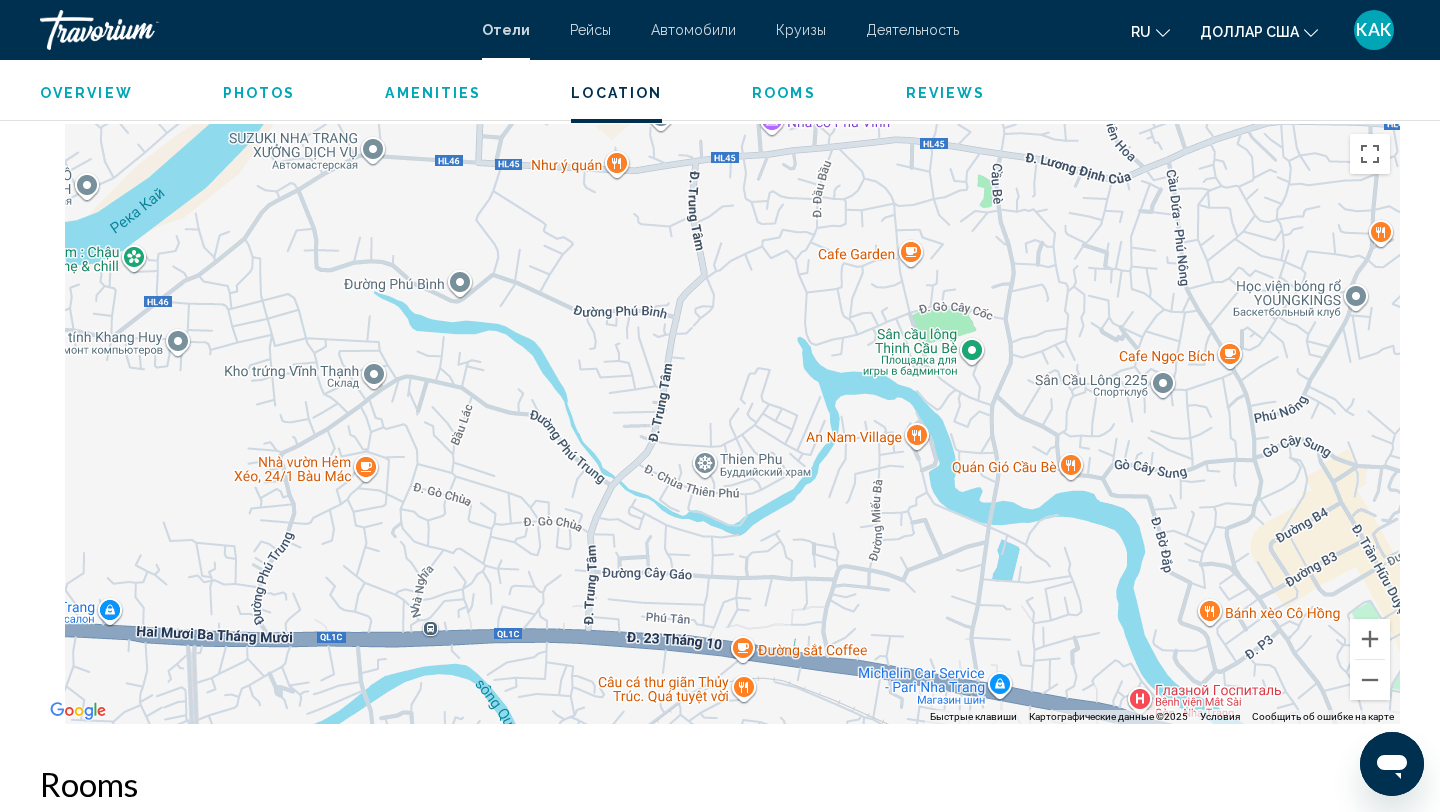 drag, startPoint x: 723, startPoint y: 383, endPoint x: 985, endPoint y: 578, distance: 326.6022 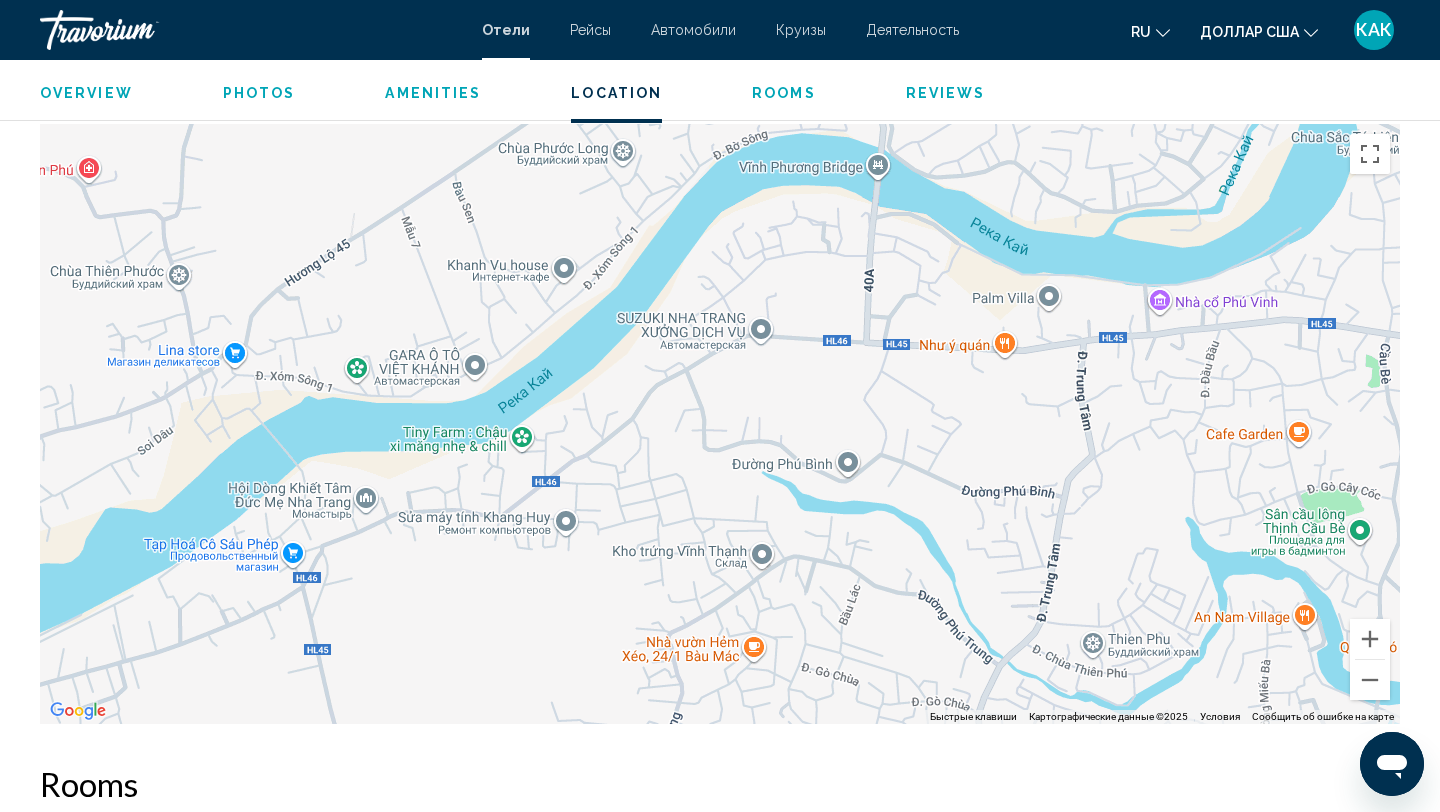 drag, startPoint x: 649, startPoint y: 361, endPoint x: 1034, endPoint y: 537, distance: 423.32138 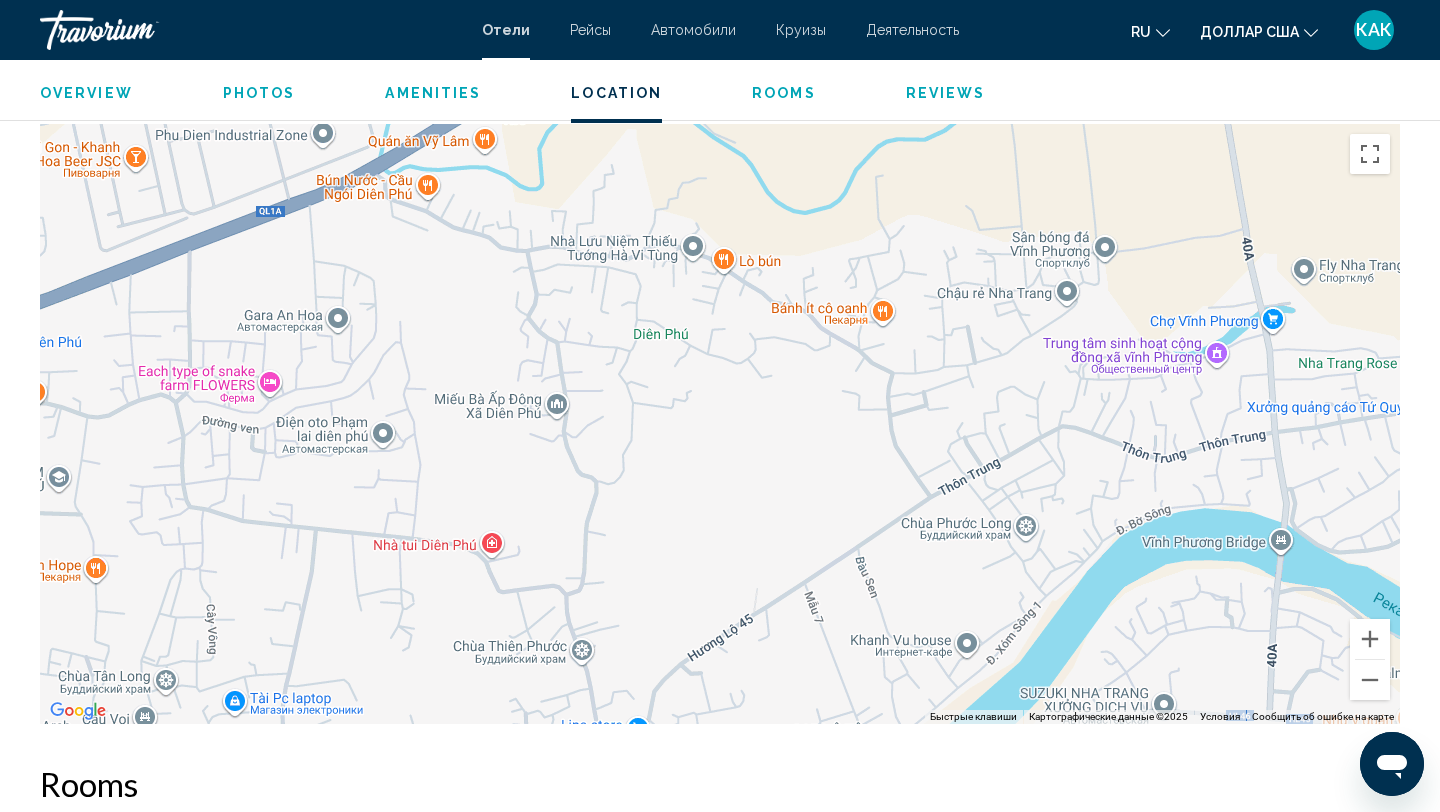 drag, startPoint x: 1071, startPoint y: 461, endPoint x: 1439, endPoint y: 811, distance: 507.86218 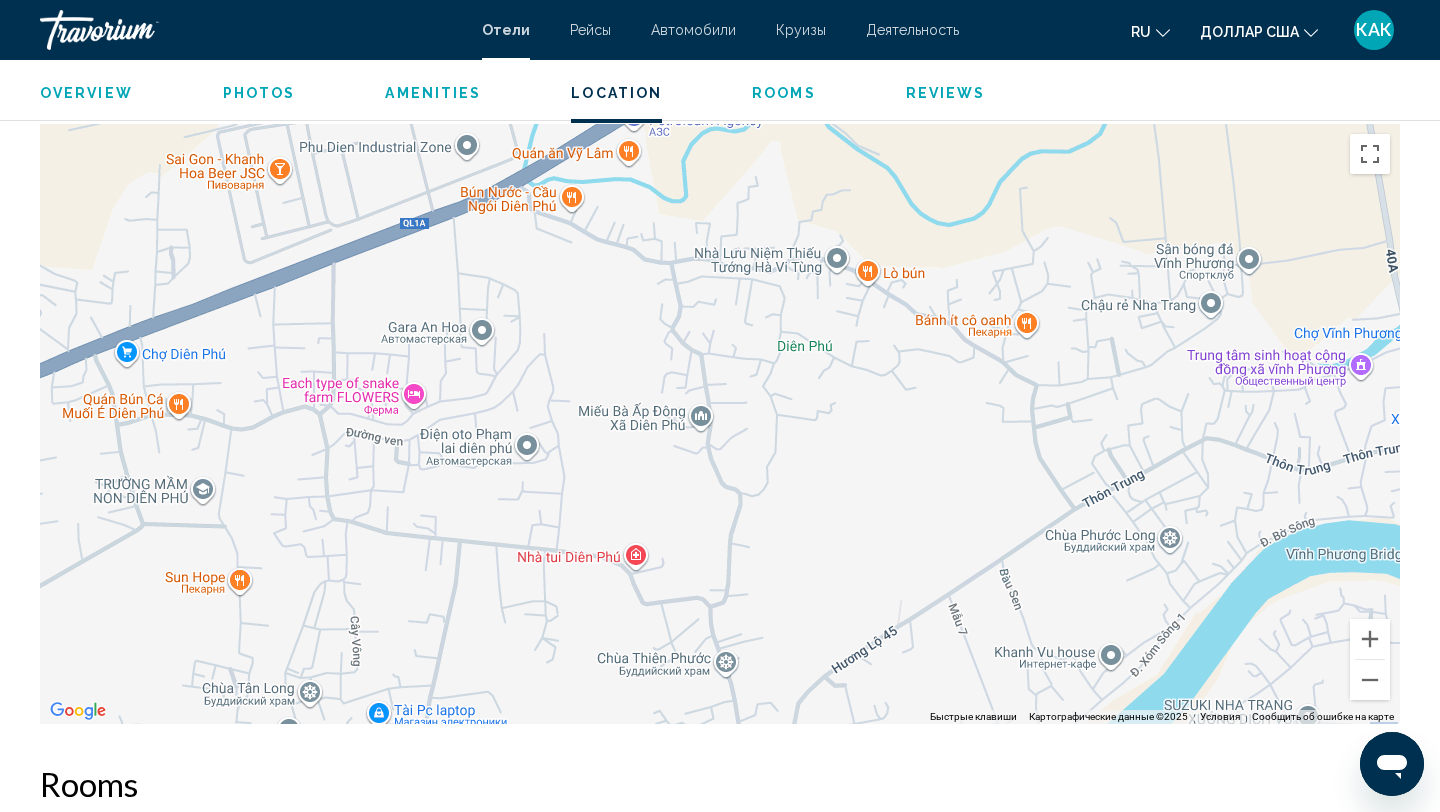 drag, startPoint x: 716, startPoint y: 452, endPoint x: 785, endPoint y: 451, distance: 69.00725 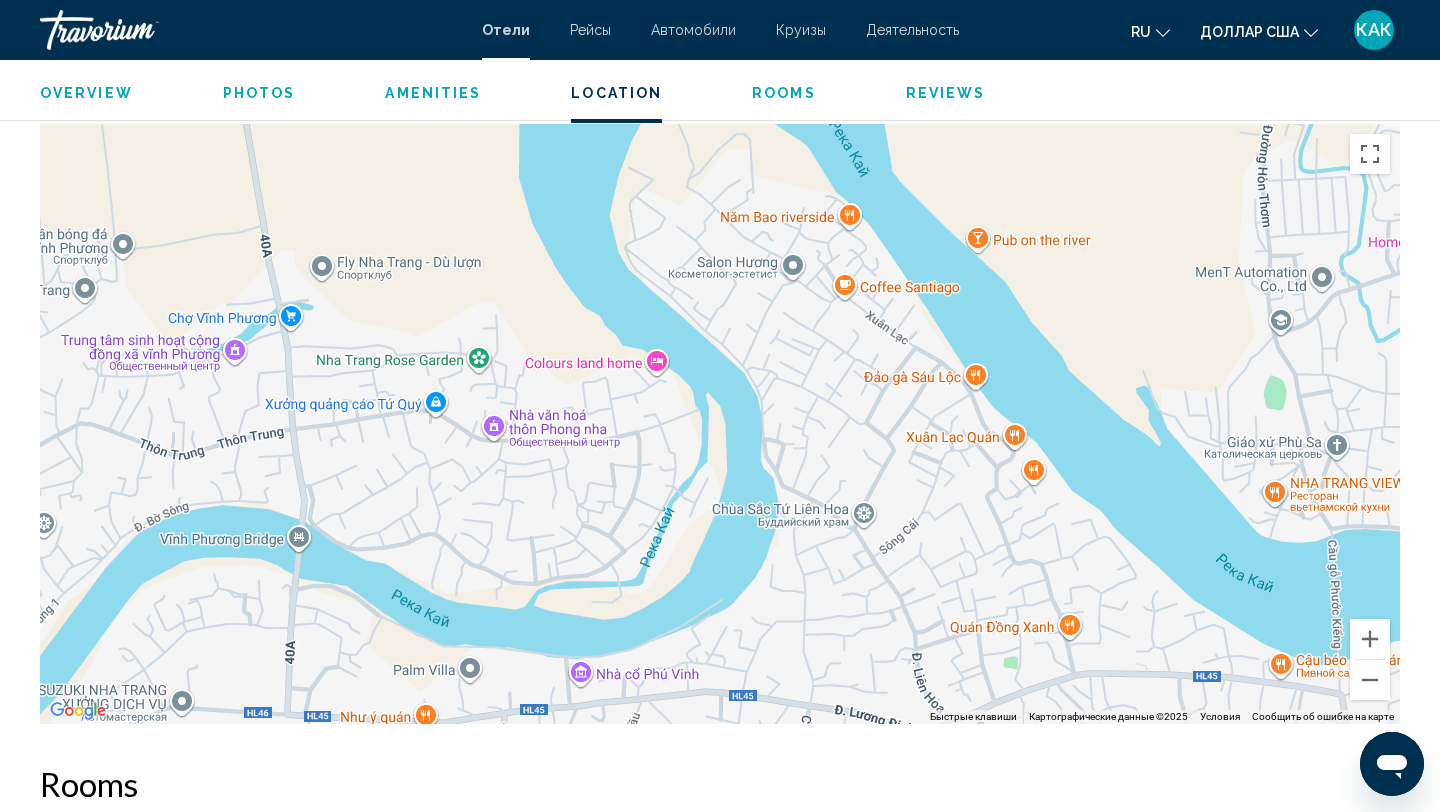 drag, startPoint x: 1132, startPoint y: 510, endPoint x: 0, endPoint y: 482, distance: 1132.3462 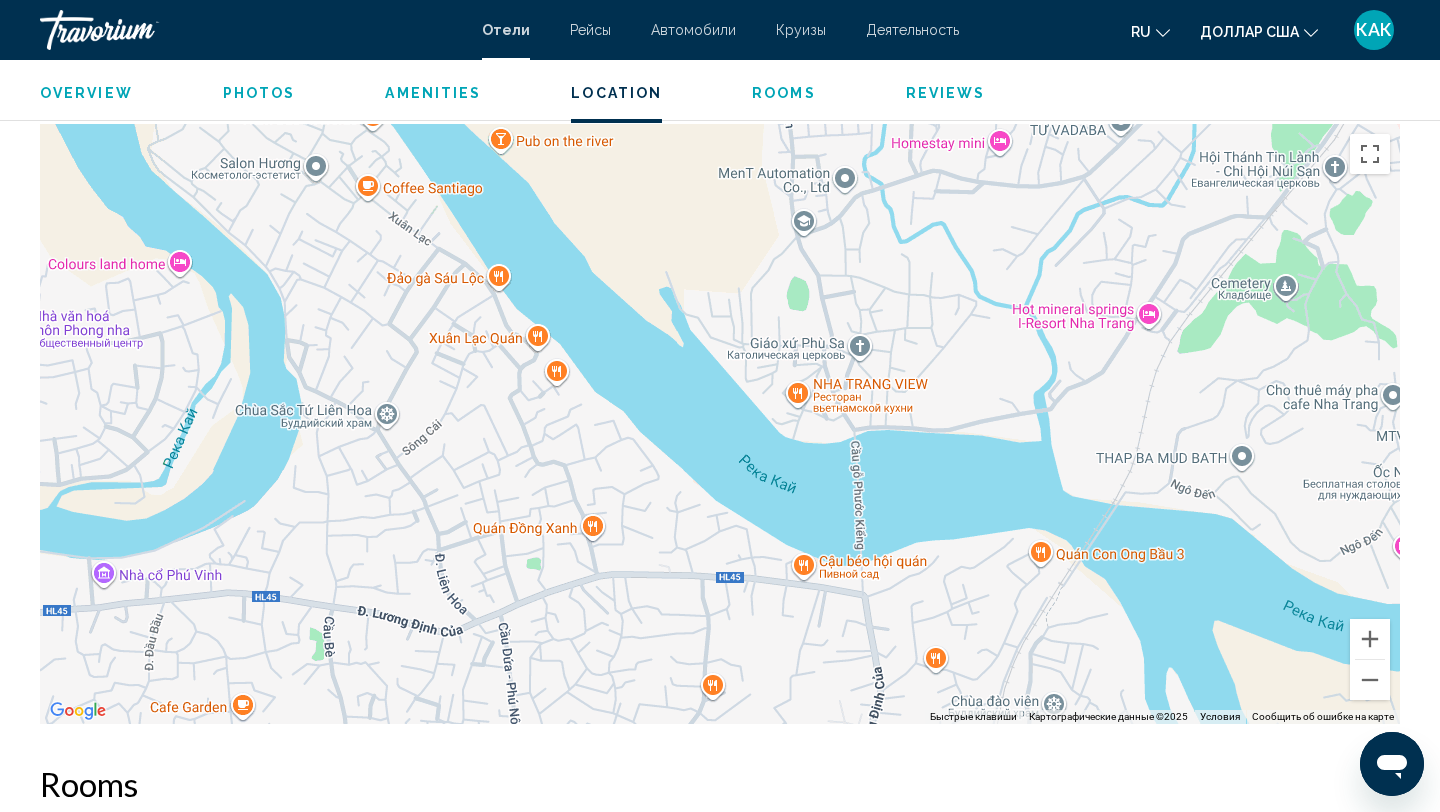 drag, startPoint x: 645, startPoint y: 549, endPoint x: 140, endPoint y: 457, distance: 513.31177 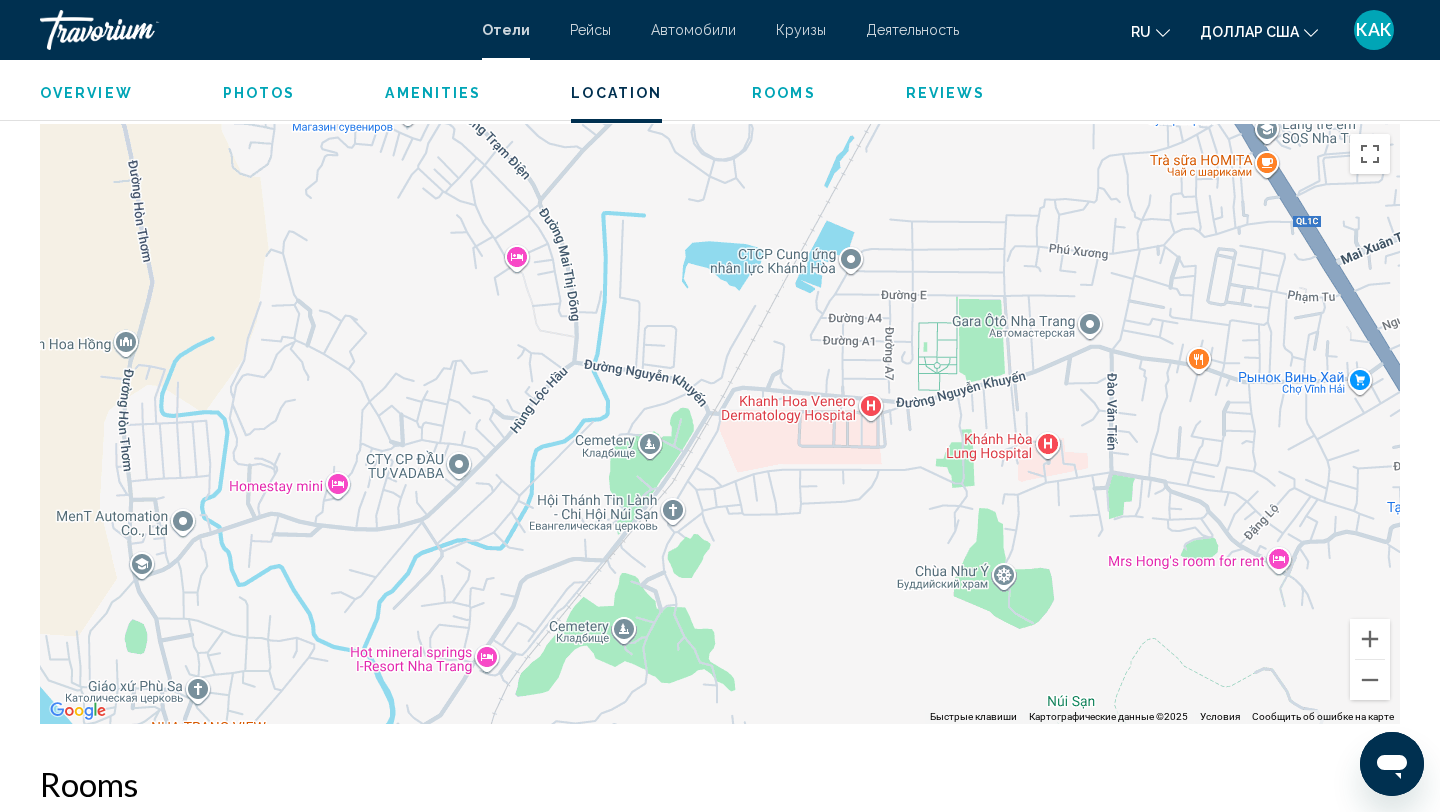 drag, startPoint x: 1251, startPoint y: 410, endPoint x: 601, endPoint y: 752, distance: 734.4821 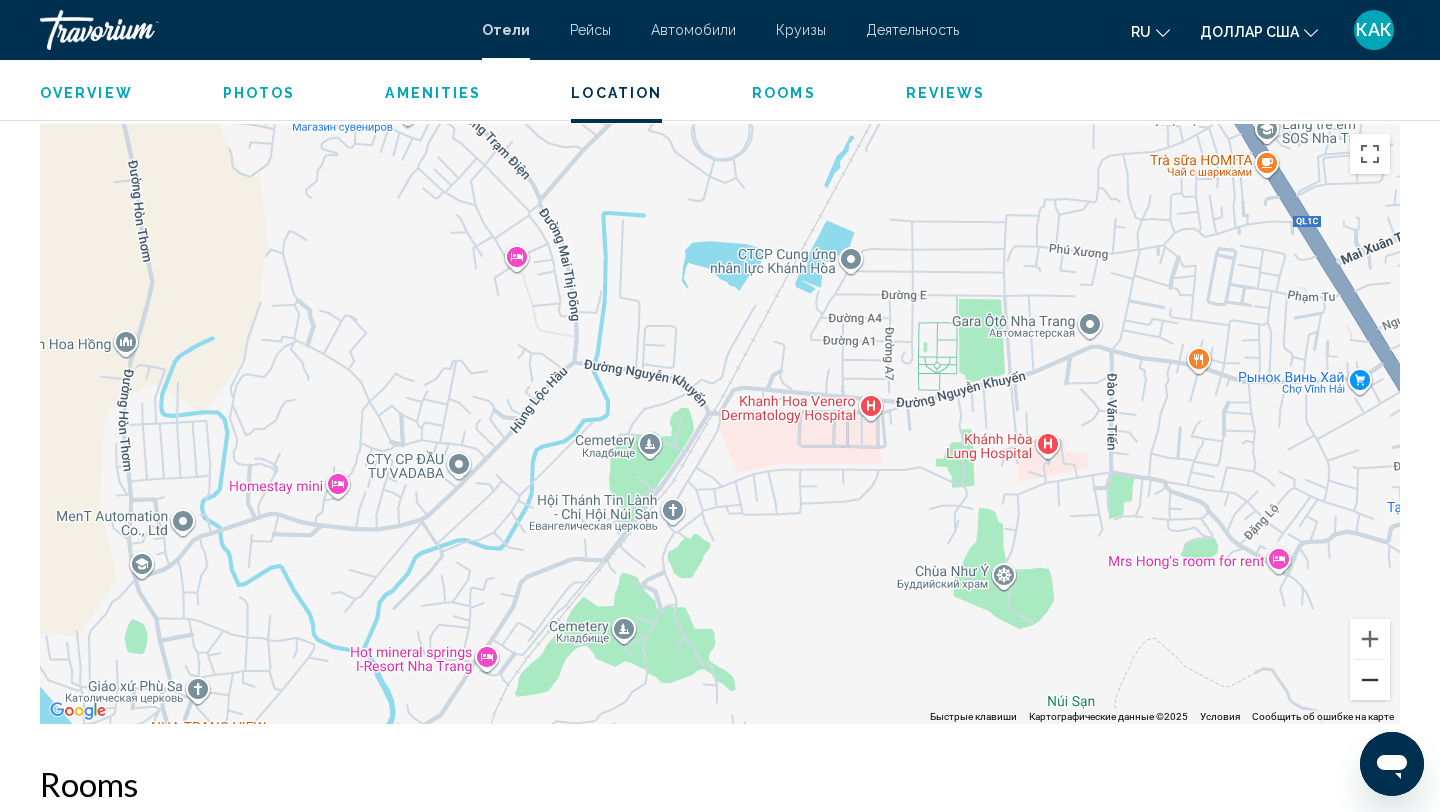 click at bounding box center (1370, 680) 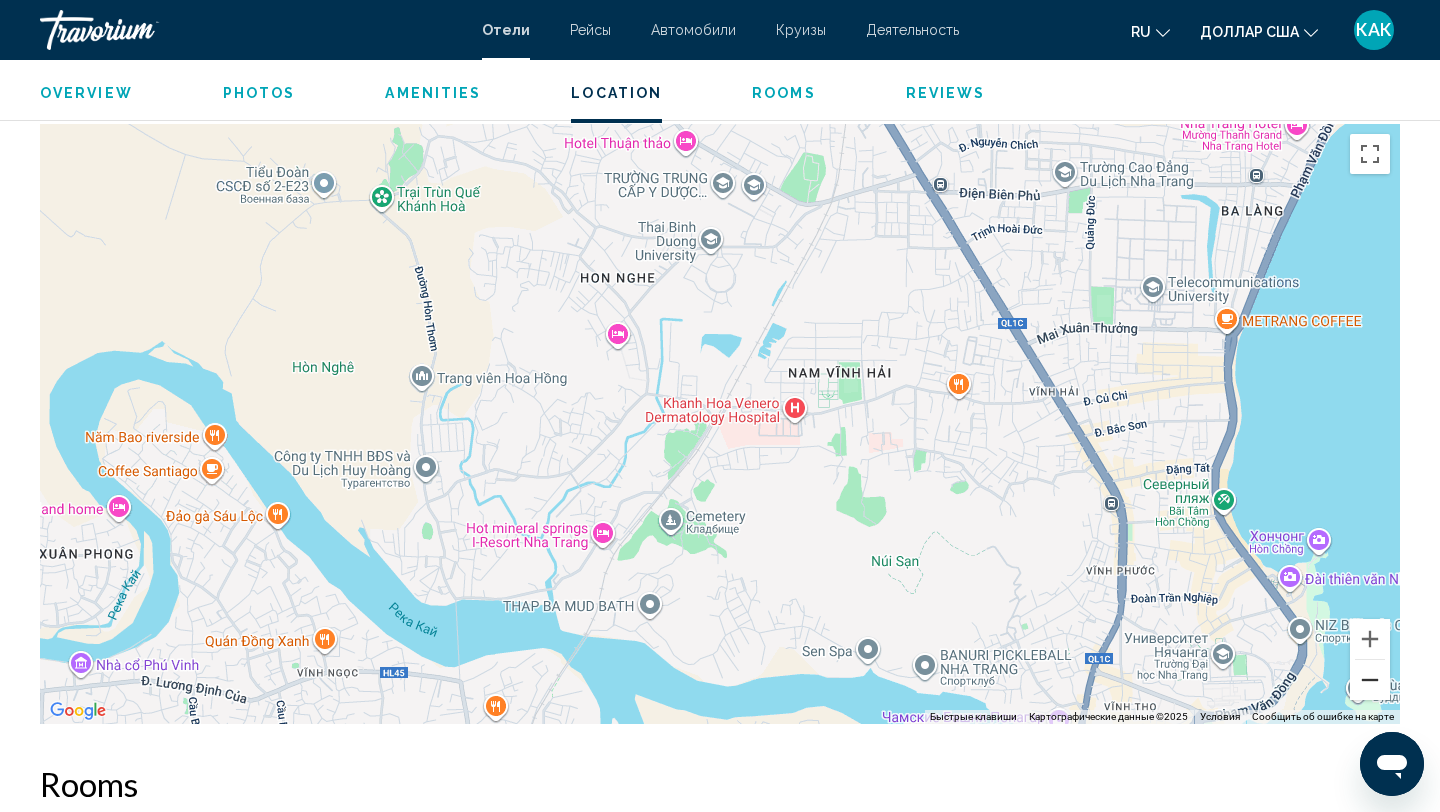 click at bounding box center (1370, 680) 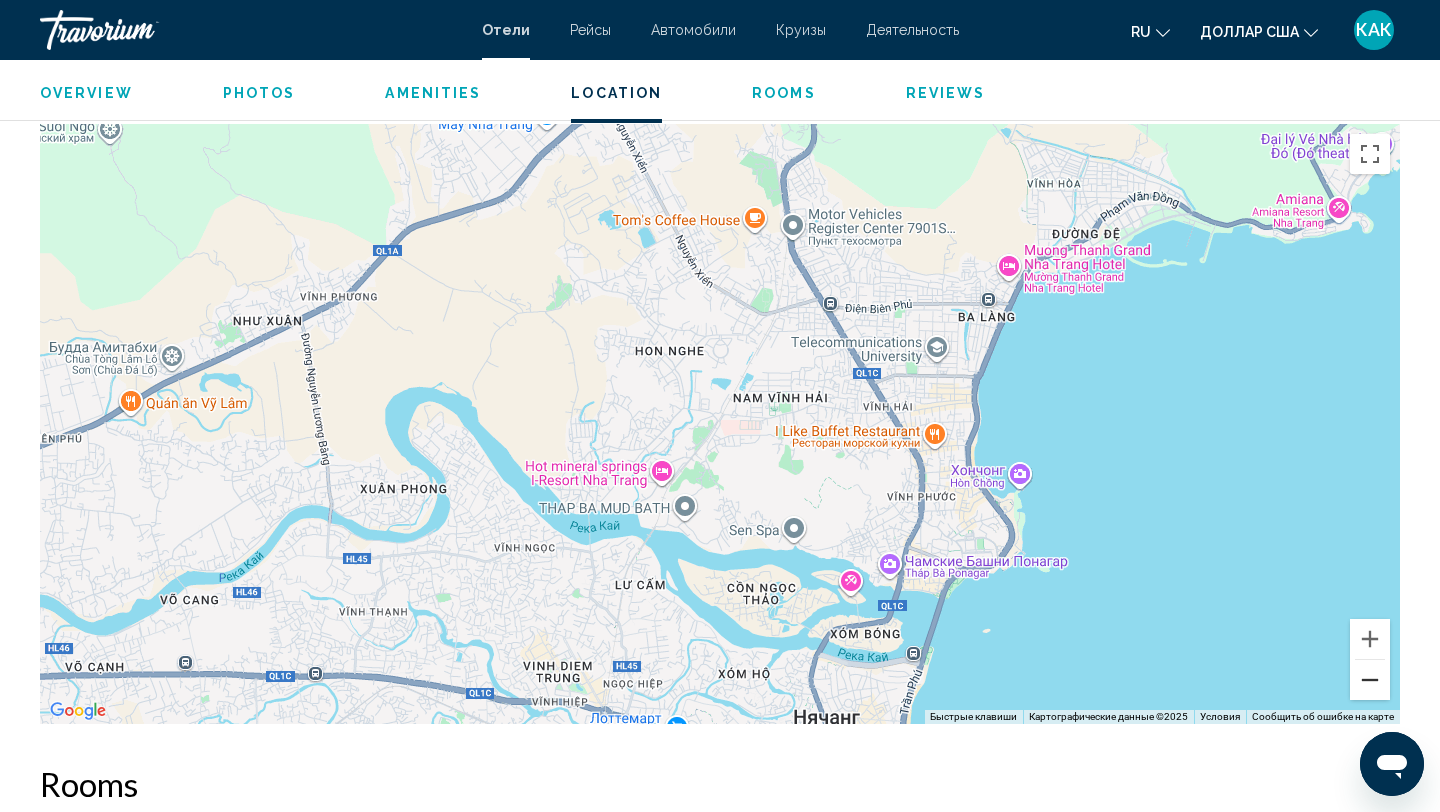 click at bounding box center (1370, 680) 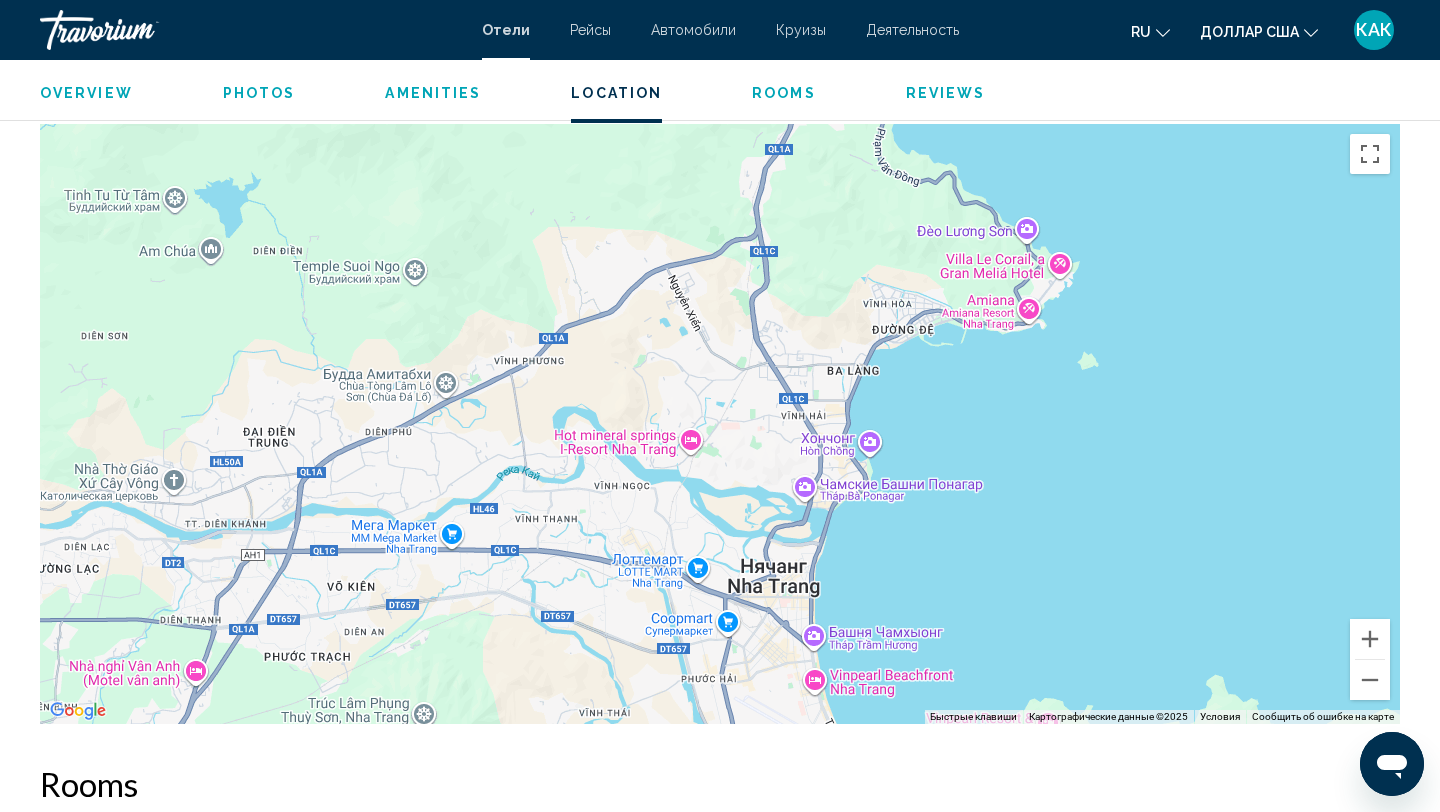 drag, startPoint x: 853, startPoint y: 618, endPoint x: 853, endPoint y: 443, distance: 175 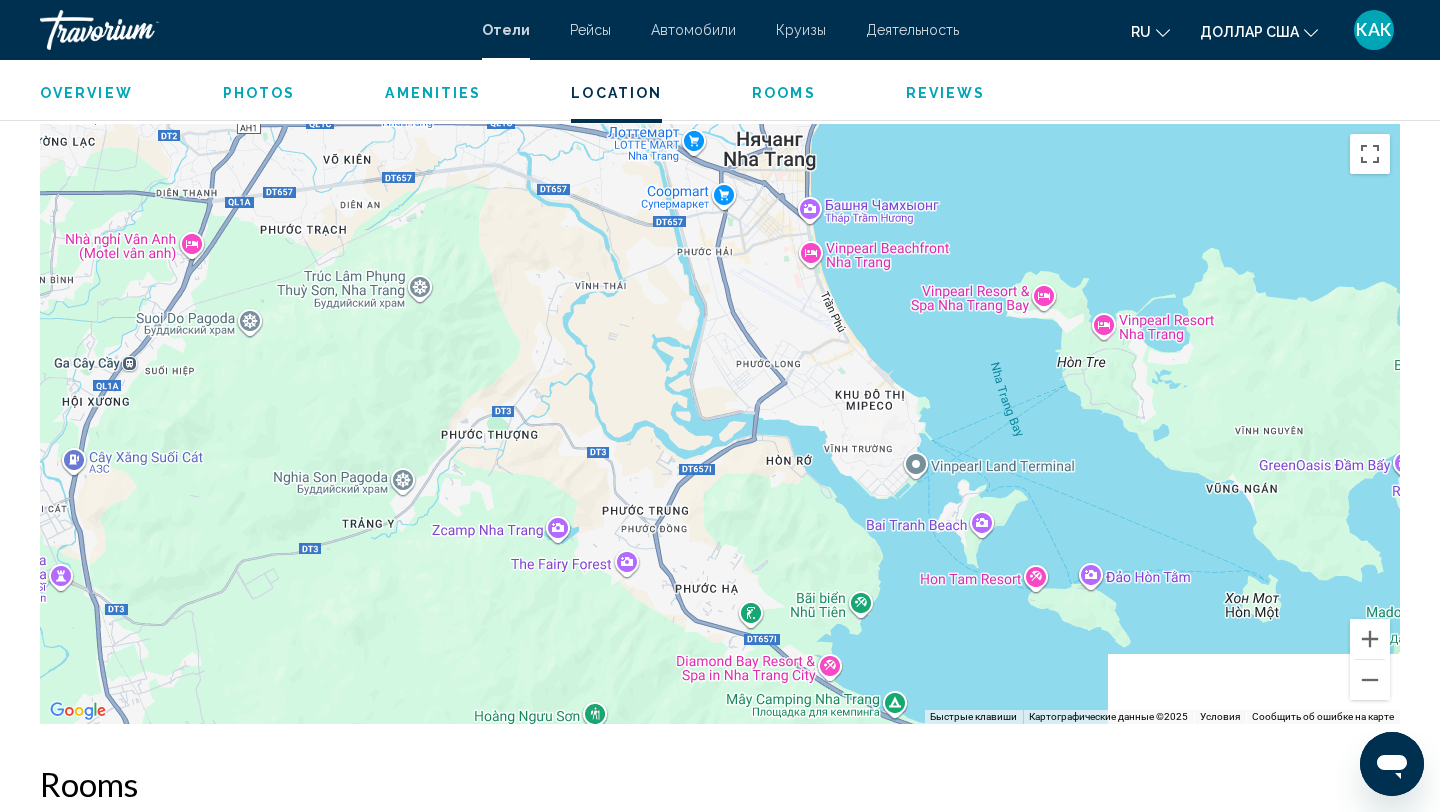 drag, startPoint x: 894, startPoint y: 474, endPoint x: 889, endPoint y: 356, distance: 118.10589 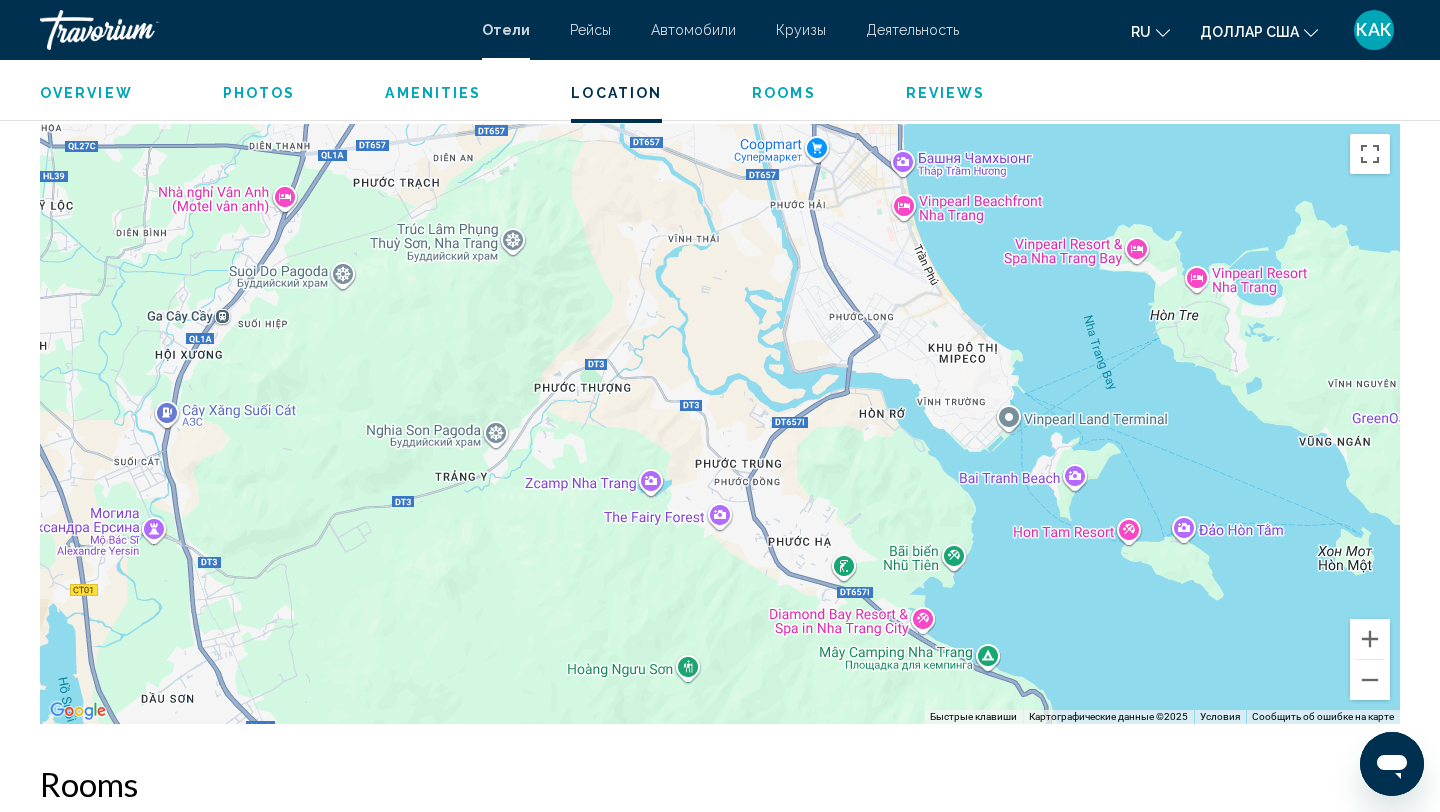 drag, startPoint x: 726, startPoint y: 347, endPoint x: 839, endPoint y: 418, distance: 133.45412 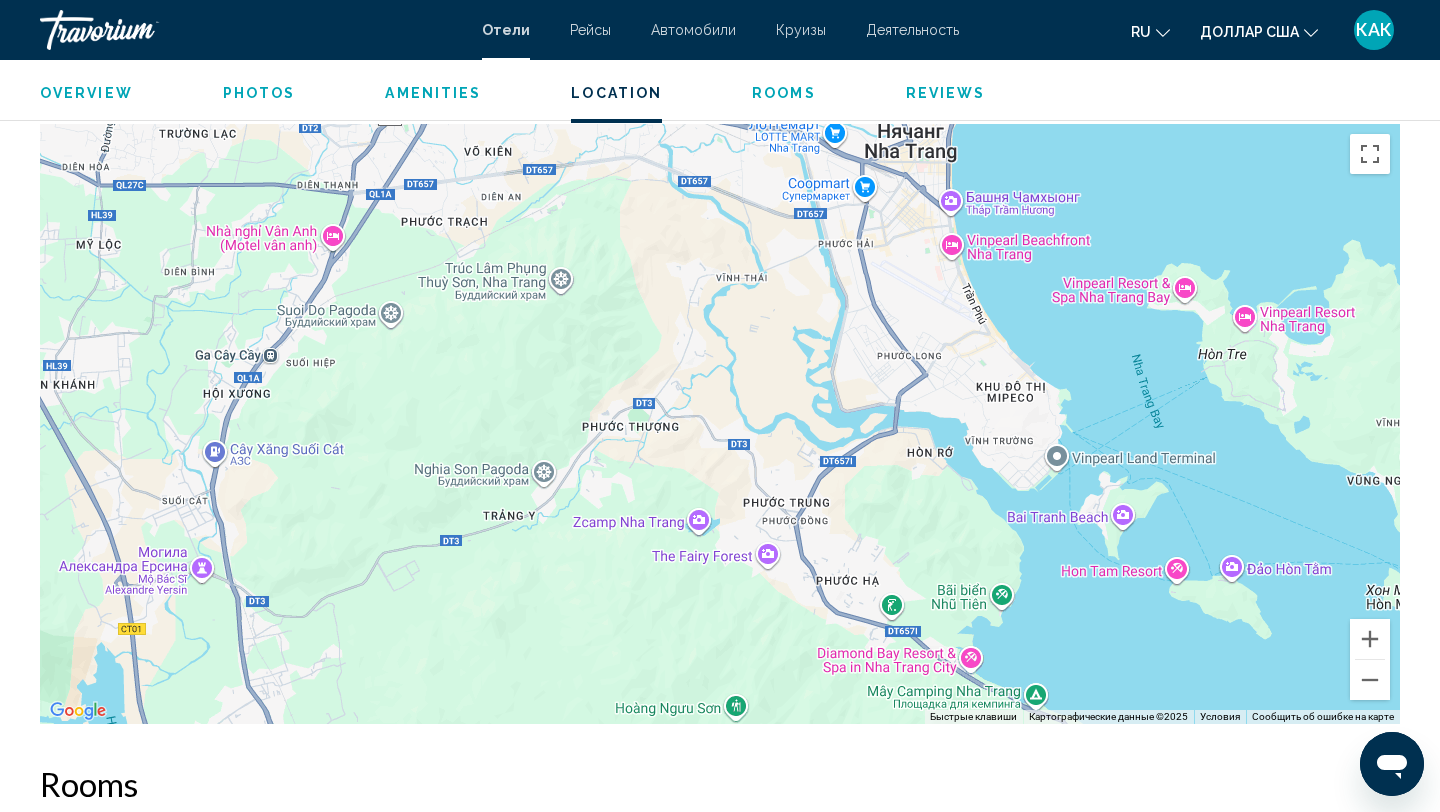 drag, startPoint x: 582, startPoint y: 402, endPoint x: 630, endPoint y: 421, distance: 51.62364 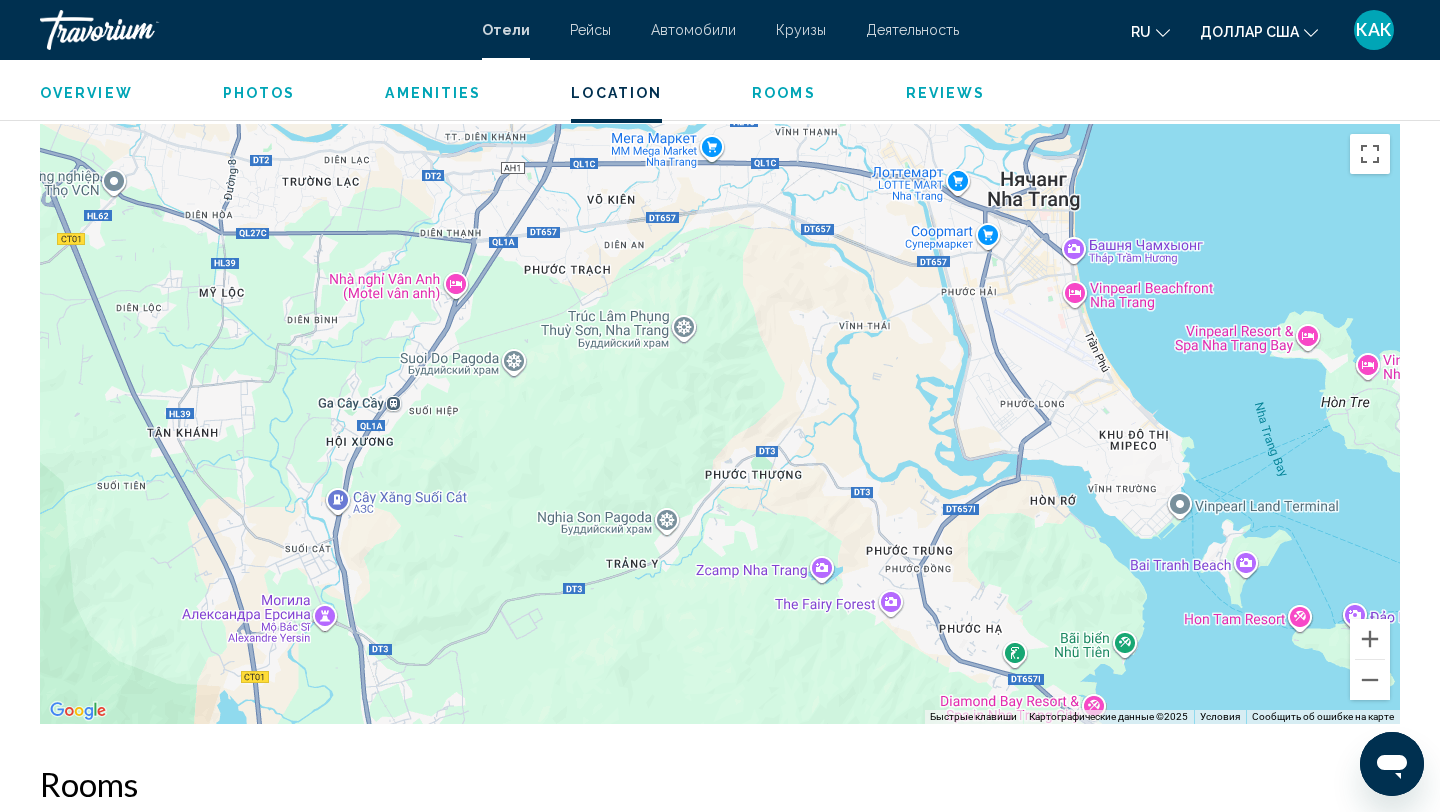 drag, startPoint x: 508, startPoint y: 398, endPoint x: 596, endPoint y: 436, distance: 95.85406 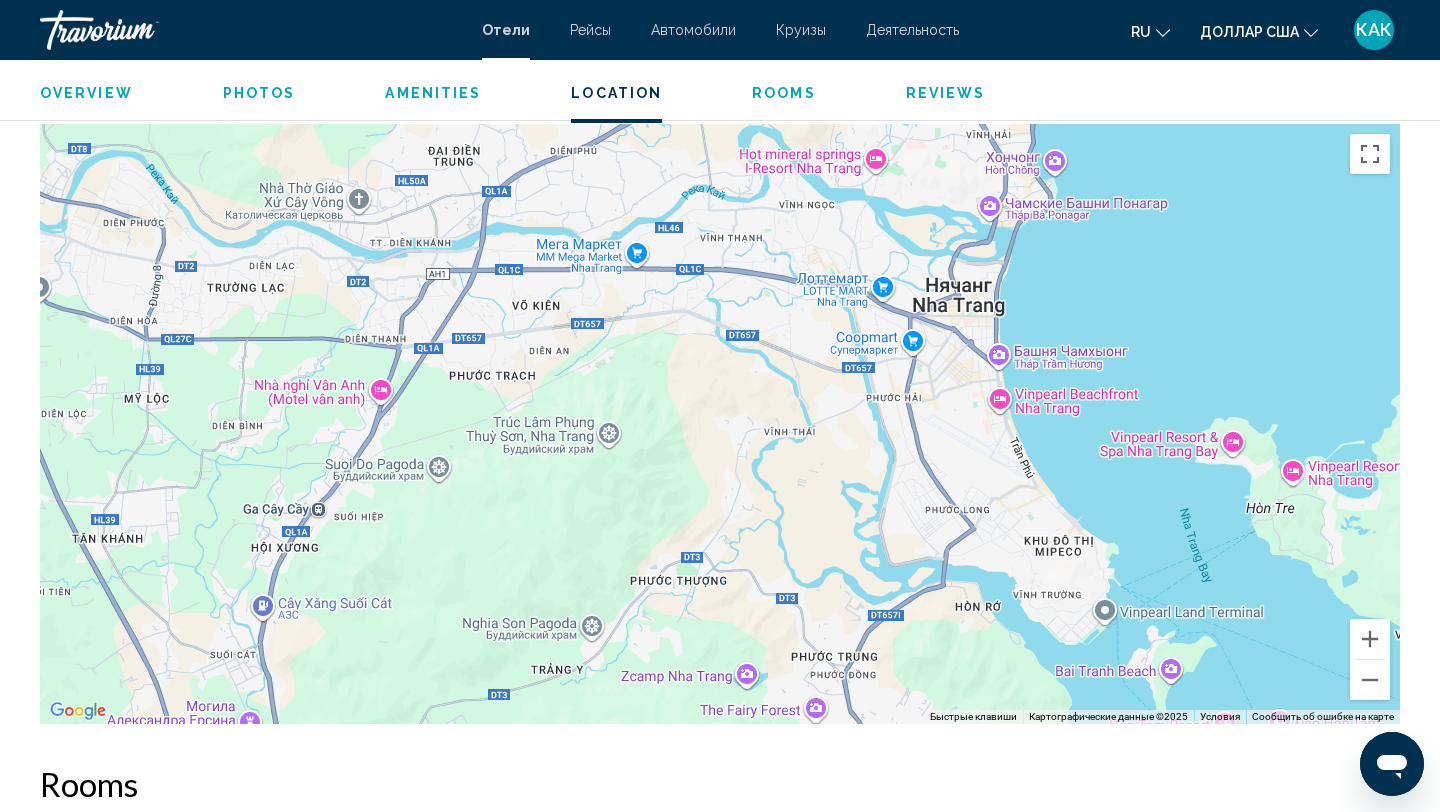 drag, startPoint x: 916, startPoint y: 412, endPoint x: 816, endPoint y: 497, distance: 131.24405 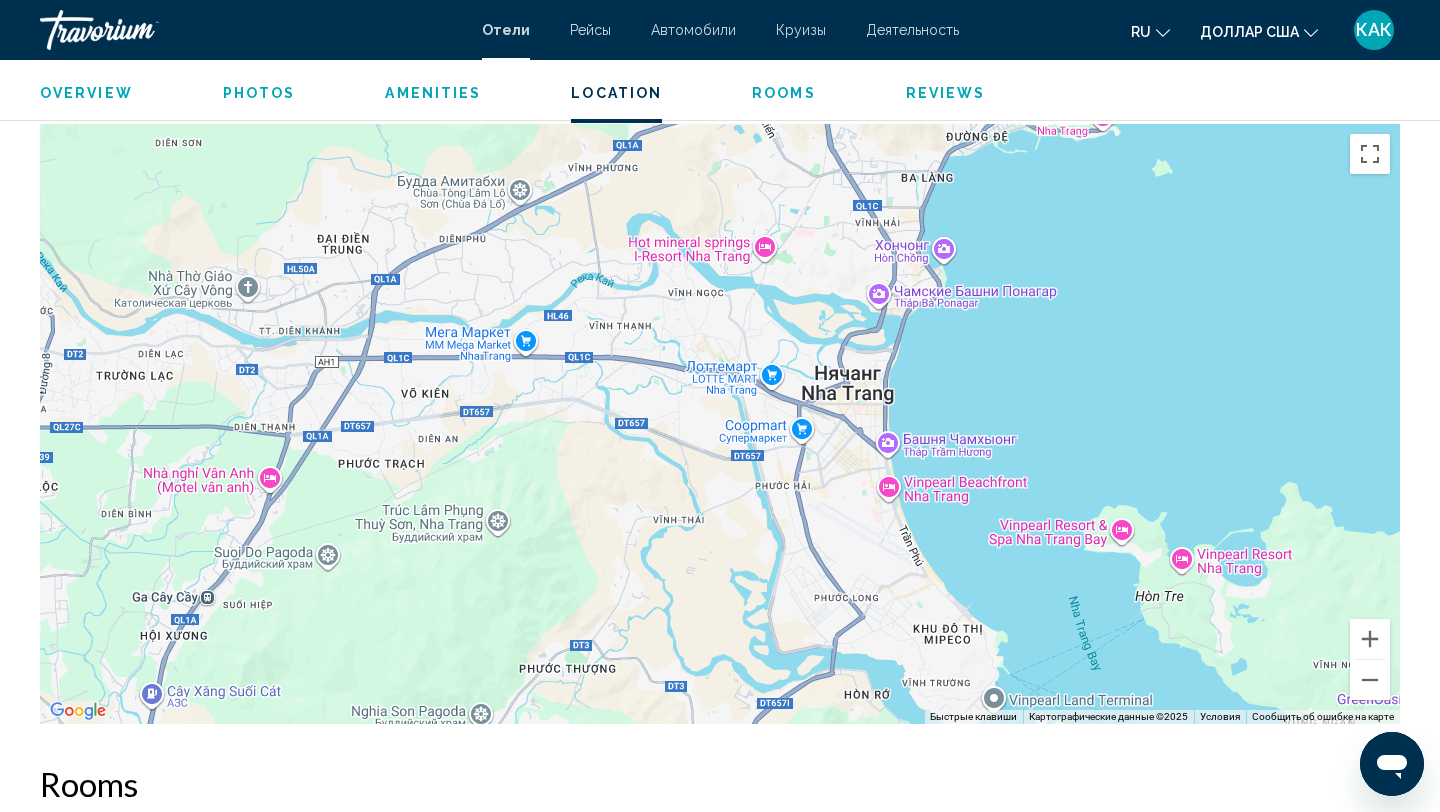 drag, startPoint x: 1004, startPoint y: 408, endPoint x: 883, endPoint y: 498, distance: 150.8012 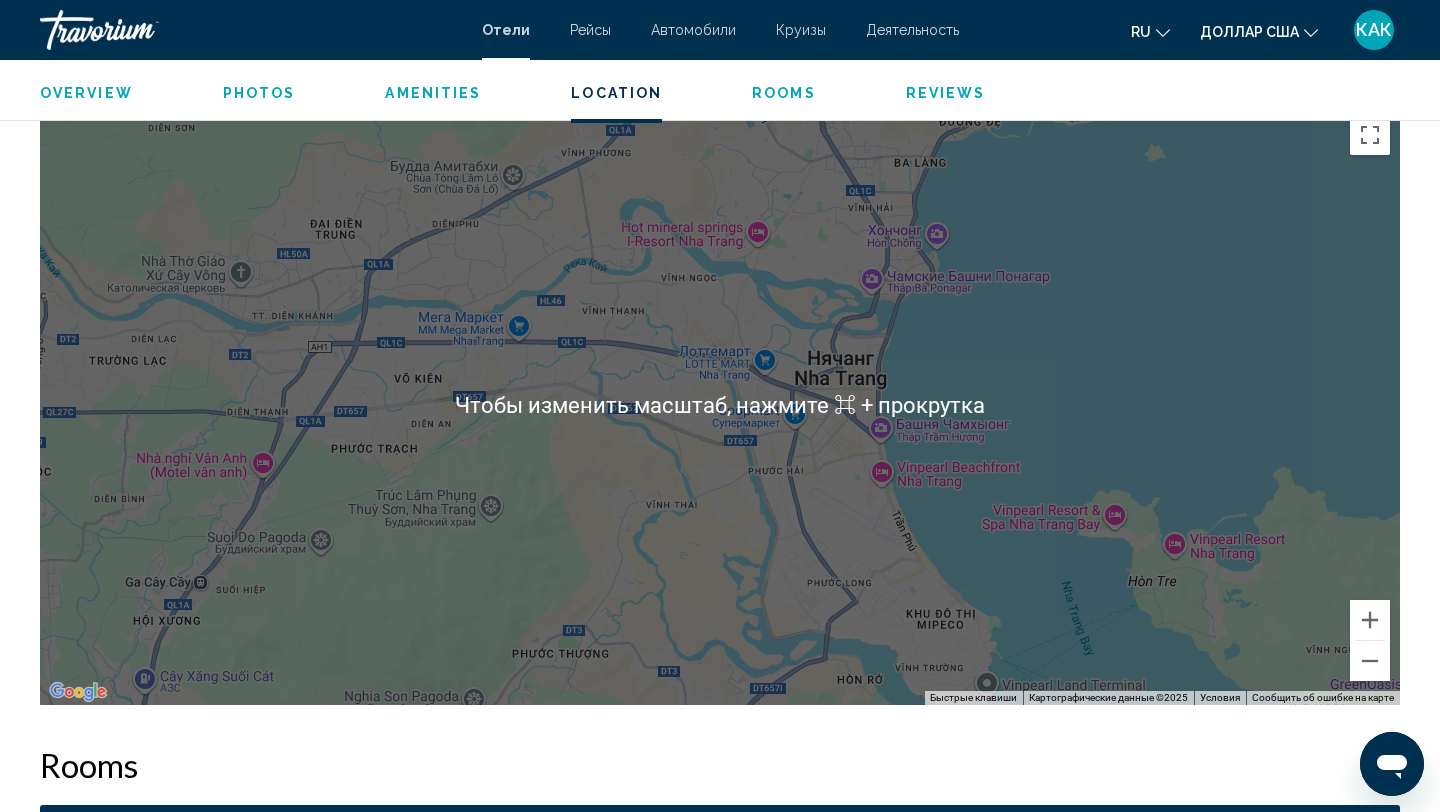 scroll, scrollTop: 1856, scrollLeft: 0, axis: vertical 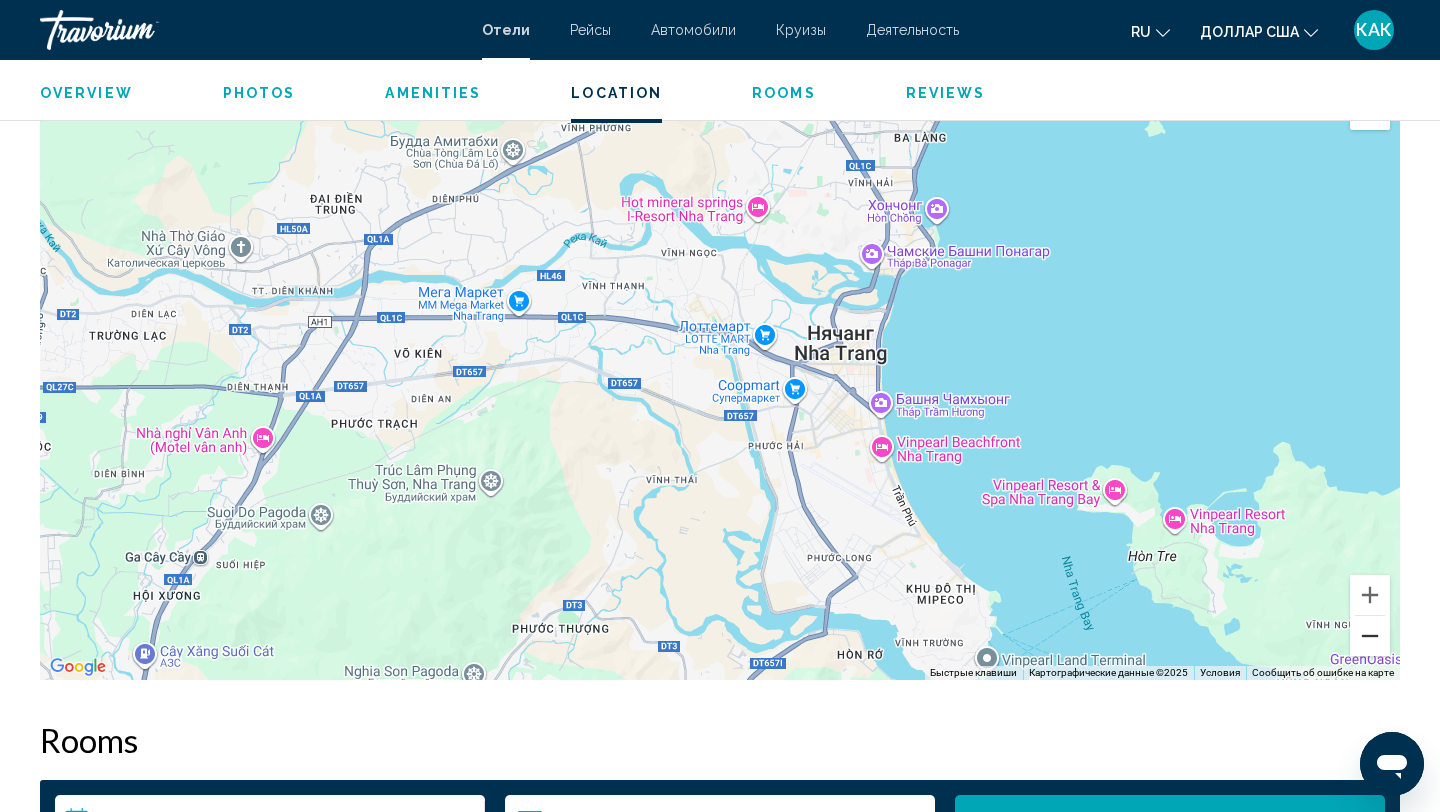 click at bounding box center [1370, 636] 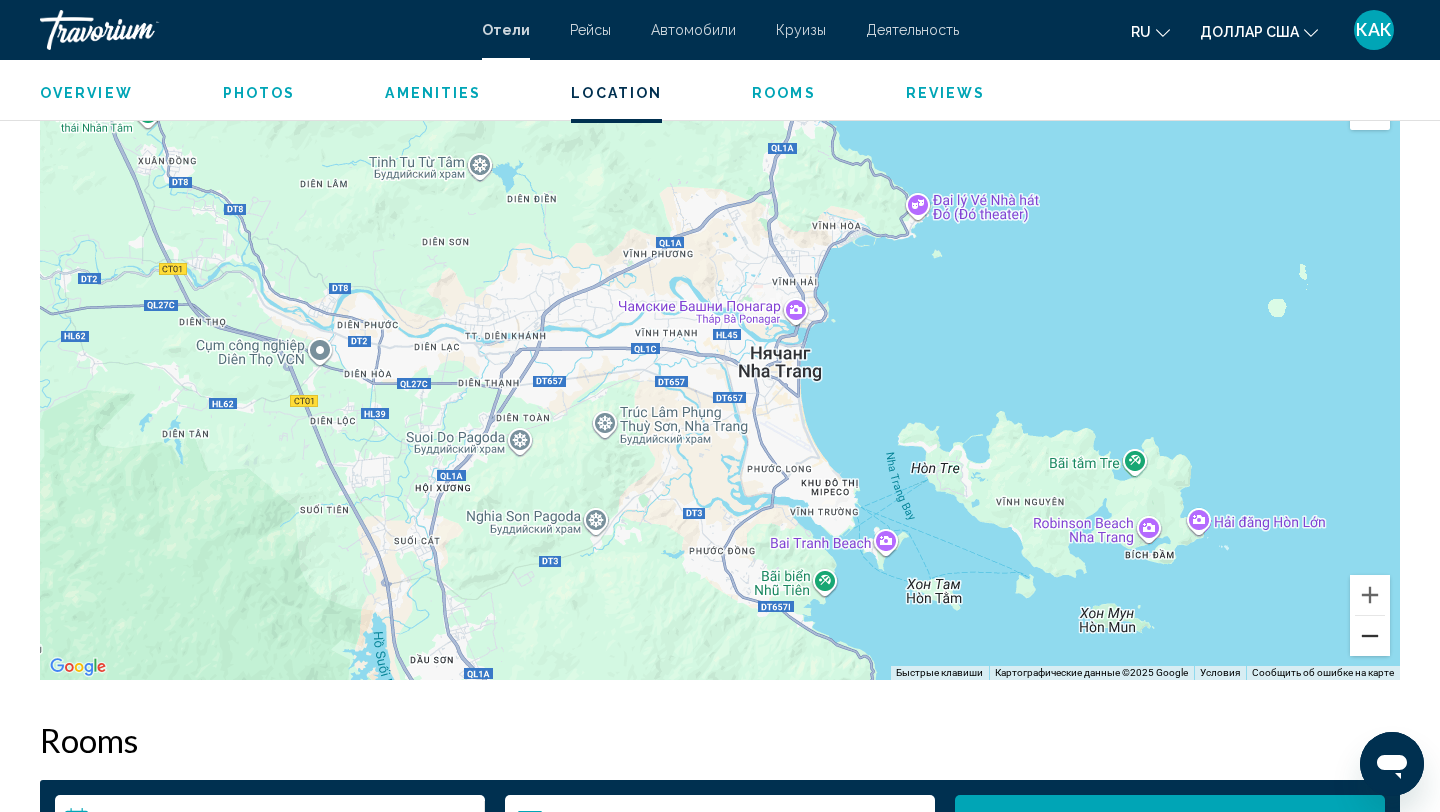 click at bounding box center (1370, 636) 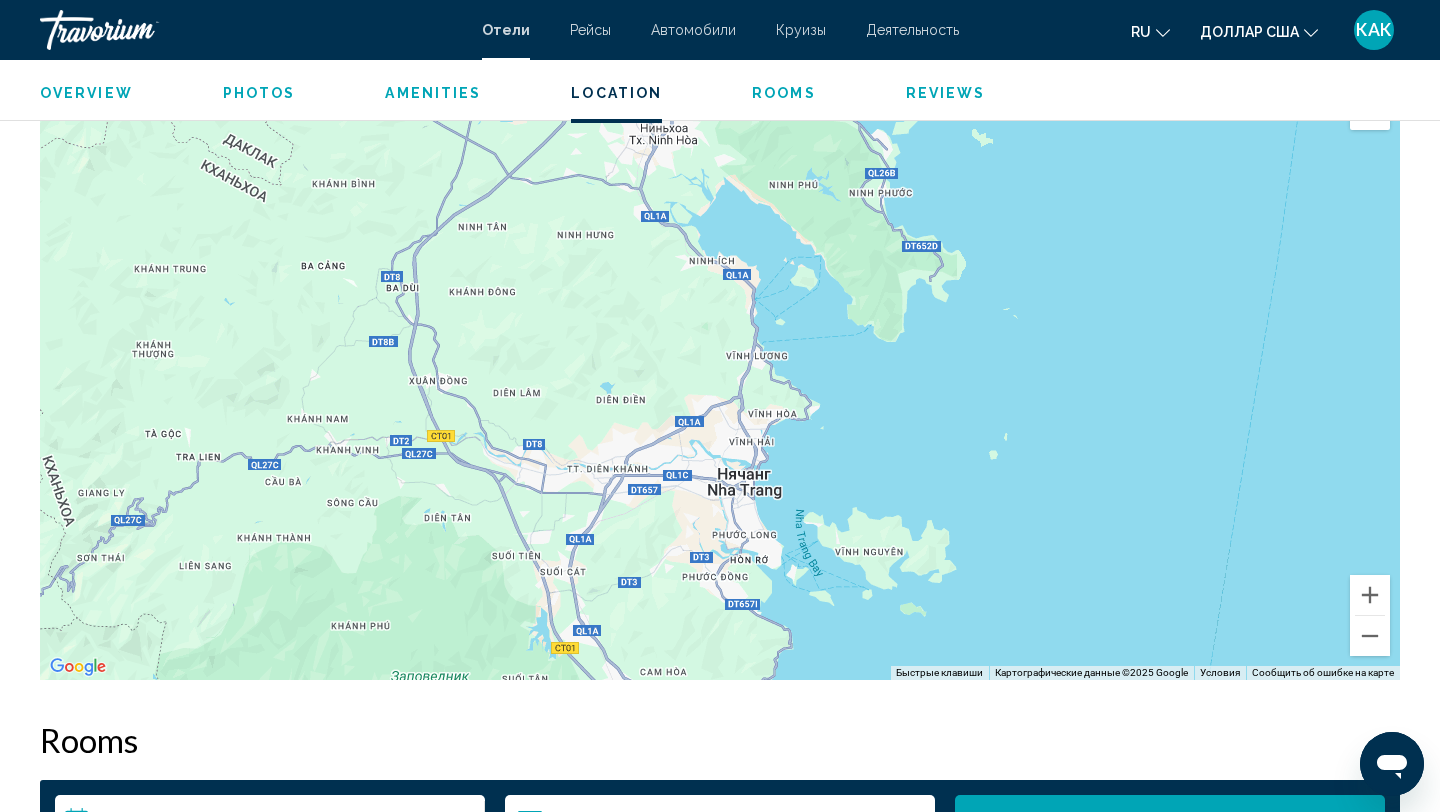 drag, startPoint x: 876, startPoint y: 343, endPoint x: 863, endPoint y: 468, distance: 125.67418 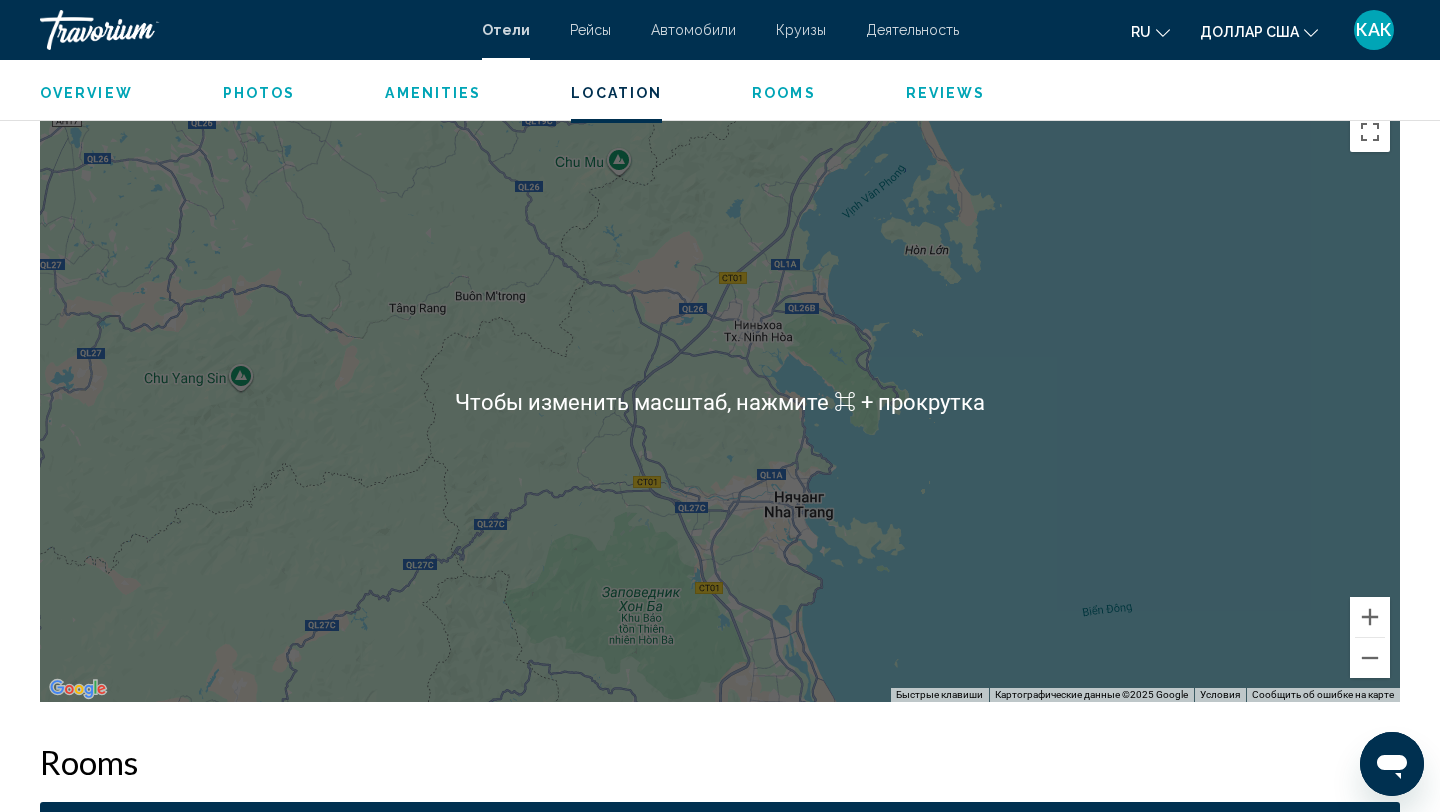 scroll, scrollTop: 1835, scrollLeft: 0, axis: vertical 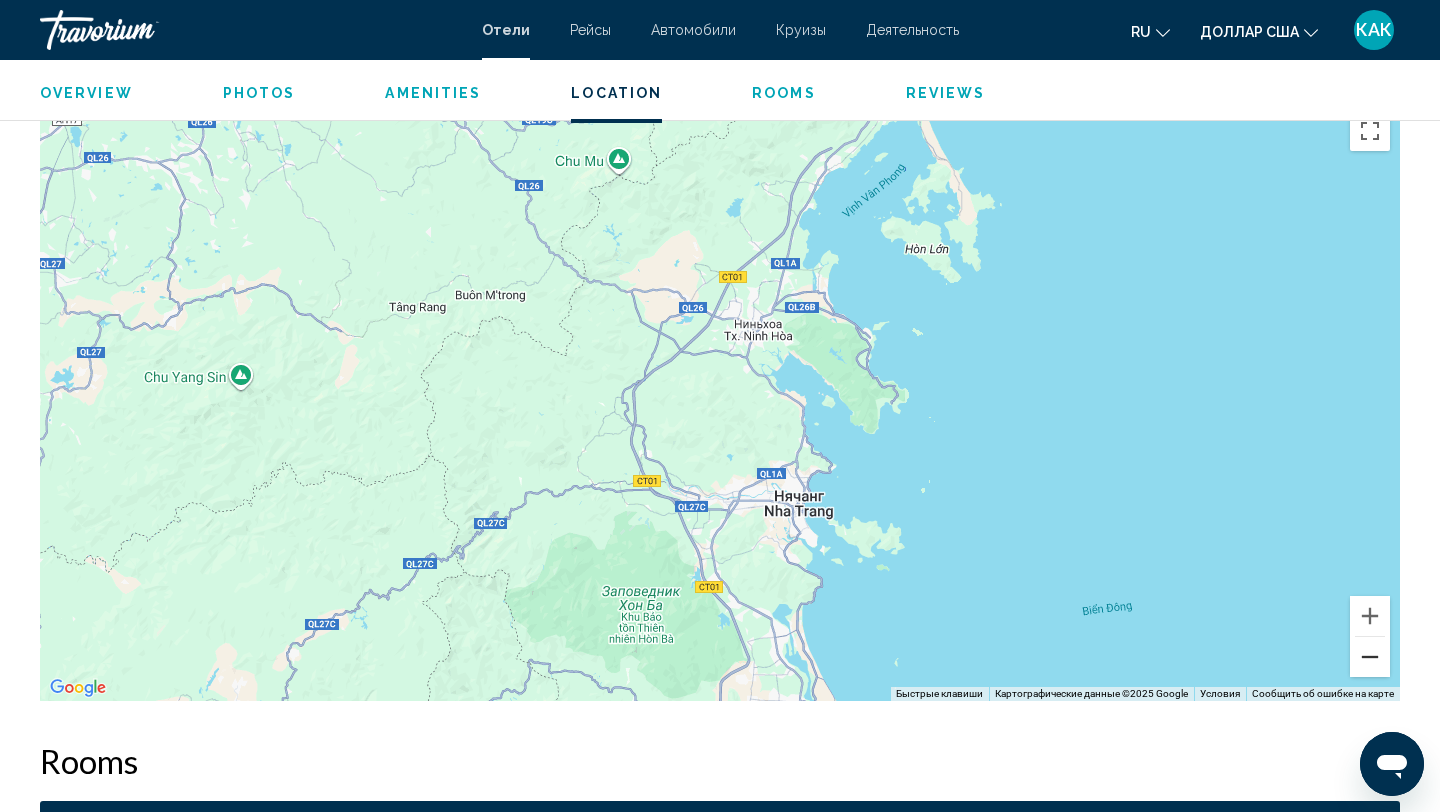 click at bounding box center [1370, 657] 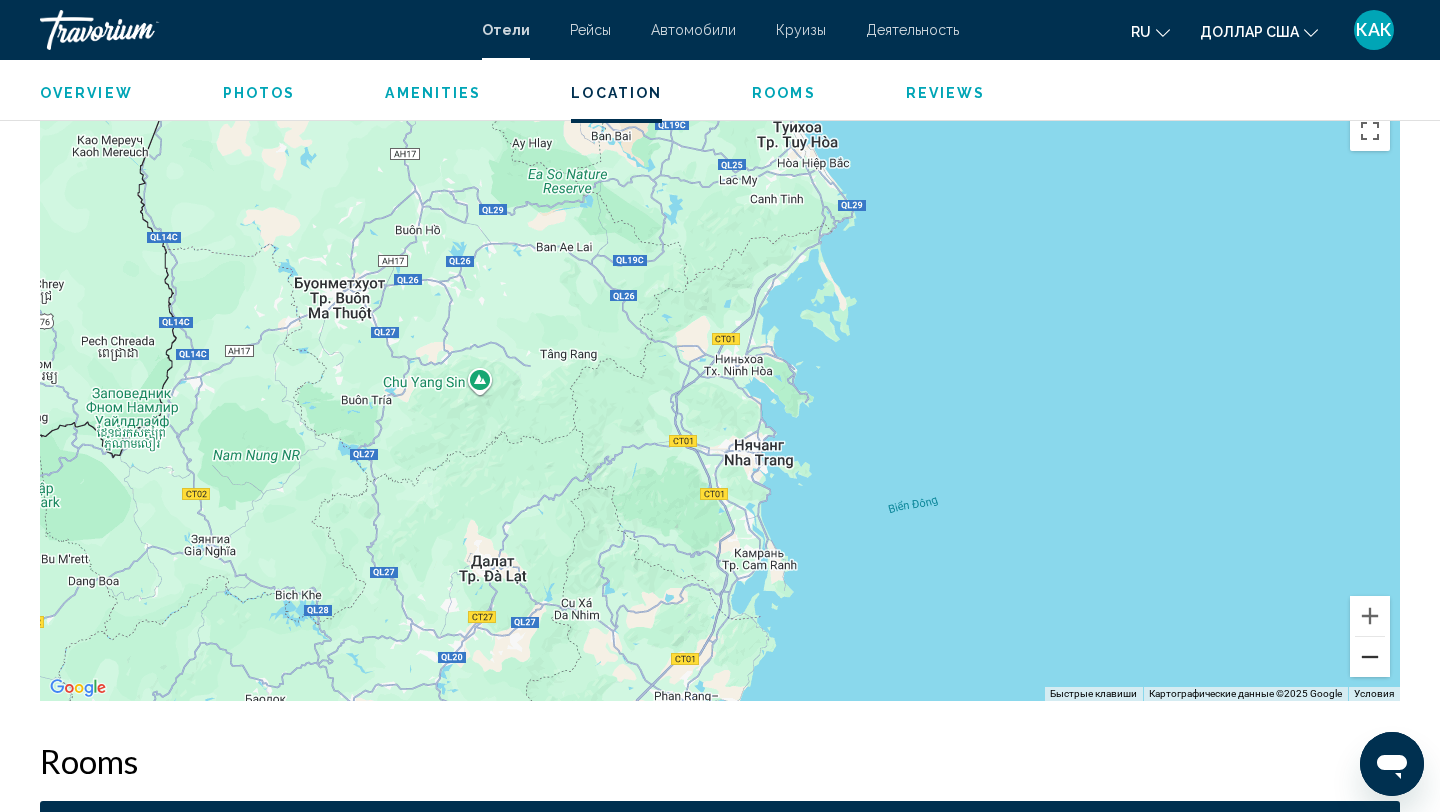 click at bounding box center [1370, 657] 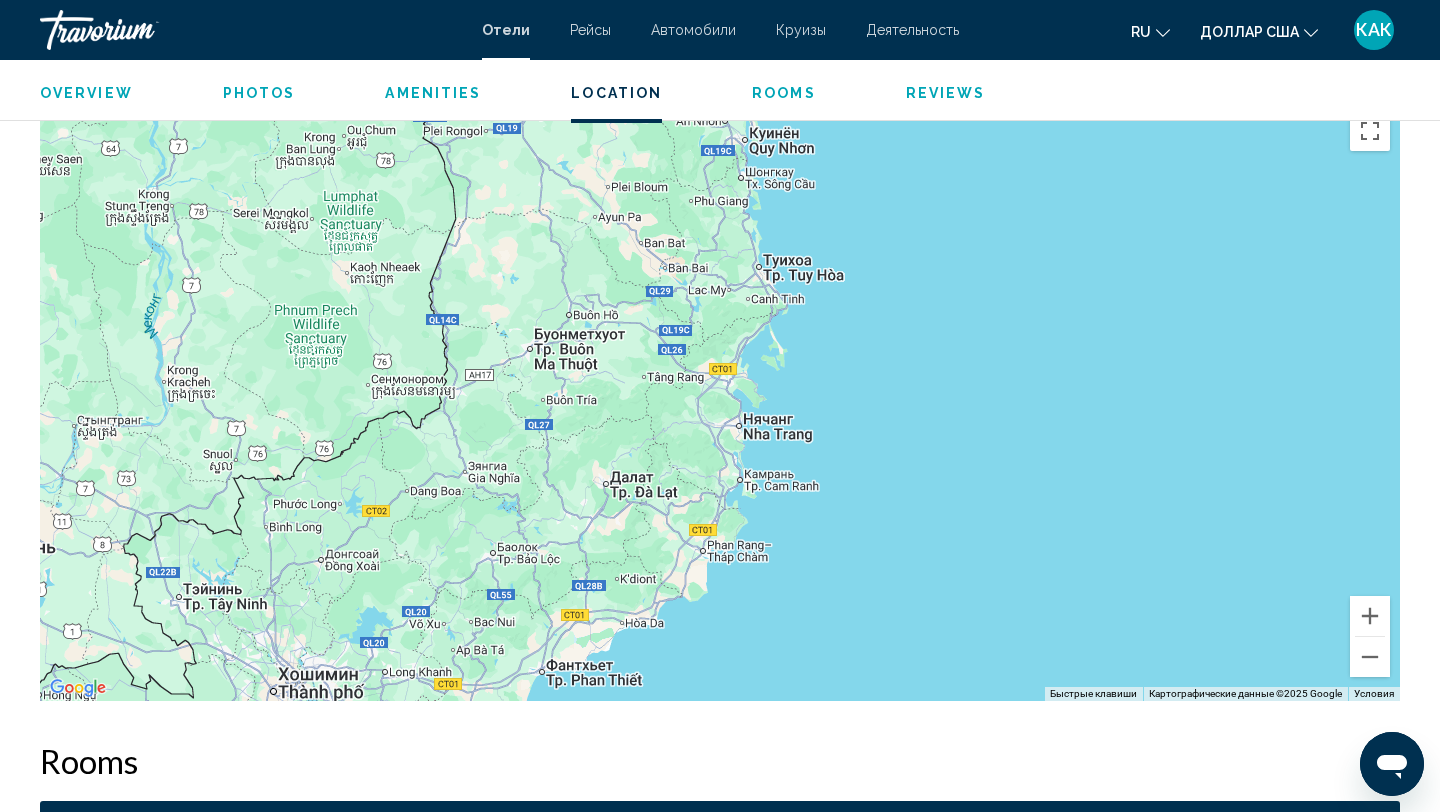 drag, startPoint x: 941, startPoint y: 424, endPoint x: 941, endPoint y: 478, distance: 54 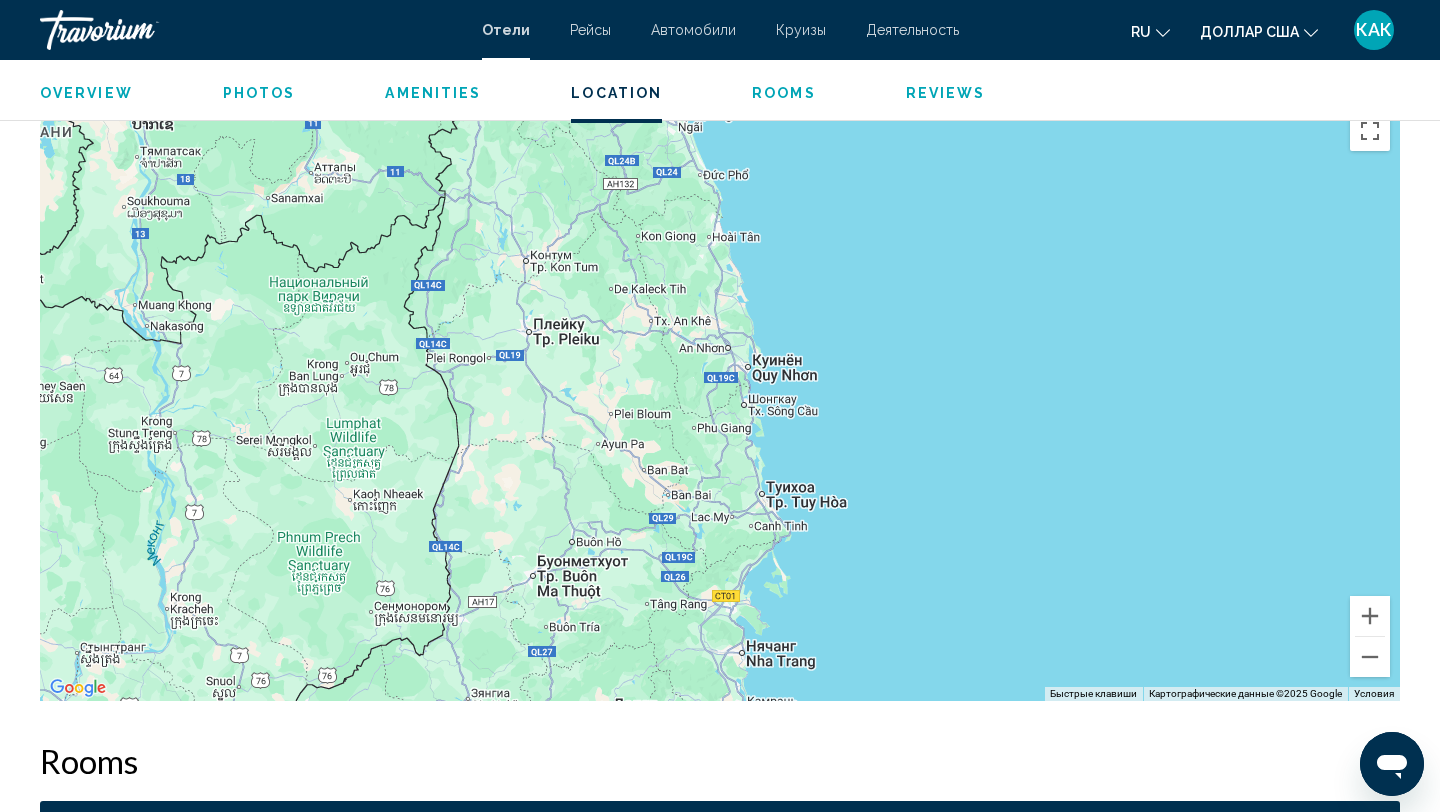 drag, startPoint x: 784, startPoint y: 329, endPoint x: 787, endPoint y: 516, distance: 187.02406 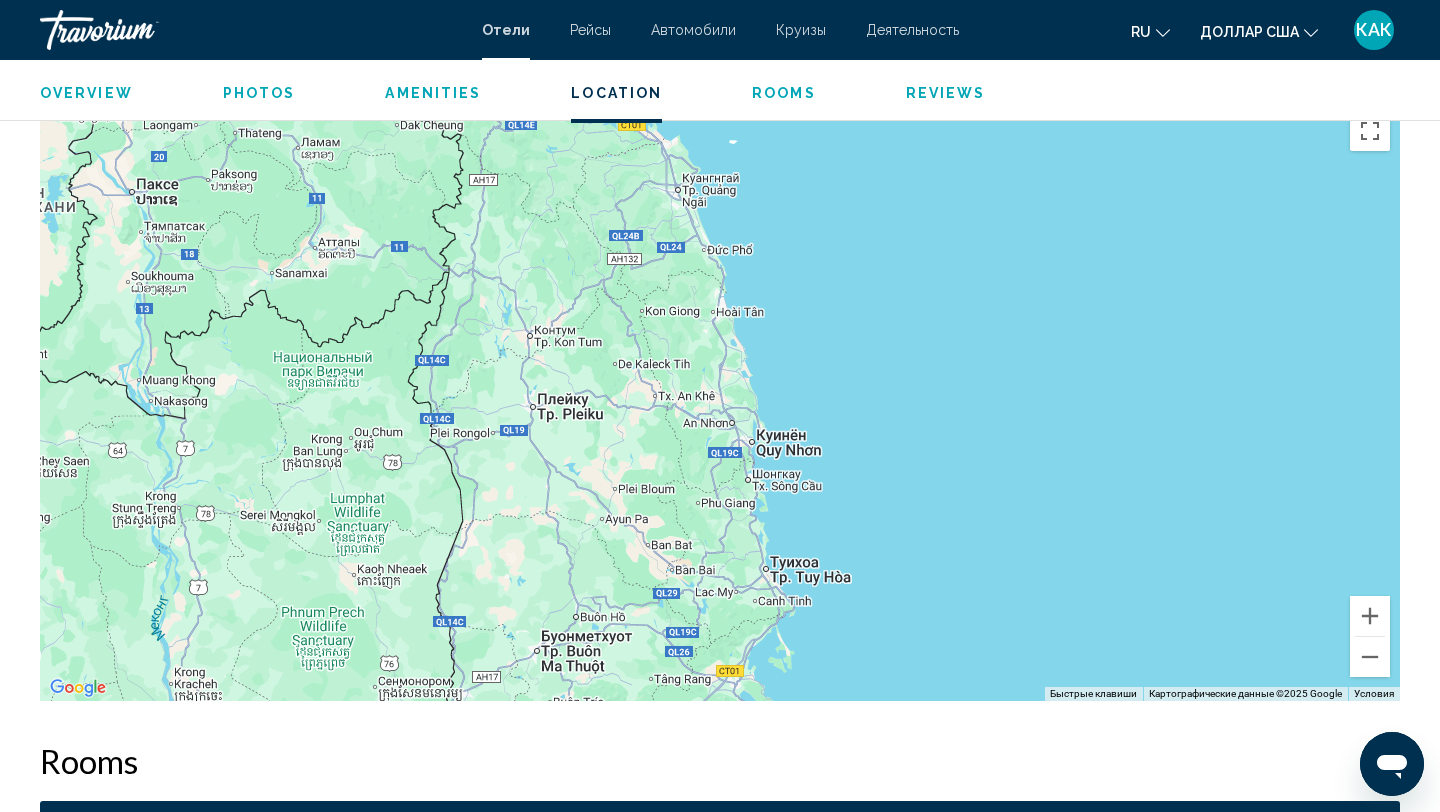 drag, startPoint x: 631, startPoint y: 267, endPoint x: 644, endPoint y: 391, distance: 124.67959 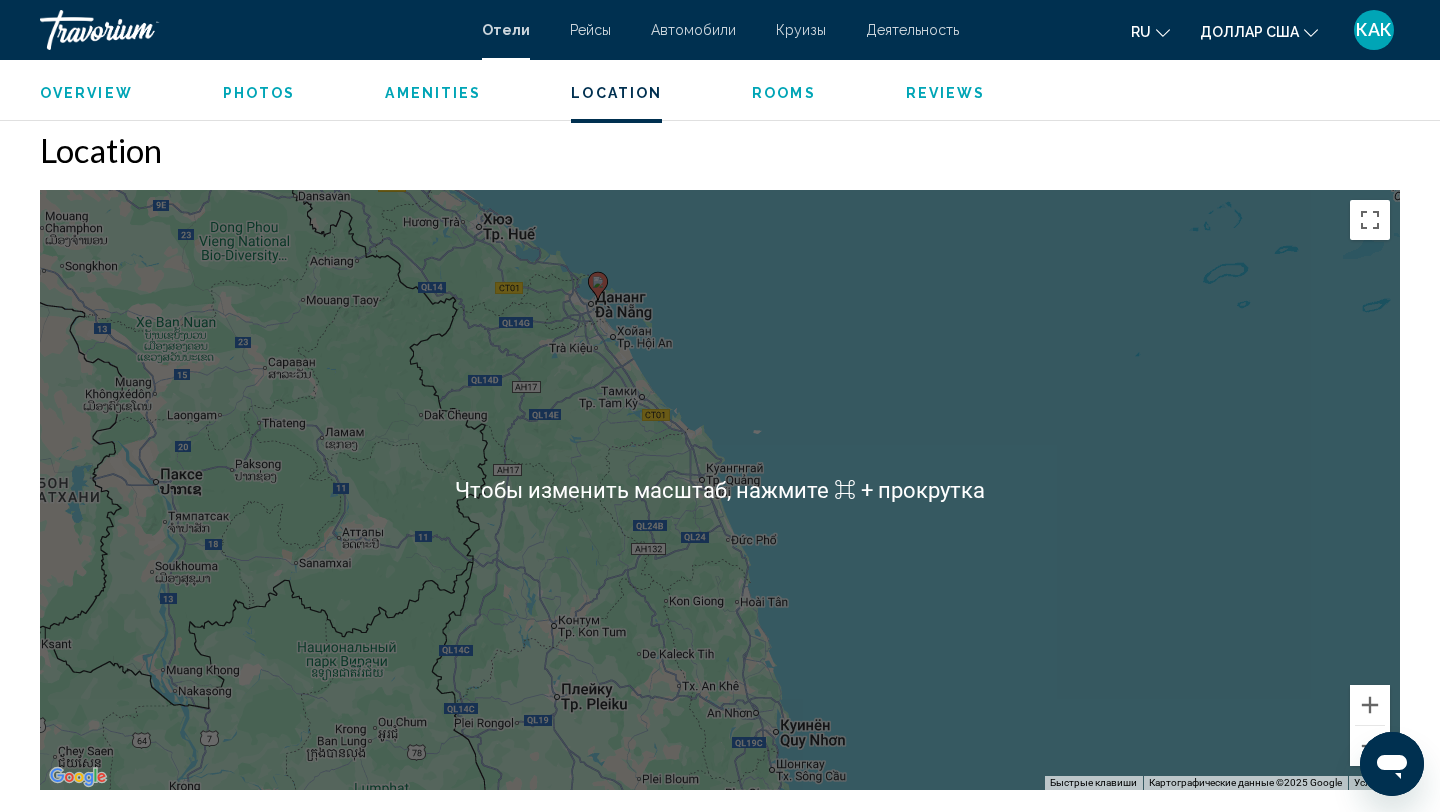 scroll, scrollTop: 1705, scrollLeft: 0, axis: vertical 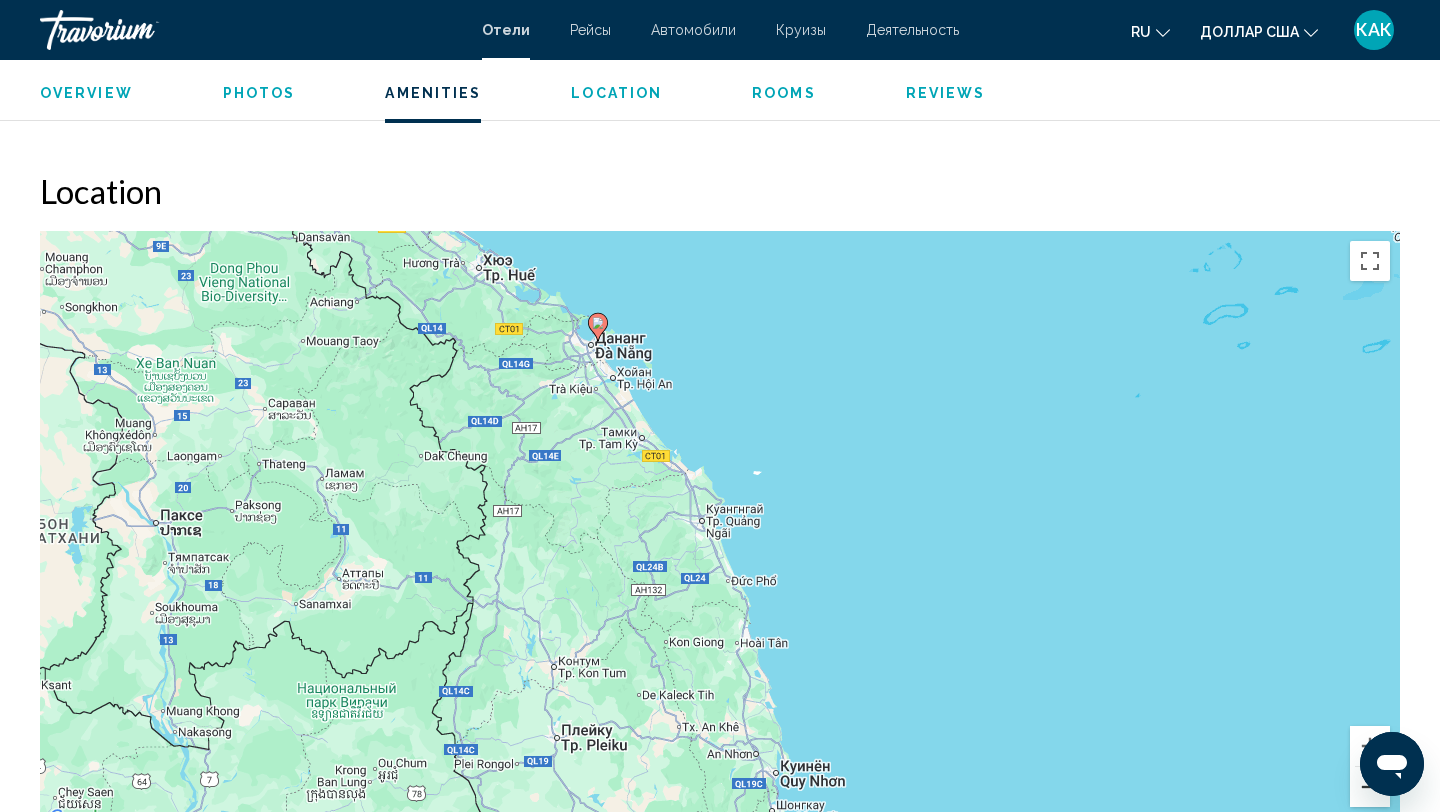 click at bounding box center (1370, 787) 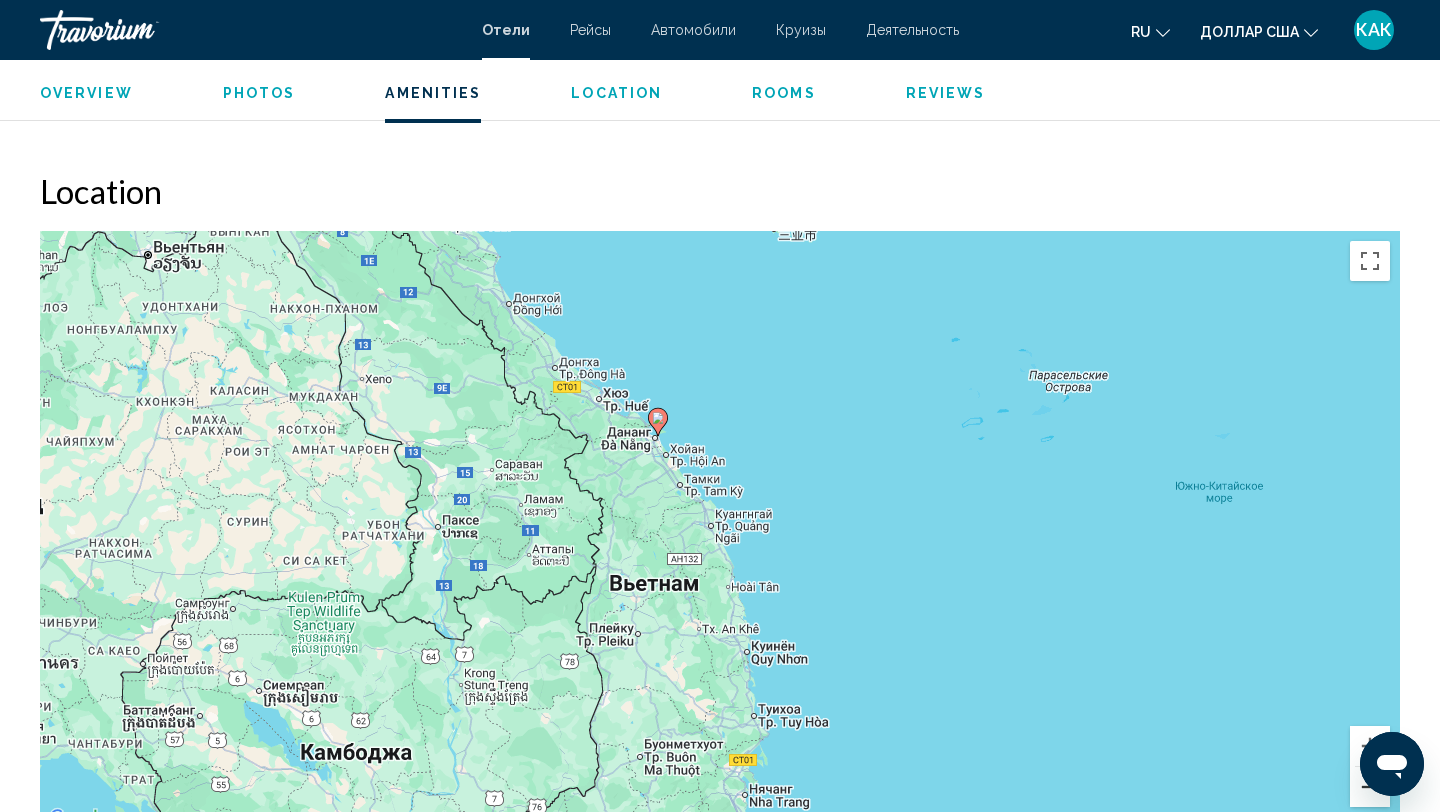 click at bounding box center [1370, 787] 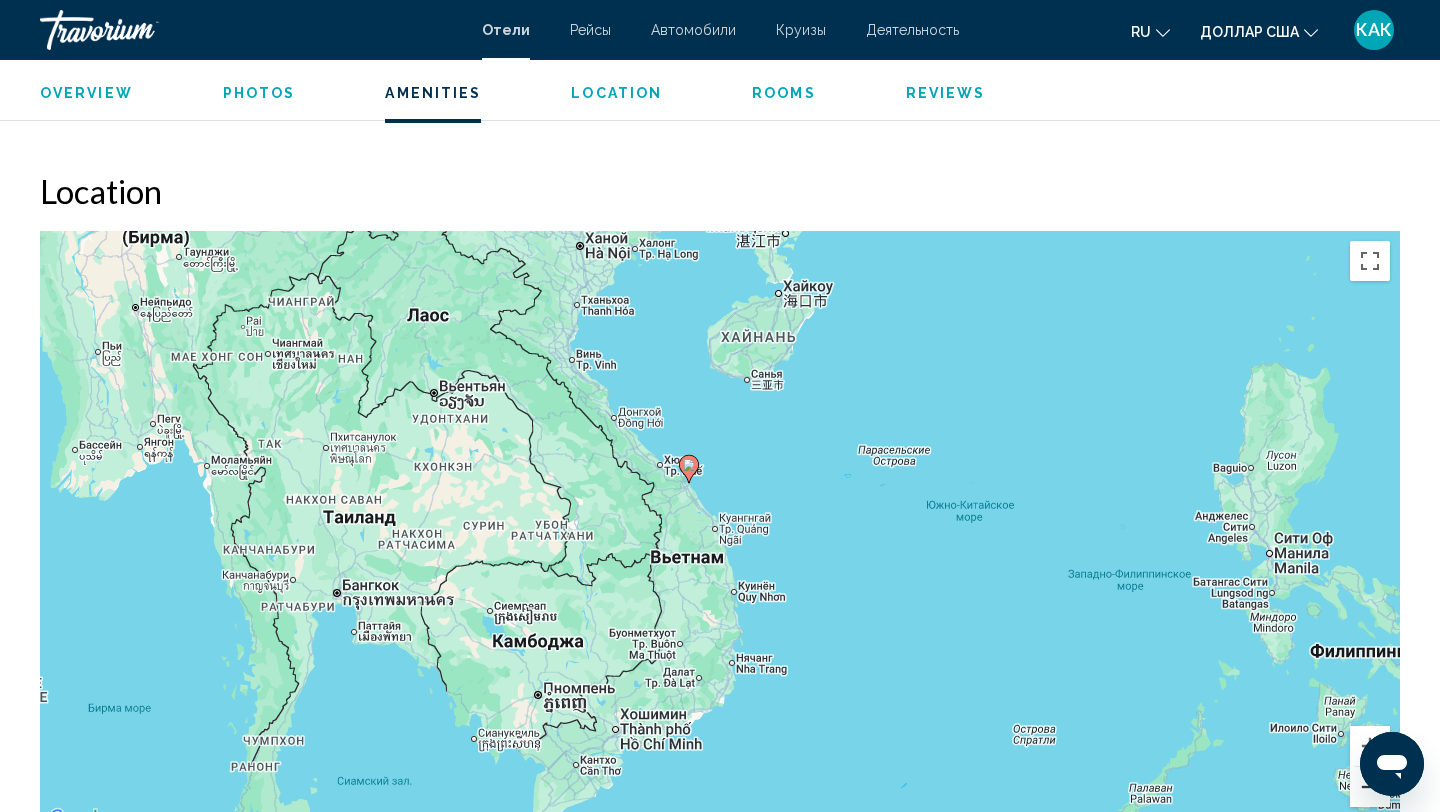 click at bounding box center (1370, 787) 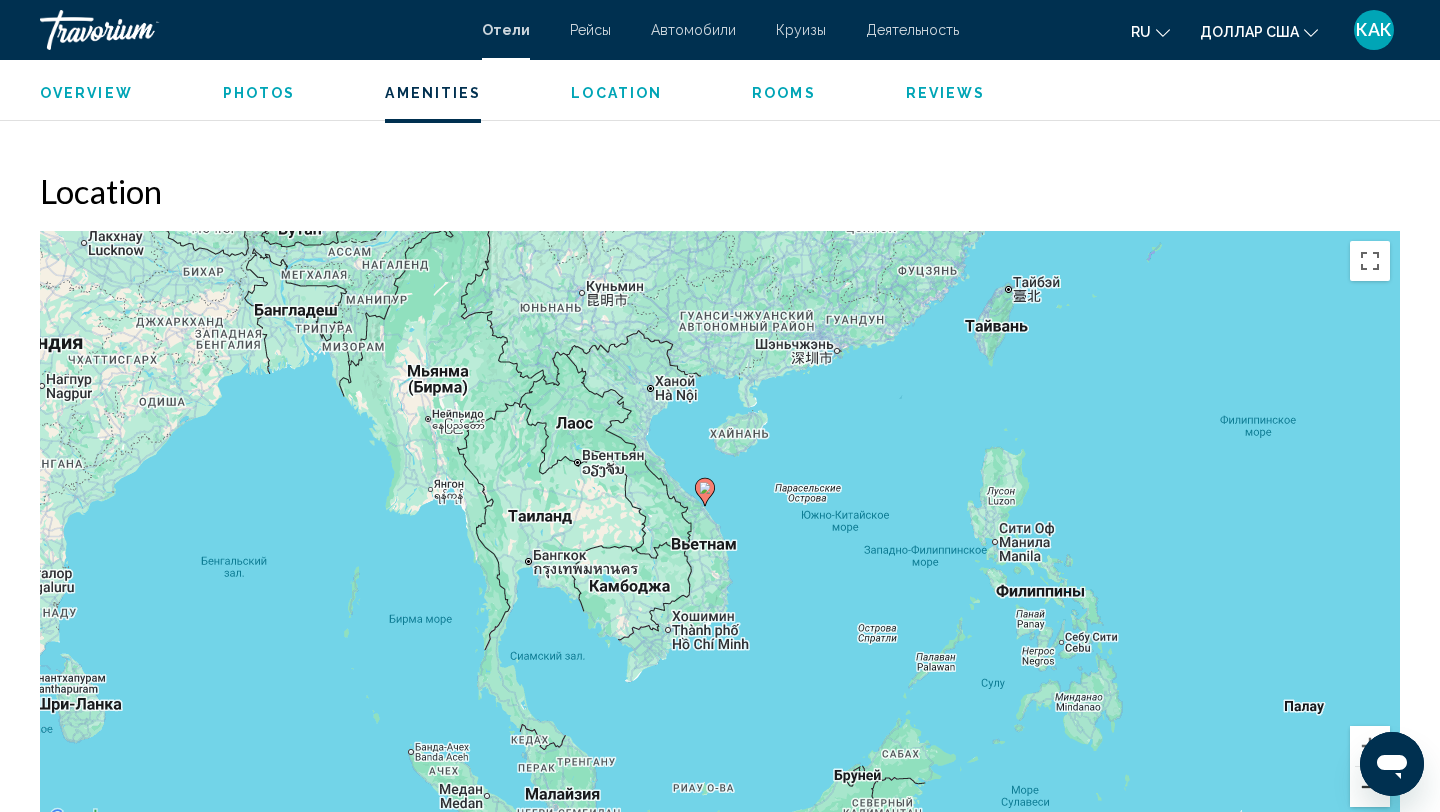 click at bounding box center [1370, 787] 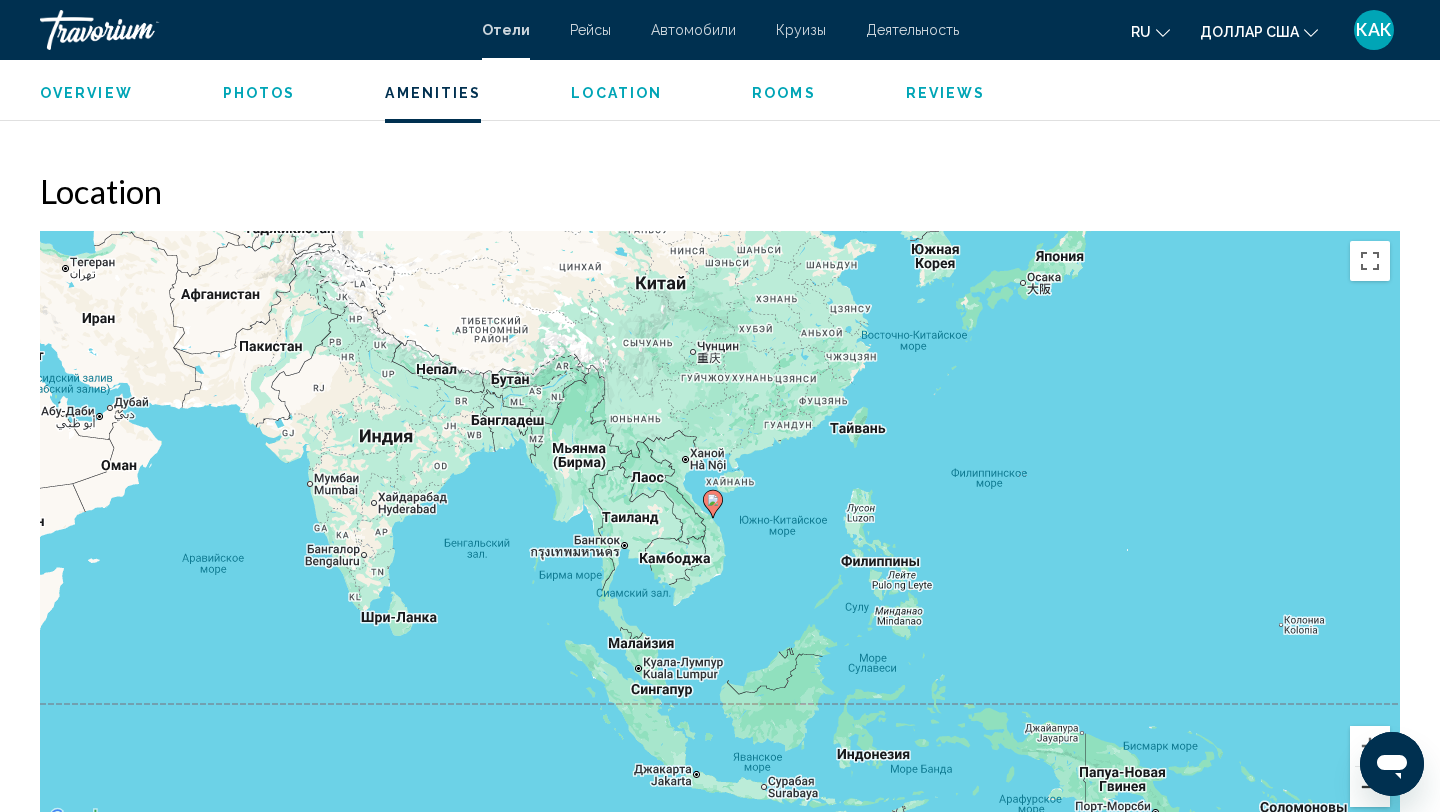 click at bounding box center (1370, 787) 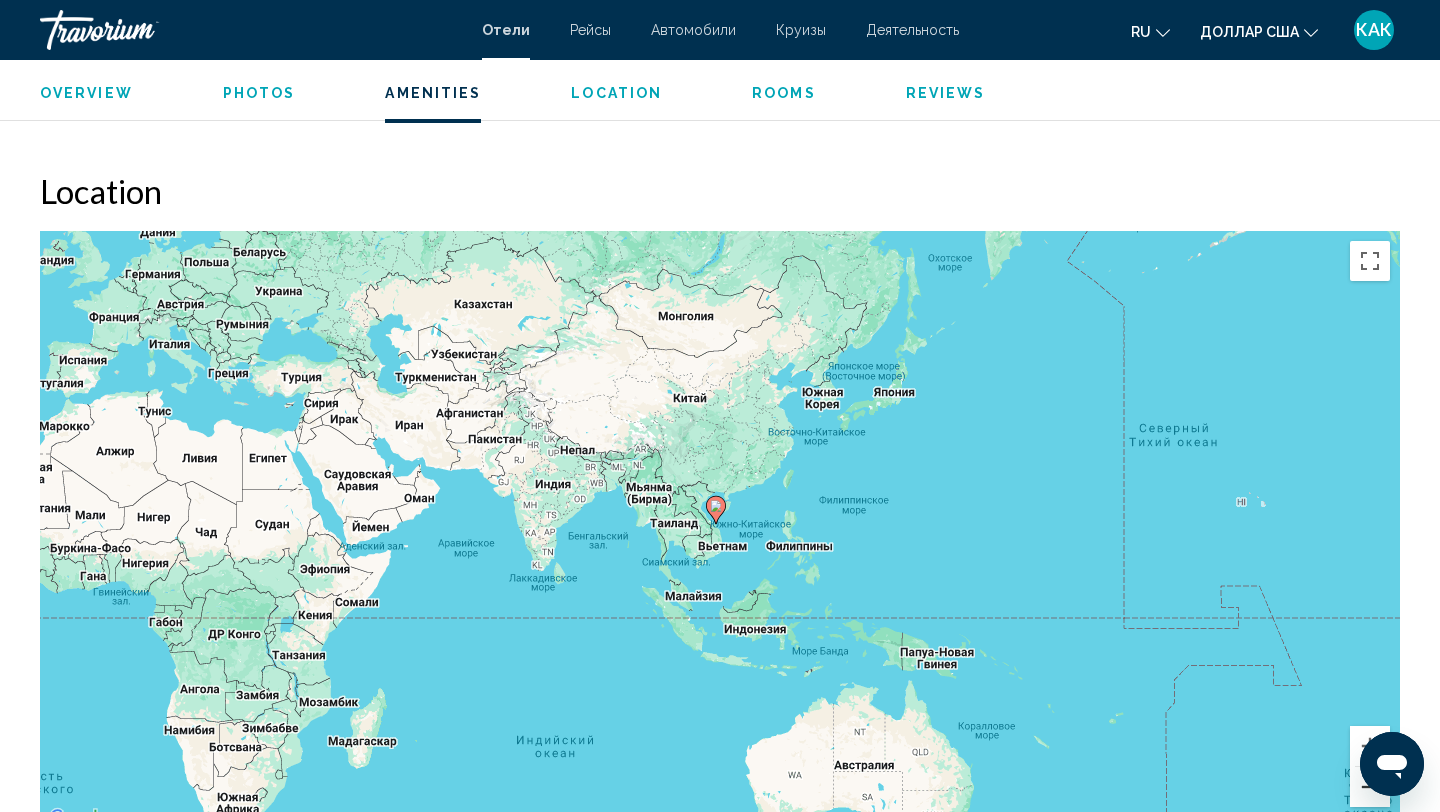 click at bounding box center (1370, 787) 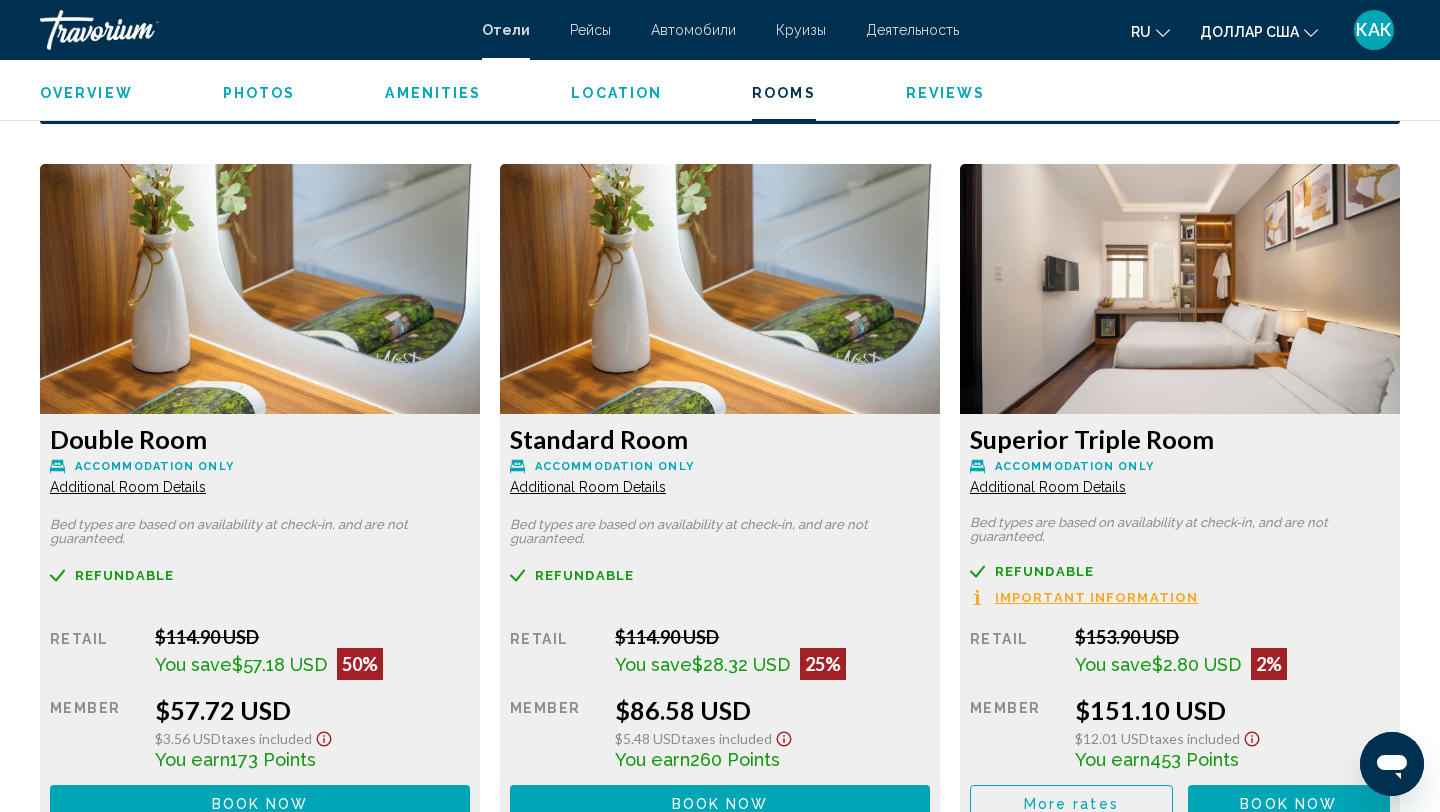 scroll, scrollTop: 2610, scrollLeft: 0, axis: vertical 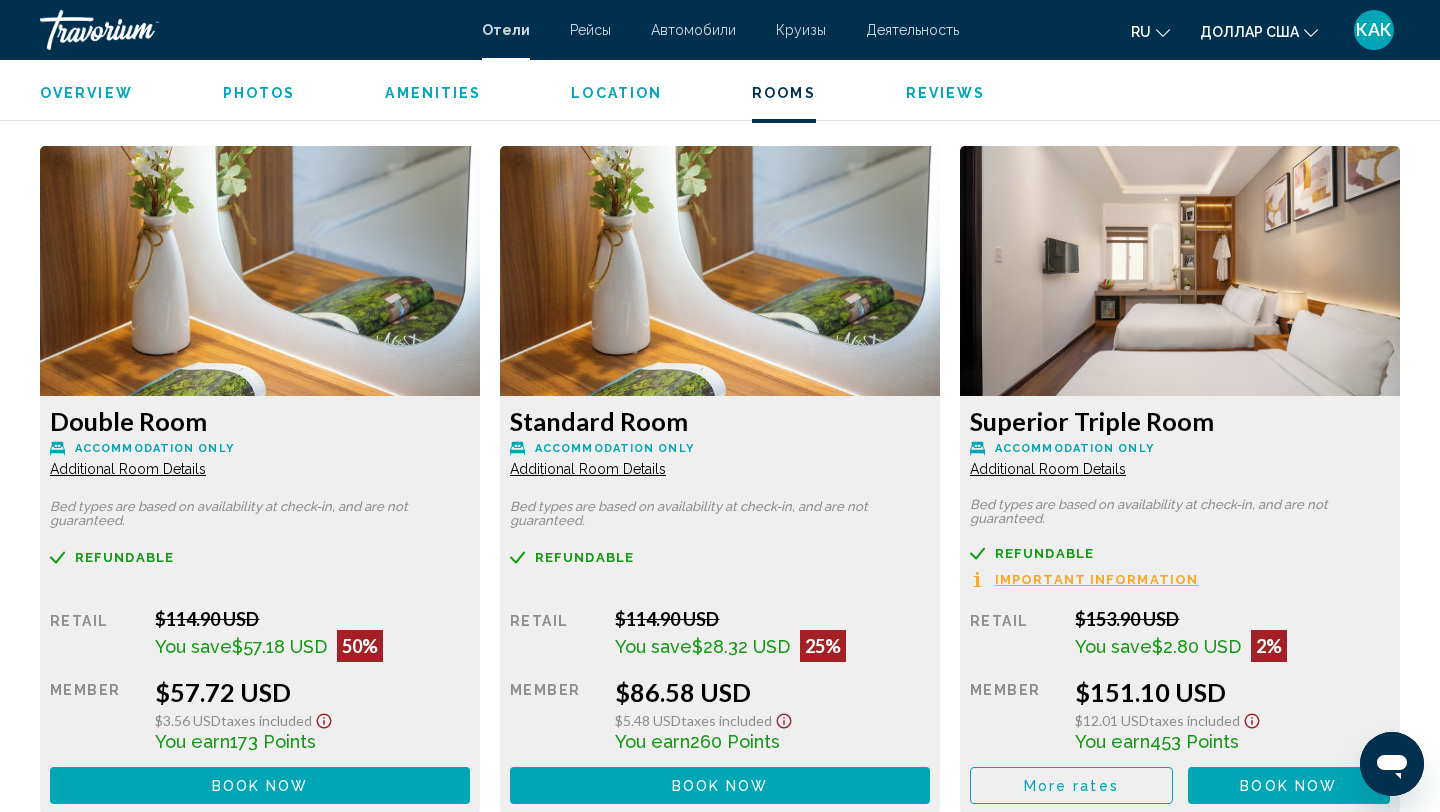 click at bounding box center [260, 271] 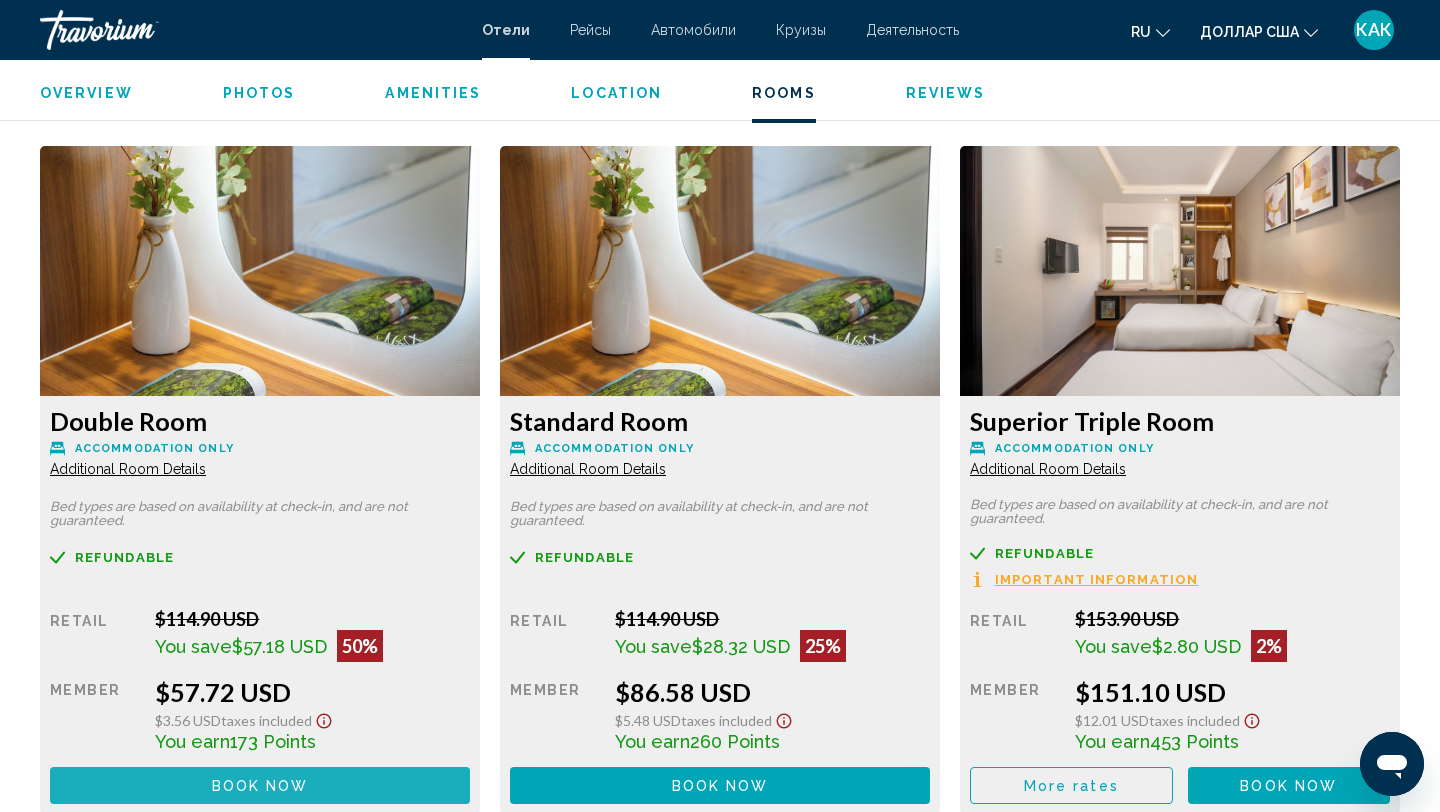 click on "Book now" at bounding box center (260, 786) 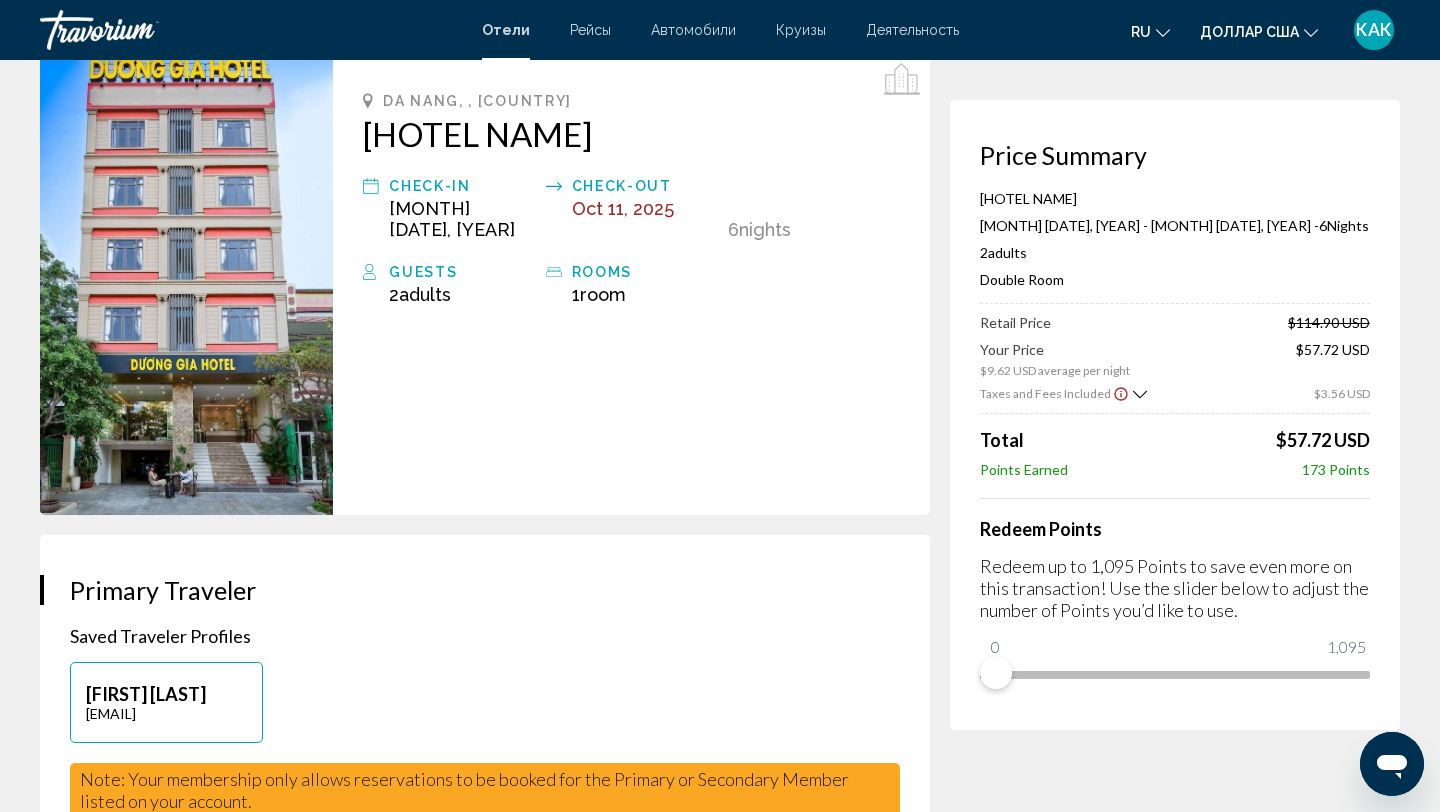 scroll, scrollTop: 0, scrollLeft: 0, axis: both 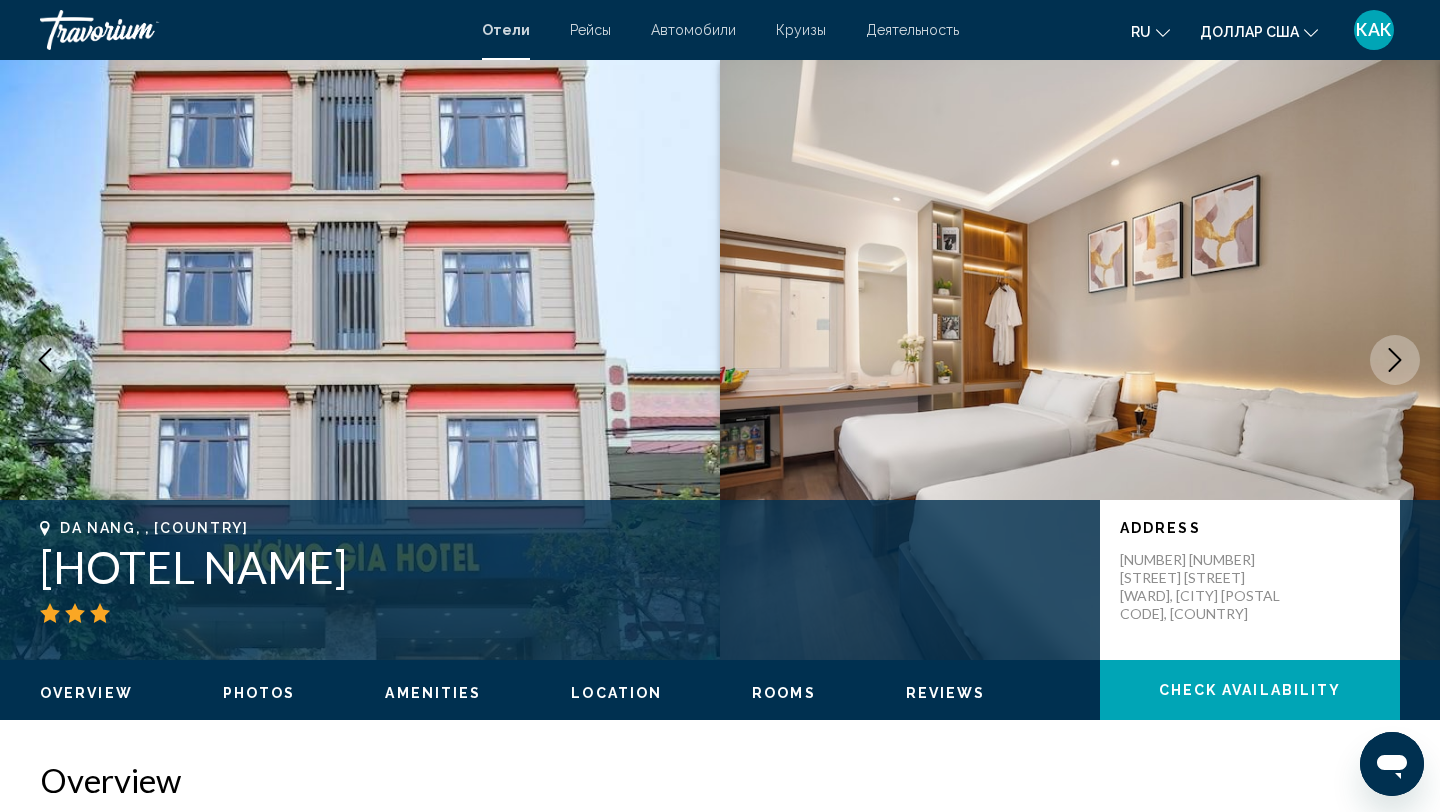 click 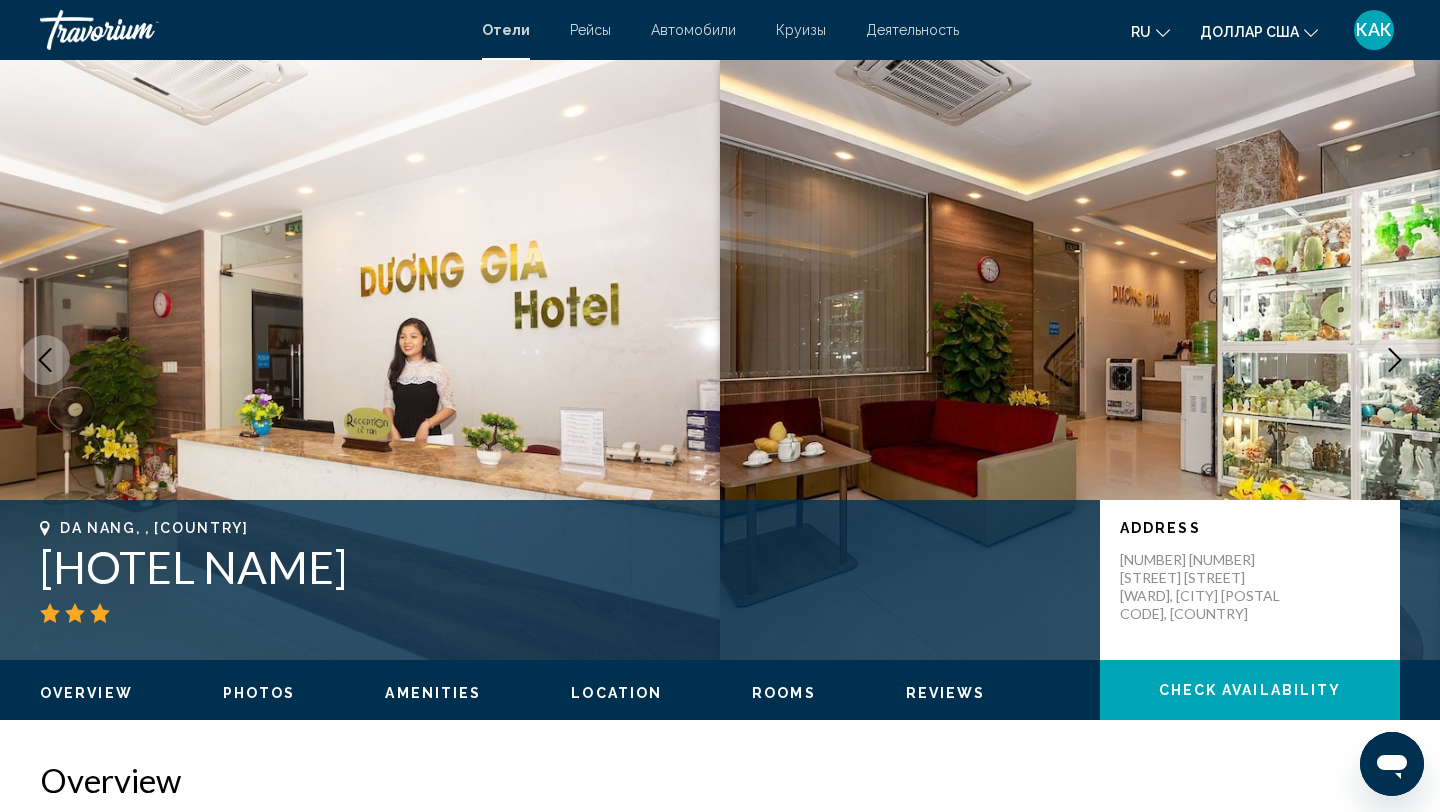 click 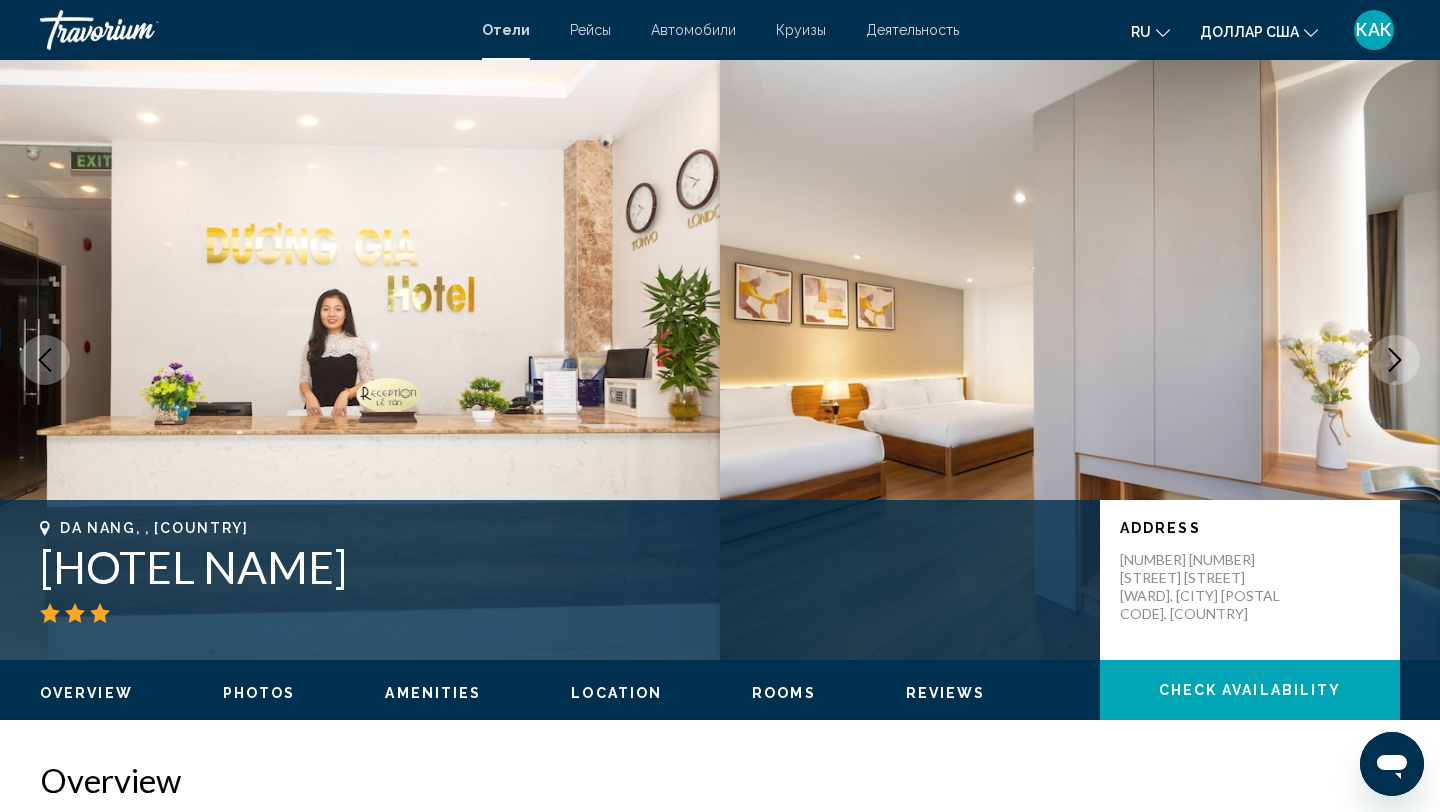click 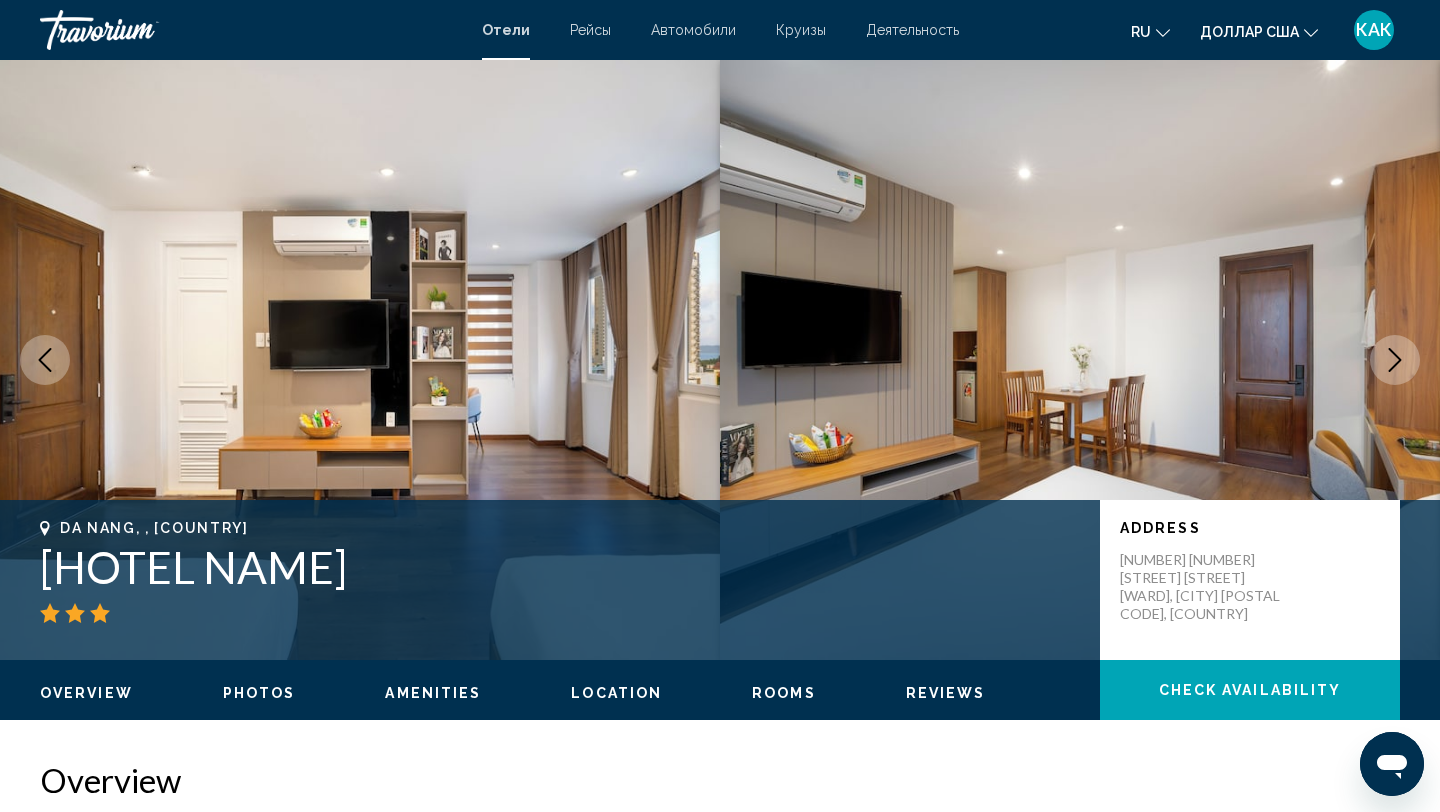 click 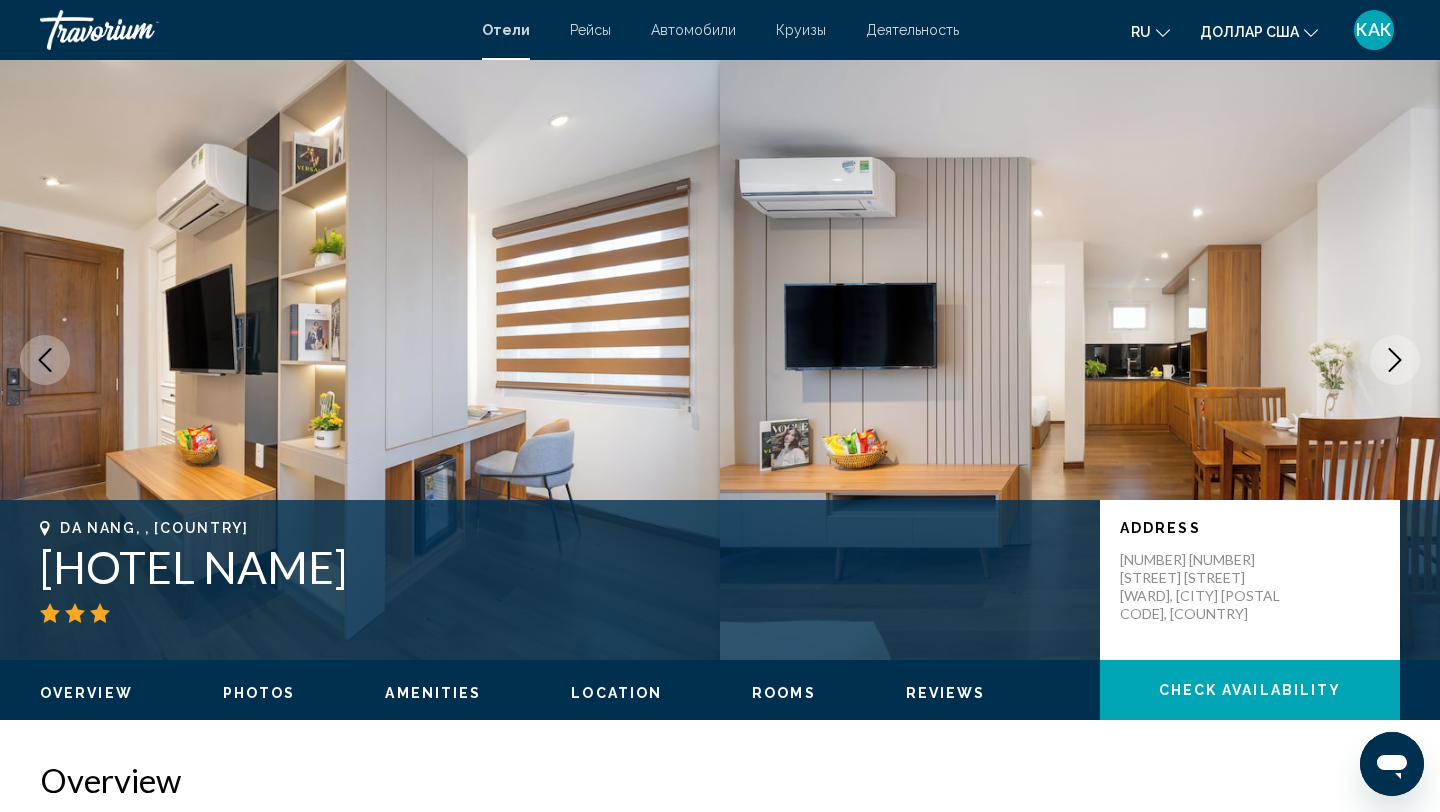 click 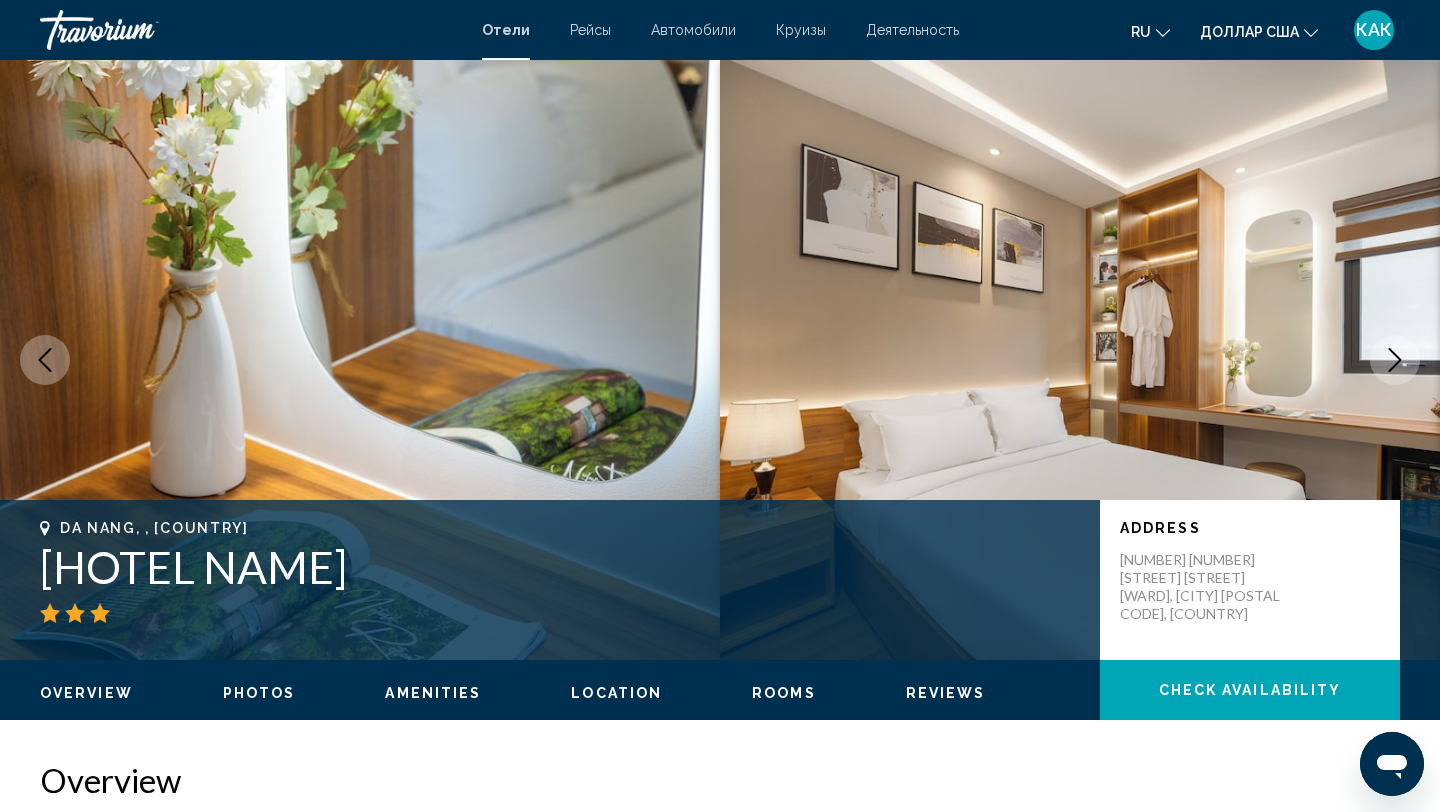 click 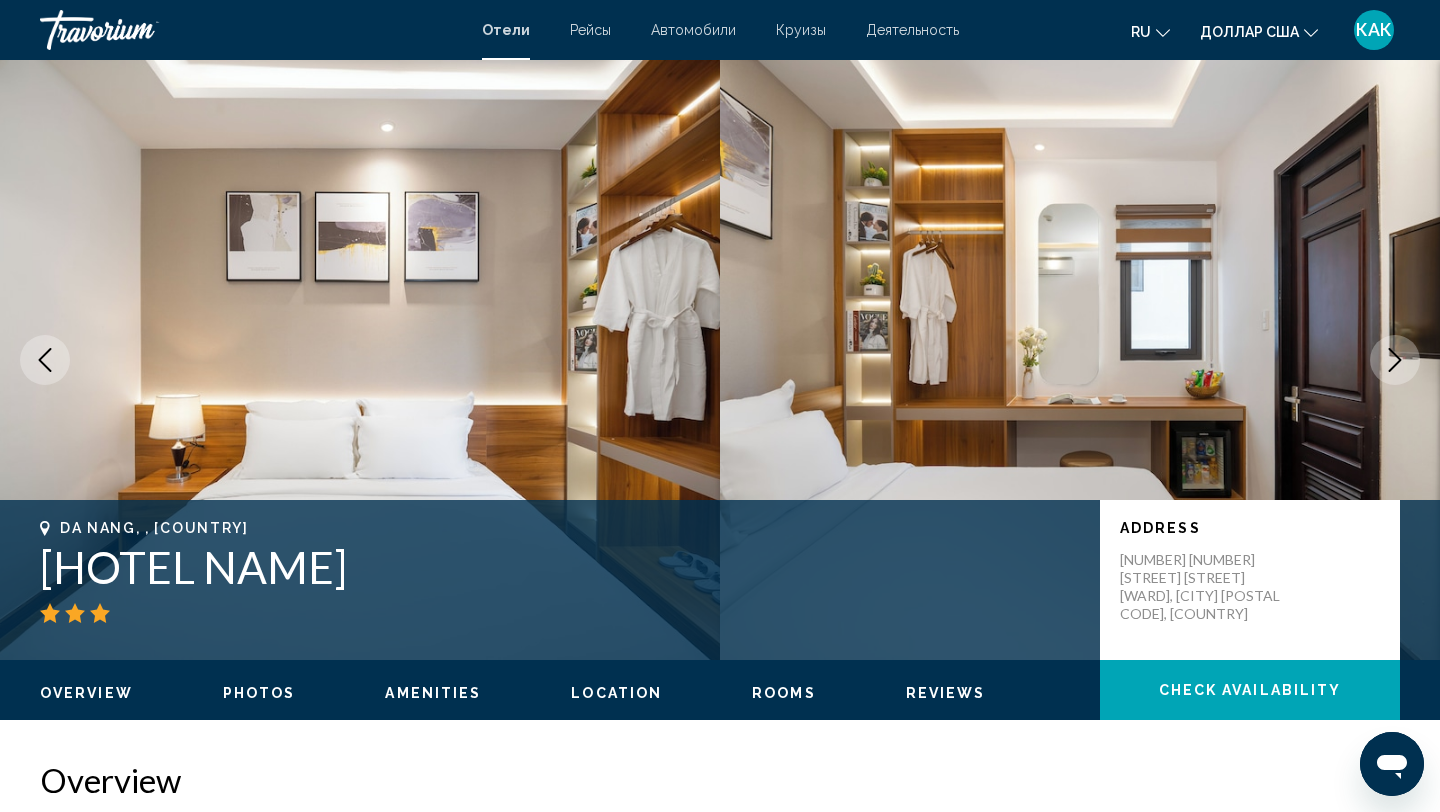 click 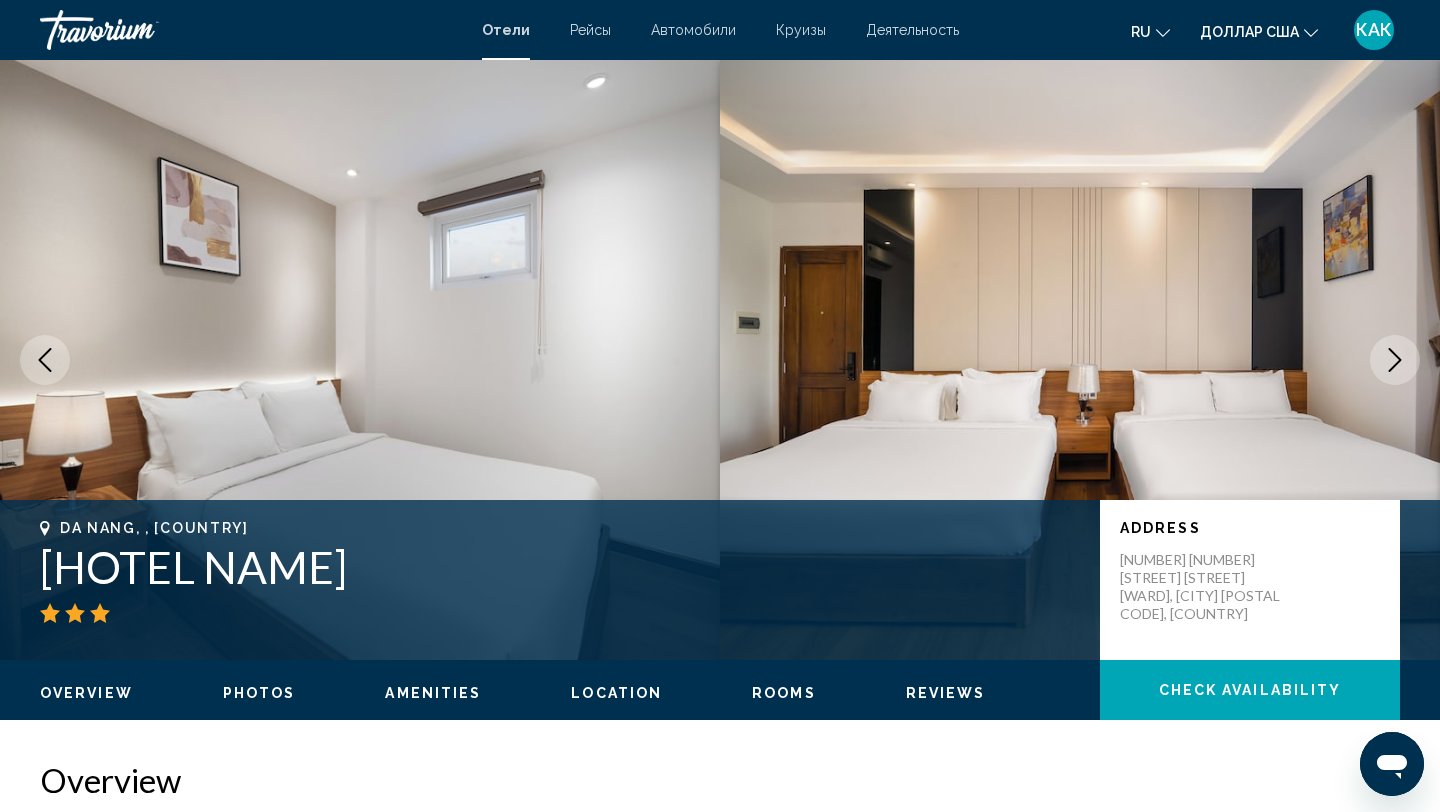 click 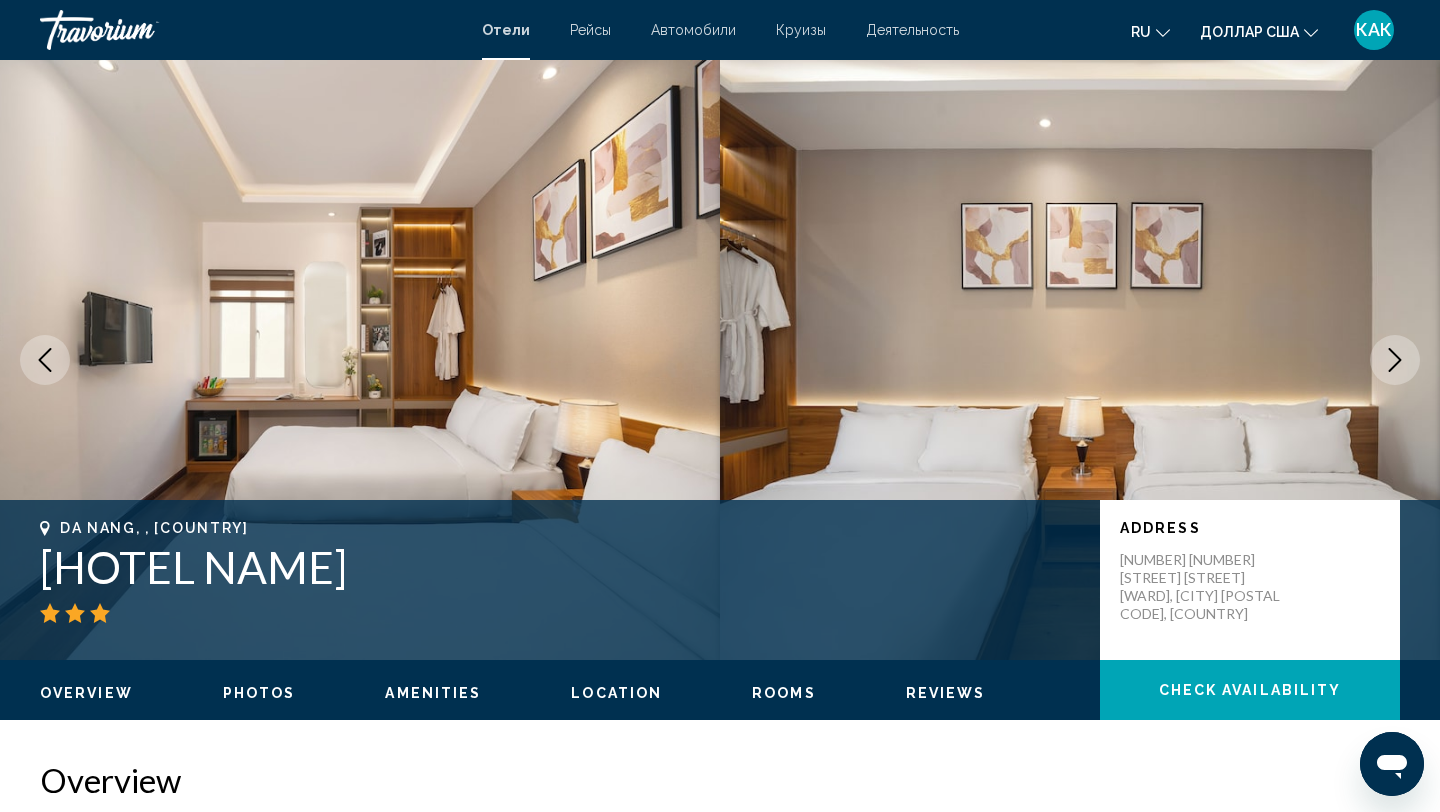 click 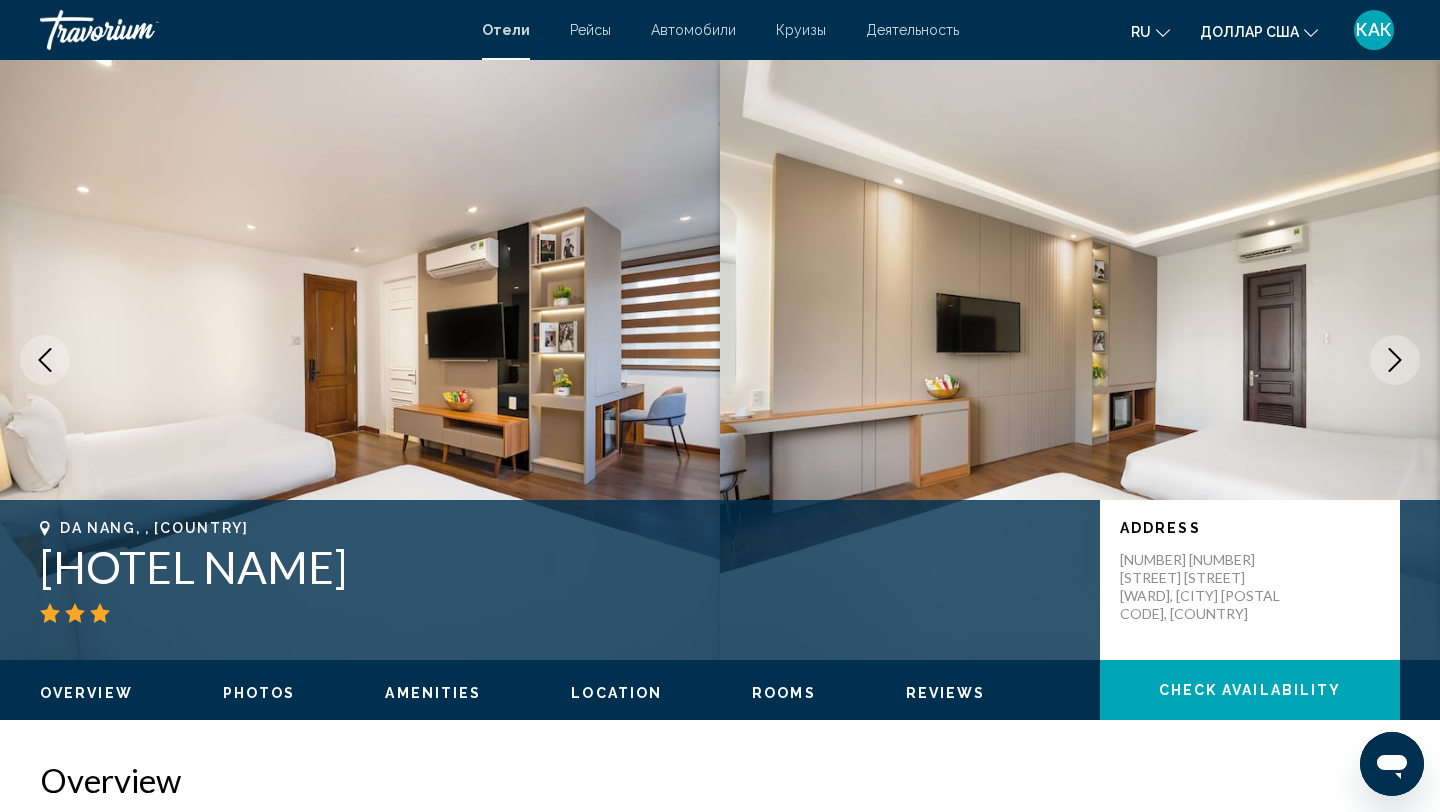 click 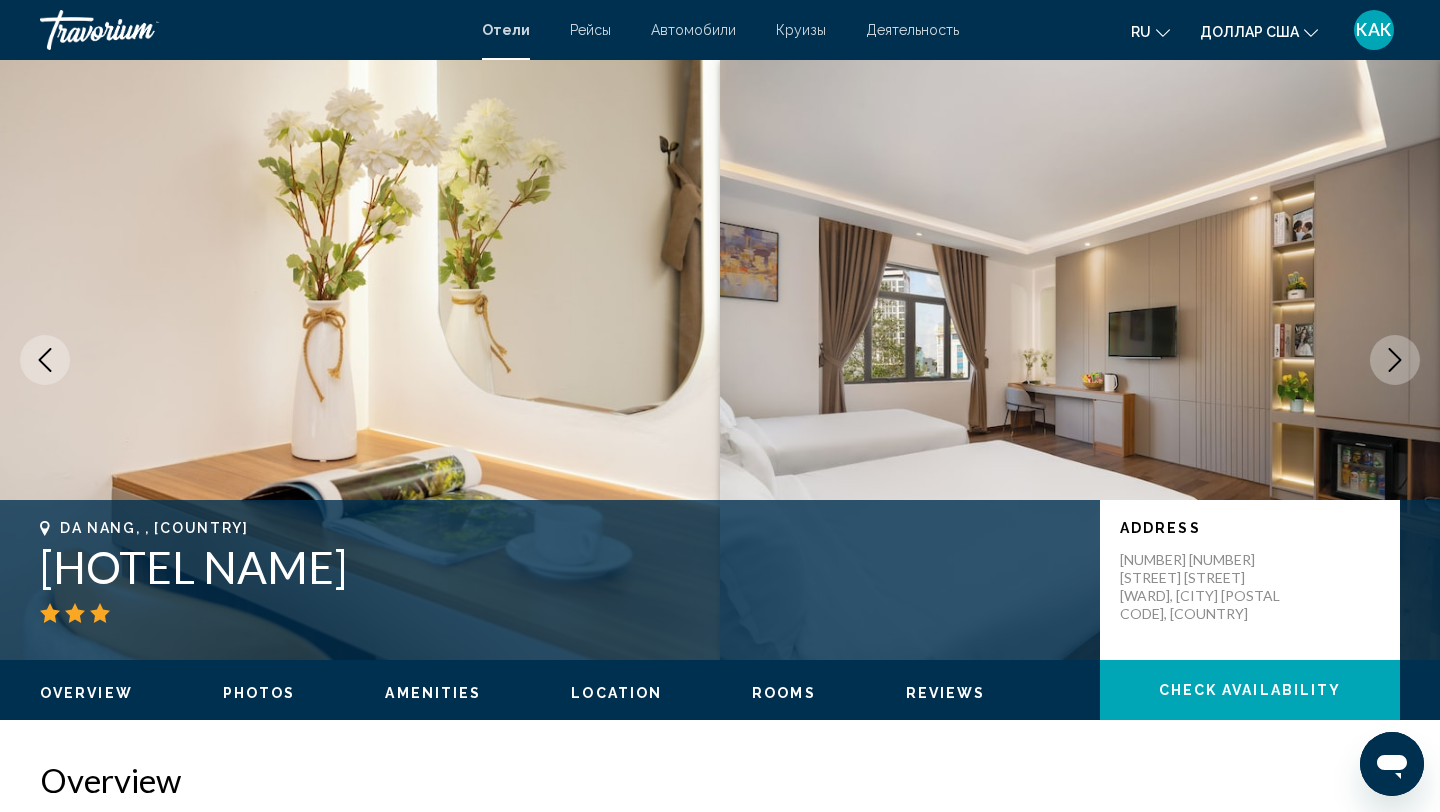 click 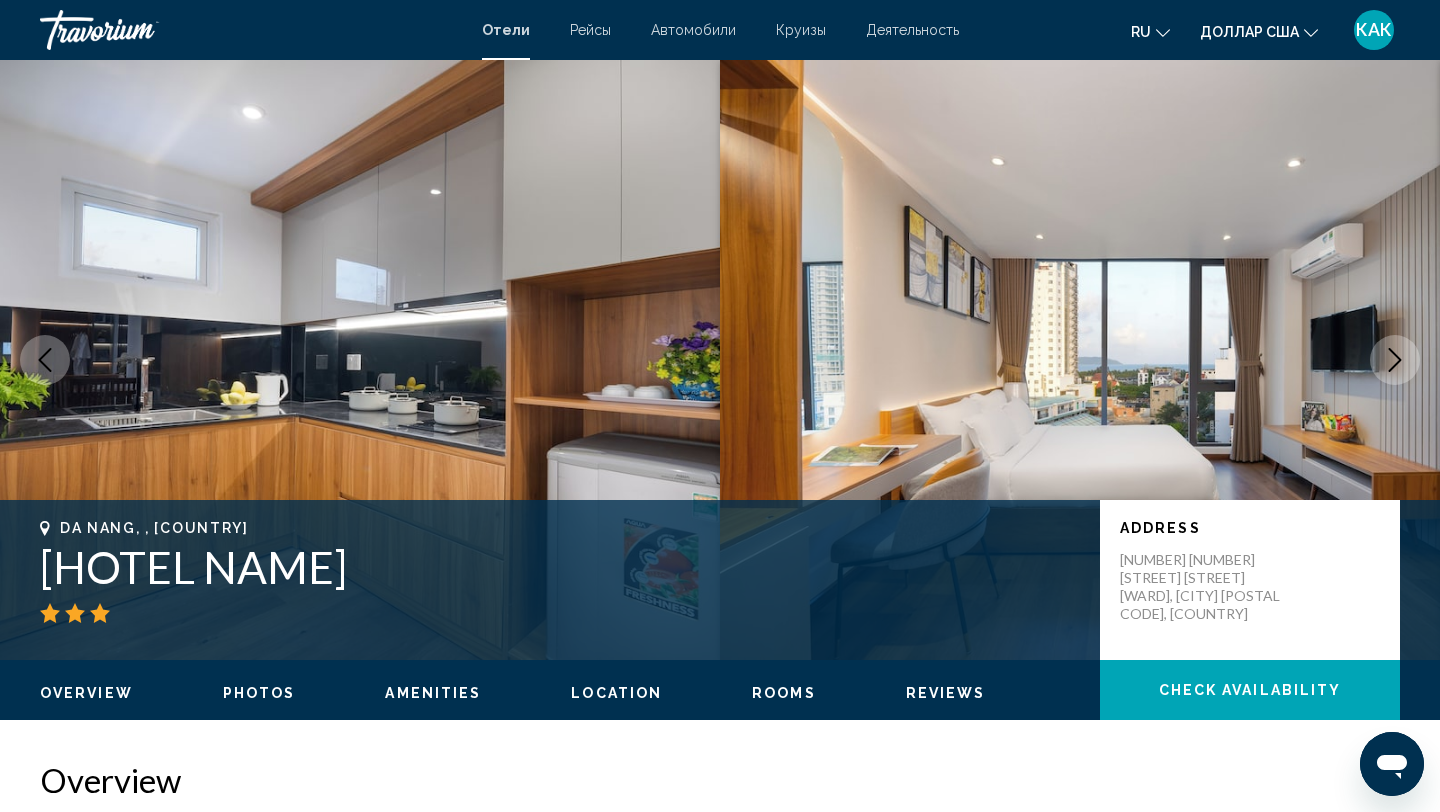 click 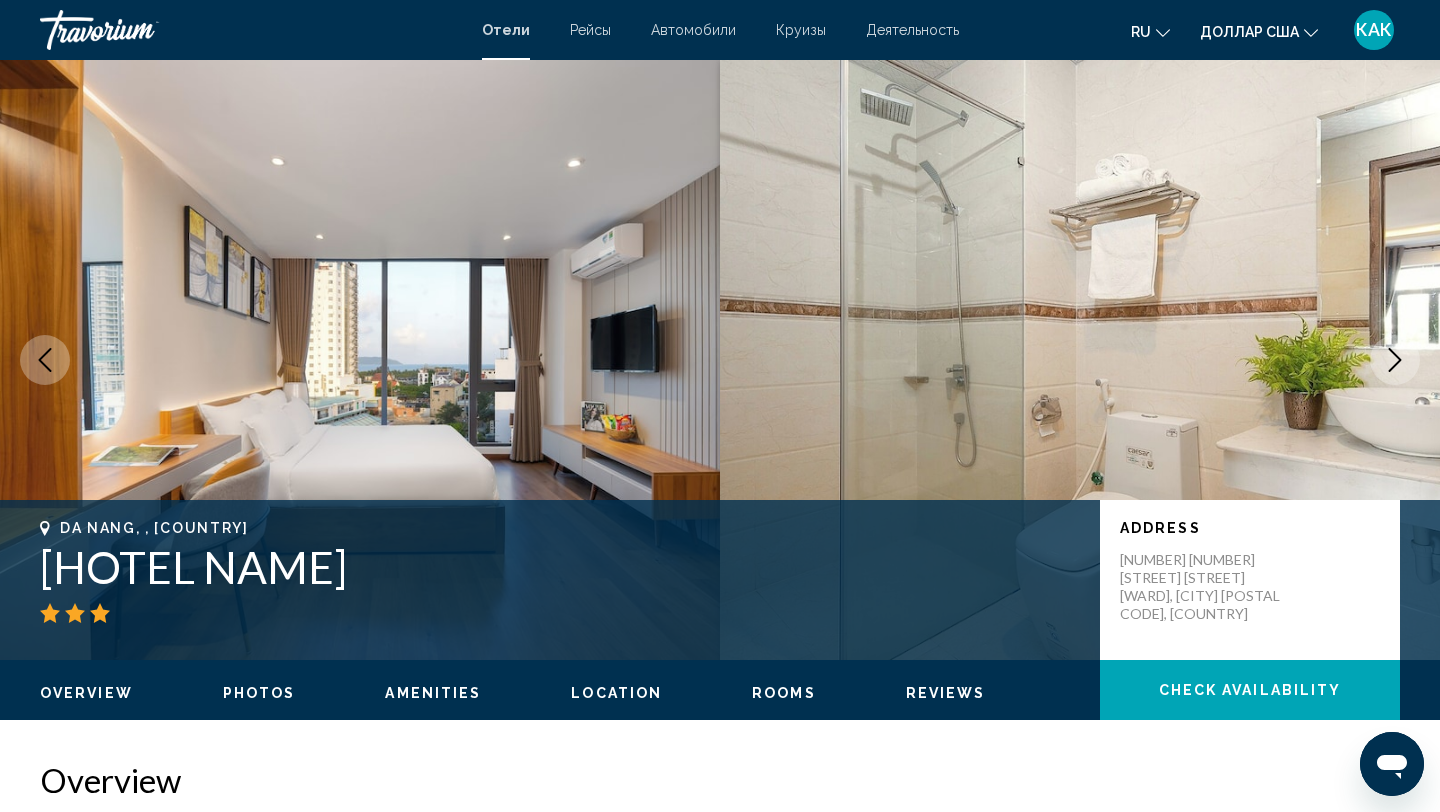 click 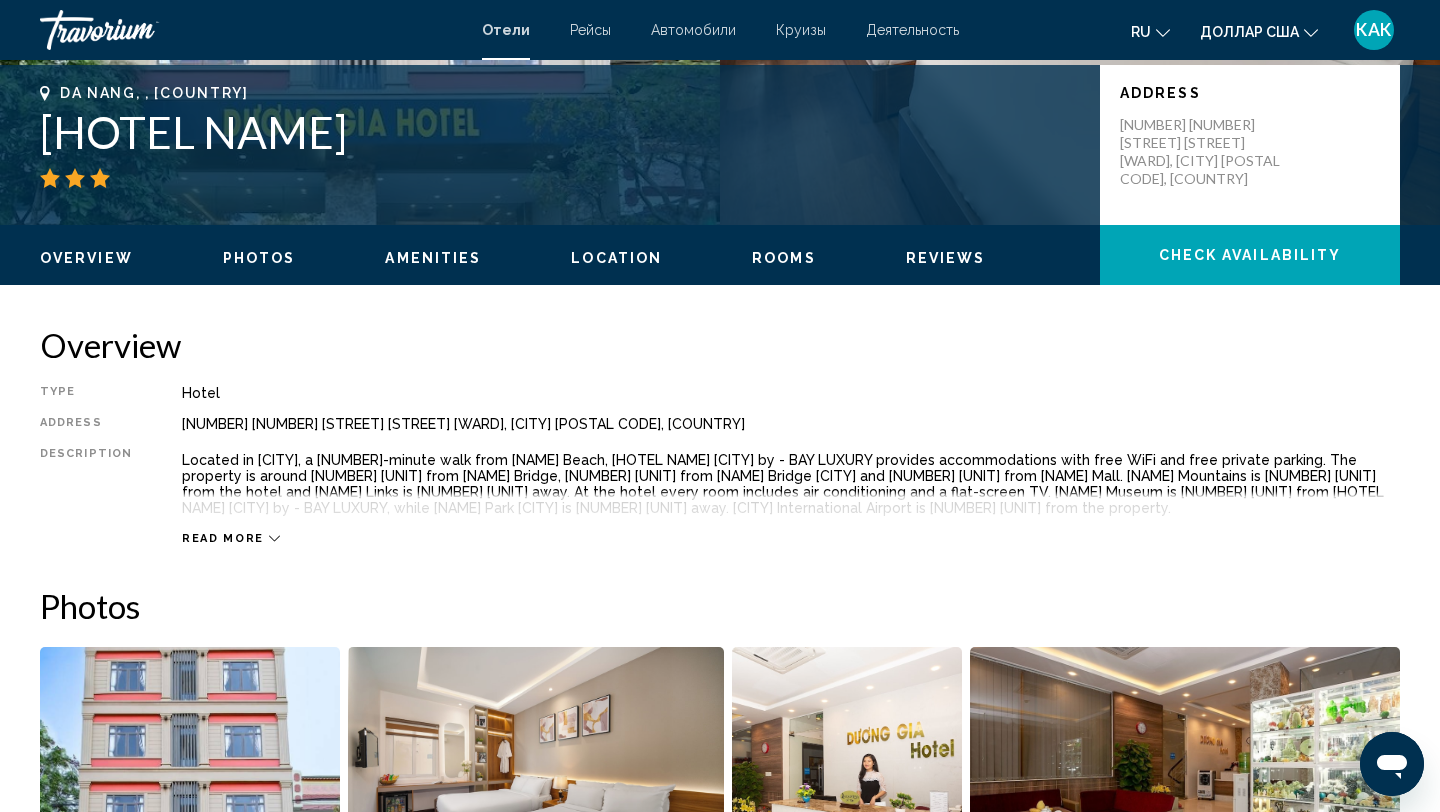 scroll, scrollTop: 434, scrollLeft: 0, axis: vertical 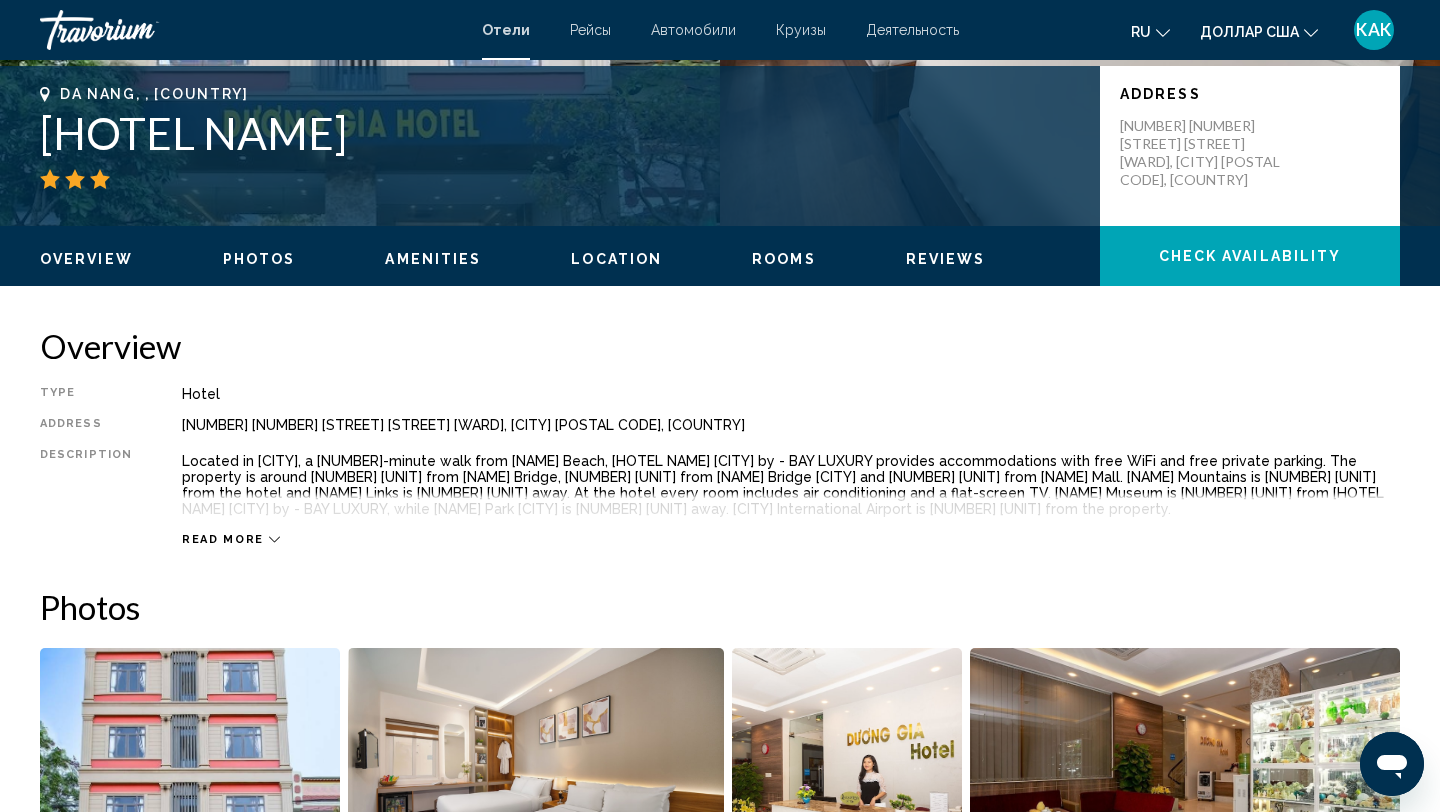 click on "Read more" at bounding box center [223, 539] 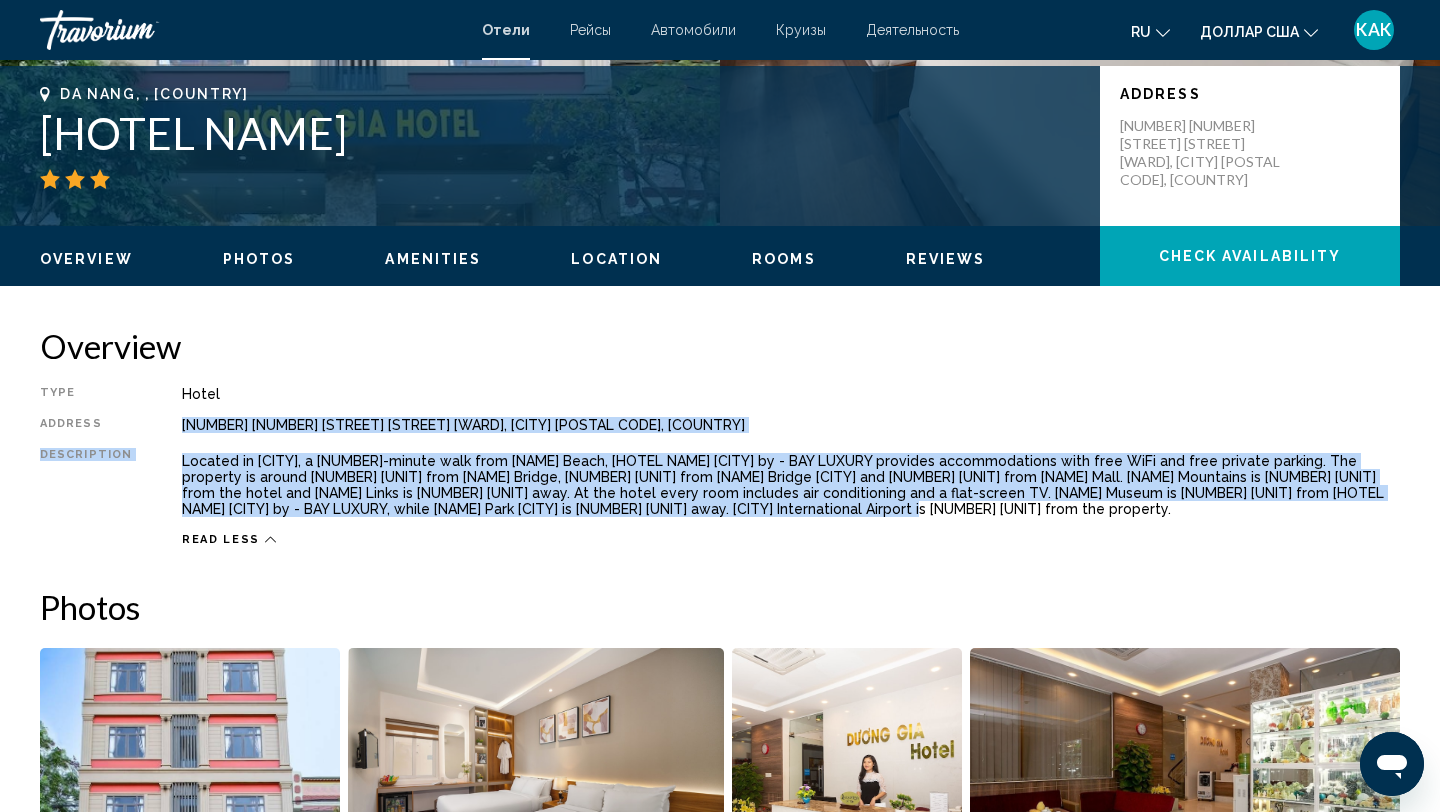 drag, startPoint x: 681, startPoint y: 513, endPoint x: 436, endPoint y: 415, distance: 263.87308 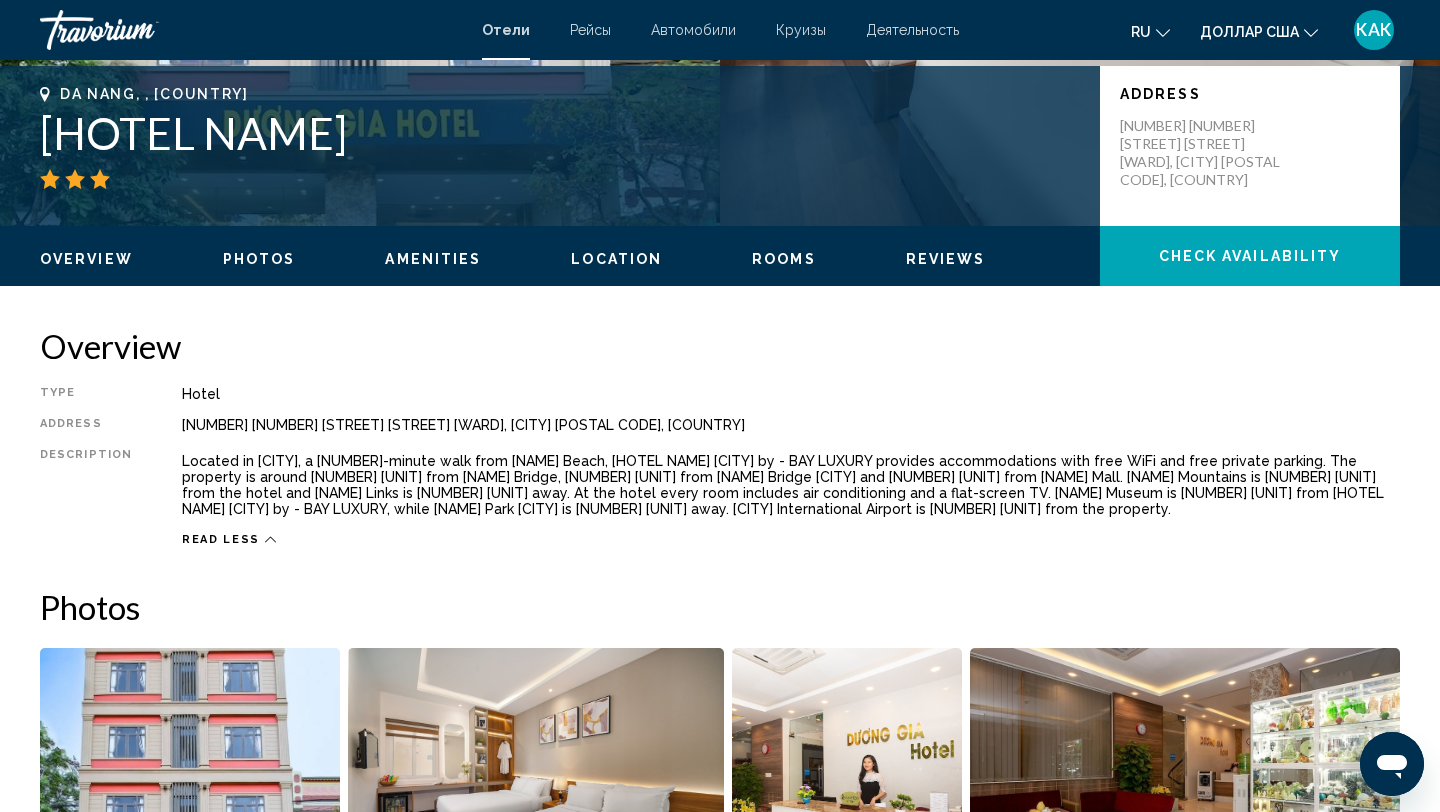 click on "Overview" at bounding box center [720, 346] 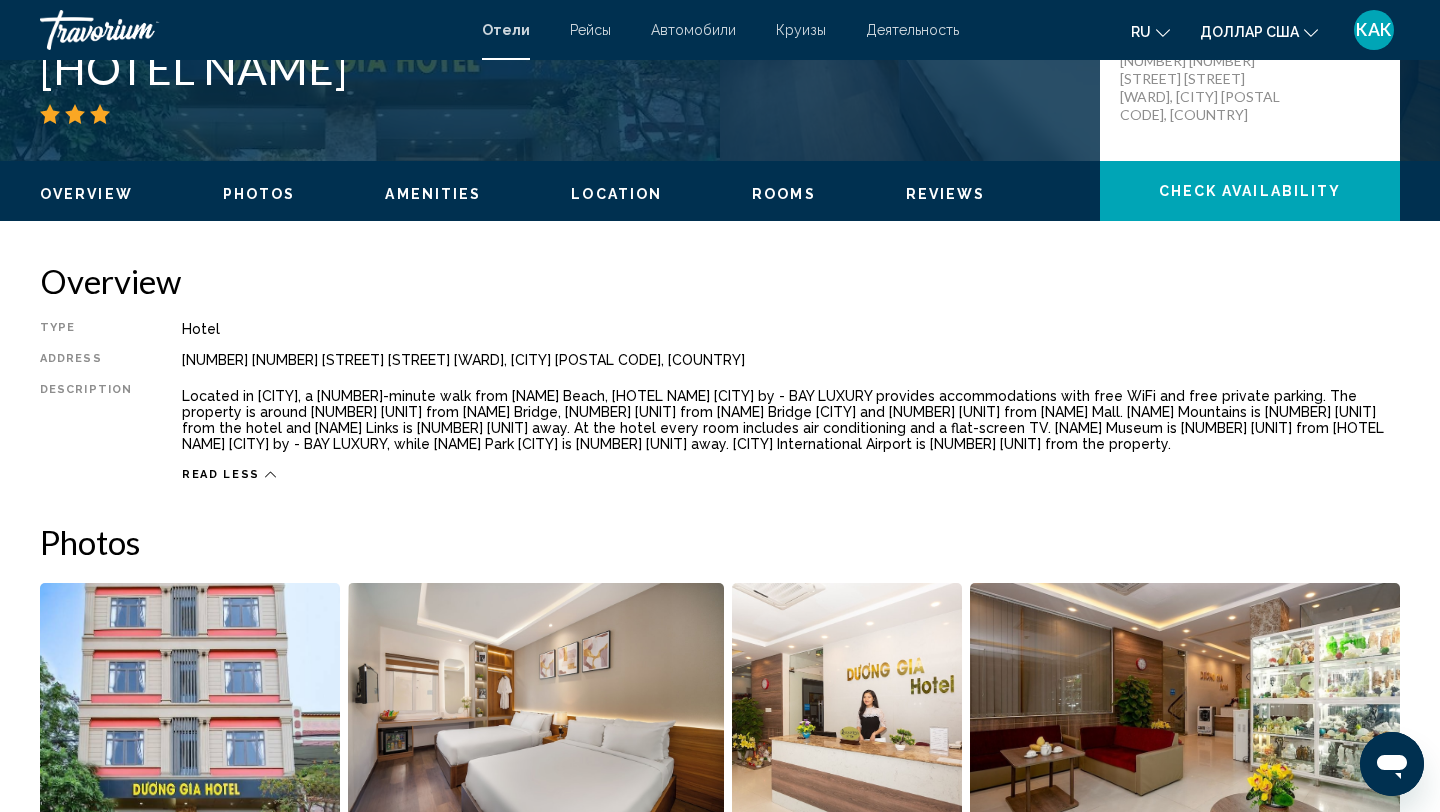 scroll, scrollTop: 0, scrollLeft: 0, axis: both 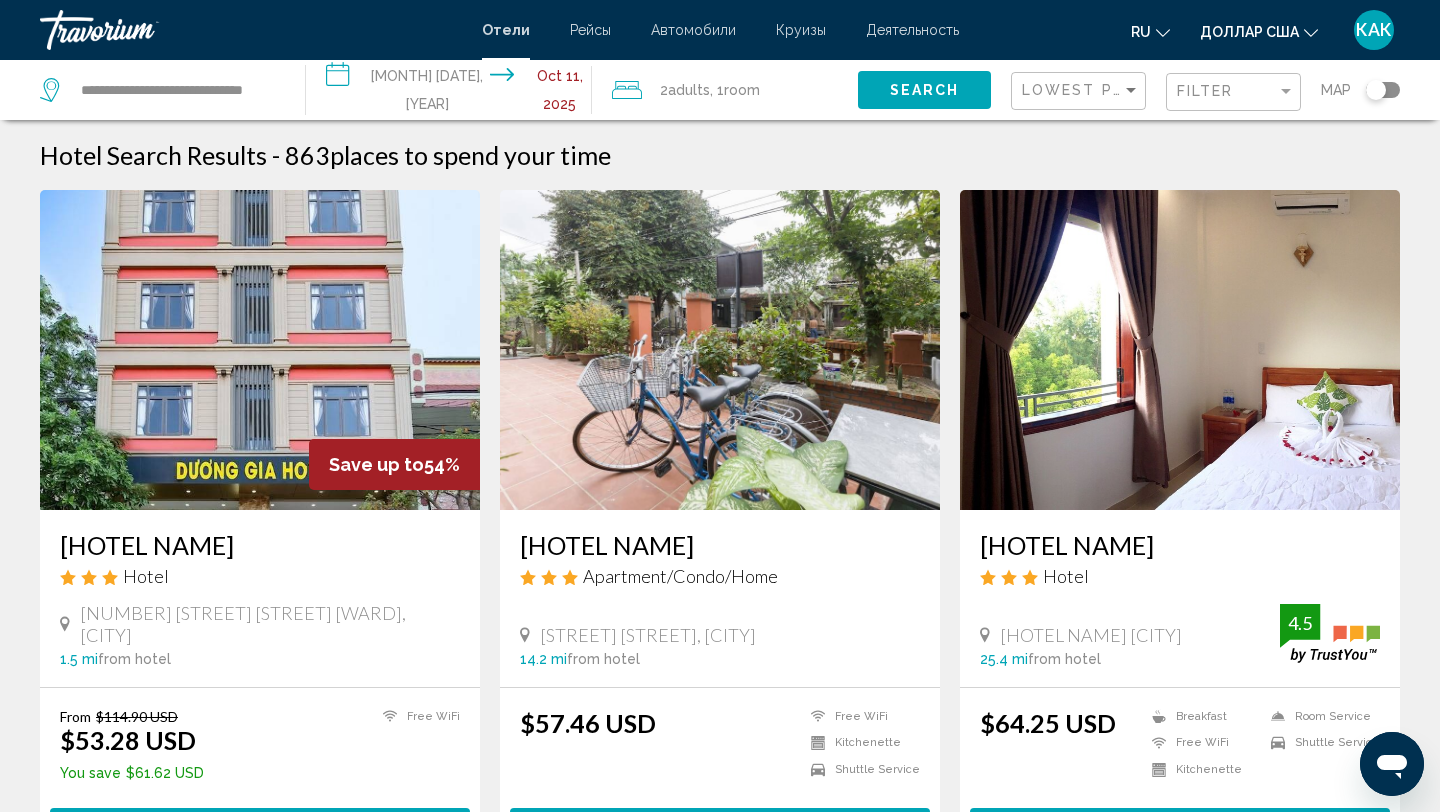 click at bounding box center [720, 350] 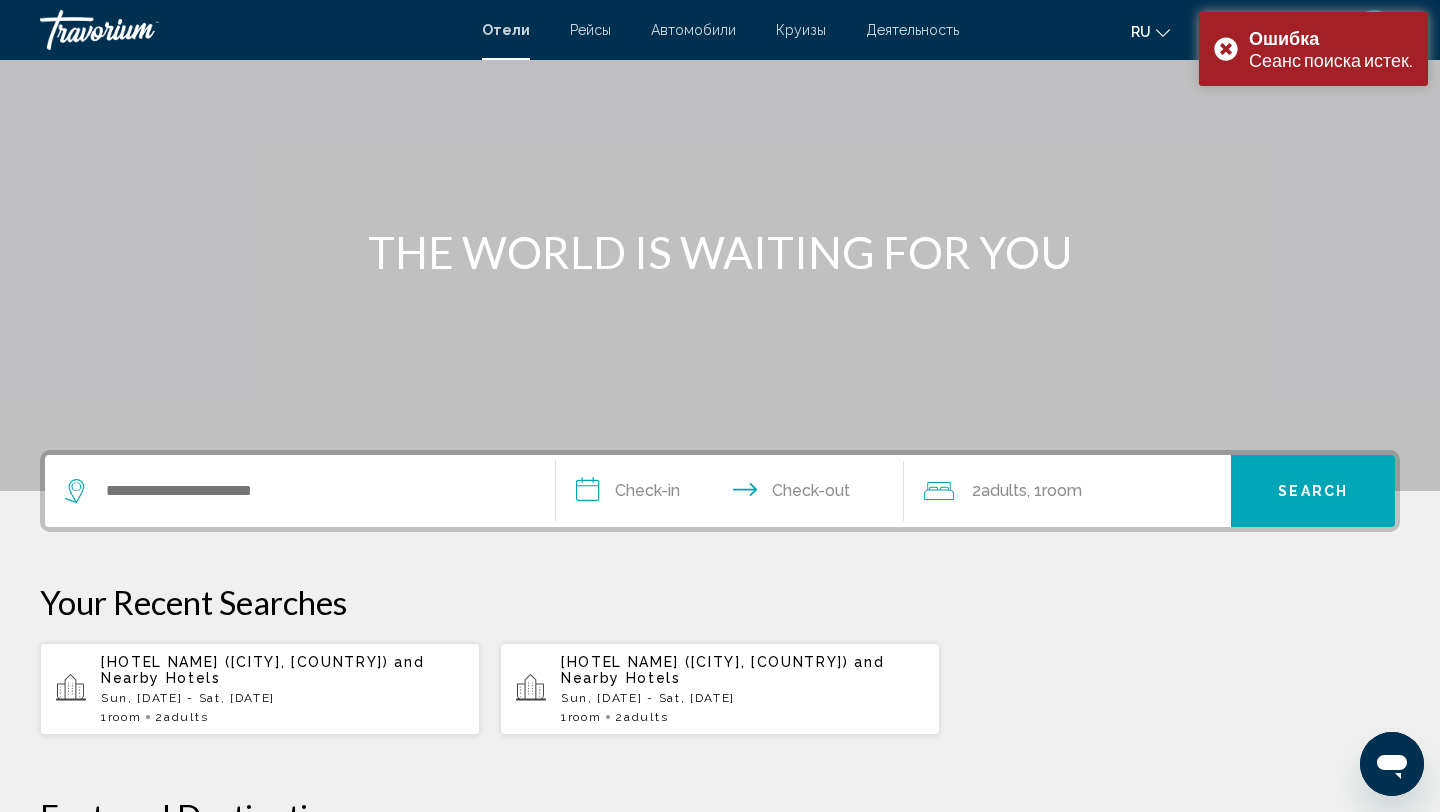 scroll, scrollTop: 110, scrollLeft: 0, axis: vertical 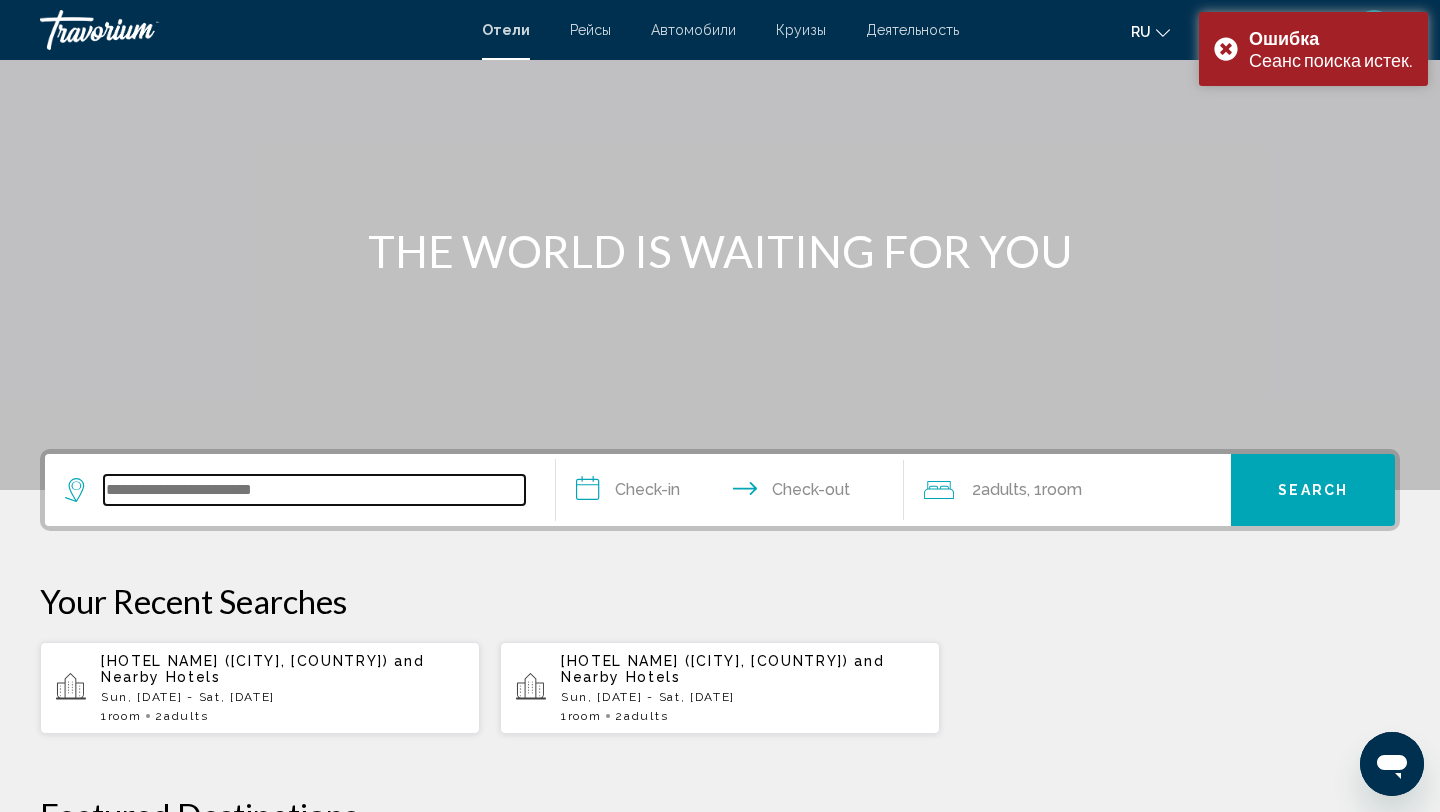 click at bounding box center (314, 490) 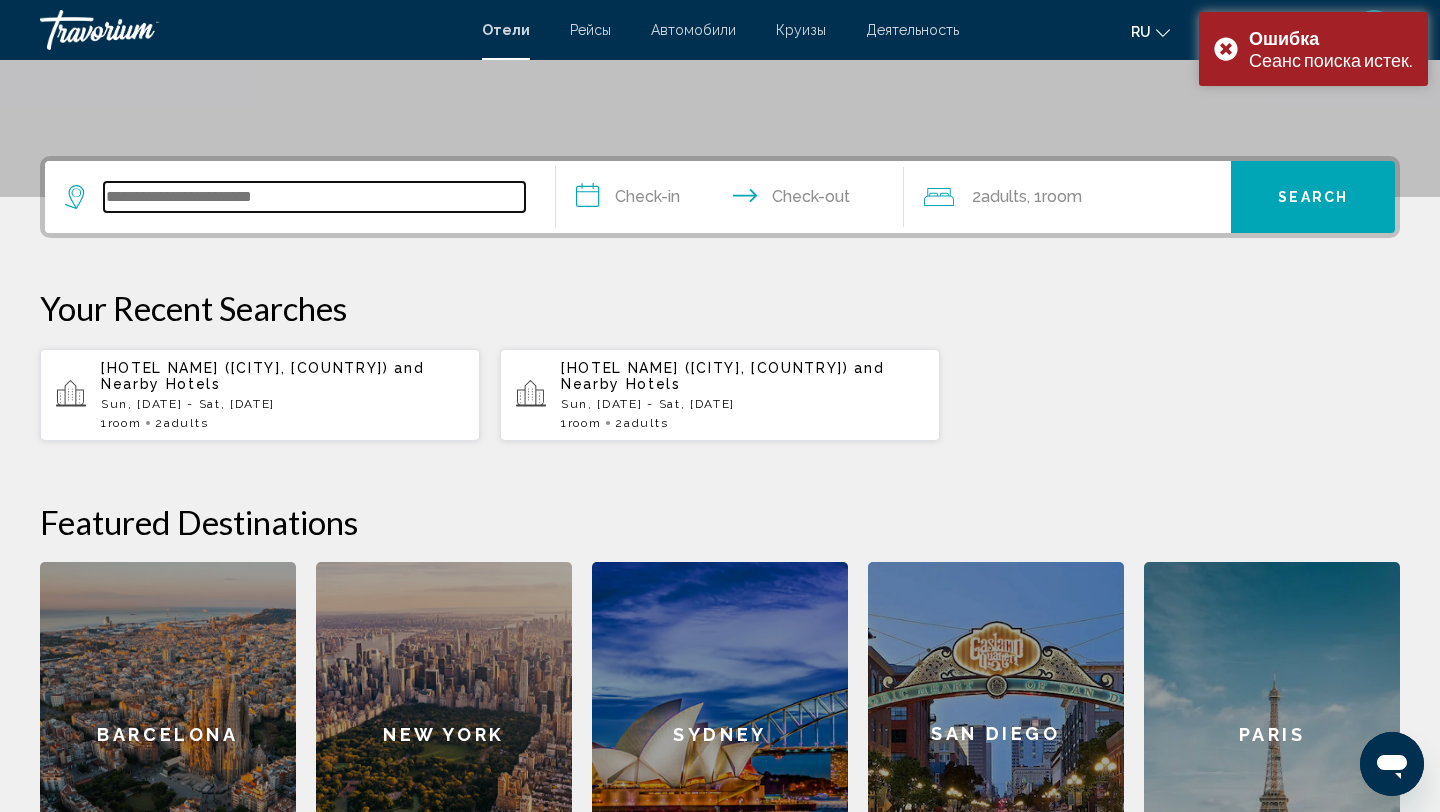 scroll, scrollTop: 494, scrollLeft: 0, axis: vertical 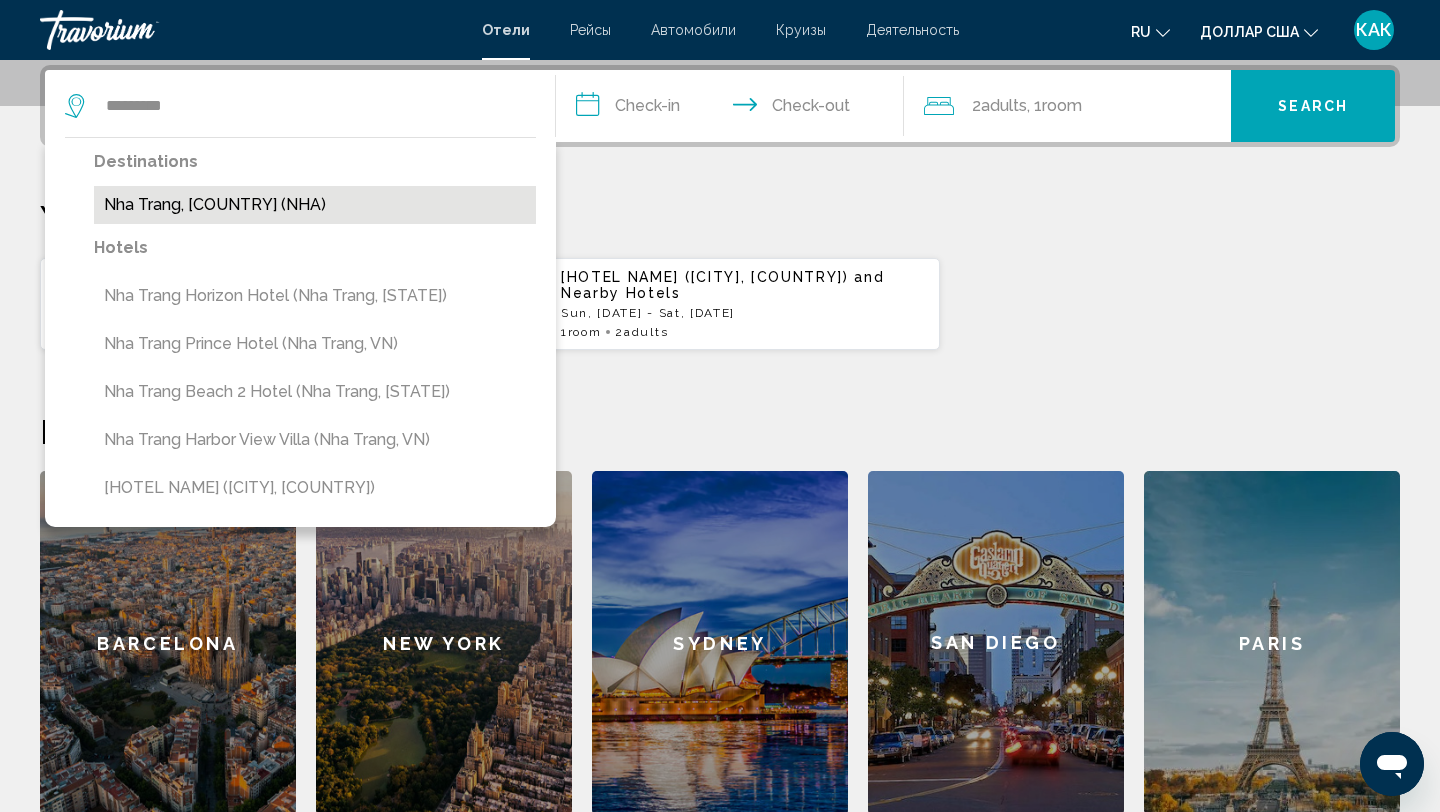 click on "Nha Trang, [COUNTRY] (NHA)" at bounding box center [315, 205] 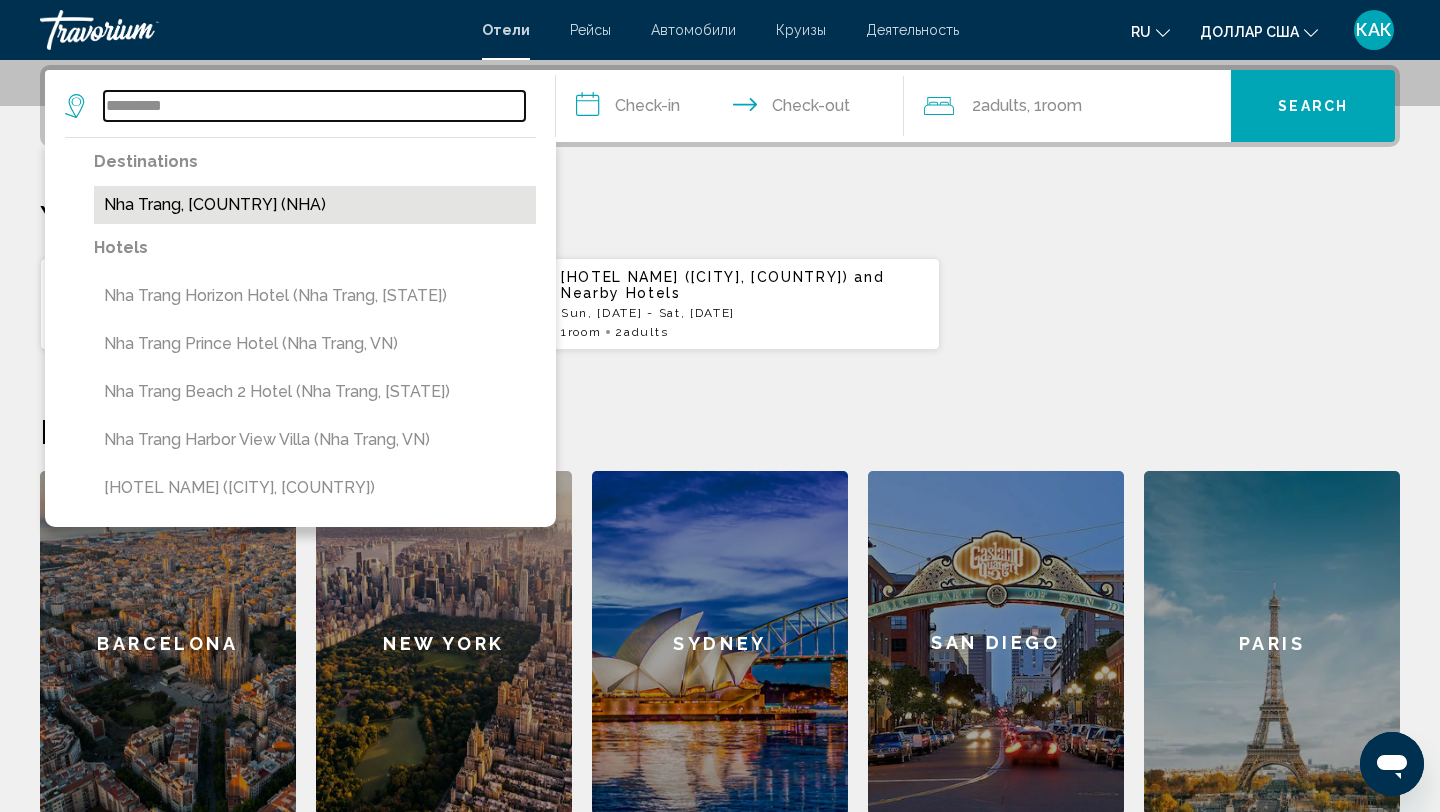 type on "**********" 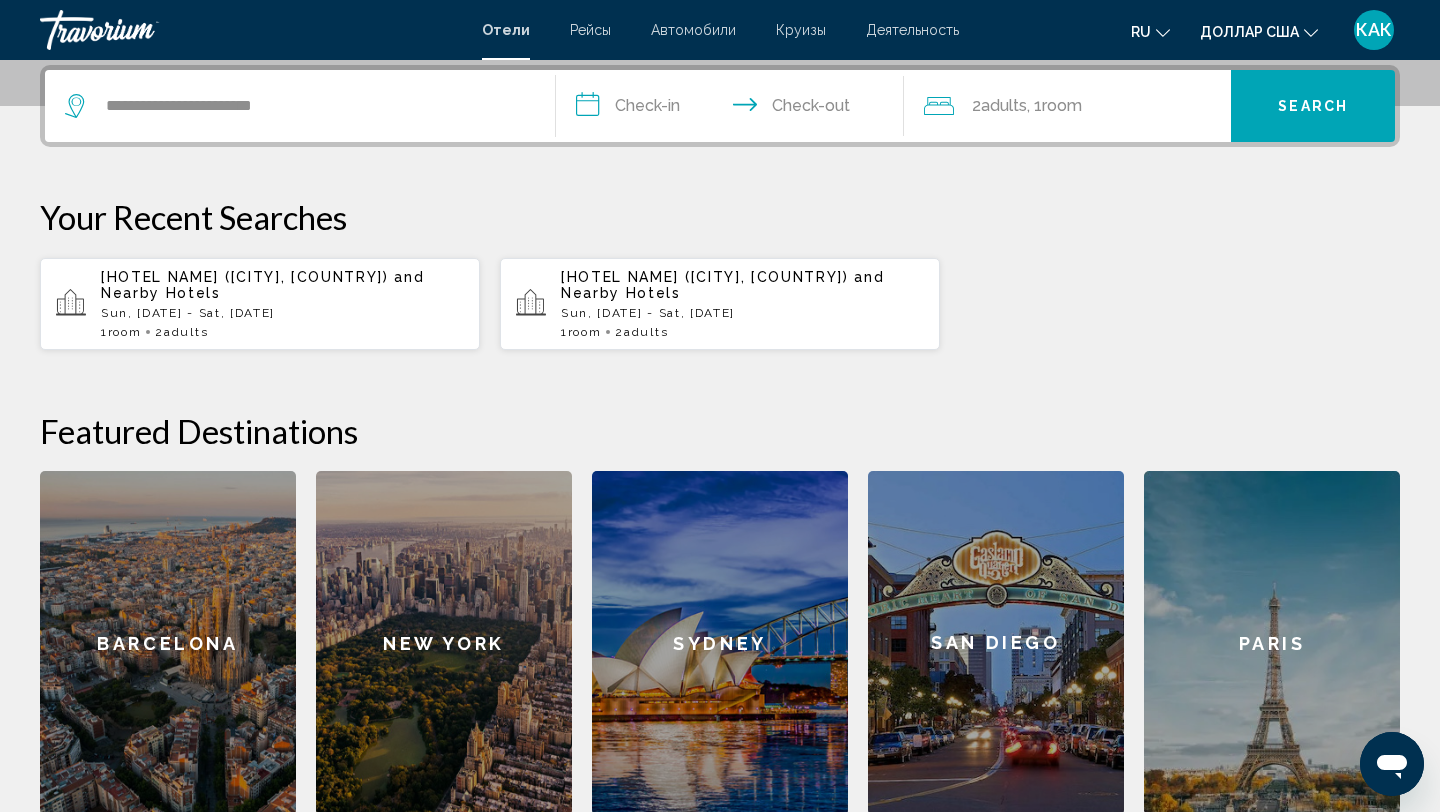 click on "**********" at bounding box center (734, 109) 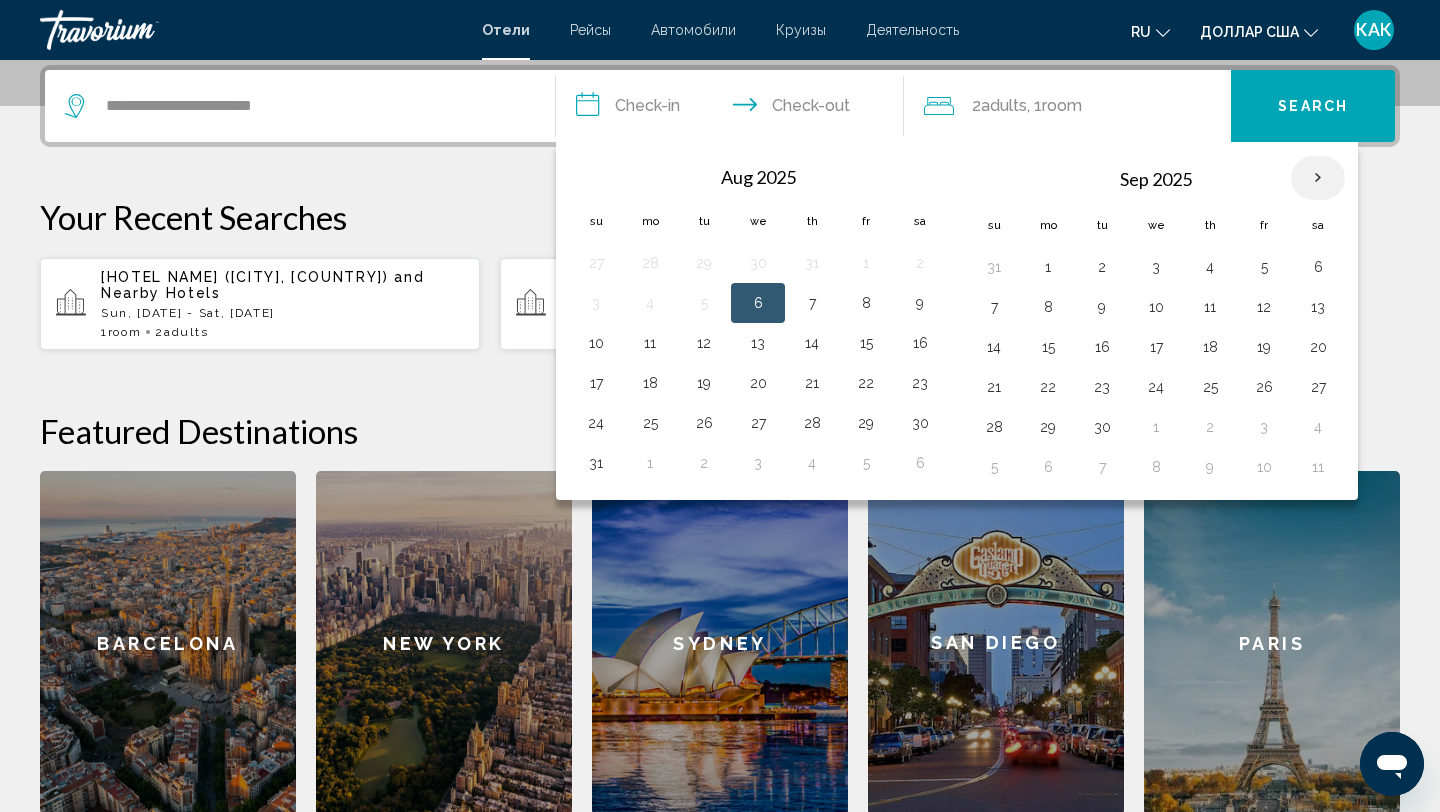 click at bounding box center (1318, 178) 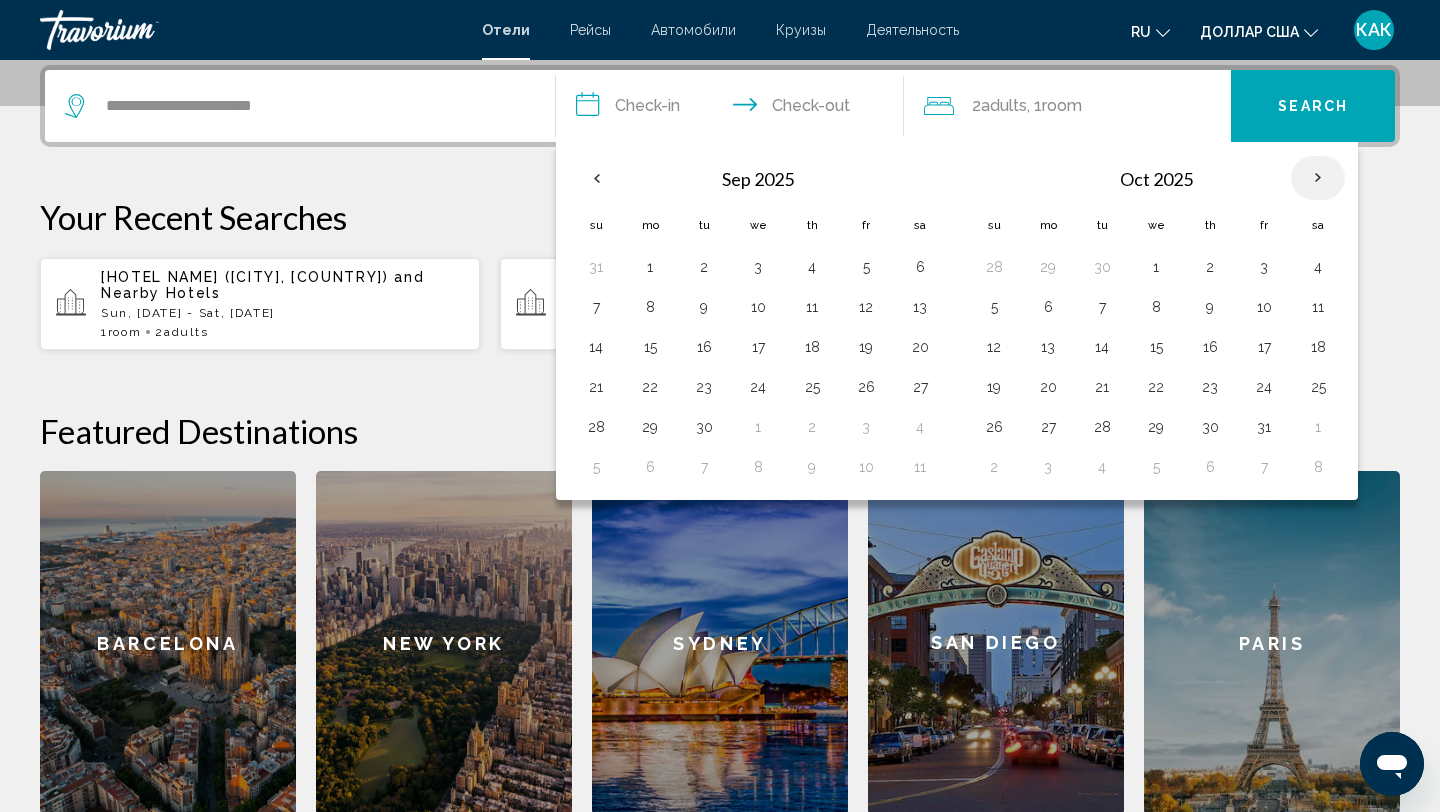 click at bounding box center [1318, 178] 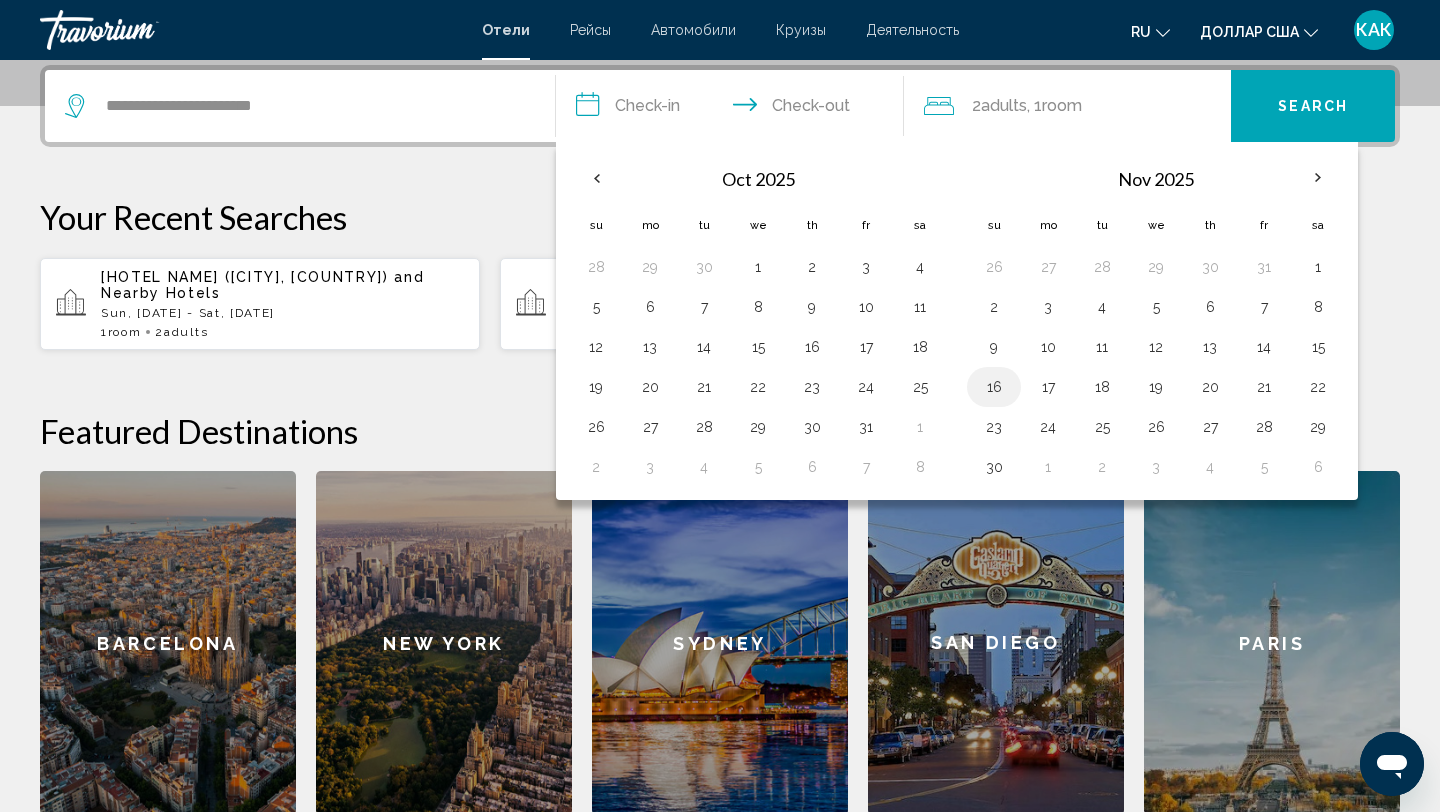 drag, startPoint x: 1005, startPoint y: 379, endPoint x: 1004, endPoint y: 392, distance: 13.038404 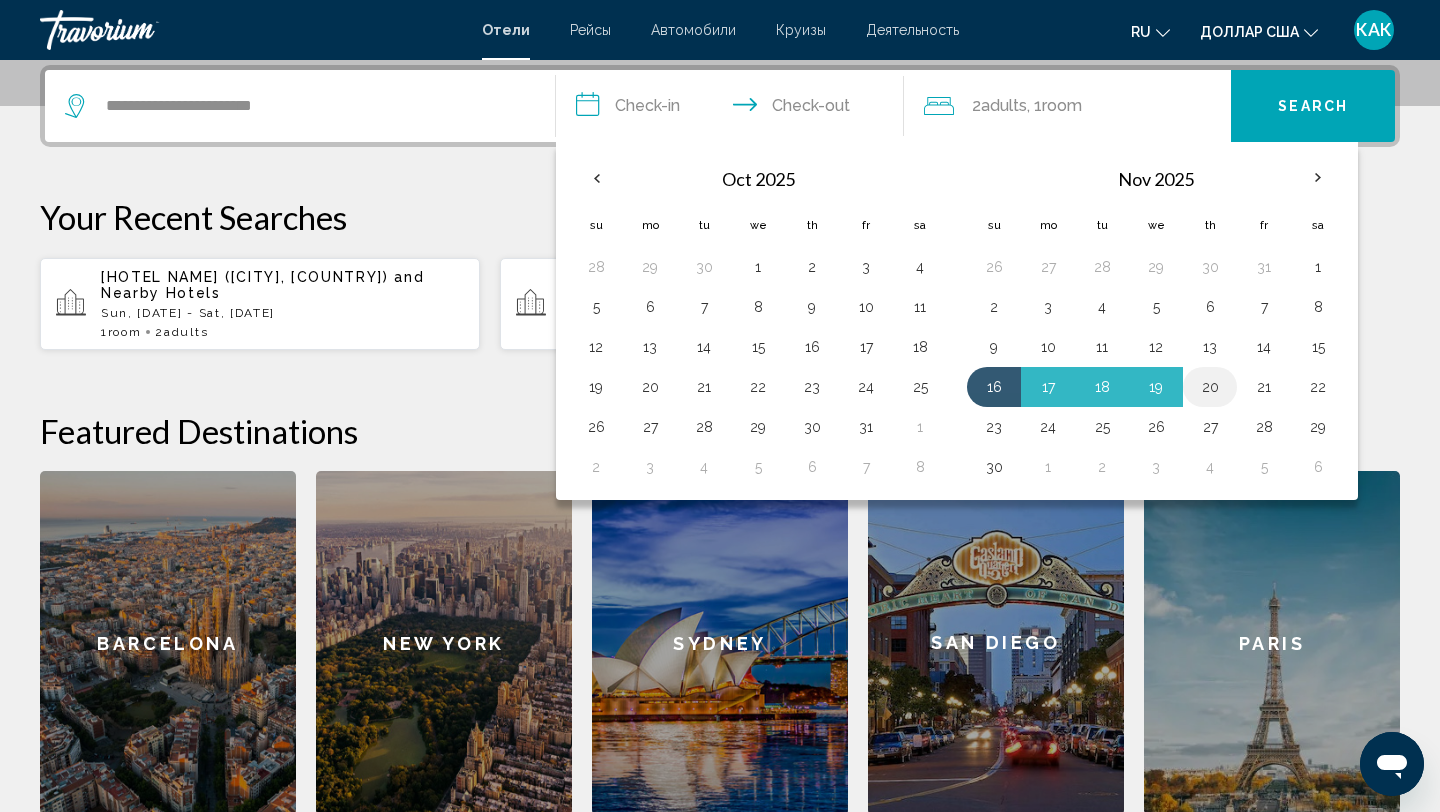 drag, startPoint x: 1021, startPoint y: 396, endPoint x: 1230, endPoint y: 378, distance: 209.77368 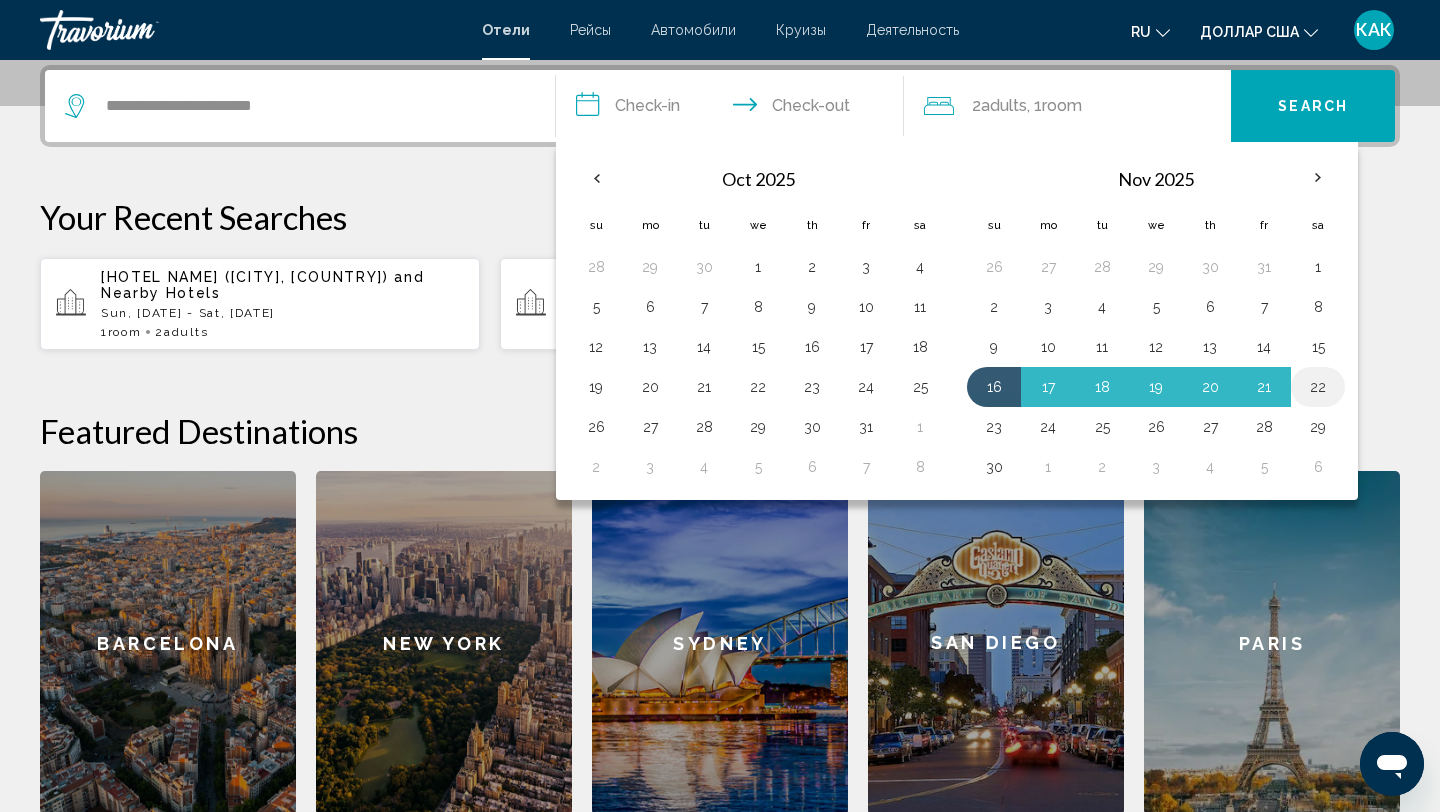 drag, startPoint x: 1023, startPoint y: 379, endPoint x: 1323, endPoint y: 379, distance: 300 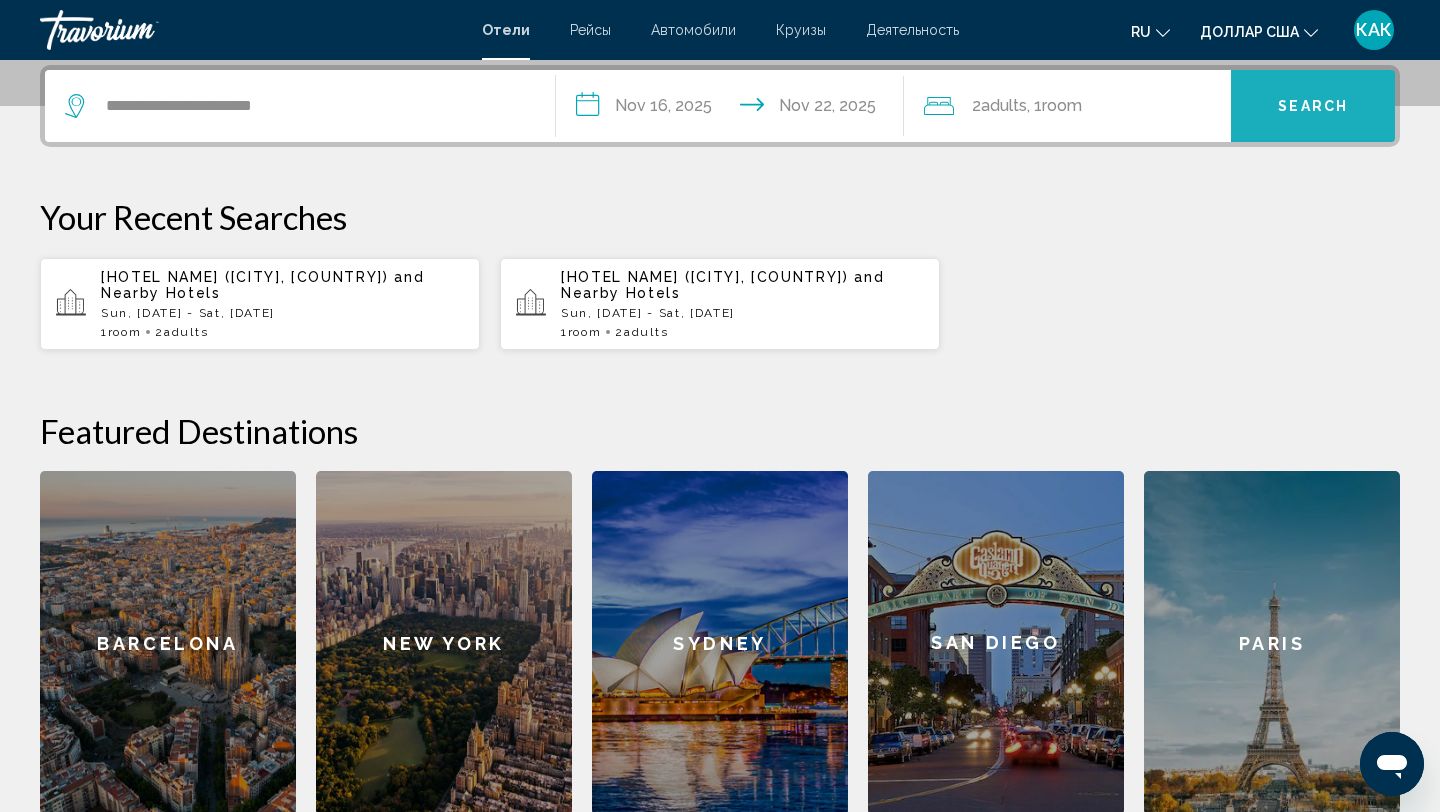 click on "Search" at bounding box center (1313, 107) 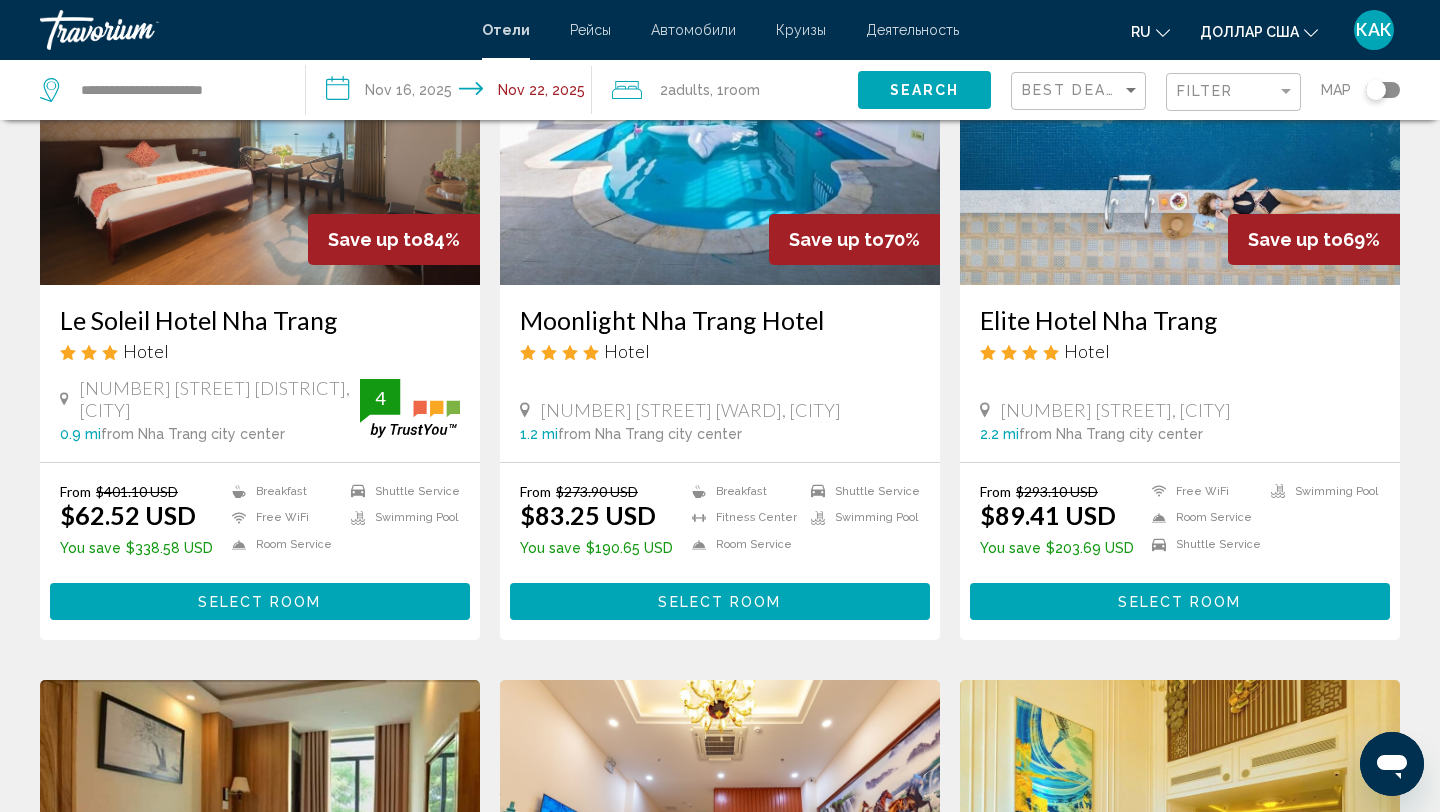 scroll, scrollTop: 0, scrollLeft: 0, axis: both 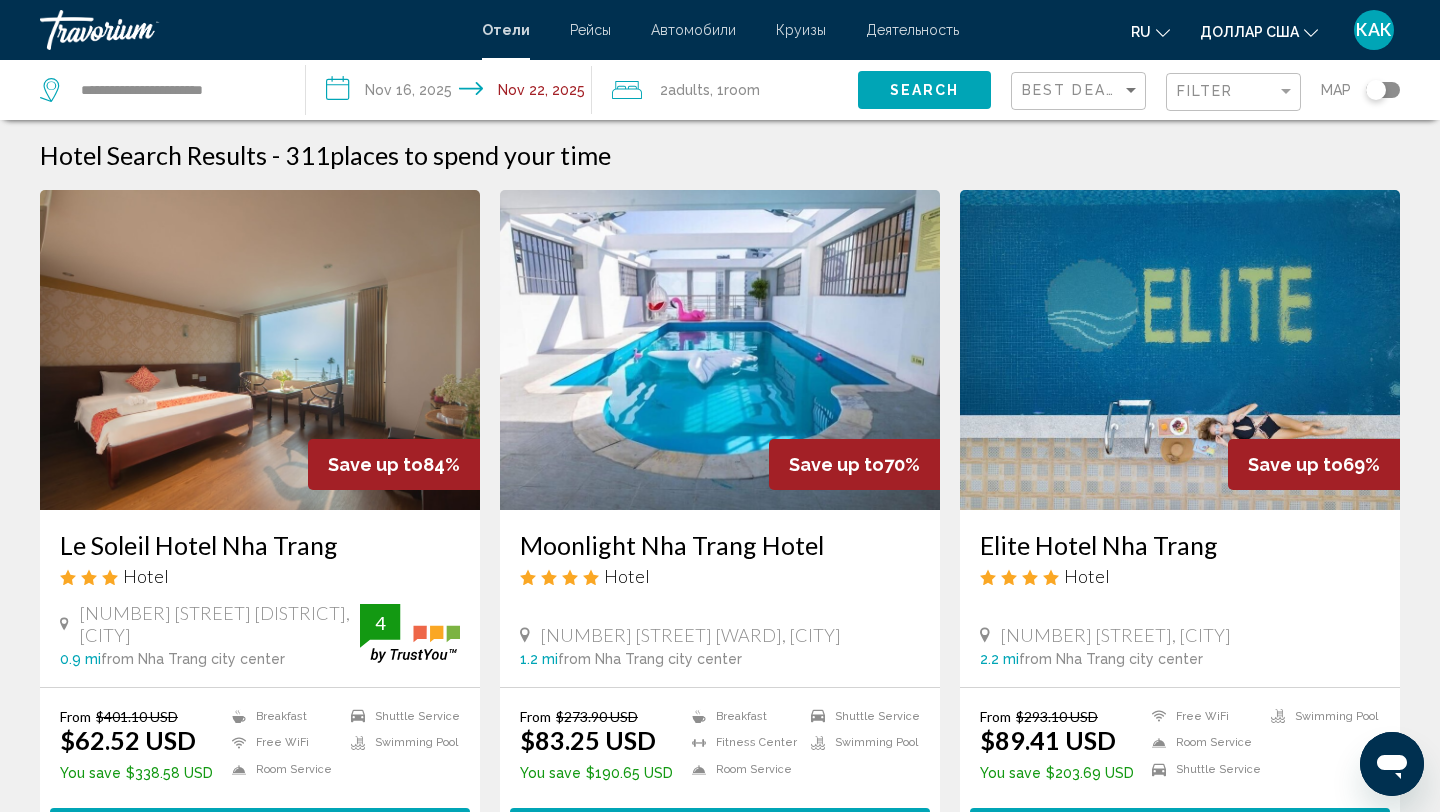 click at bounding box center [260, 350] 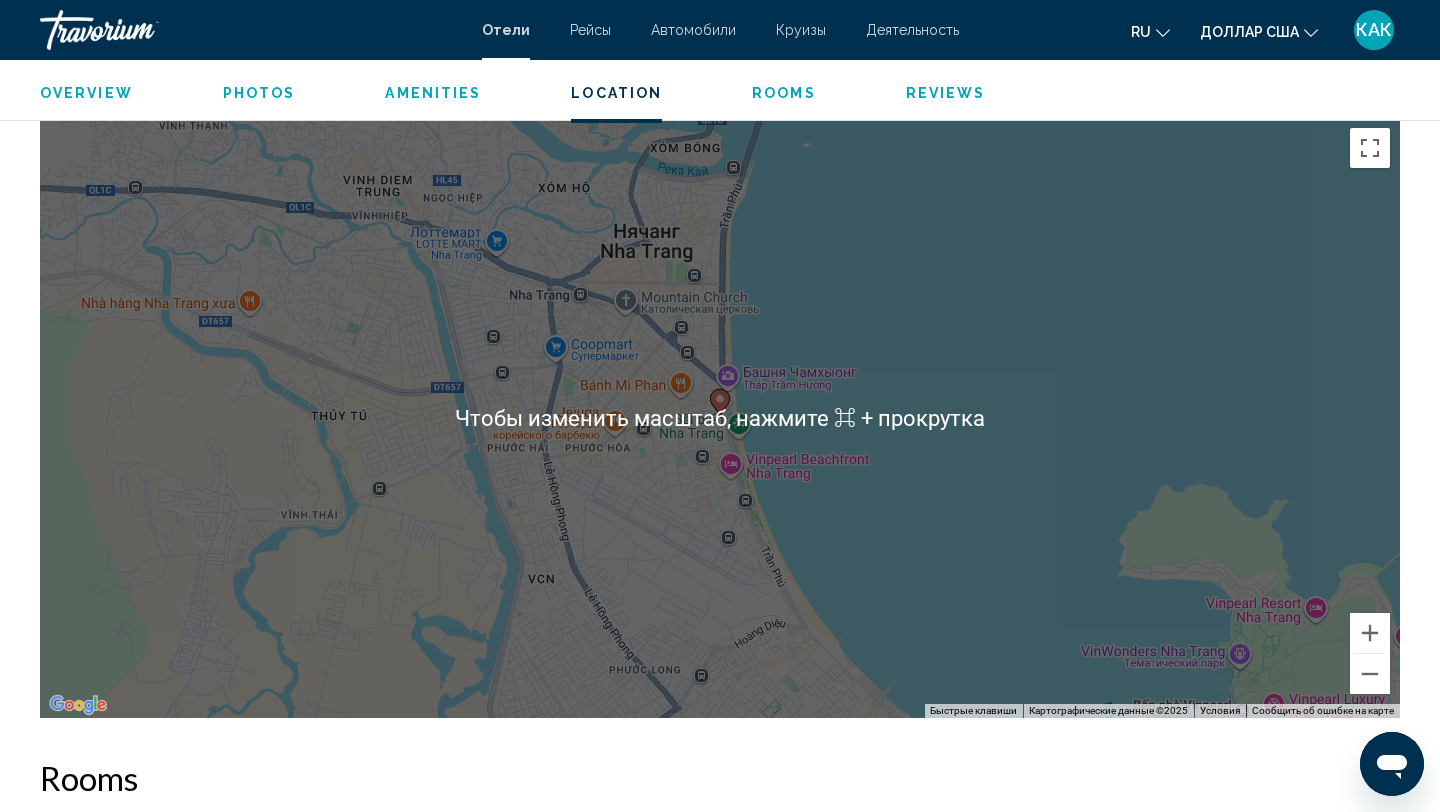 scroll, scrollTop: 1912, scrollLeft: 0, axis: vertical 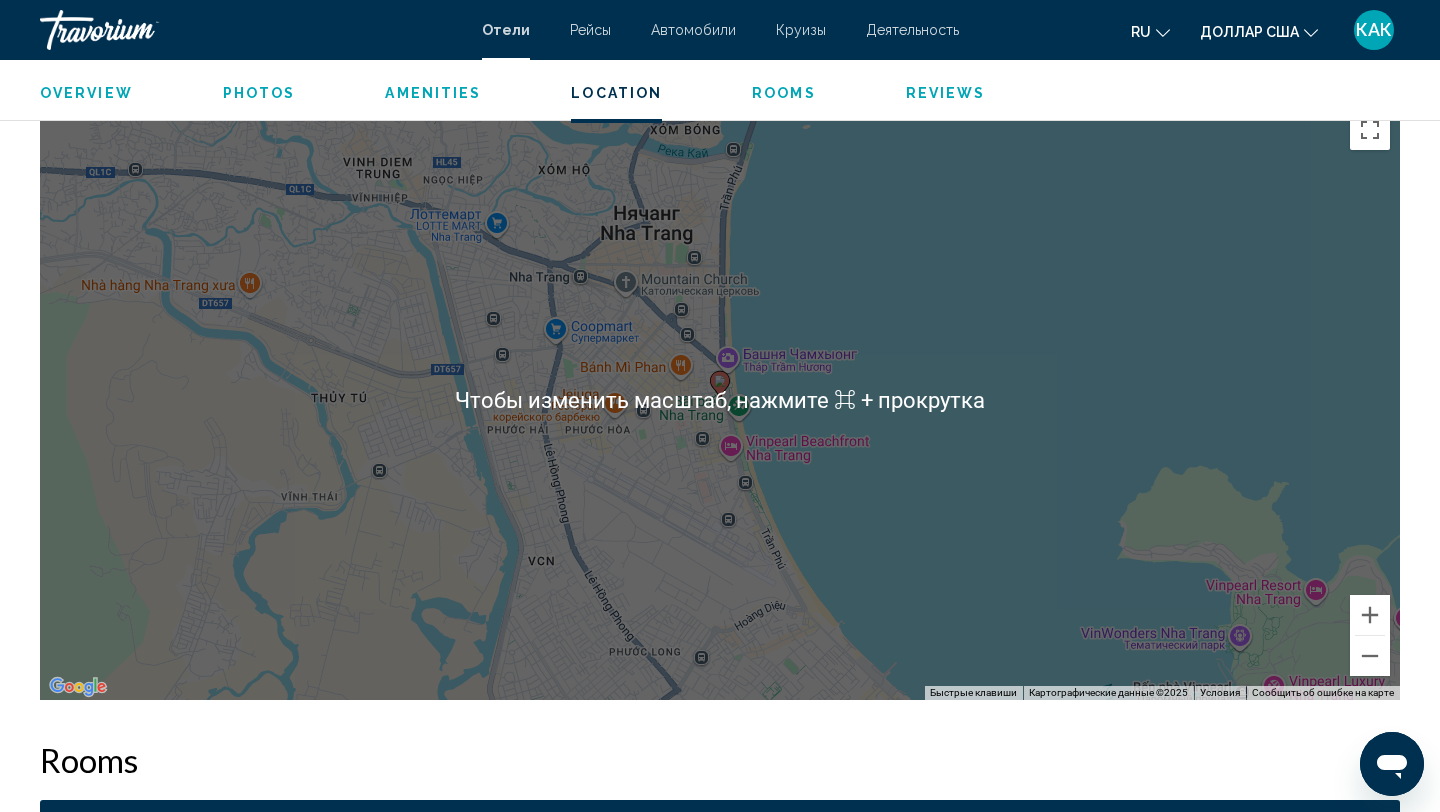 click on "Чтобы активировать перетаскивание с помощью клавиатуры, нажмите Alt + Ввод. После этого перемещайте маркер, используя клавиши со стрелками. Чтобы завершить перетаскивание, нажмите клавишу Ввод. Чтобы отменить действие, нажмите клавишу Esc." at bounding box center (720, 400) 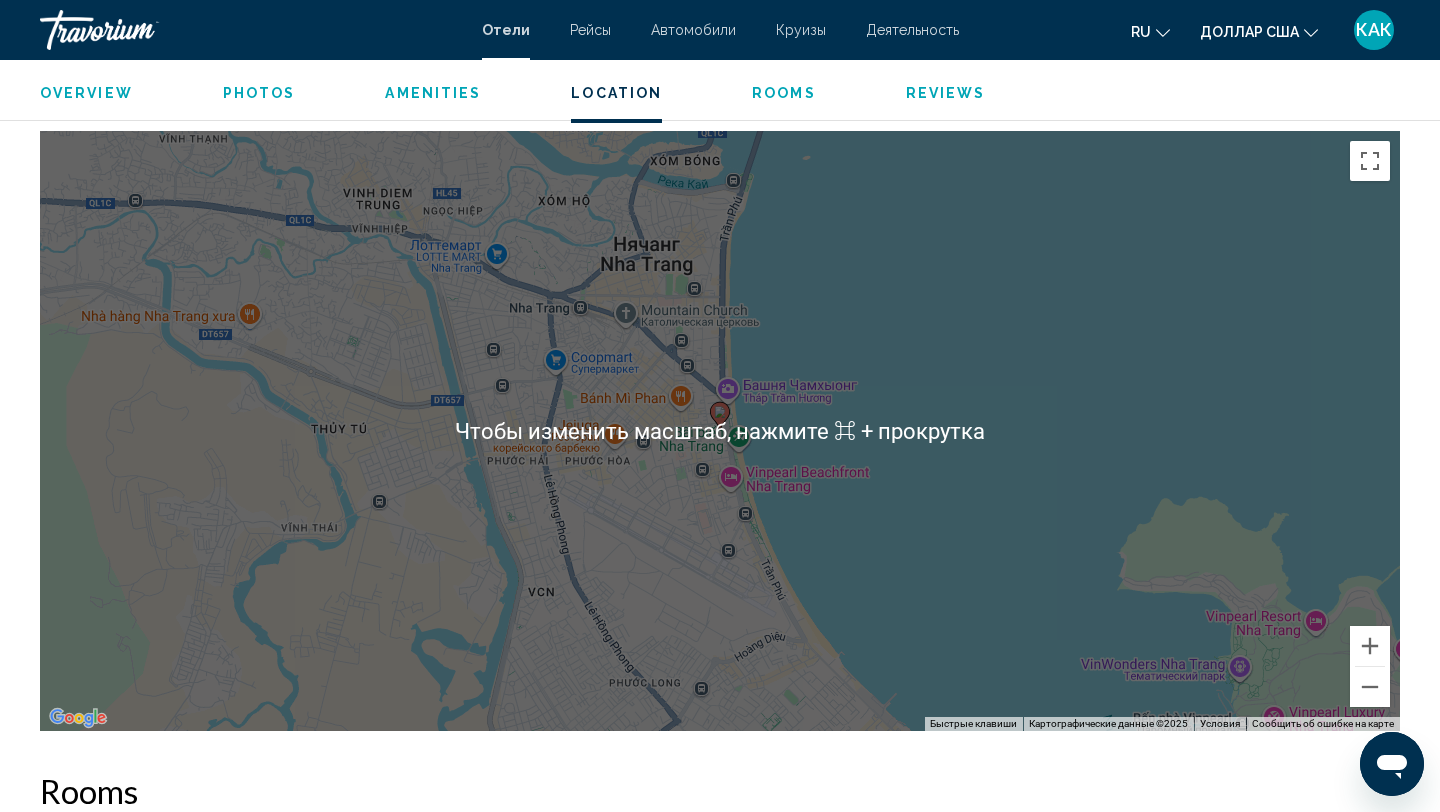 scroll, scrollTop: 1882, scrollLeft: 0, axis: vertical 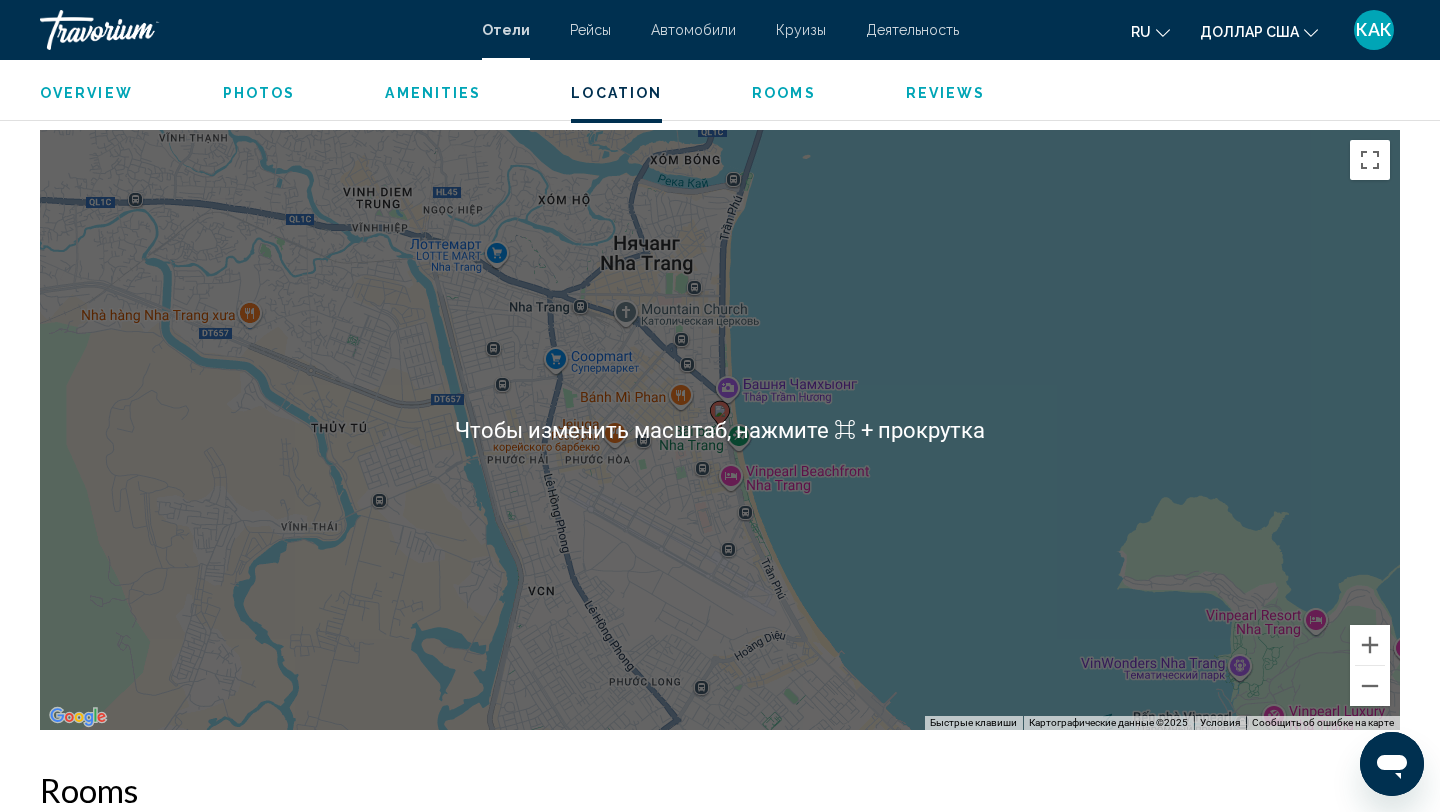 click on "Чтобы активировать перетаскивание с помощью клавиатуры, нажмите Alt + Ввод. После этого перемещайте маркер, используя клавиши со стрелками. Чтобы завершить перетаскивание, нажмите клавишу Ввод. Чтобы отменить действие, нажмите клавишу Esc." at bounding box center [720, 430] 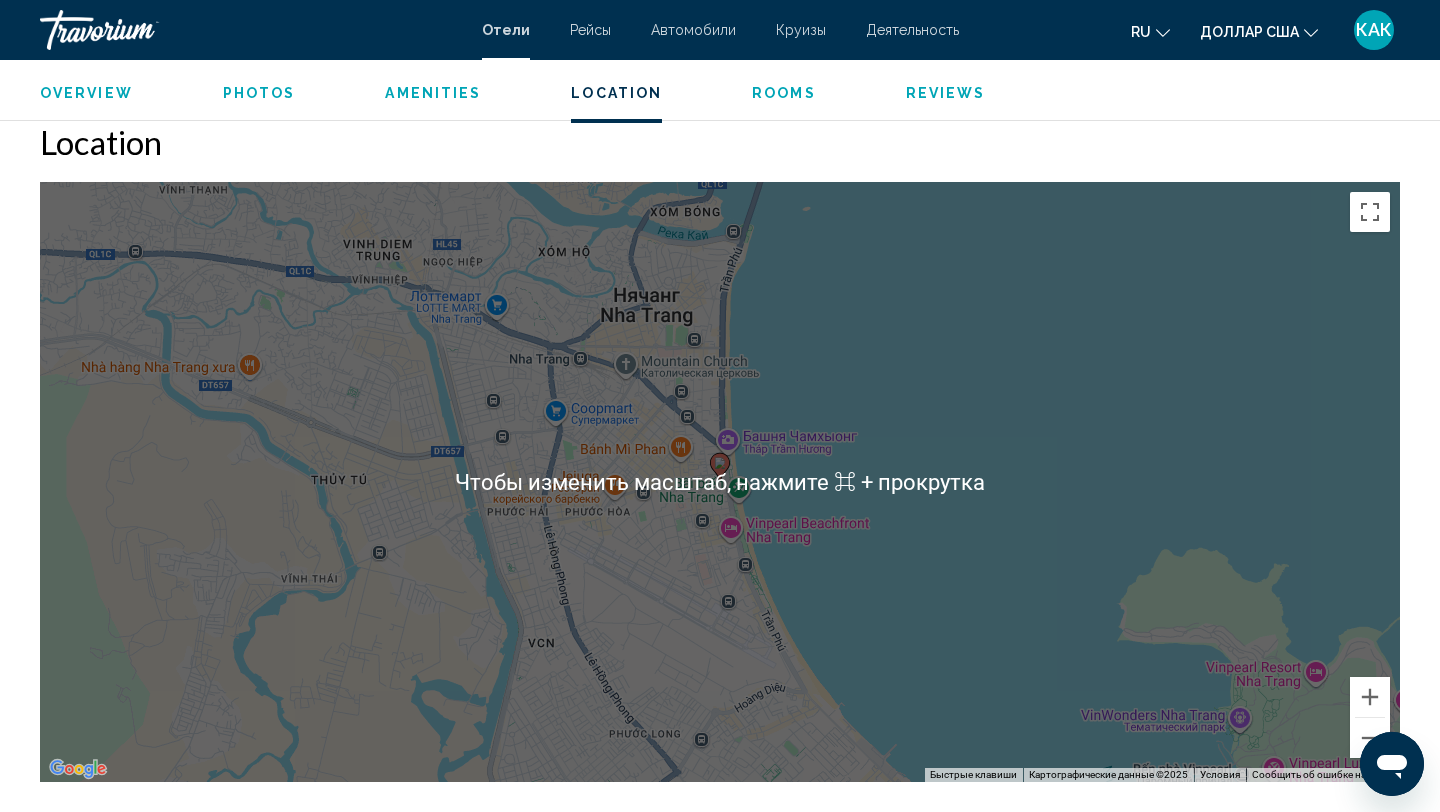 scroll, scrollTop: 1835, scrollLeft: 0, axis: vertical 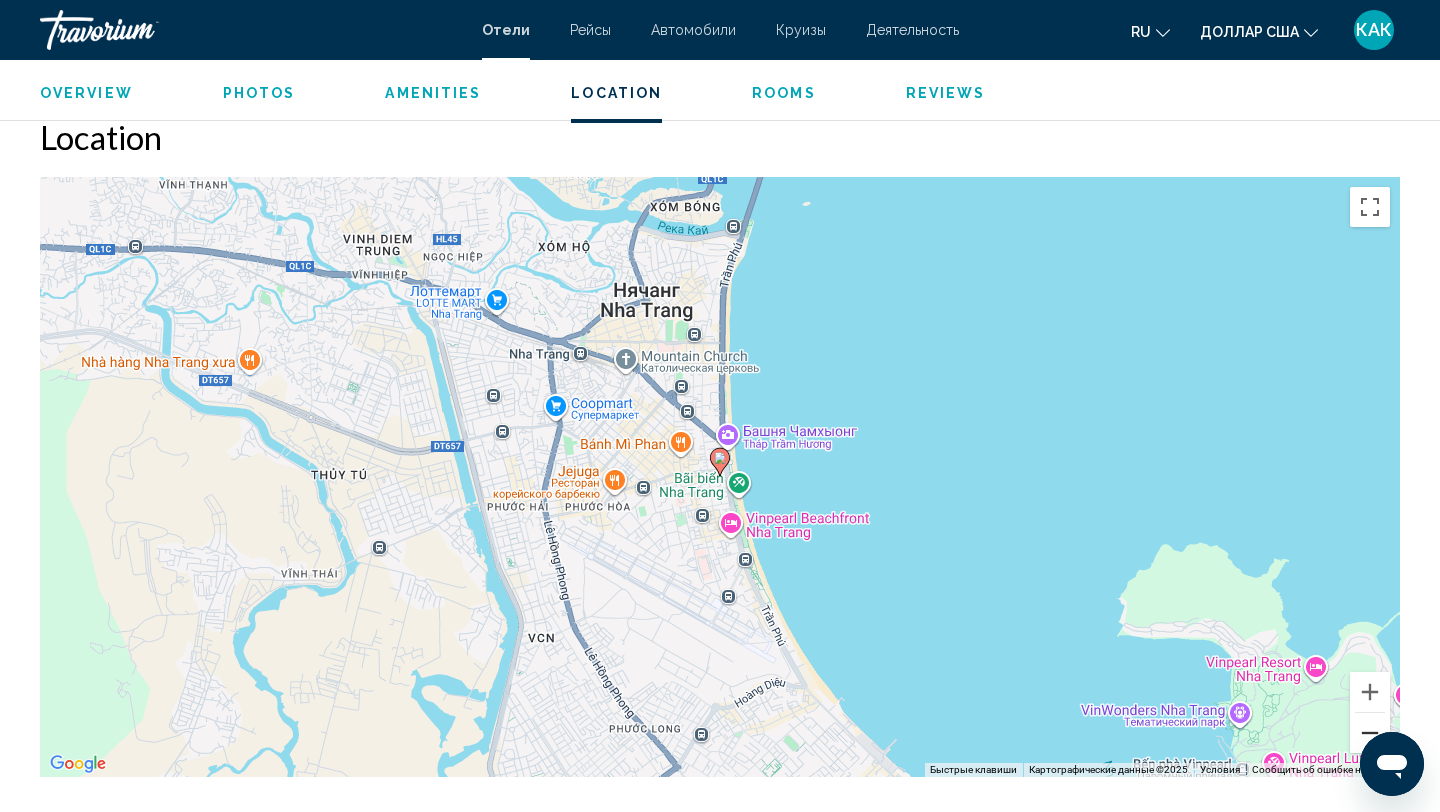 click at bounding box center [1370, 733] 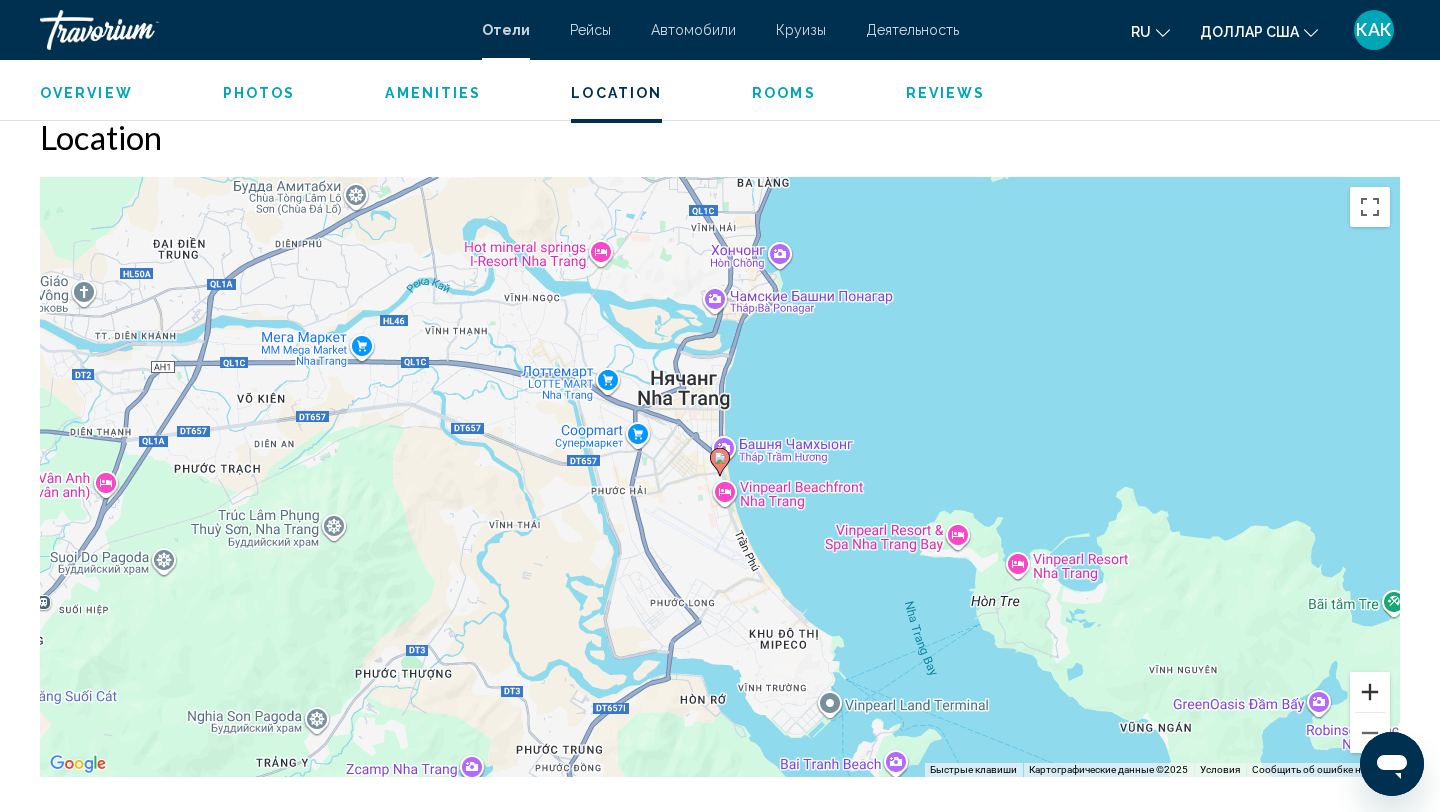 click at bounding box center [1370, 692] 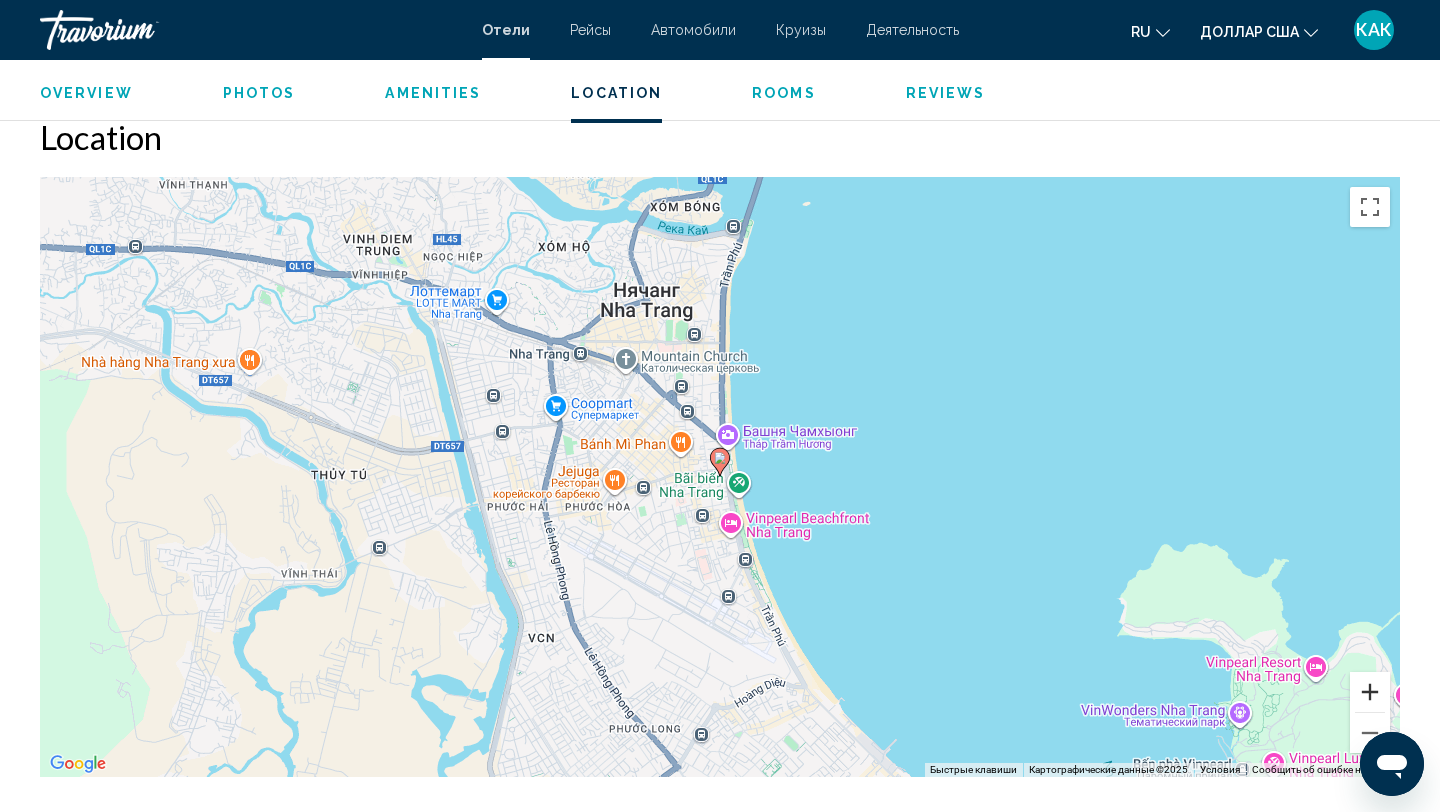 click at bounding box center (1370, 692) 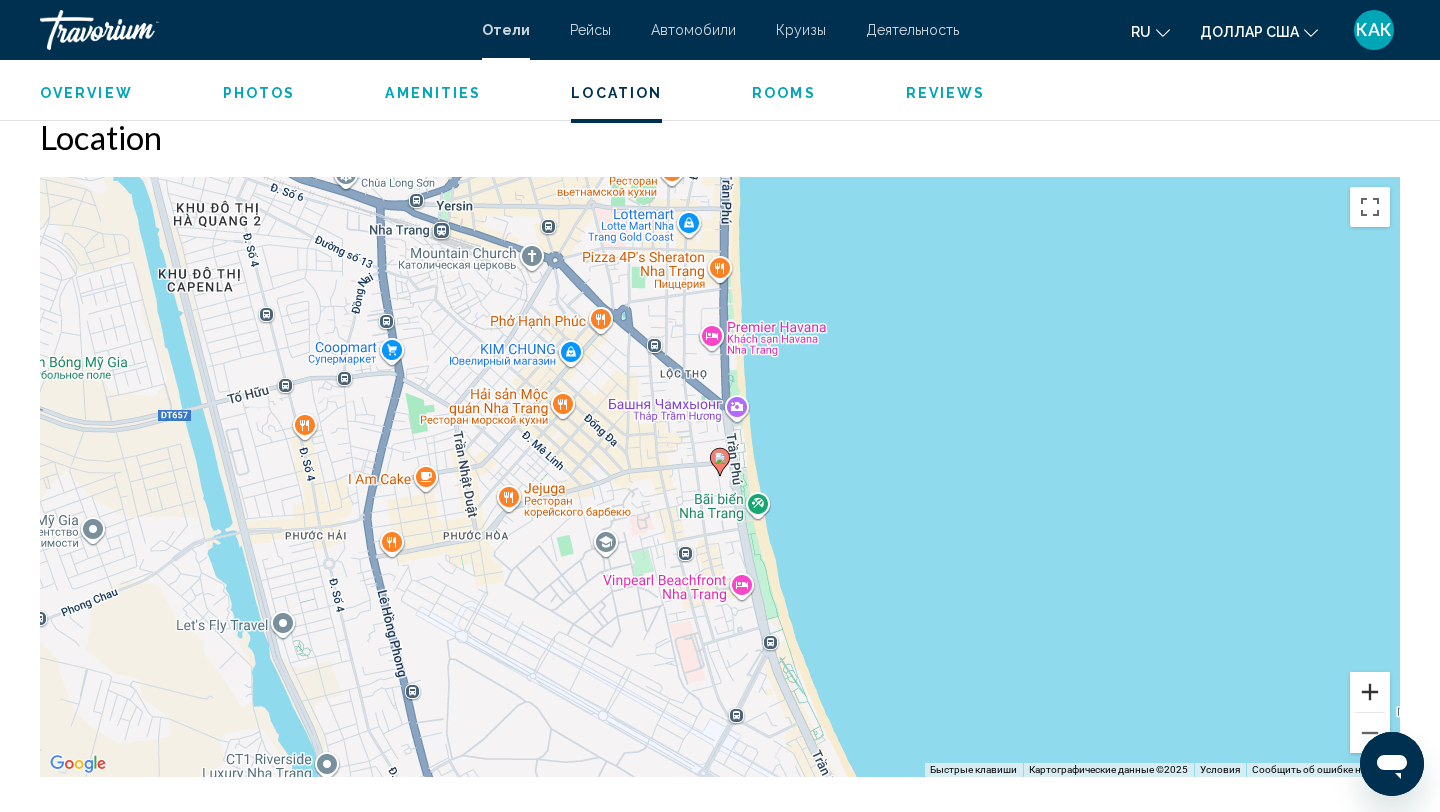 click at bounding box center (1370, 692) 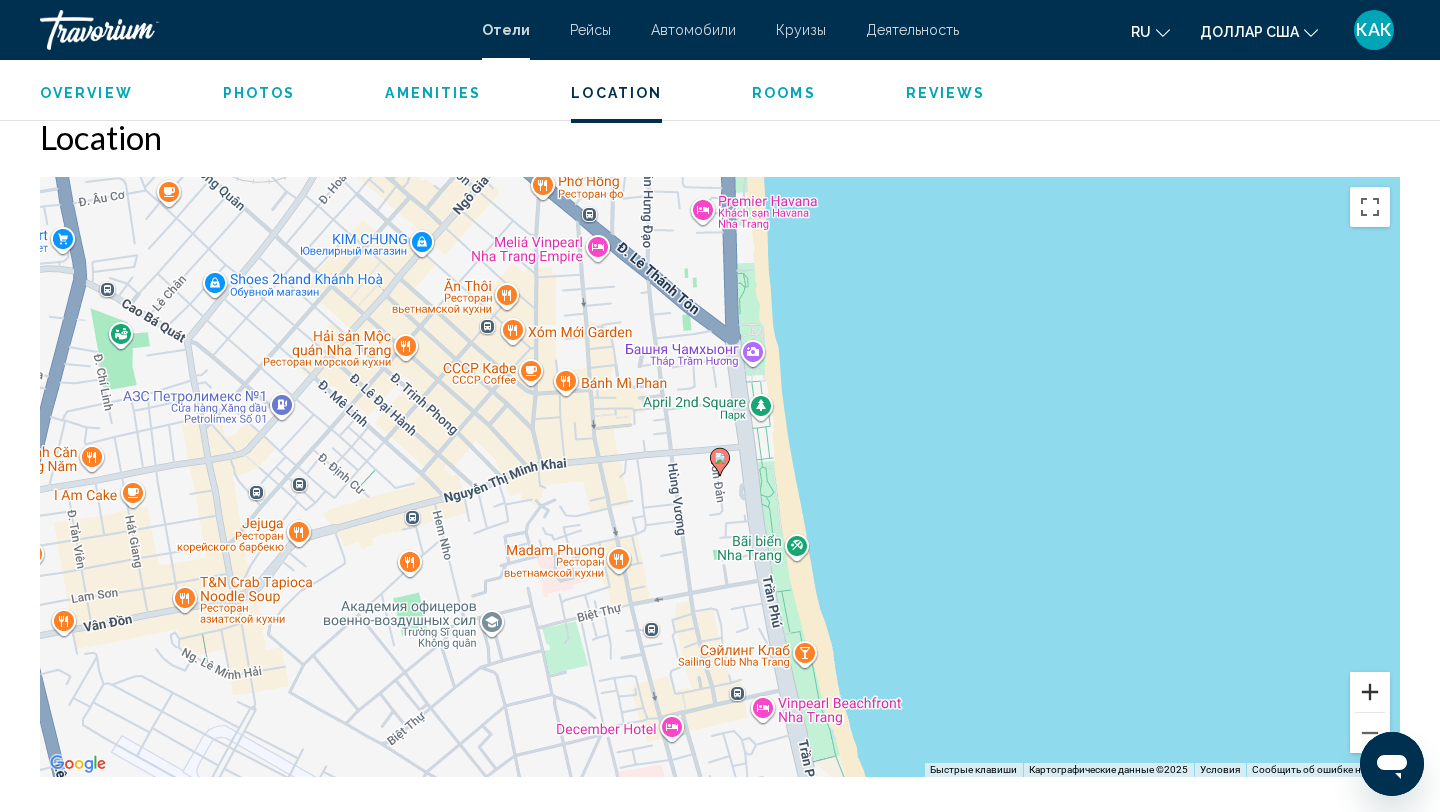 click at bounding box center (1370, 692) 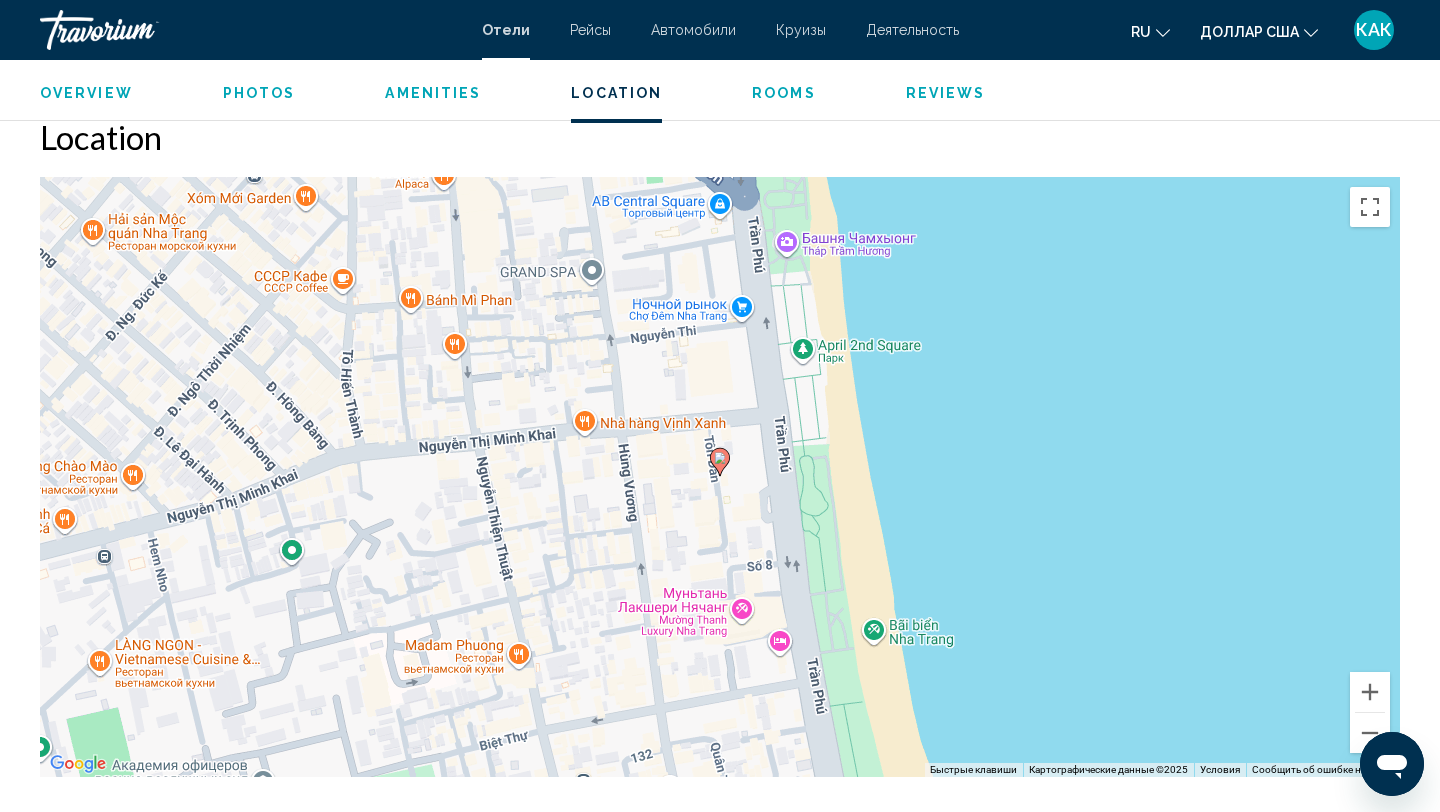 click on "Location ← Переместить влево → Переместить вправо ↑ Переместить вверх ↓ Переместить вниз + Приблизить - Уменьшить Home Переместить влево на [PERCENT]% End Переместить вправо на [PERCENT]% Предыдущая страница Переместить вверх на [PERCENT]% Следующая страница Переместить вниз на [PERCENT]% Чтобы активировать перетаскивание с помощью клавиатуры, нажмите Alt + Ввод. После этого перемещайте маркер, используя клавиши со стрелками. Чтобы завершить перетаскивание, нажмите клавишу Ввод. Чтобы отменить действие, нажмите клавишу Esc. Чтобы изменить масштаб, нажмите ⌘ + прокрутка Быстрые клавиши [NUMBER] м" at bounding box center [720, 447] 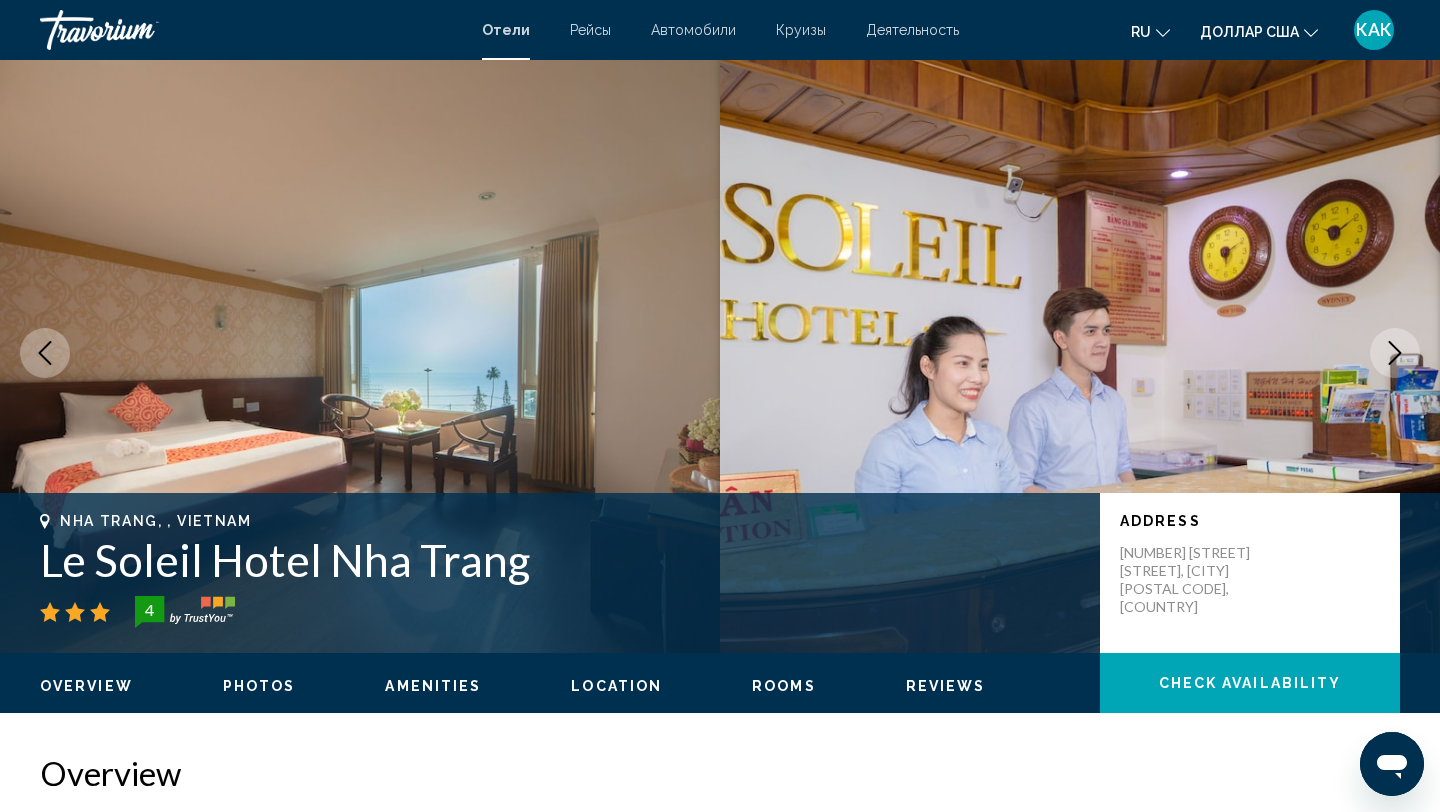 scroll, scrollTop: 0, scrollLeft: 0, axis: both 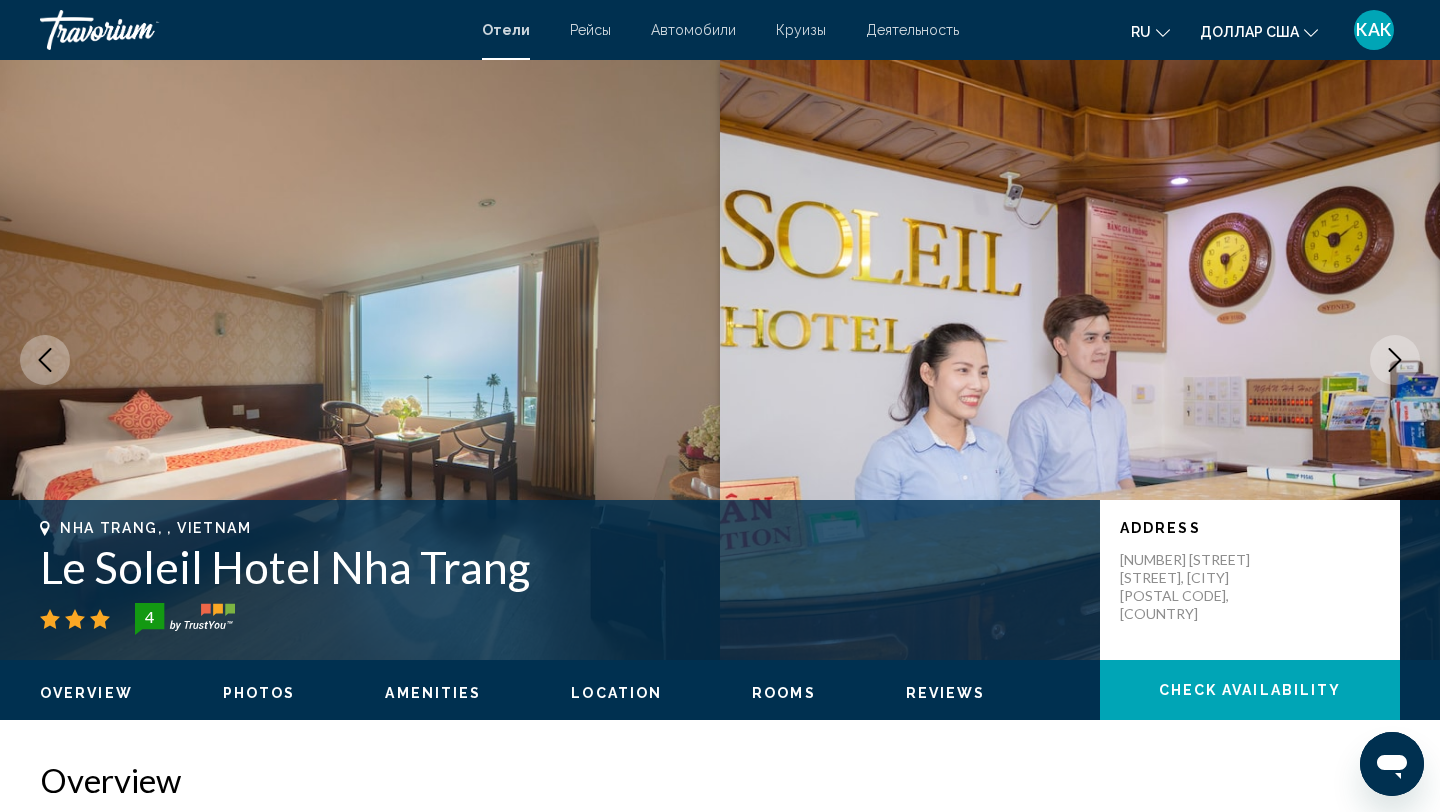 click 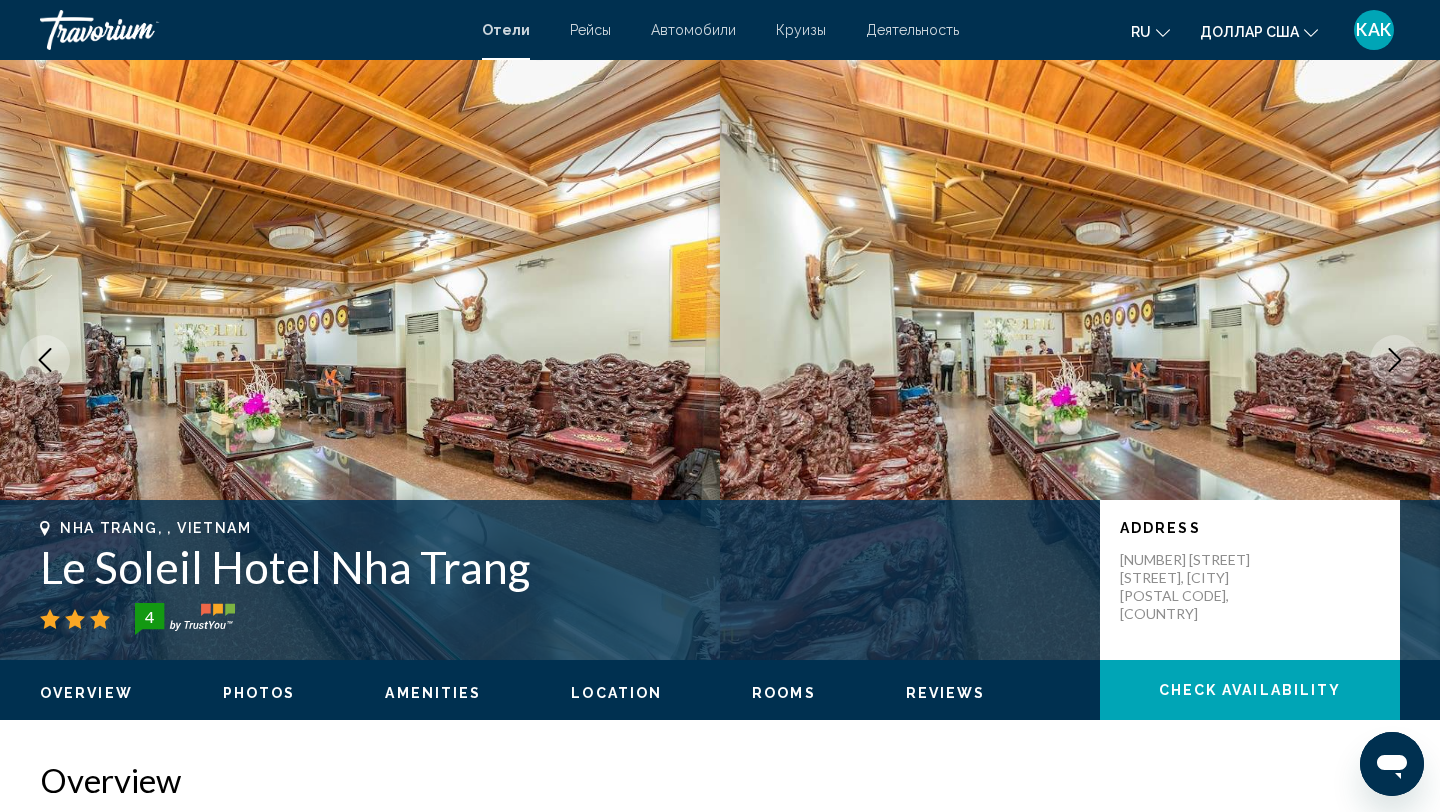 click 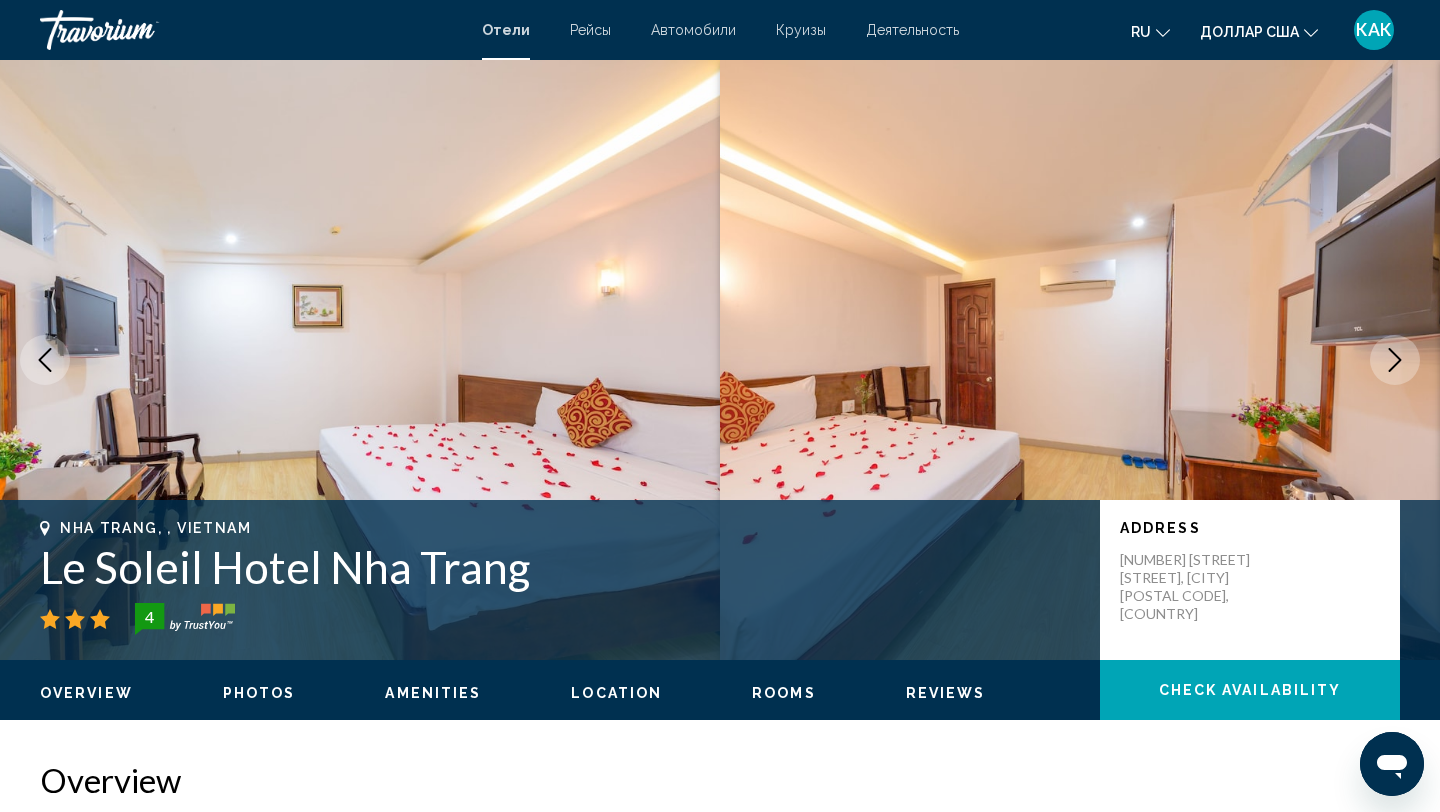 click 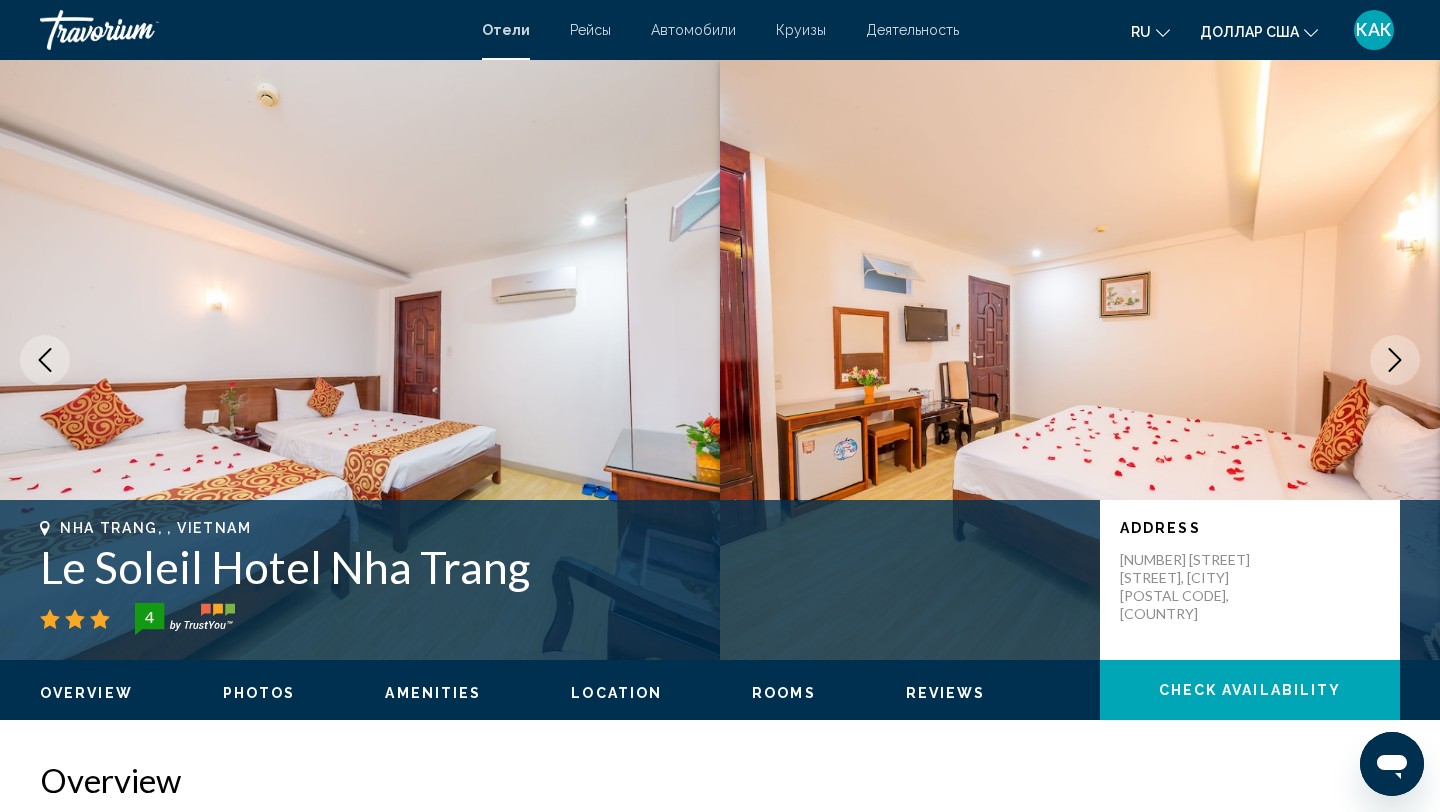 click 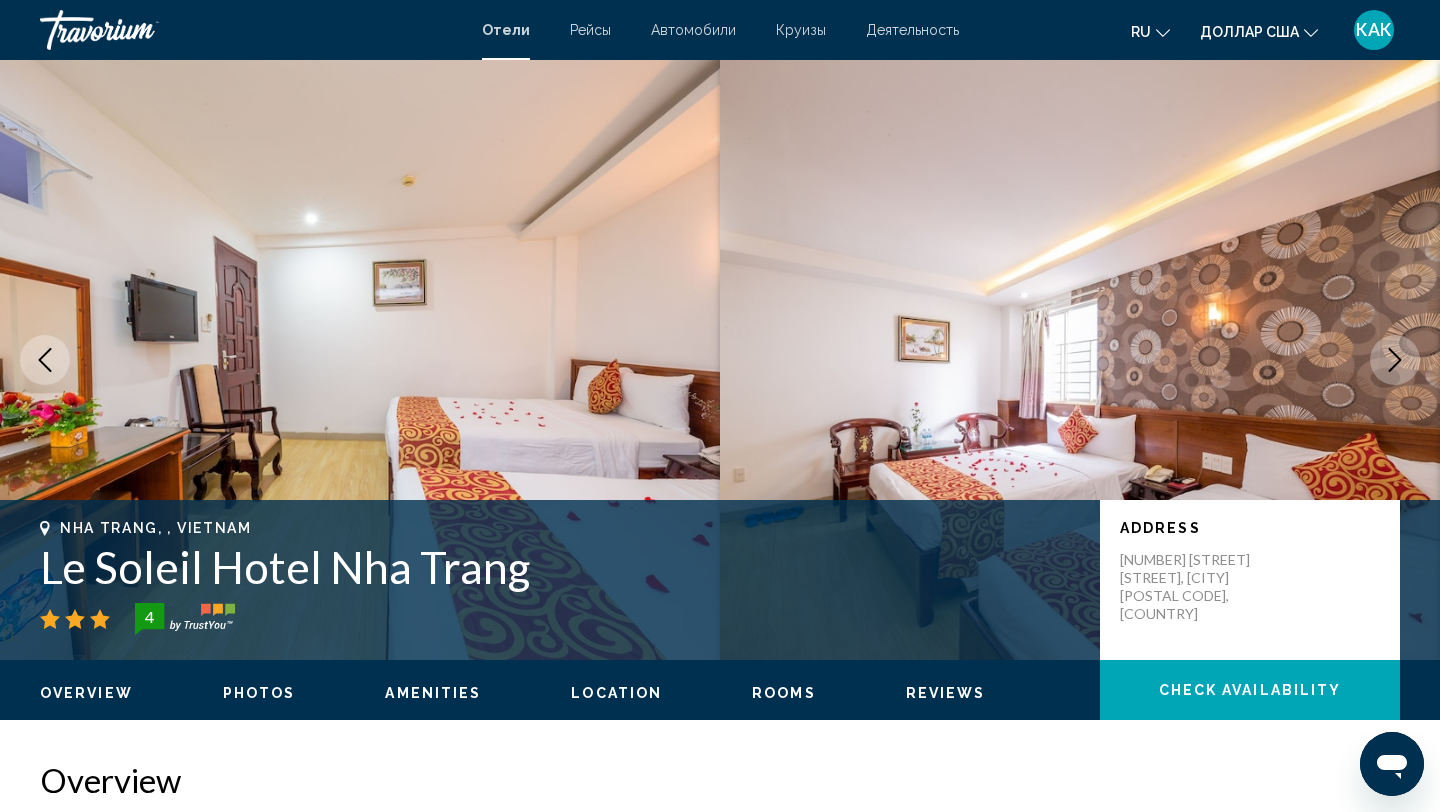 click 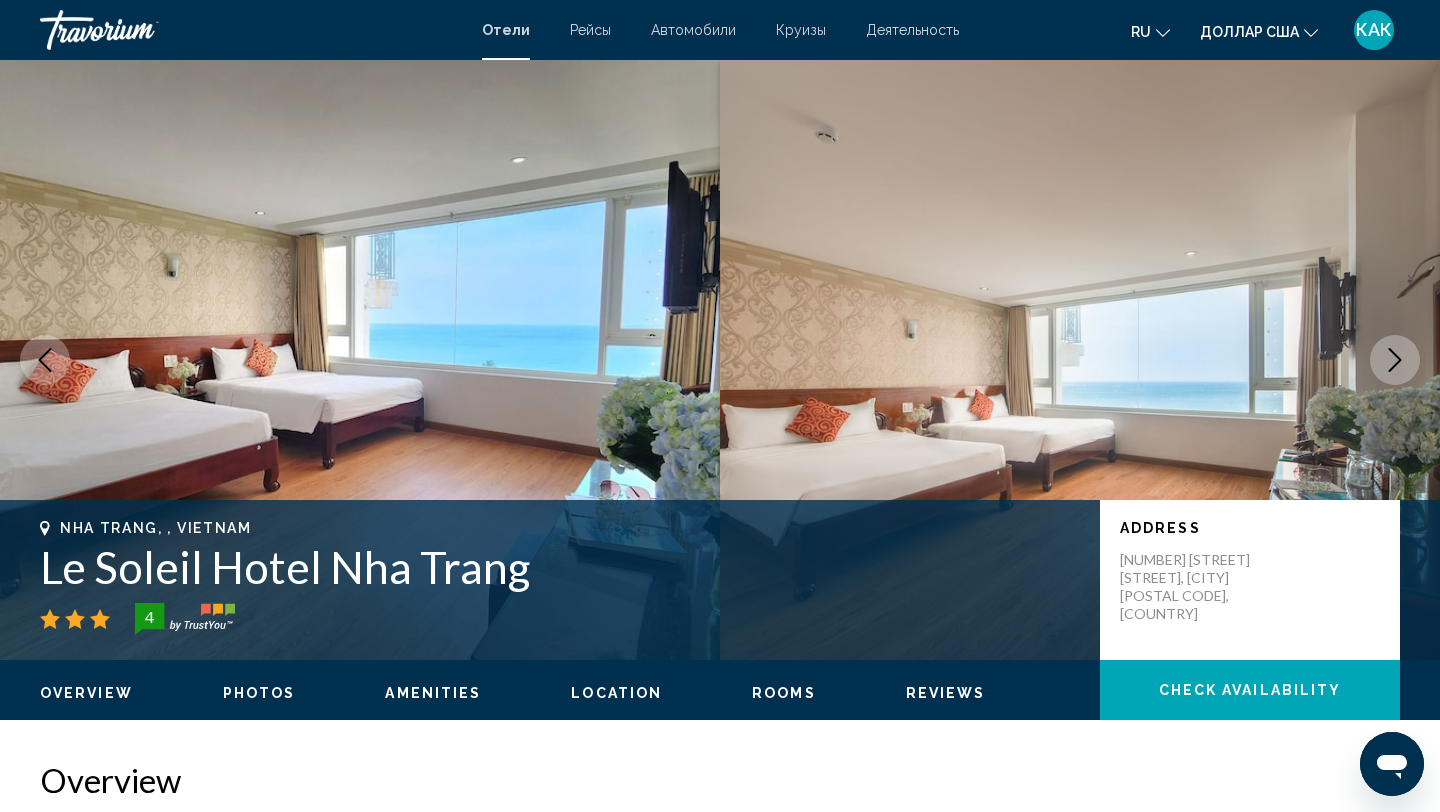 click 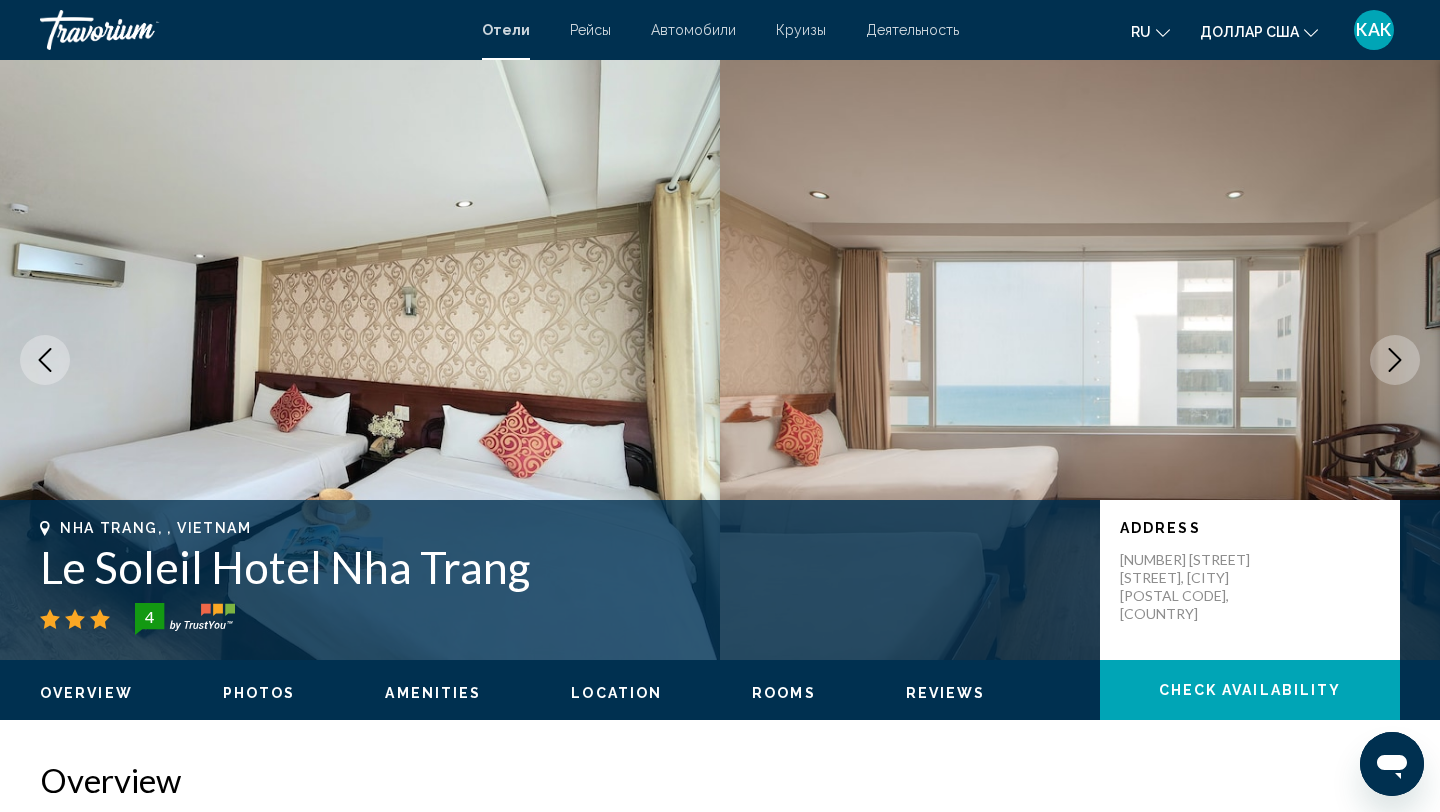 click 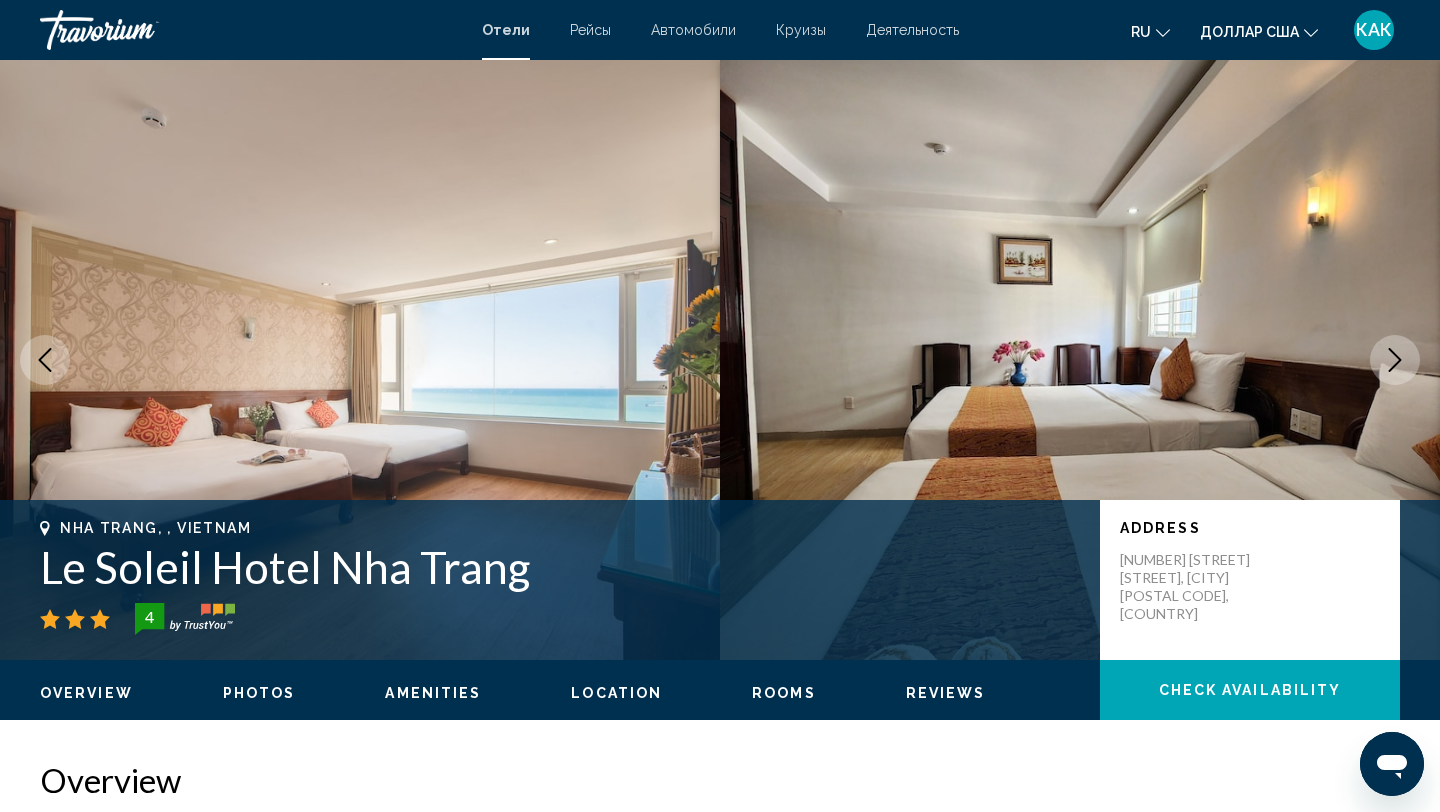 click 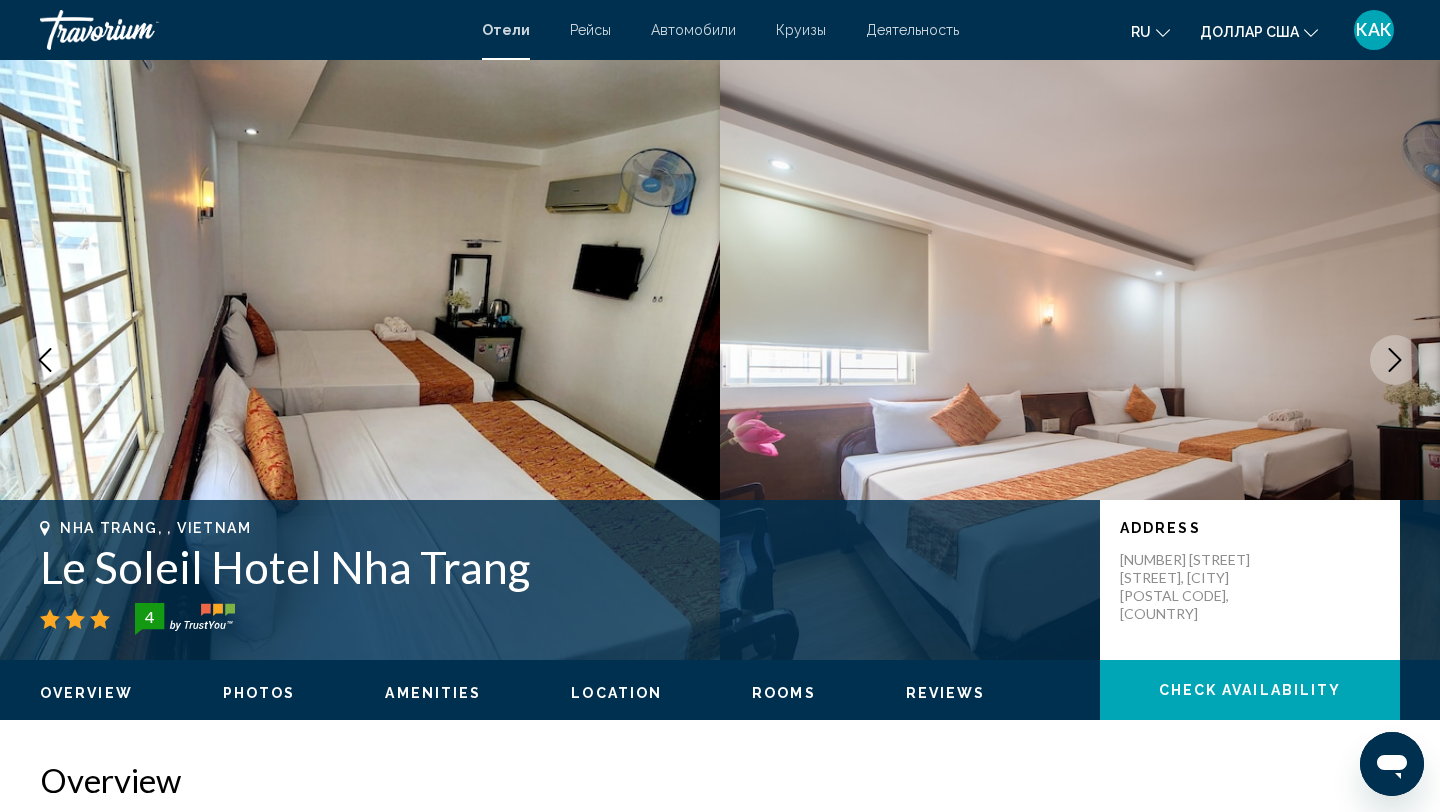 click 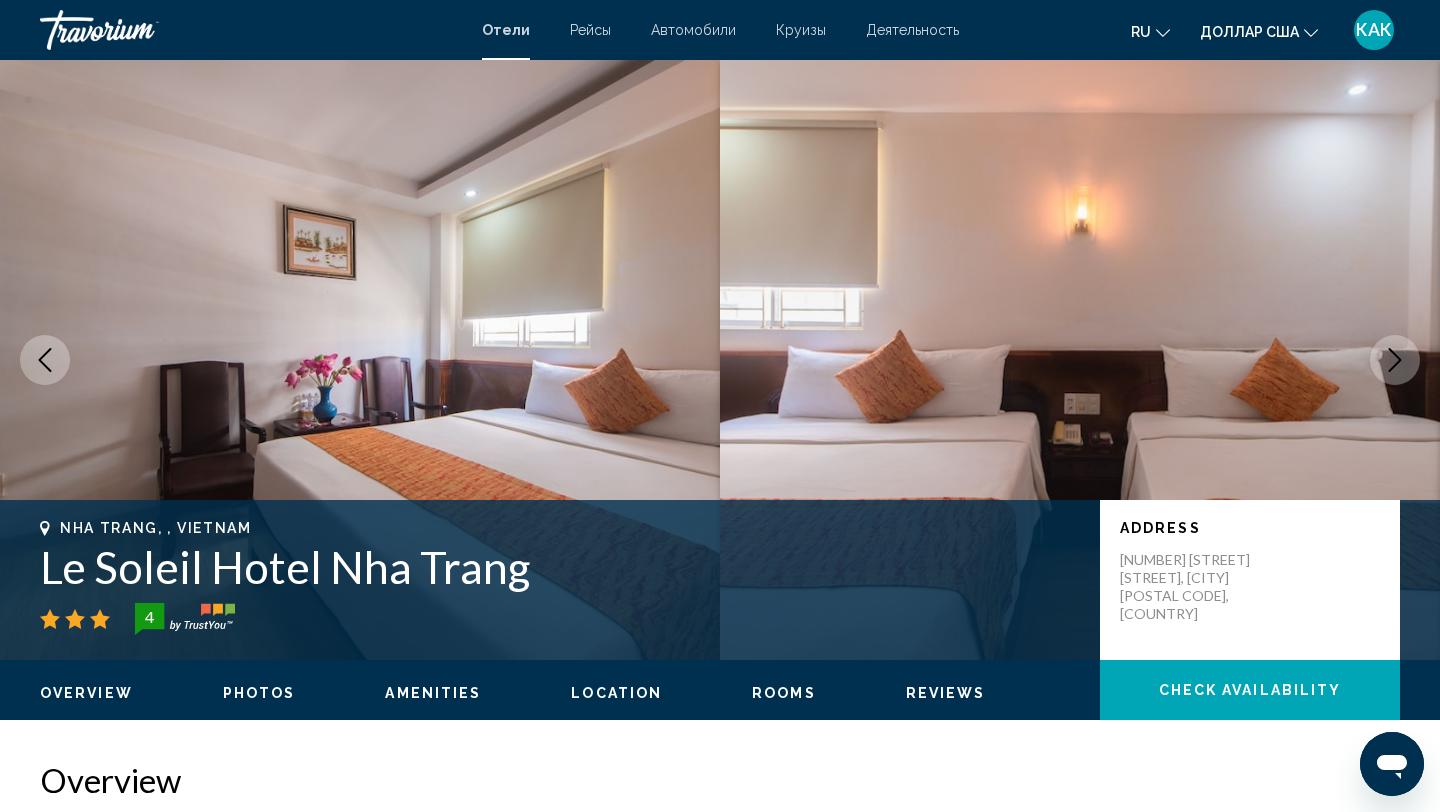 click 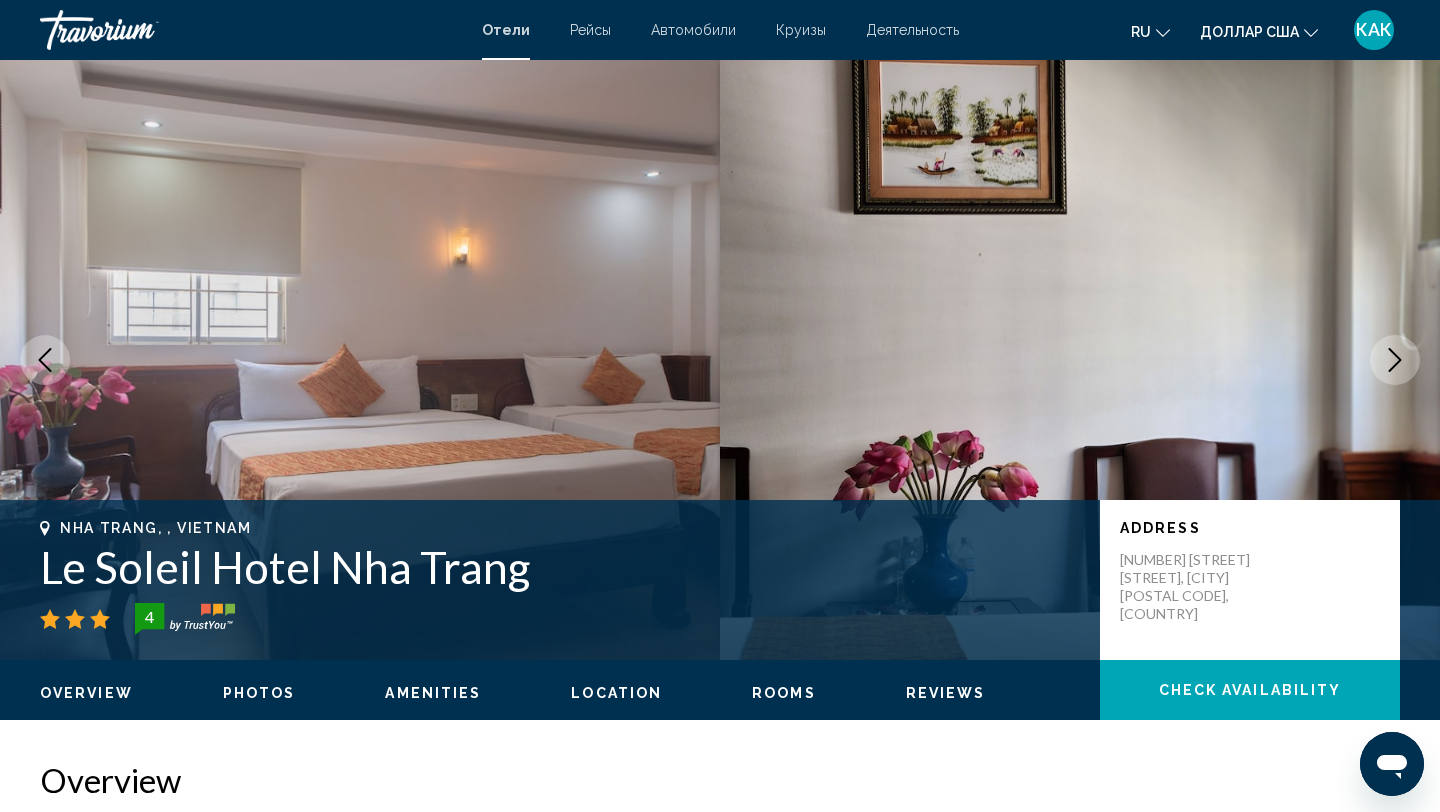 click 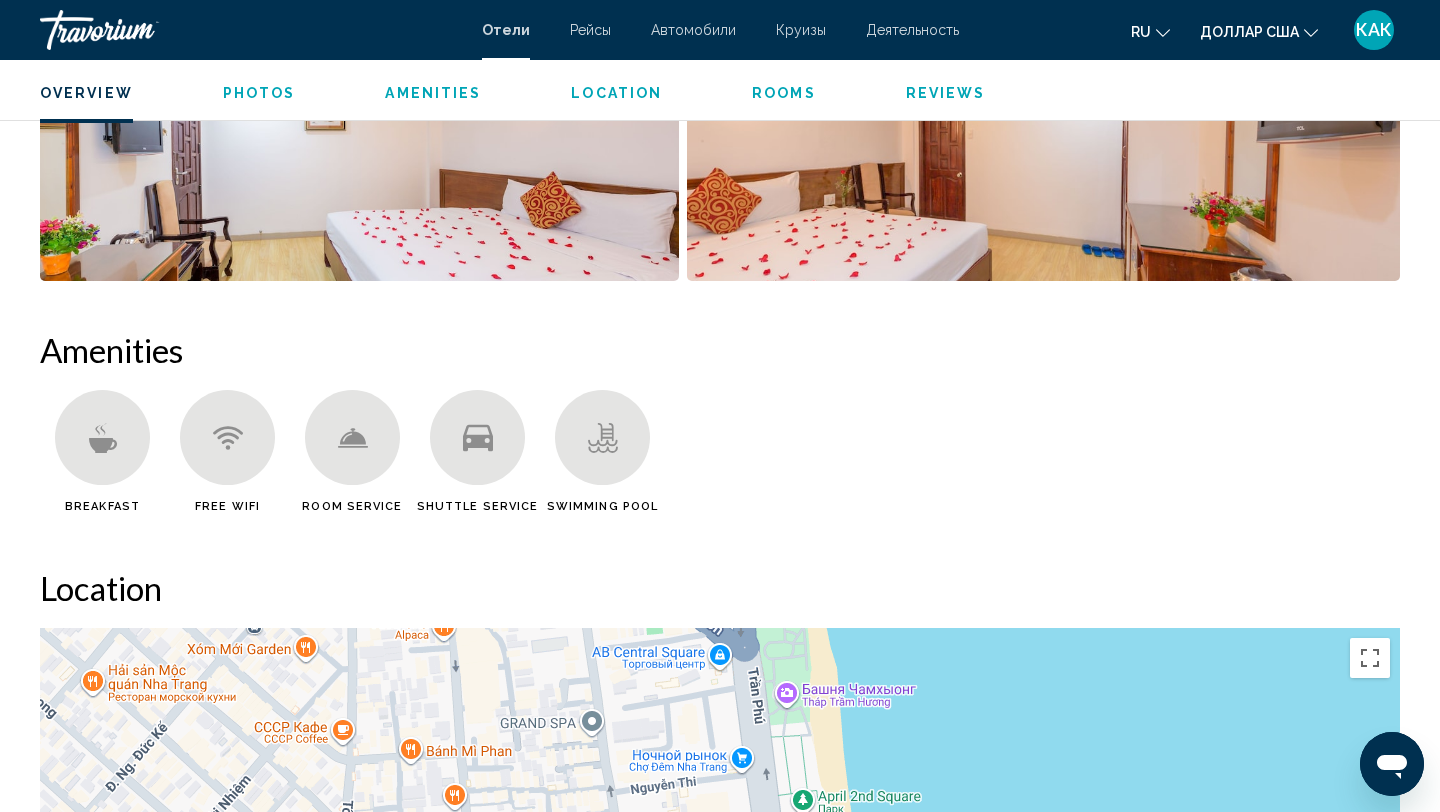 scroll, scrollTop: 807, scrollLeft: 0, axis: vertical 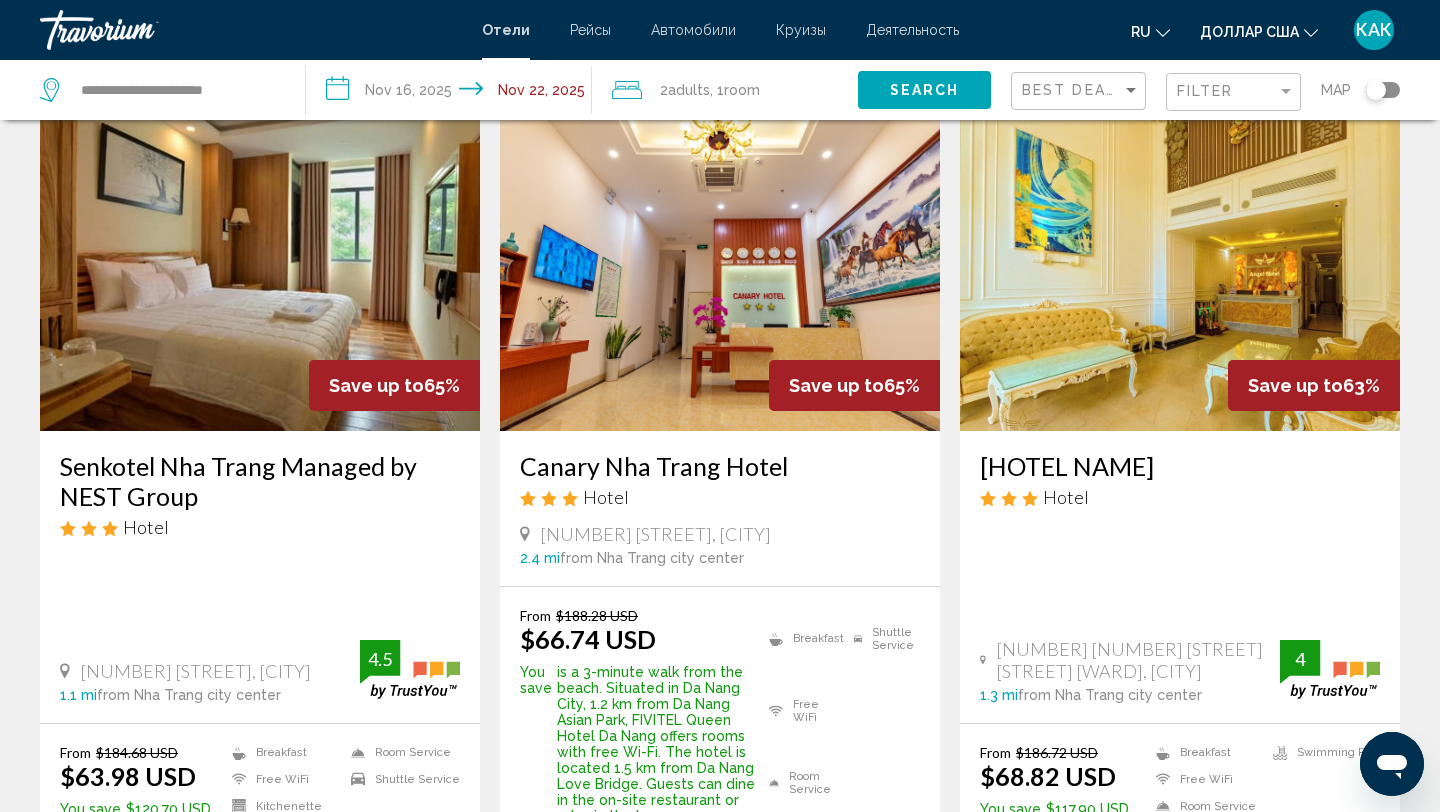 click at bounding box center (260, 271) 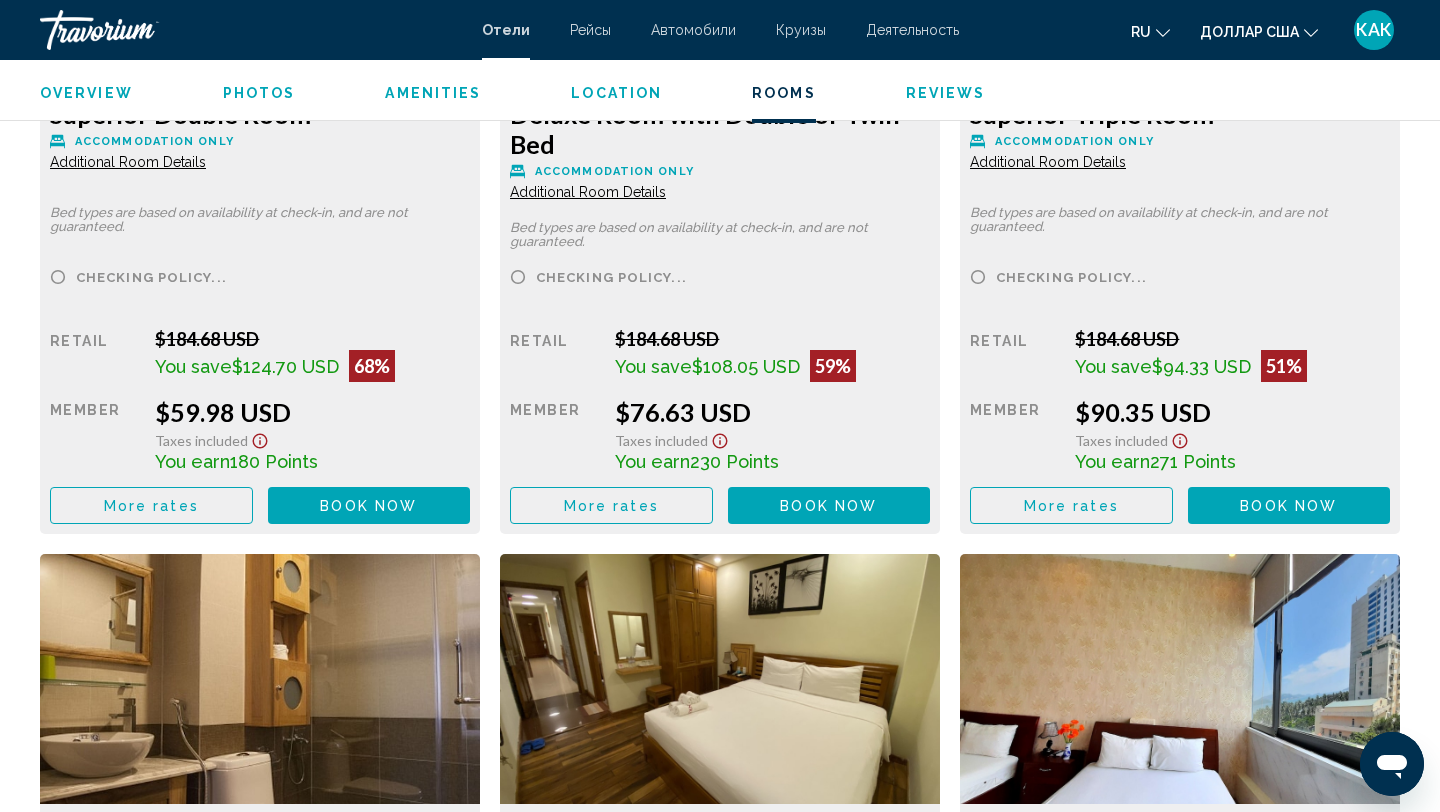 scroll, scrollTop: 2939, scrollLeft: 0, axis: vertical 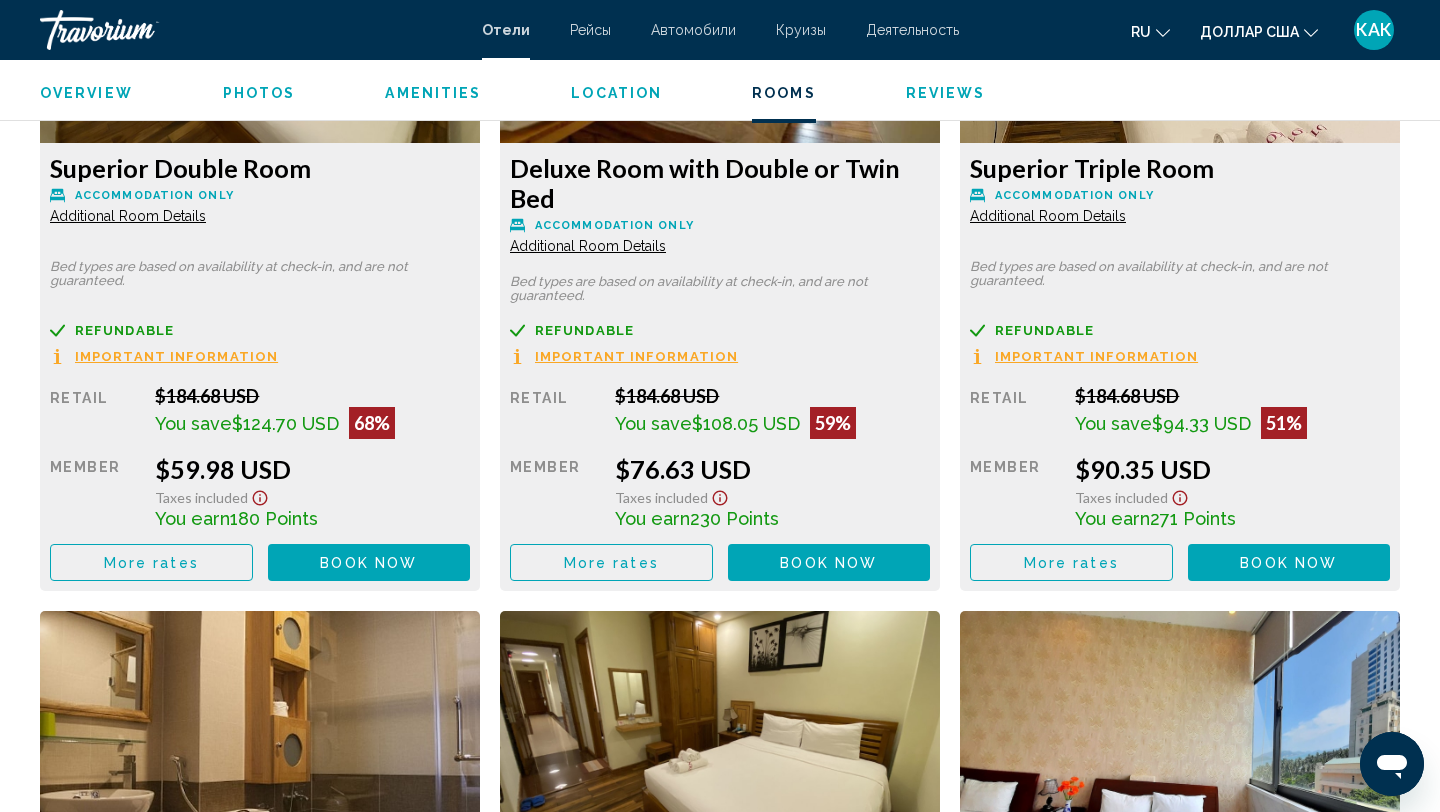 click on "Bed types are based on availability at check-in, and are not guaranteed." at bounding box center (260, 274) 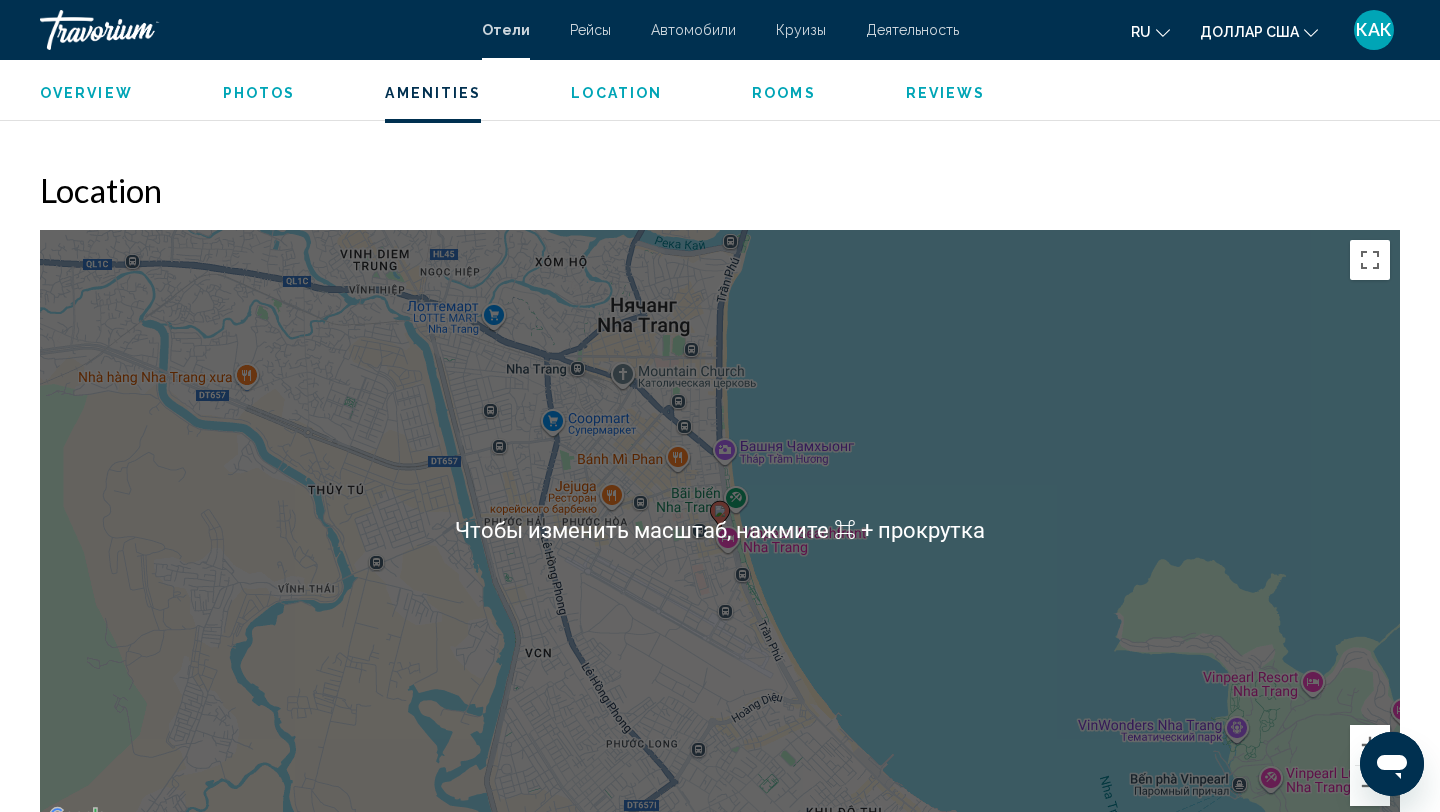 scroll, scrollTop: 1777, scrollLeft: 0, axis: vertical 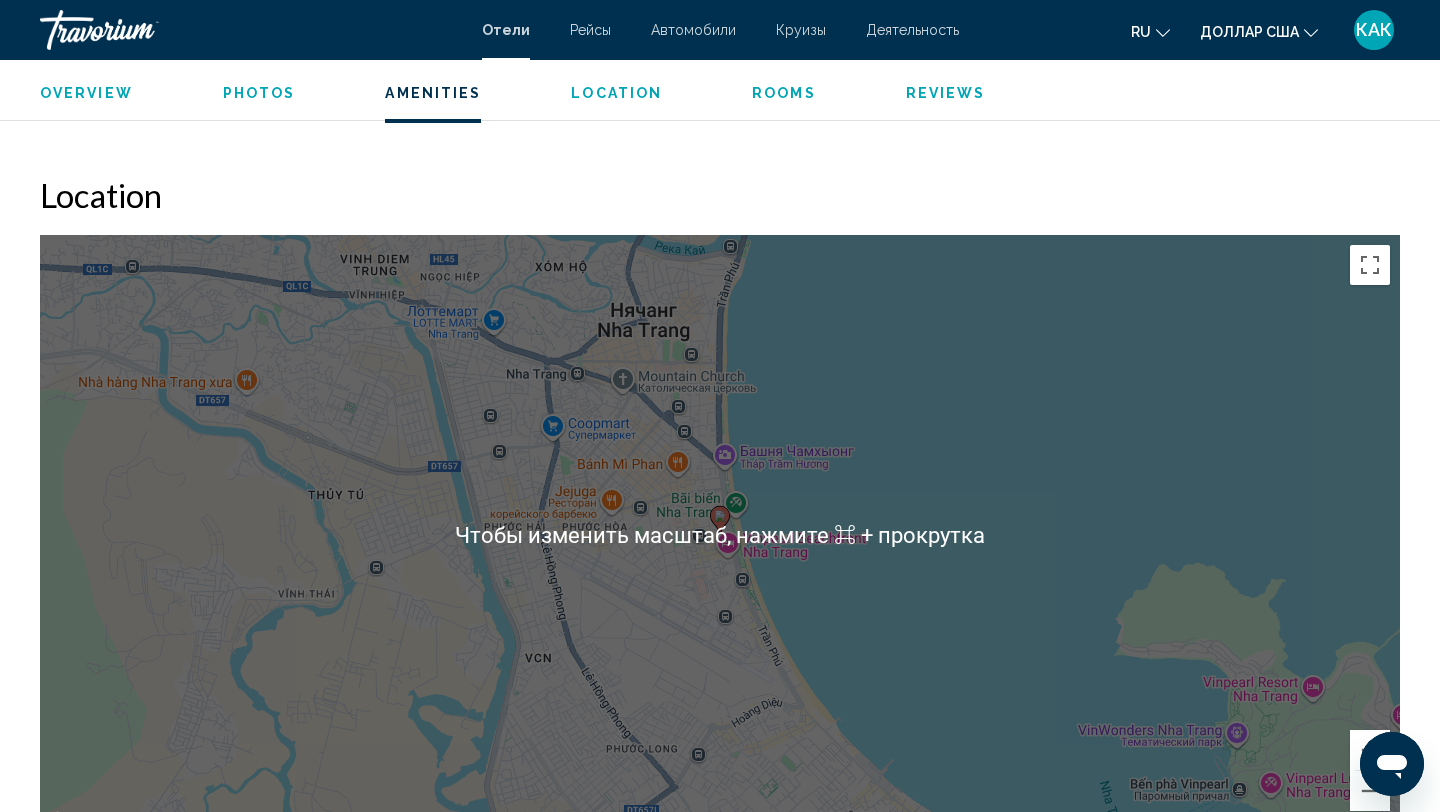 click on "Чтобы активировать перетаскивание с помощью клавиатуры, нажмите Alt + Ввод. После этого перемещайте маркер, используя клавиши со стрелками. Чтобы завершить перетаскивание, нажмите клавишу Ввод. Чтобы отменить действие, нажмите клавишу Esc." at bounding box center [720, 535] 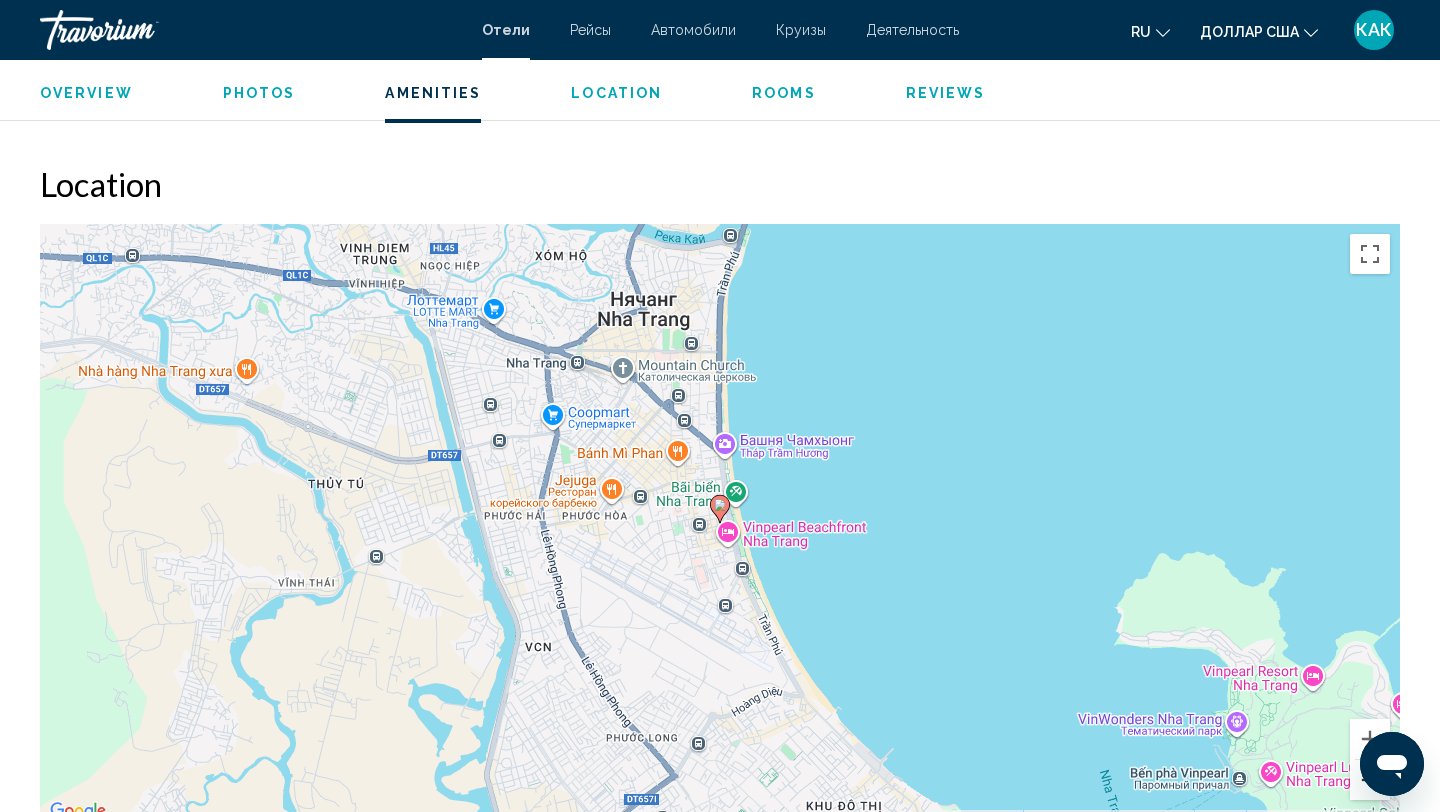 click at bounding box center [1370, 780] 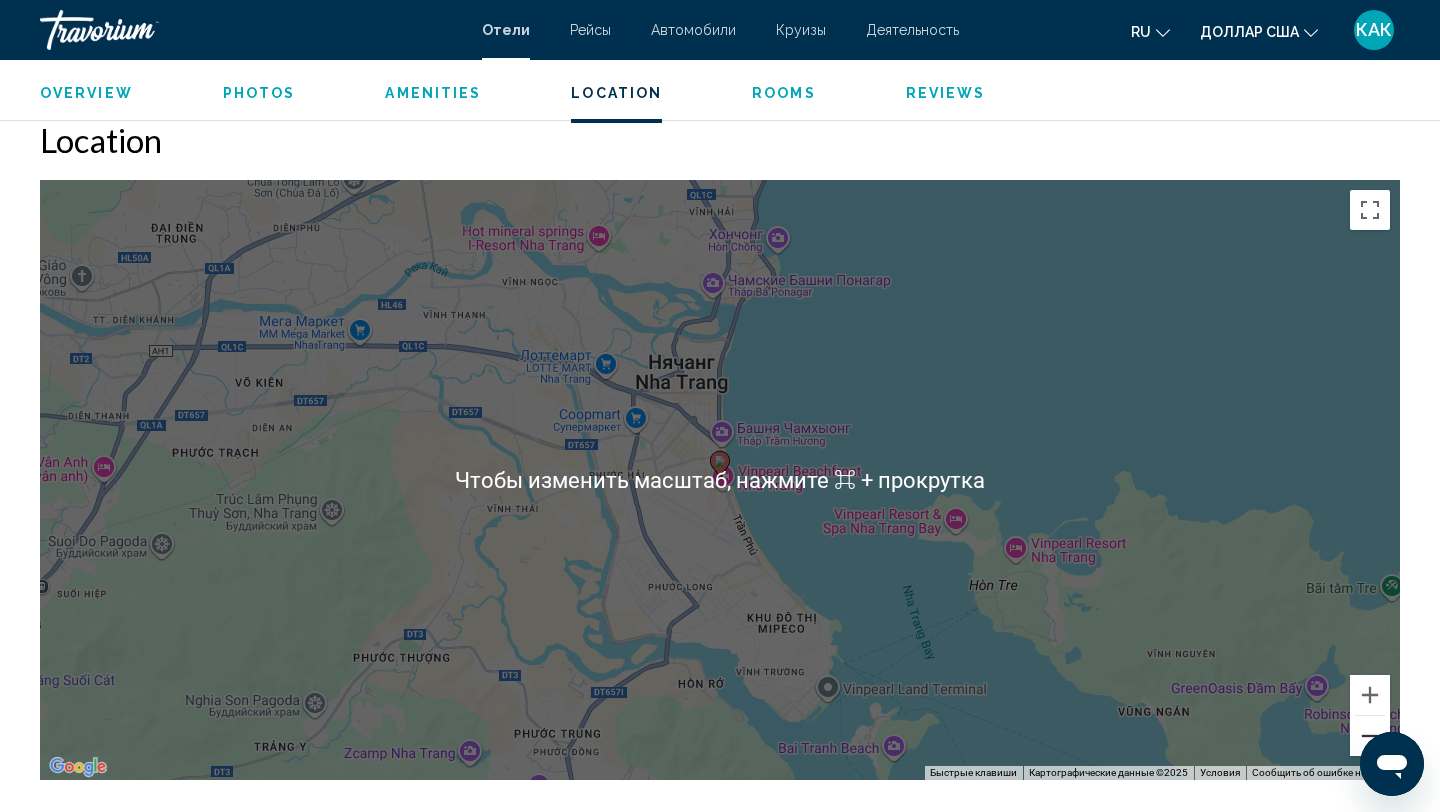 scroll, scrollTop: 1720, scrollLeft: 0, axis: vertical 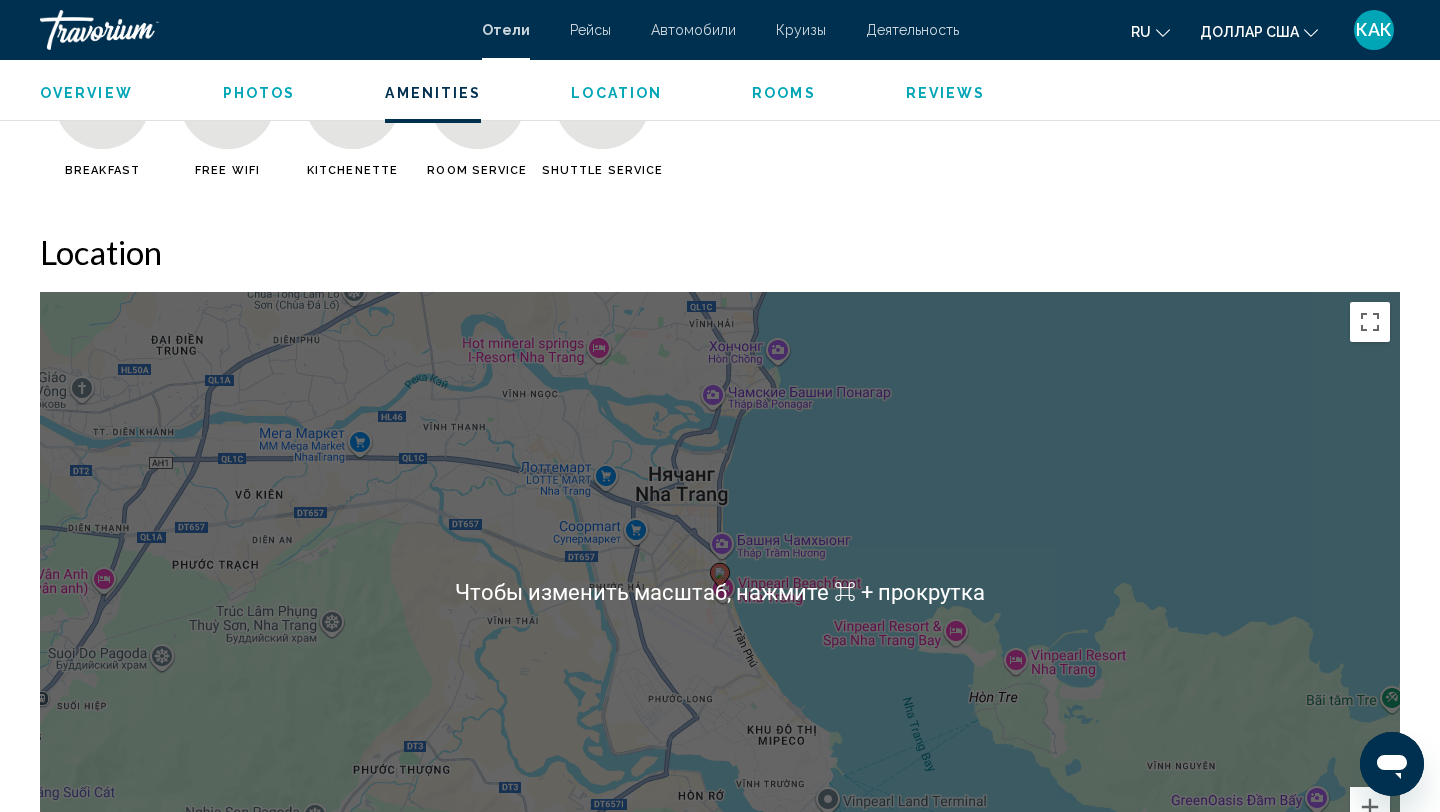 click on "Чтобы активировать перетаскивание с помощью клавиатуры, нажмите Alt + Ввод. После этого перемещайте маркер, используя клавиши со стрелками. Чтобы завершить перетаскивание, нажмите клавишу Ввод. Чтобы отменить действие, нажмите клавишу Esc." at bounding box center (720, 592) 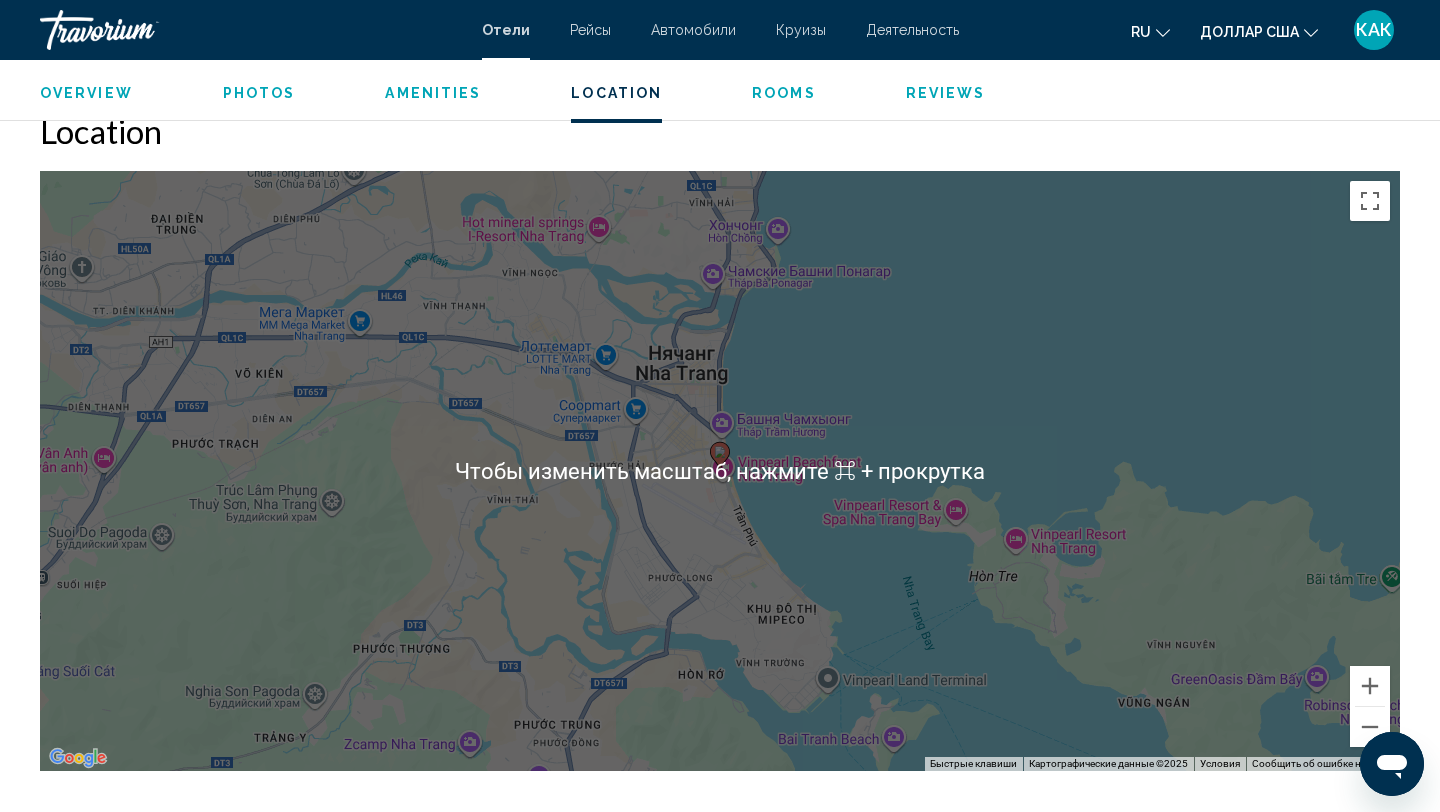 scroll, scrollTop: 1867, scrollLeft: 0, axis: vertical 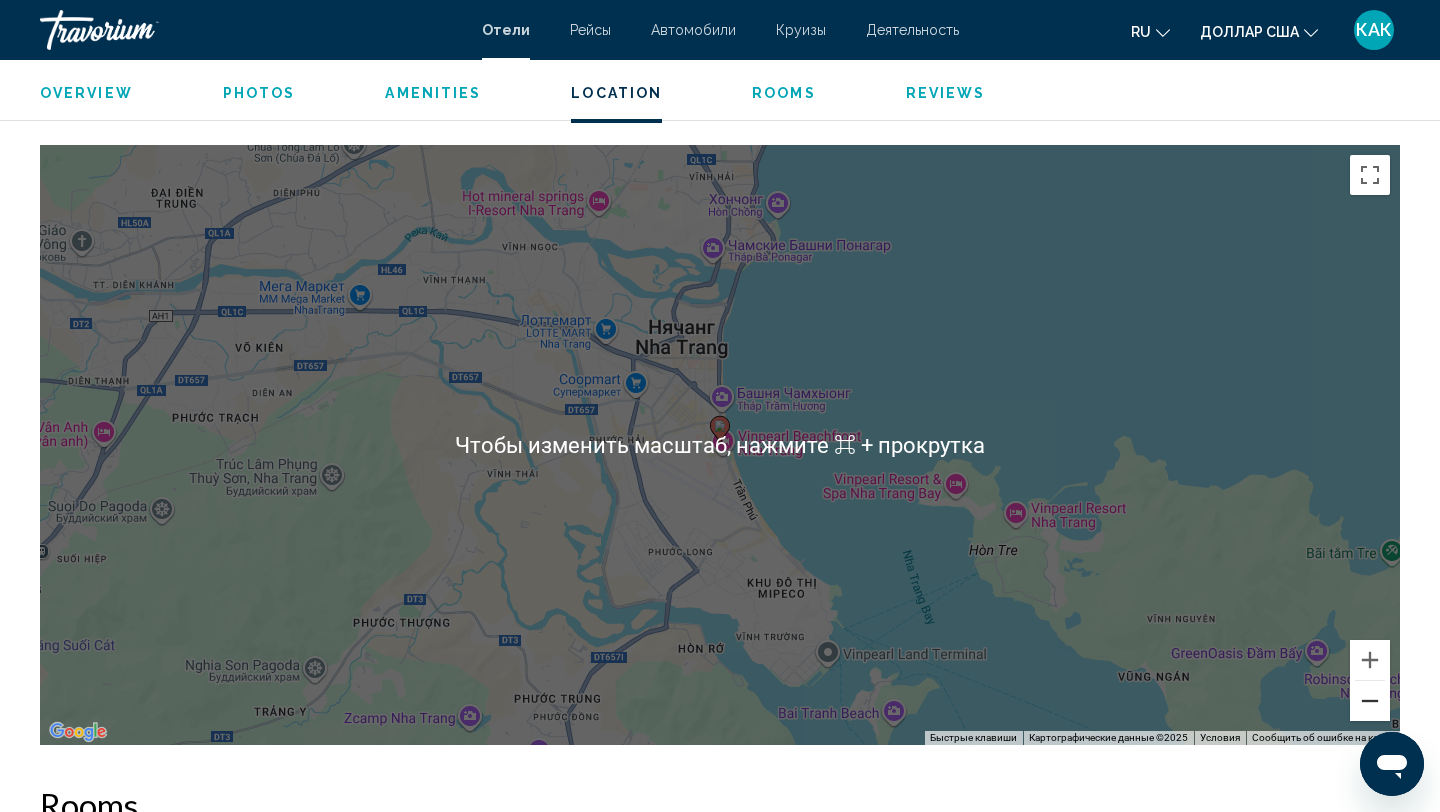 click at bounding box center (1370, 701) 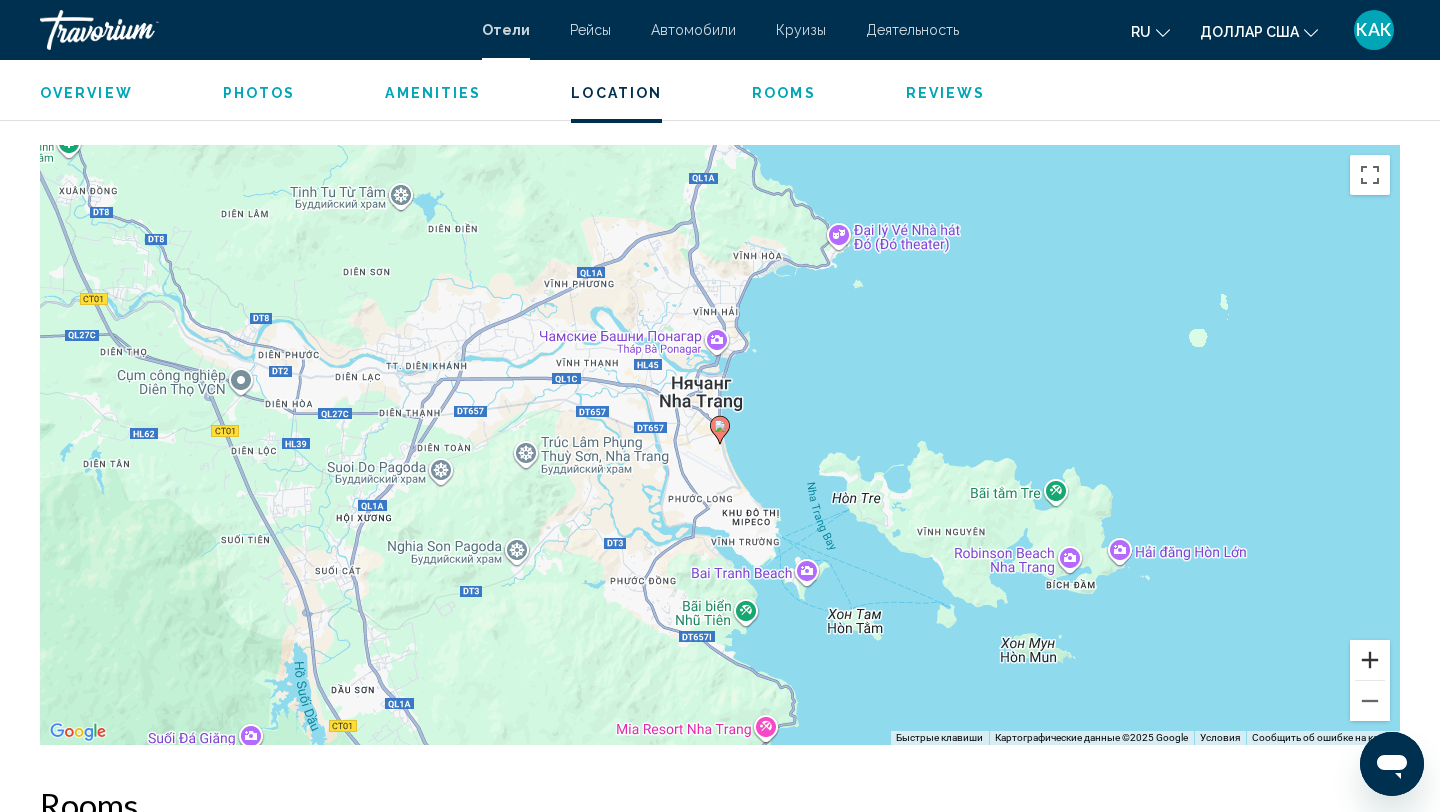 click at bounding box center (1370, 660) 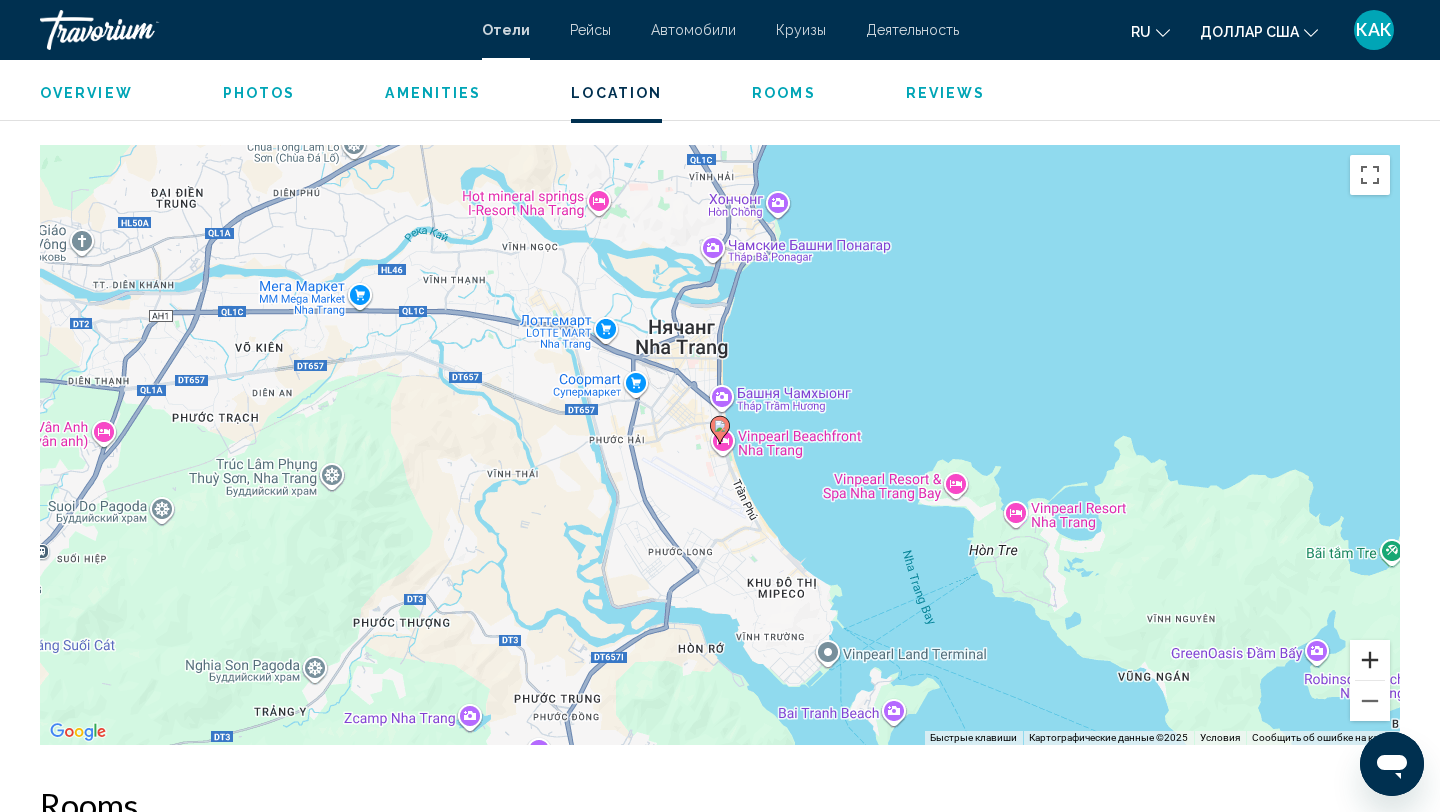 click at bounding box center [1370, 660] 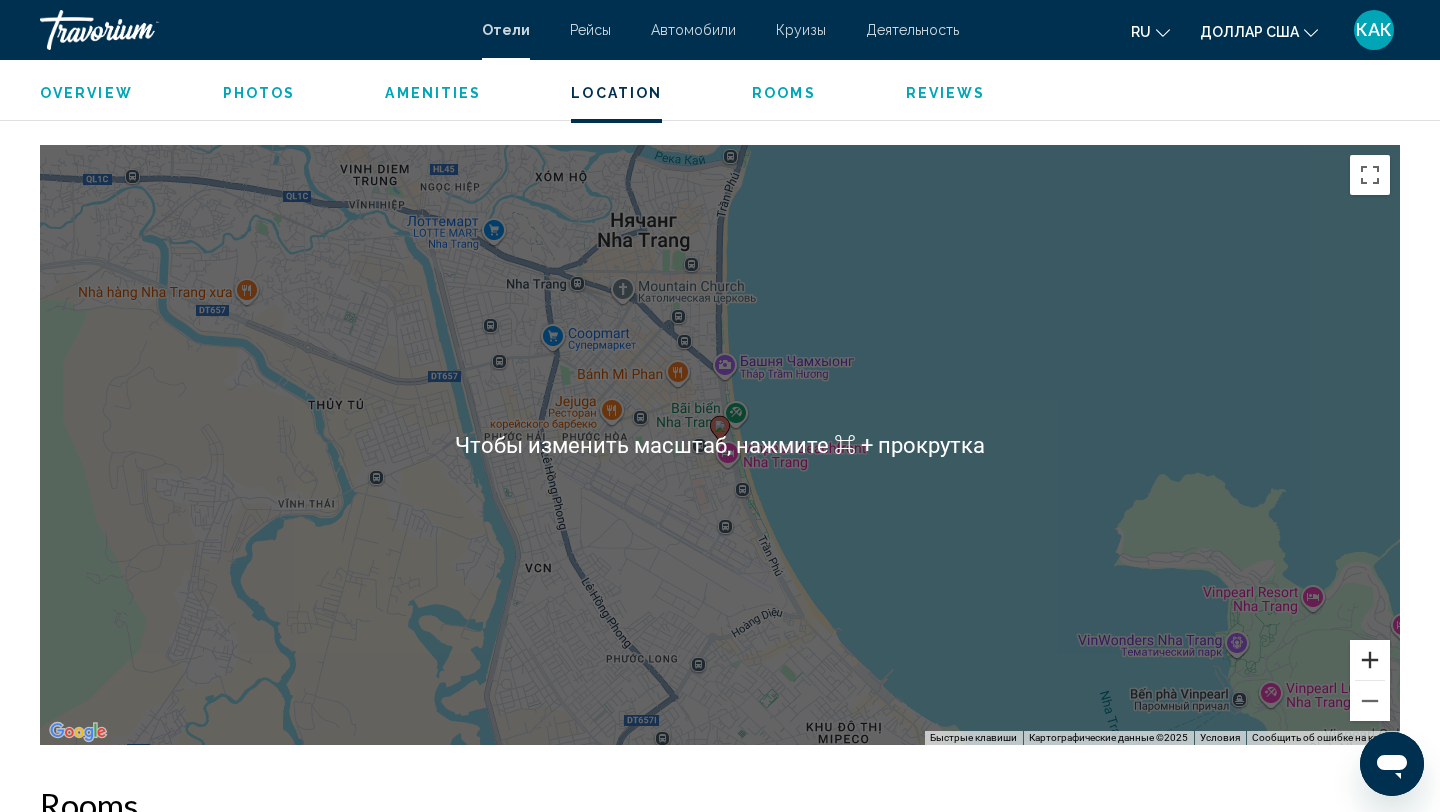 scroll, scrollTop: 1869, scrollLeft: 0, axis: vertical 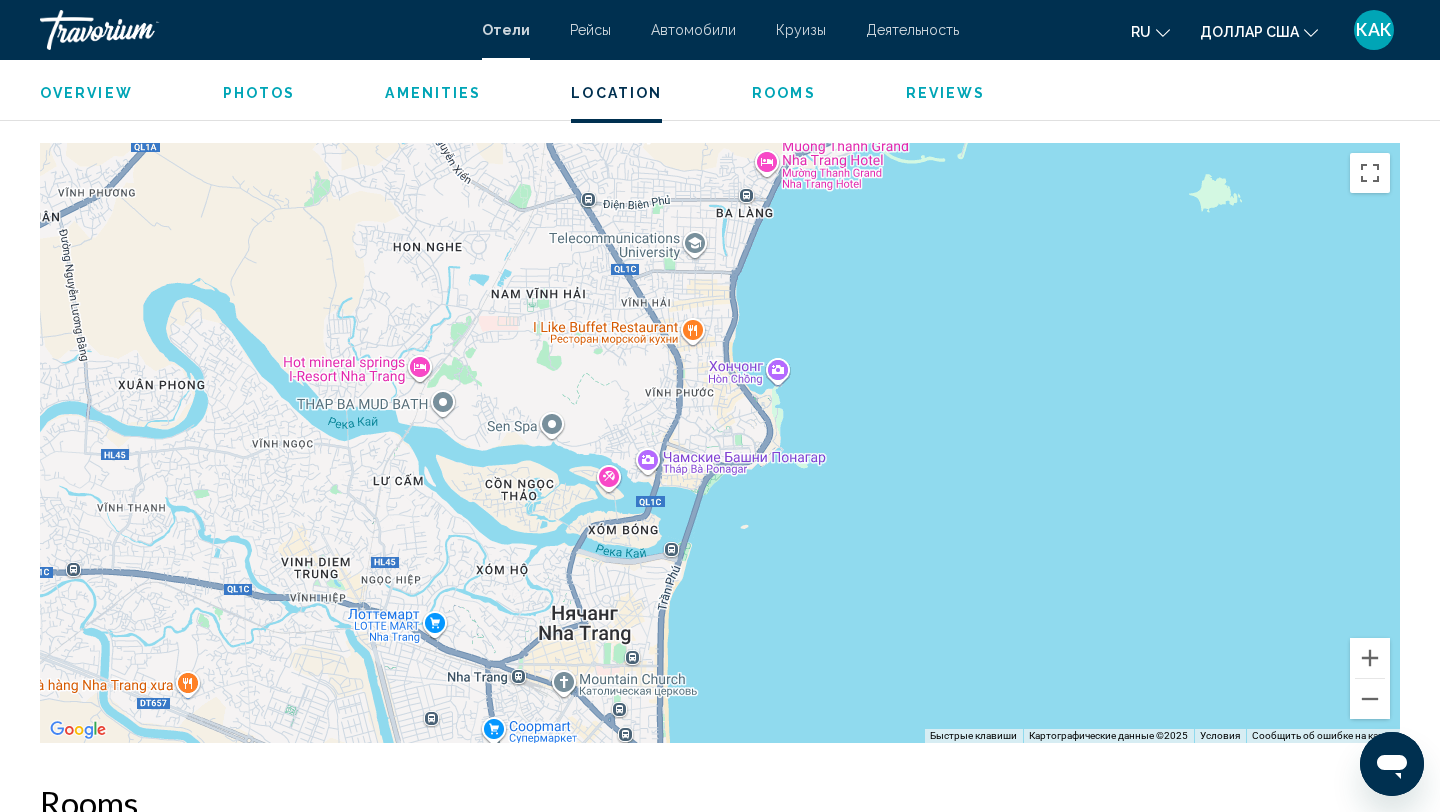 drag, startPoint x: 1084, startPoint y: 416, endPoint x: 1023, endPoint y: 811, distance: 399.68237 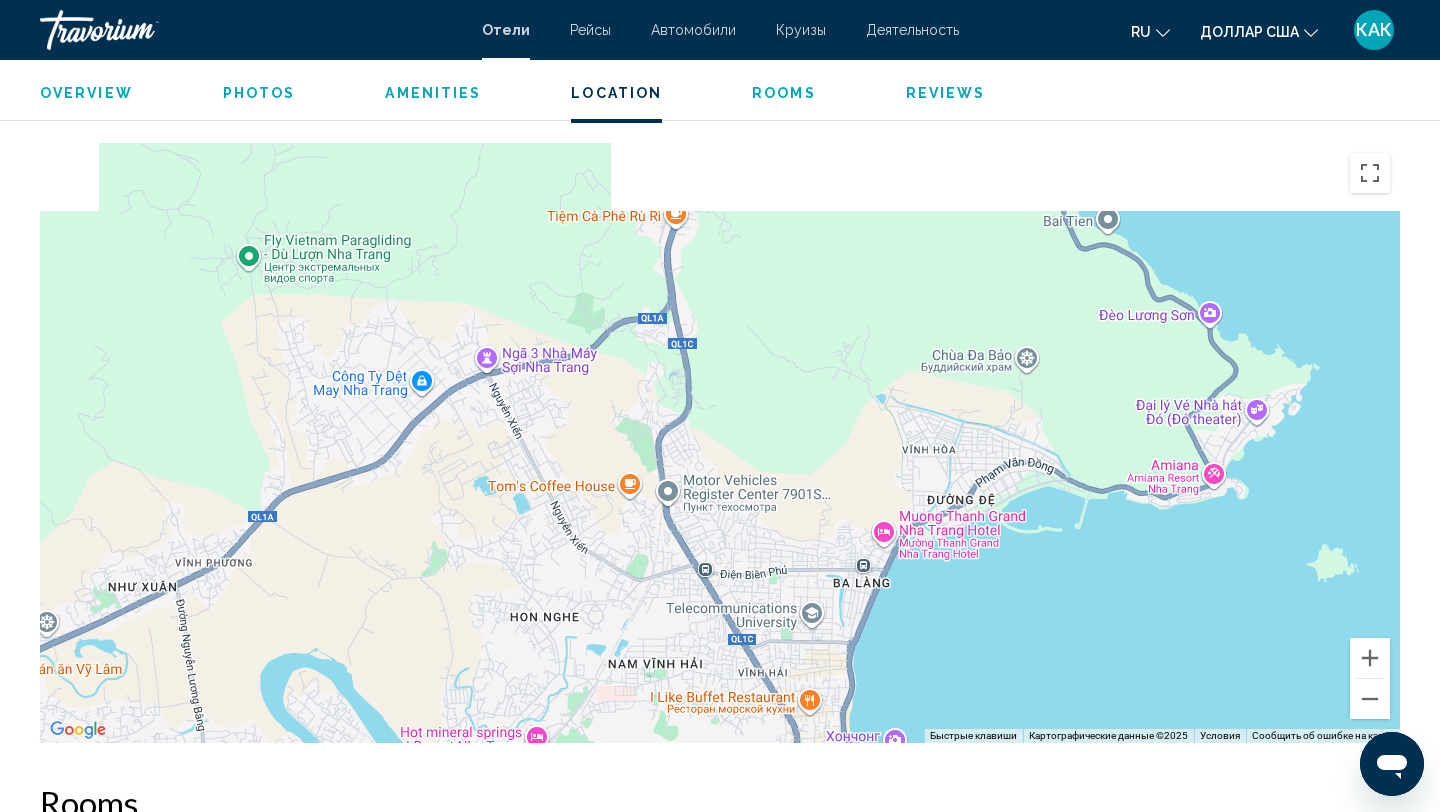 drag, startPoint x: 843, startPoint y: 439, endPoint x: 960, endPoint y: 811, distance: 389.9654 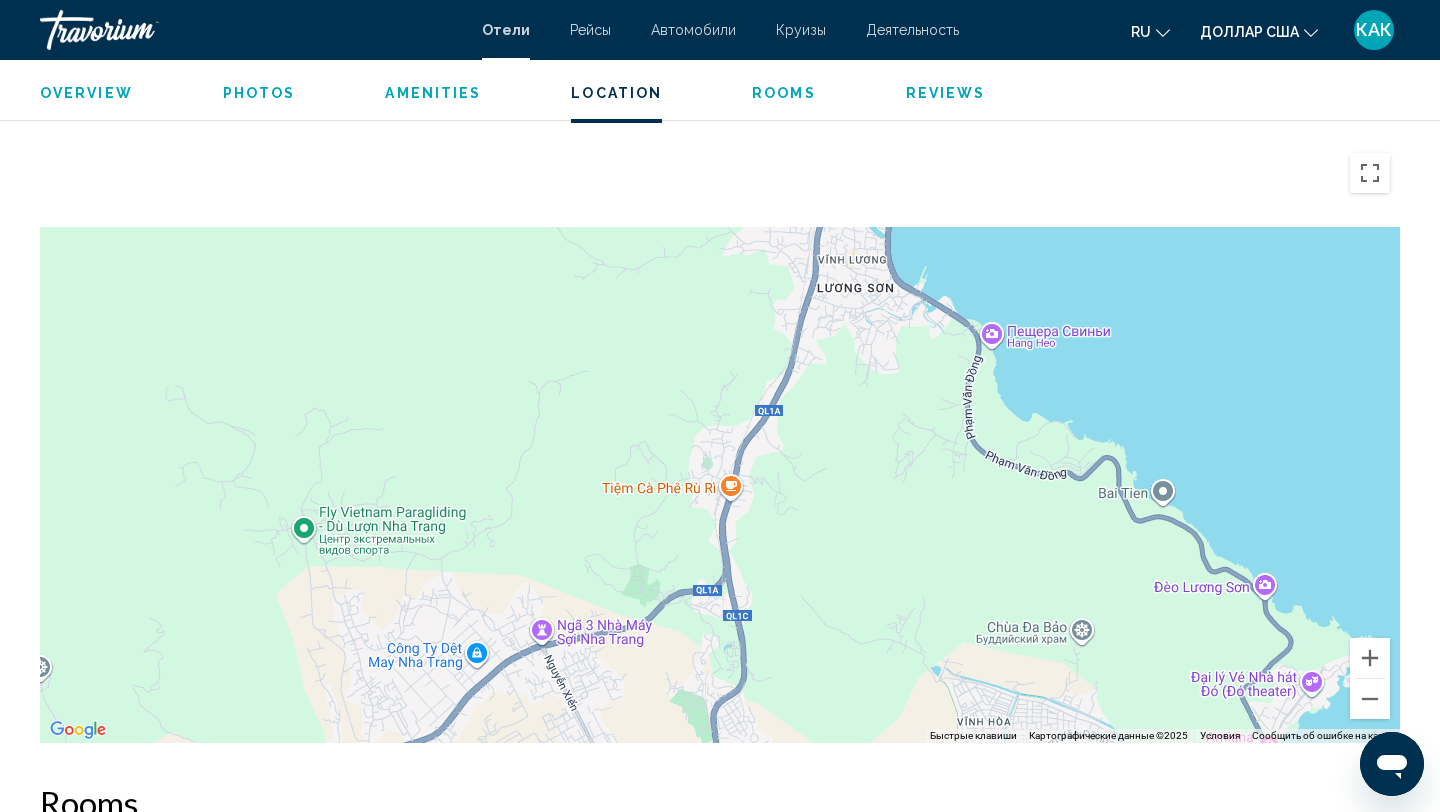 drag, startPoint x: 914, startPoint y: 435, endPoint x: 969, endPoint y: 713, distance: 283.38843 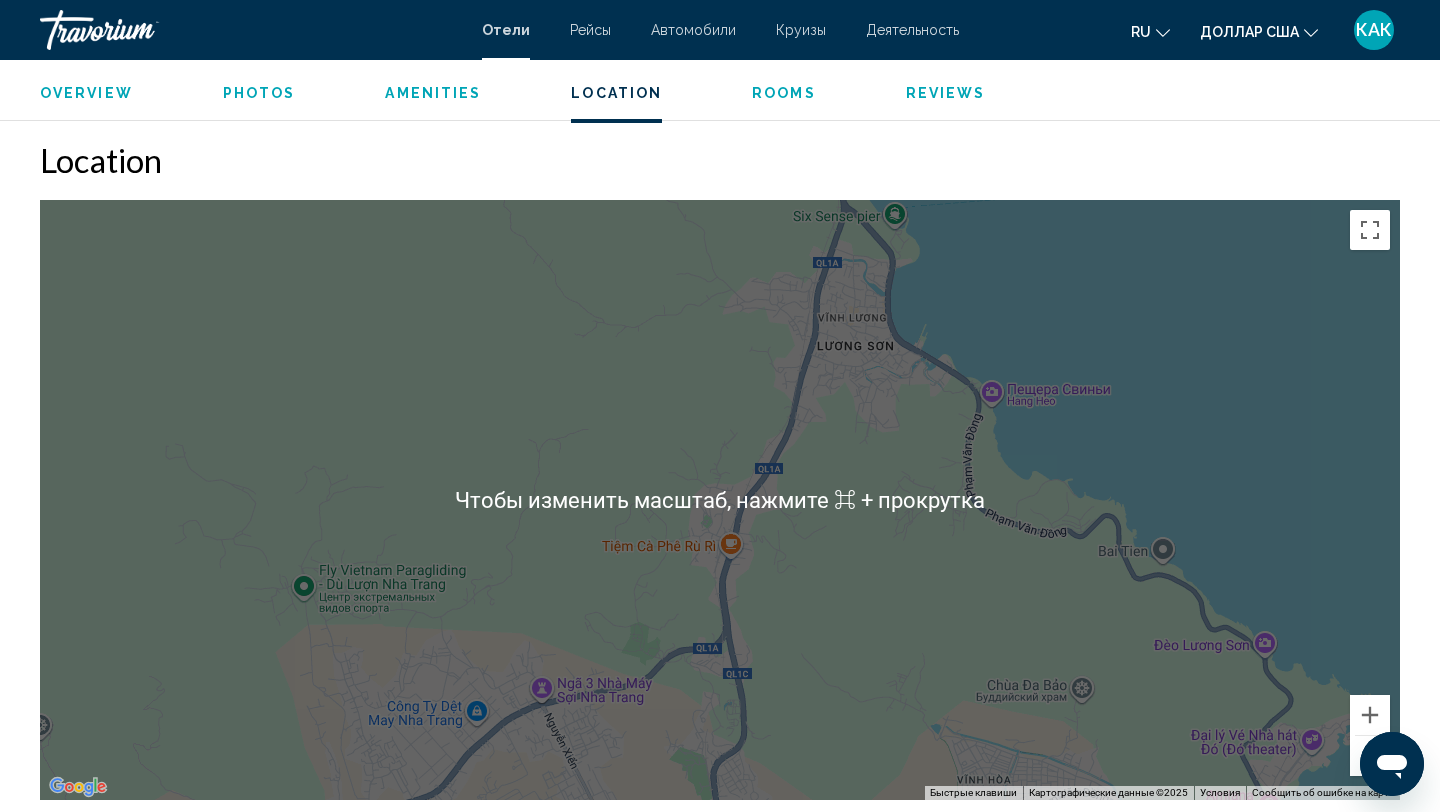 scroll, scrollTop: 1811, scrollLeft: 0, axis: vertical 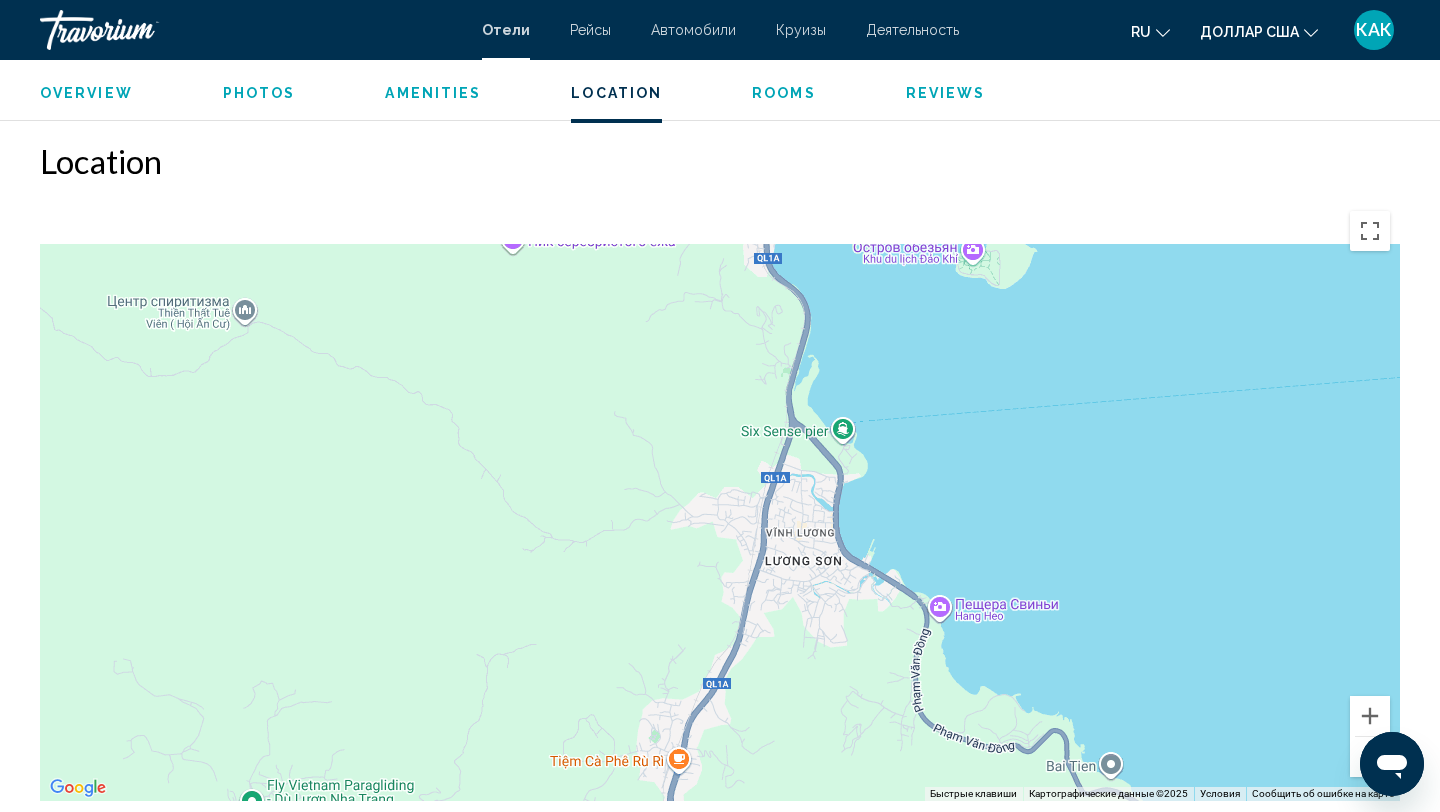 drag, startPoint x: 993, startPoint y: 325, endPoint x: 961, endPoint y: 659, distance: 335.52942 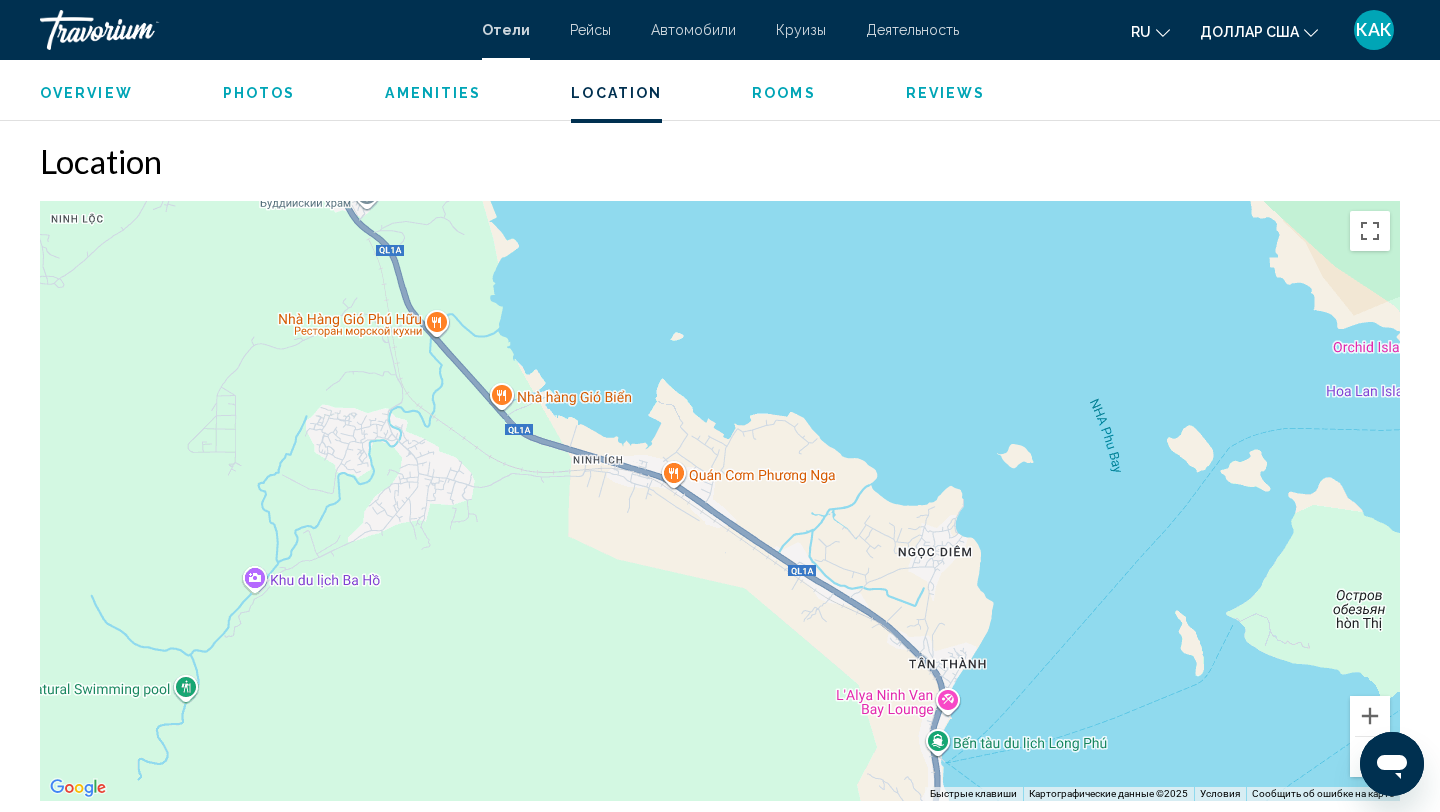 drag, startPoint x: 787, startPoint y: 397, endPoint x: 874, endPoint y: 578, distance: 200.8233 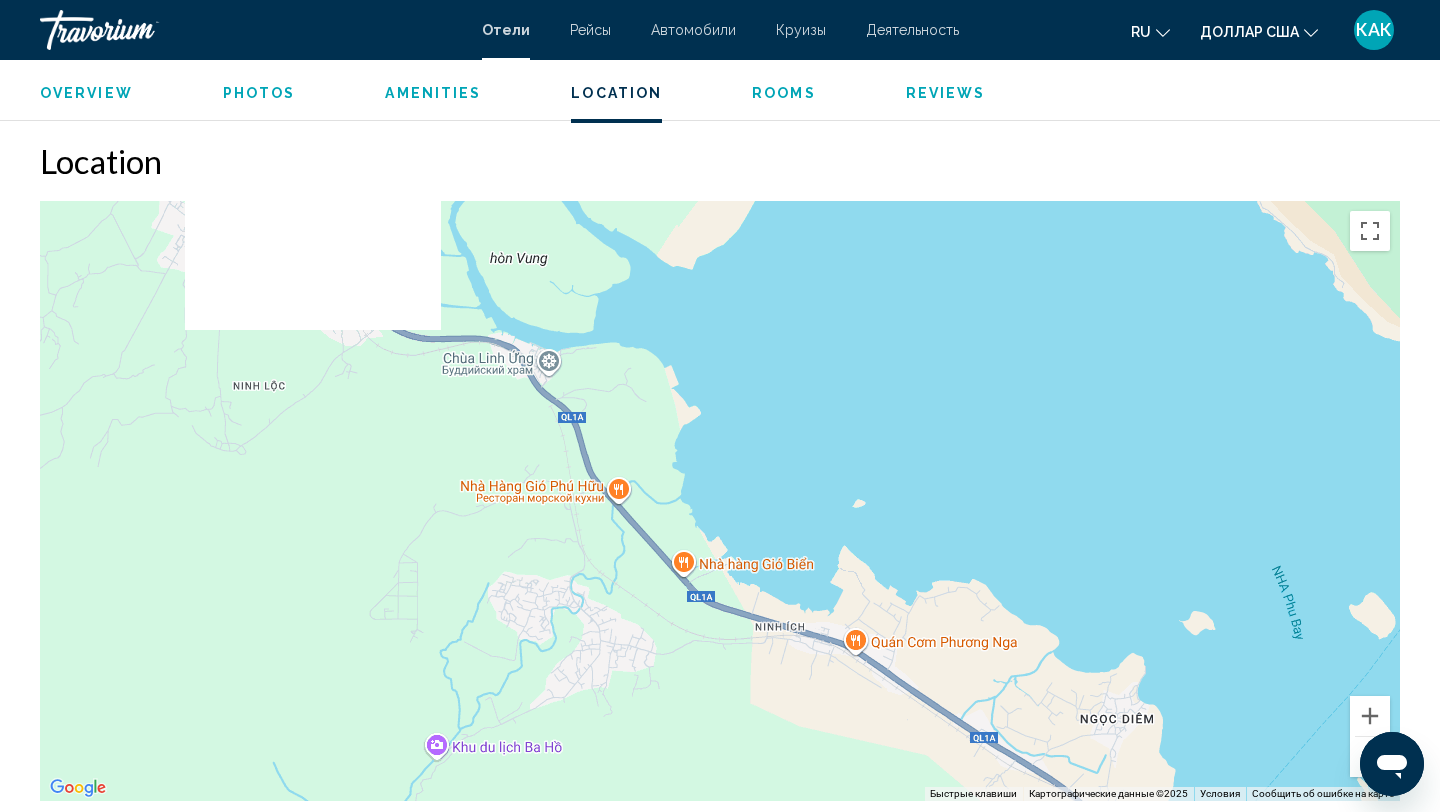 drag, startPoint x: 623, startPoint y: 295, endPoint x: 814, endPoint y: 471, distance: 259.72485 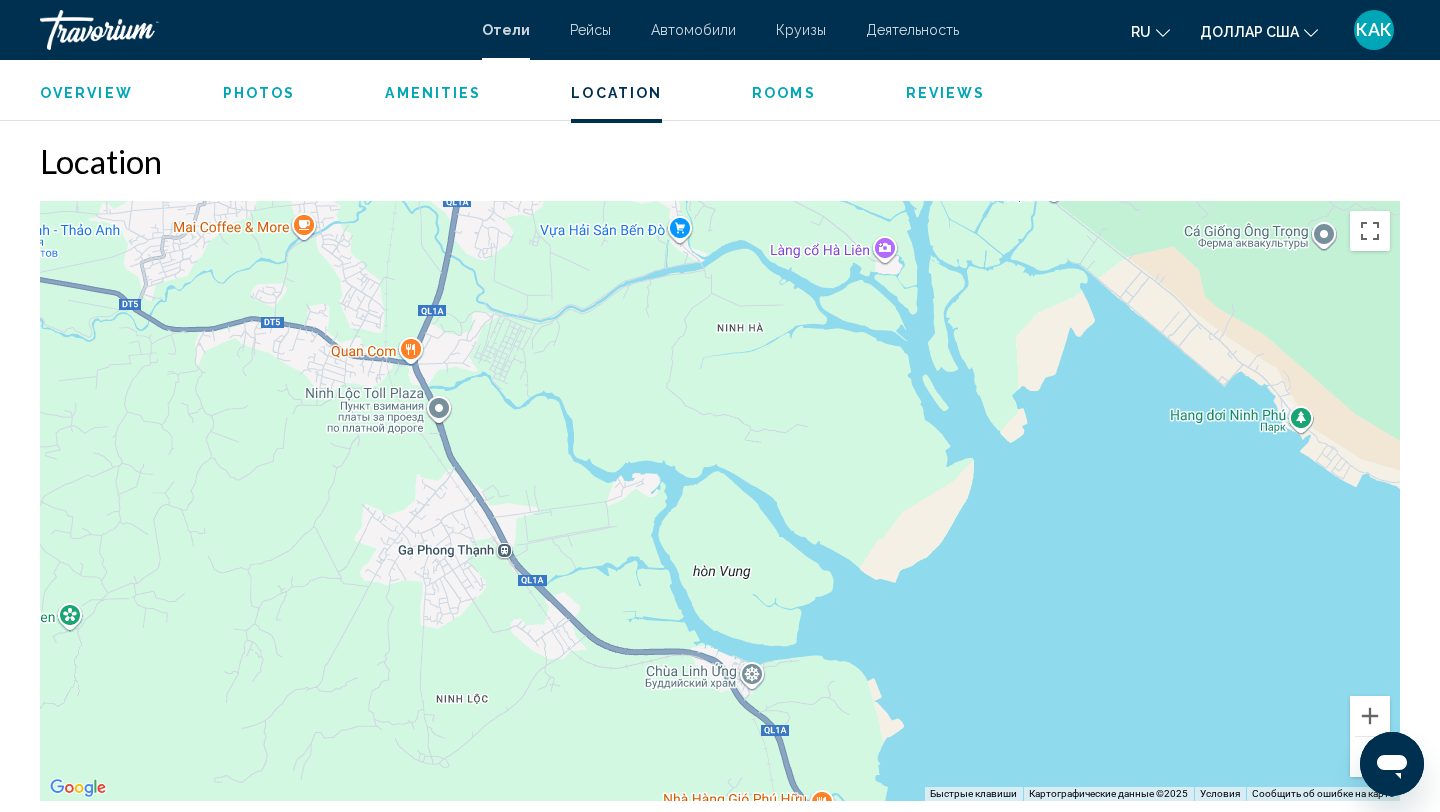drag, startPoint x: 776, startPoint y: 440, endPoint x: 863, endPoint y: 632, distance: 210.79137 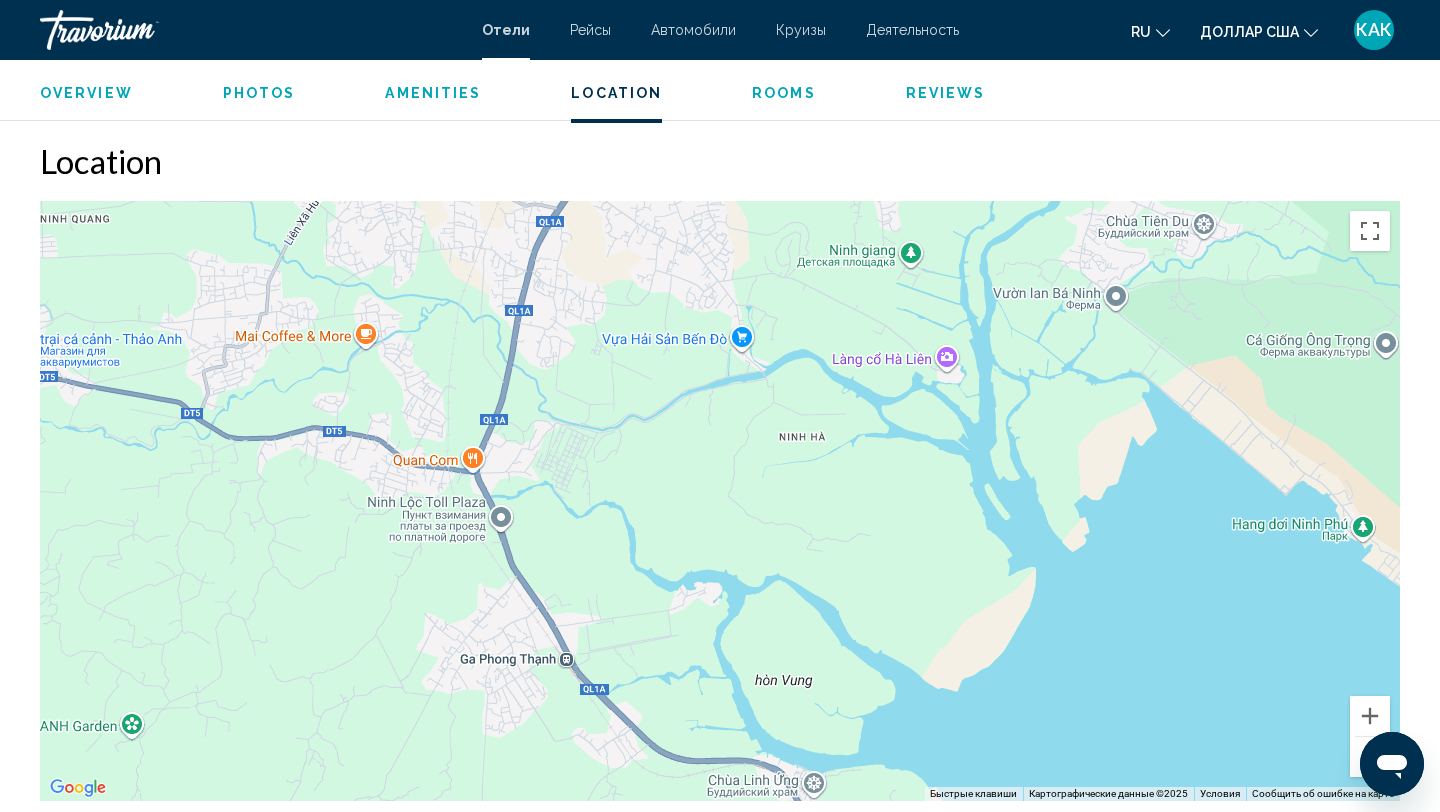 click at bounding box center [1370, 757] 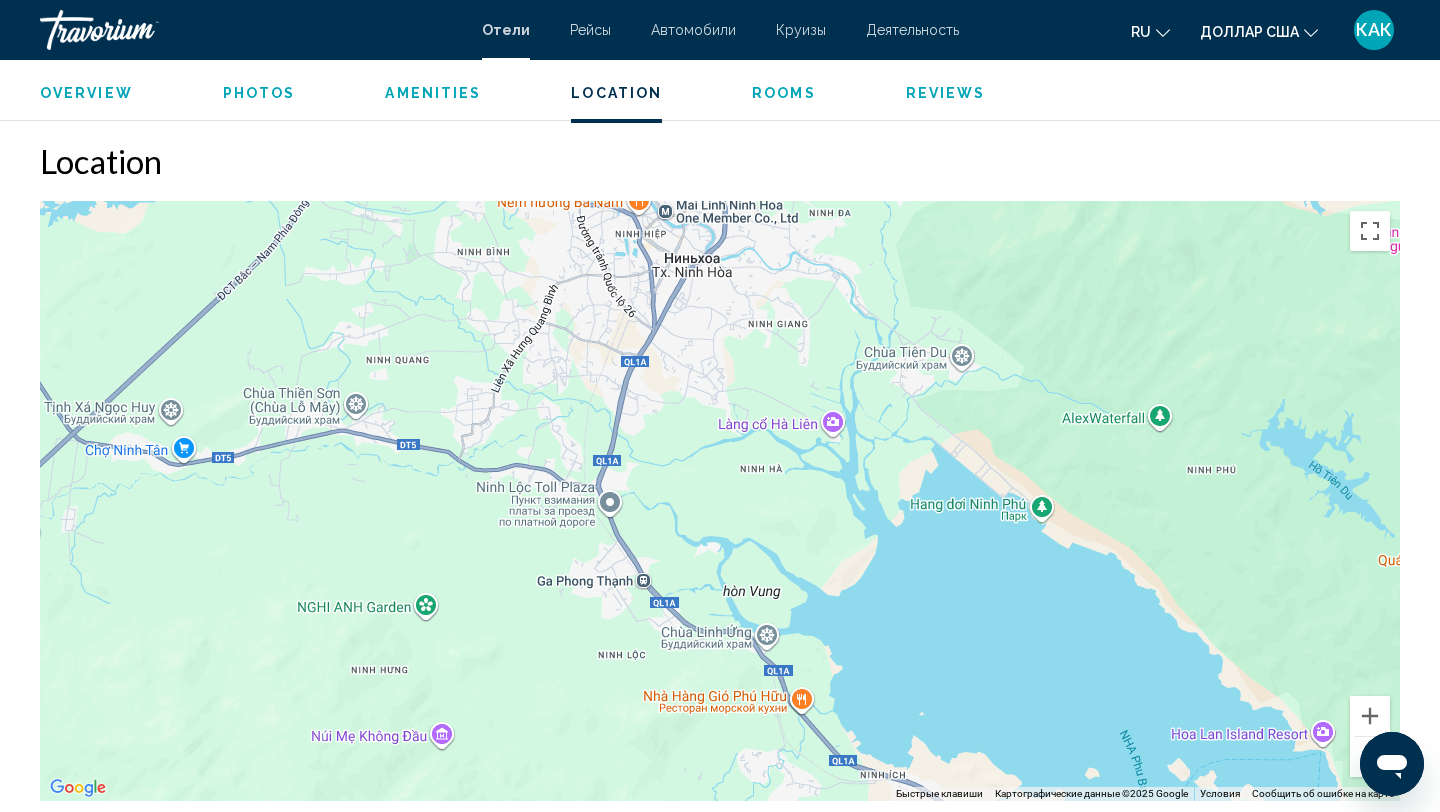 drag, startPoint x: 991, startPoint y: 577, endPoint x: 984, endPoint y: 561, distance: 17.464249 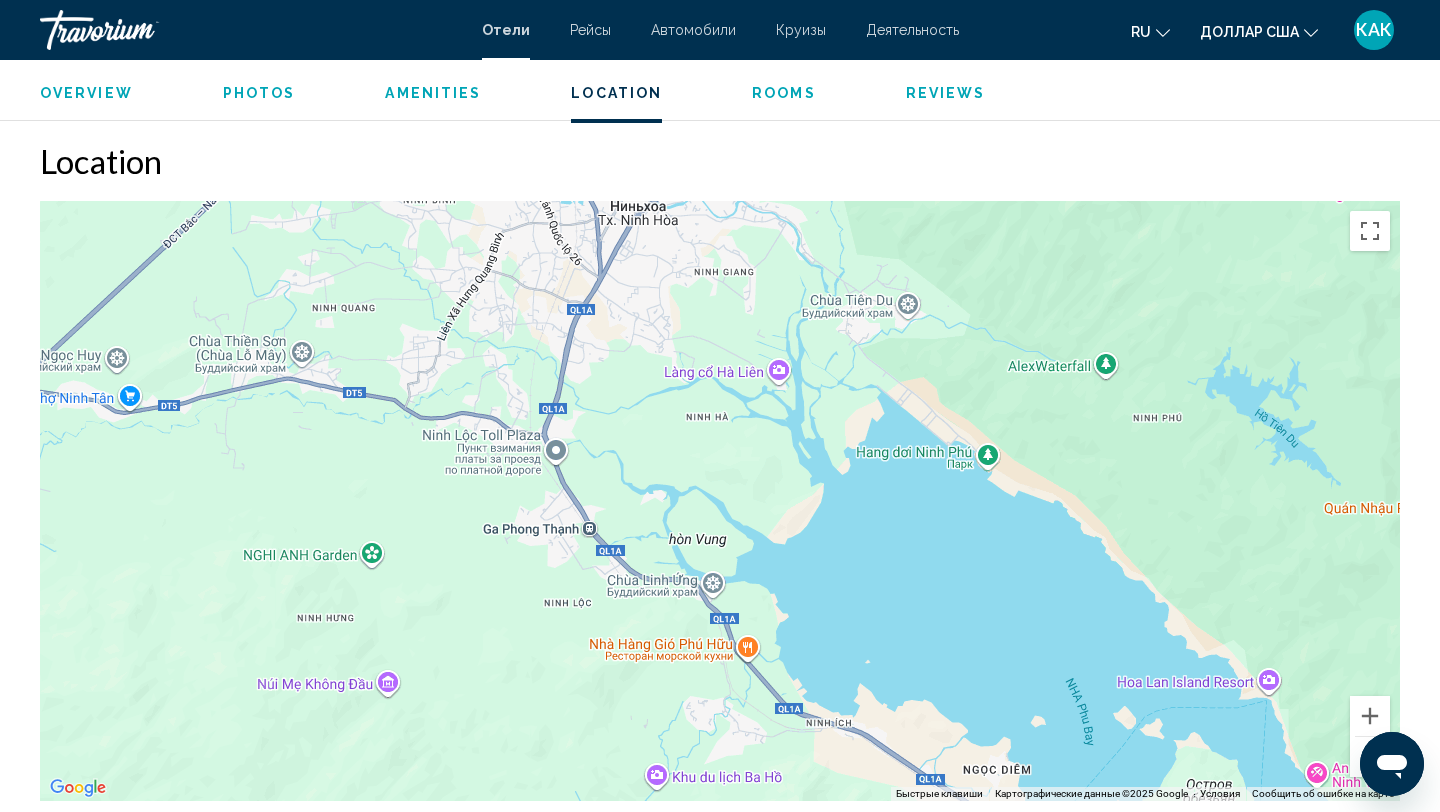 drag, startPoint x: 1295, startPoint y: 716, endPoint x: 1144, endPoint y: 563, distance: 214.96512 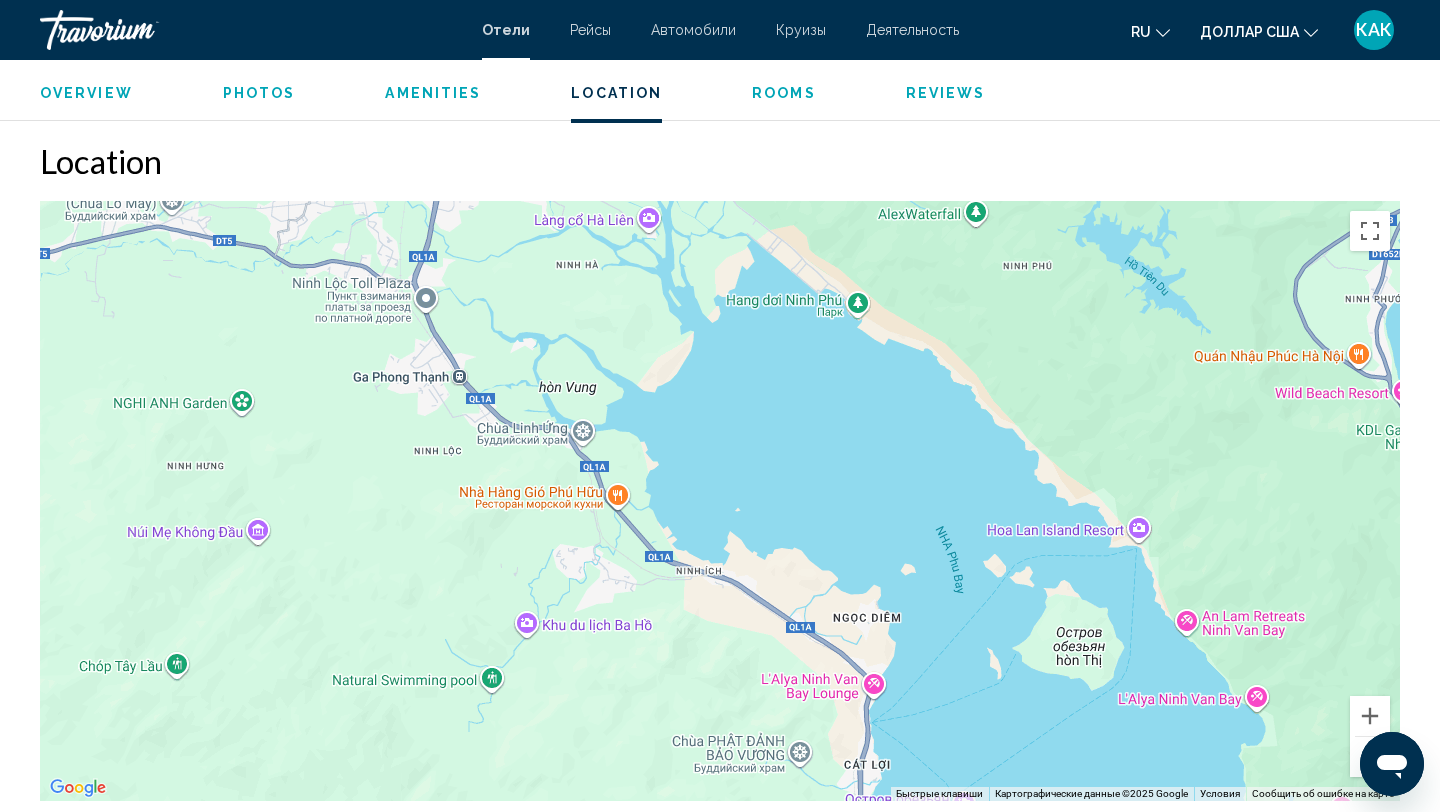 click at bounding box center (1370, 757) 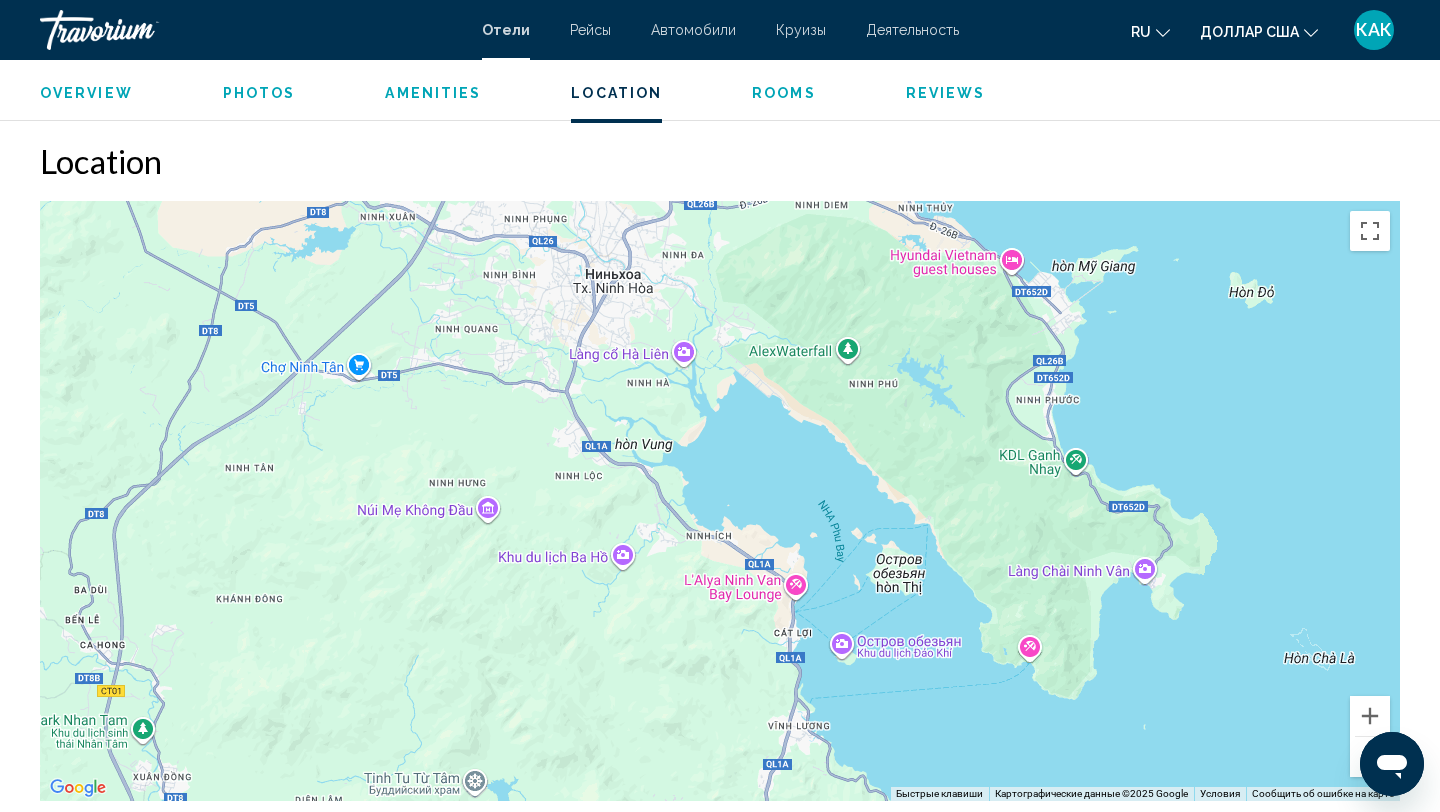 click at bounding box center (1392, 764) 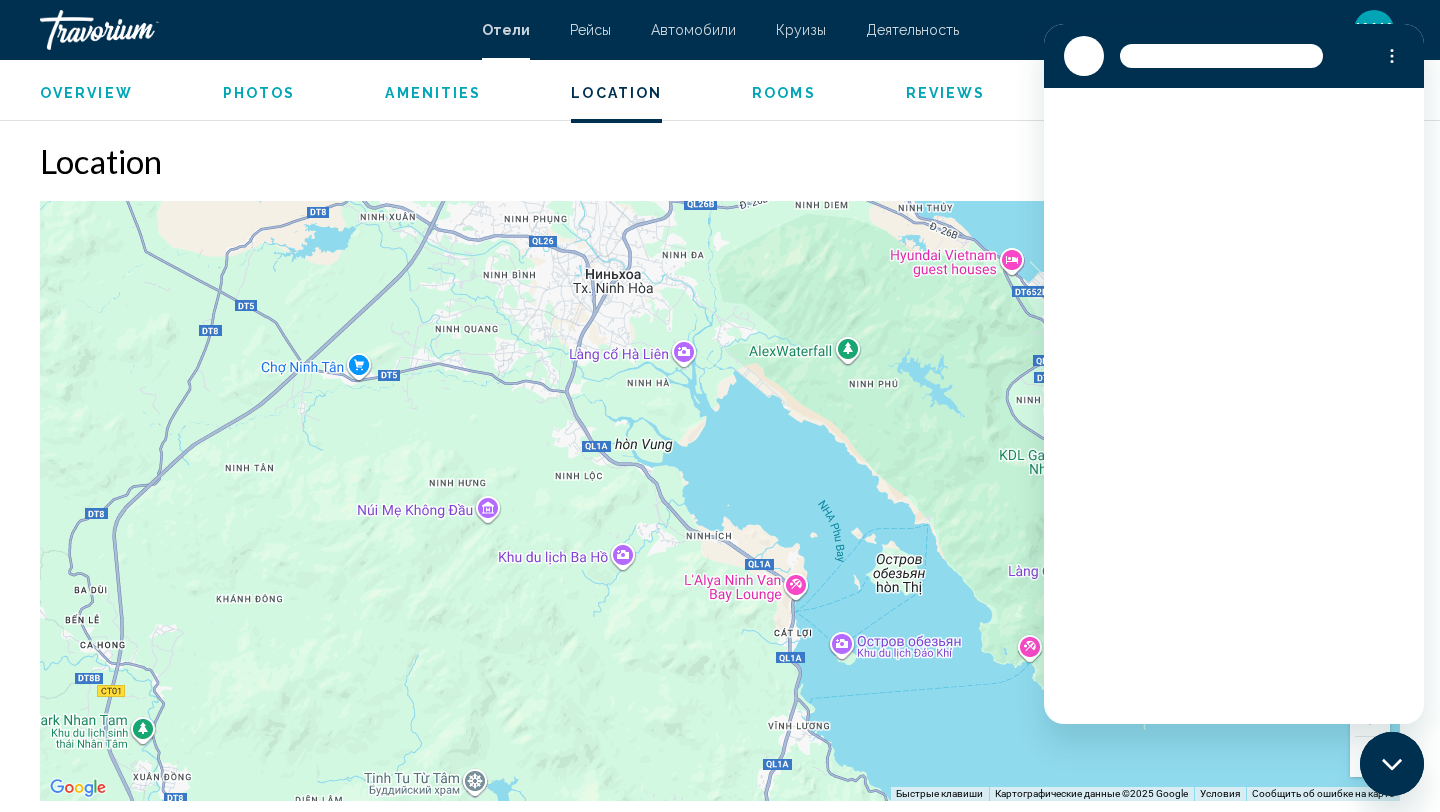 scroll, scrollTop: 0, scrollLeft: 0, axis: both 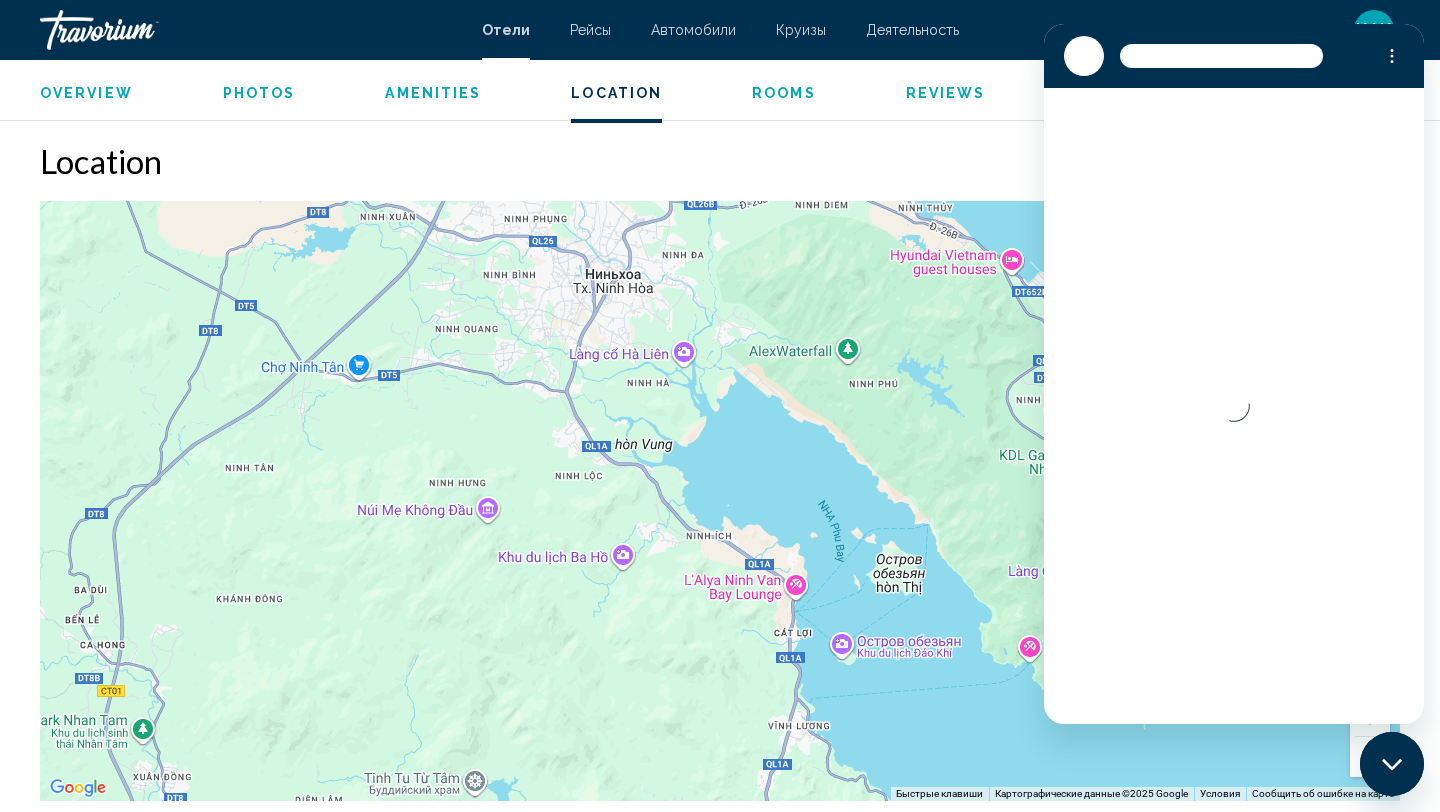 click at bounding box center [720, 501] 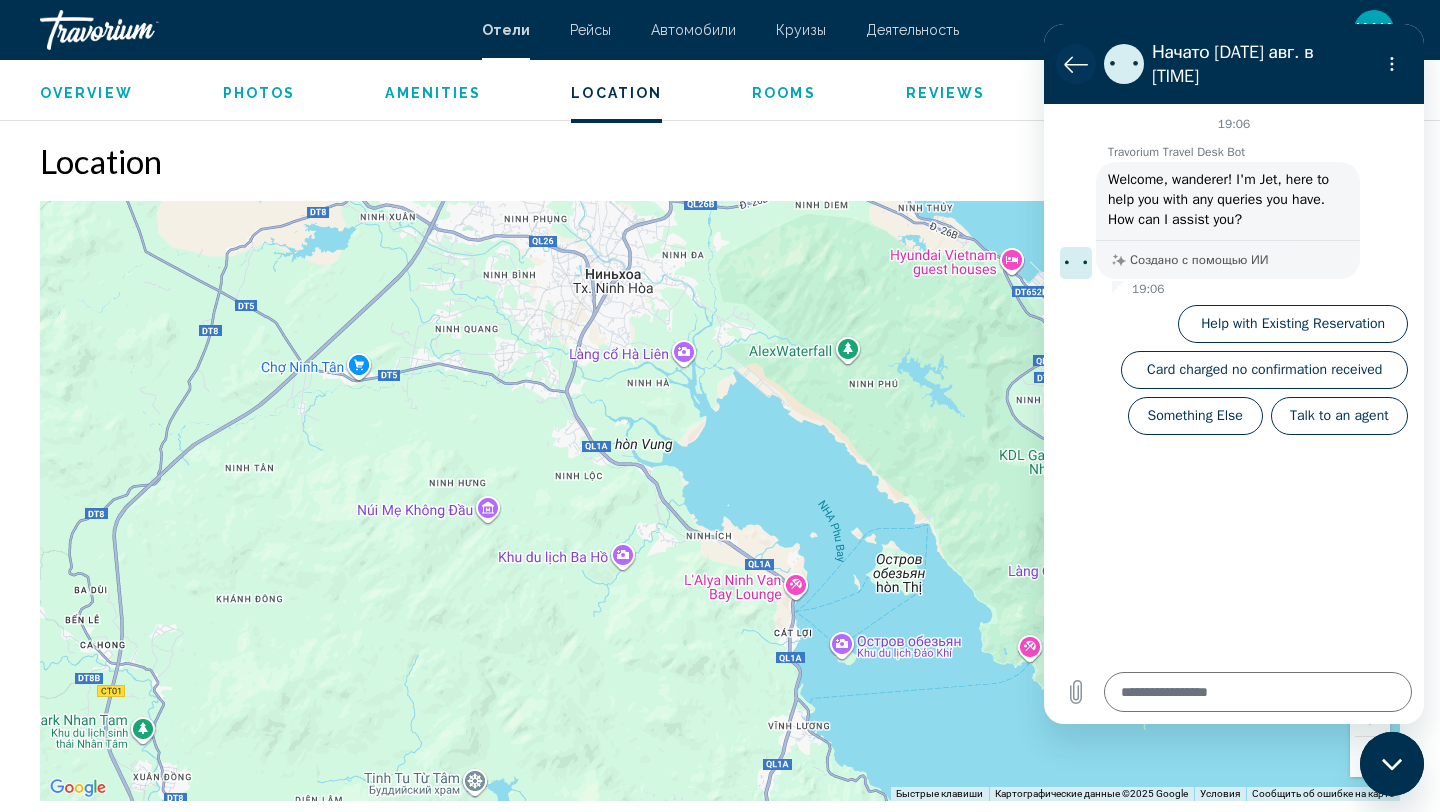 click 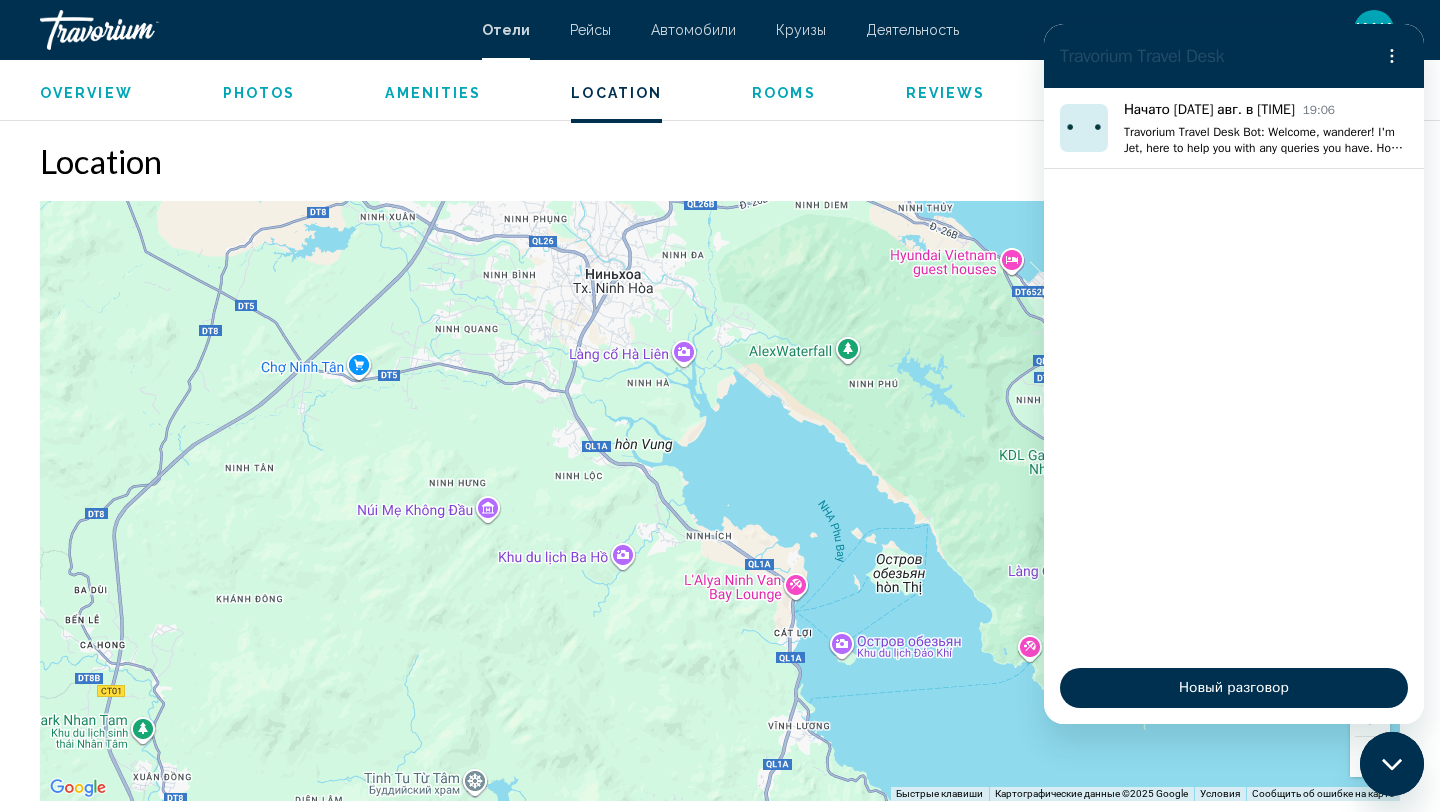 click at bounding box center [720, 501] 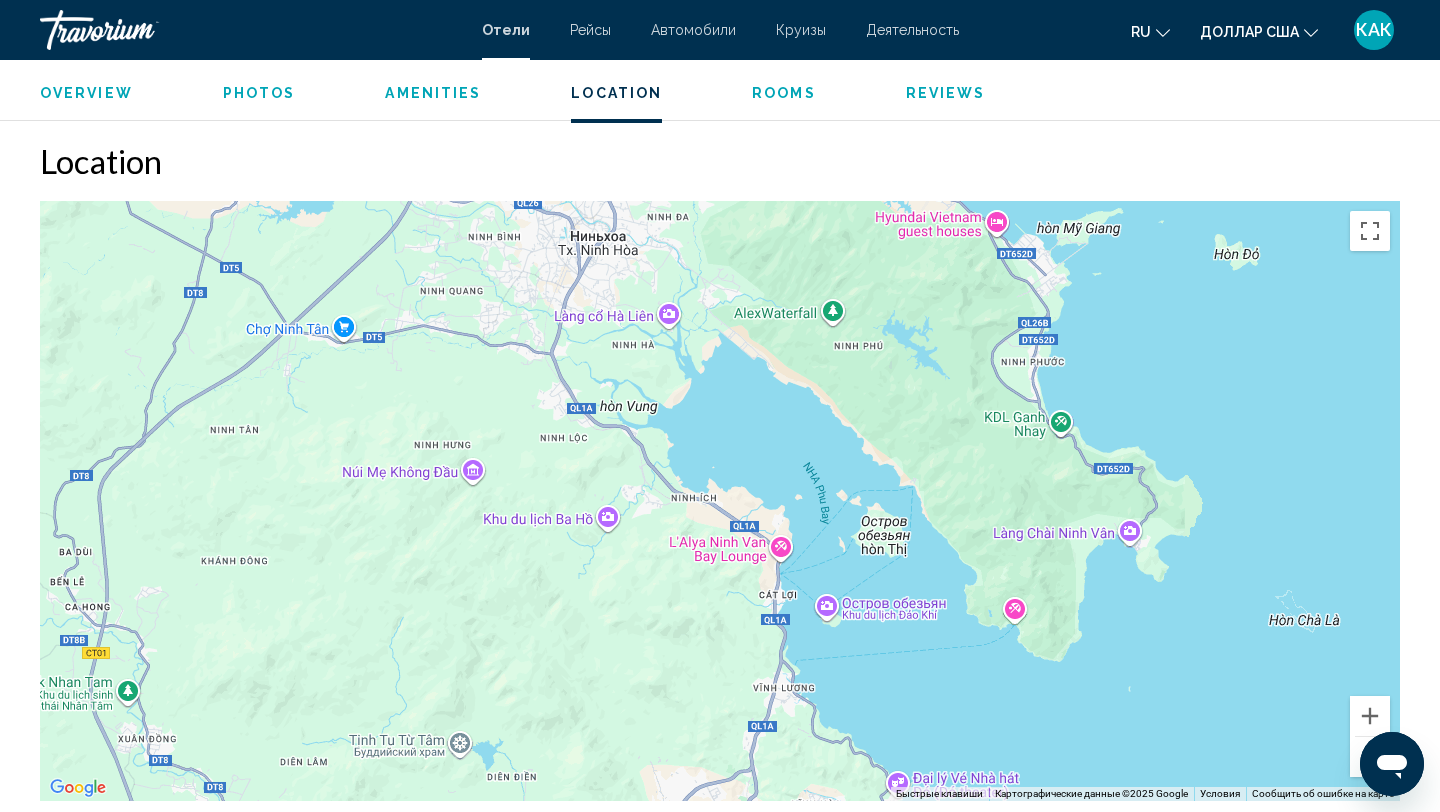 drag, startPoint x: 1259, startPoint y: 682, endPoint x: 1246, endPoint y: 647, distance: 37.336308 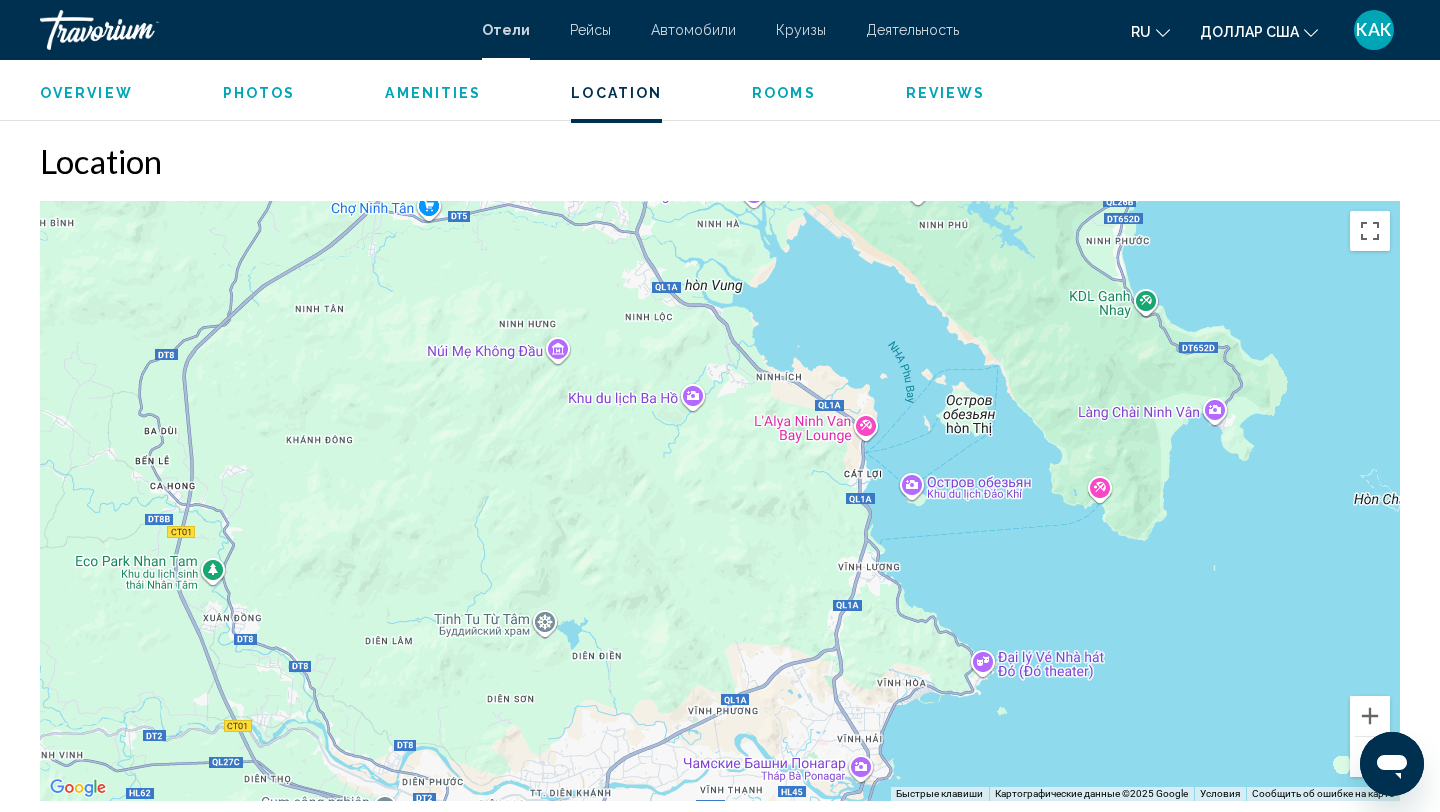 drag, startPoint x: 1207, startPoint y: 636, endPoint x: 1289, endPoint y: 511, distance: 149.49582 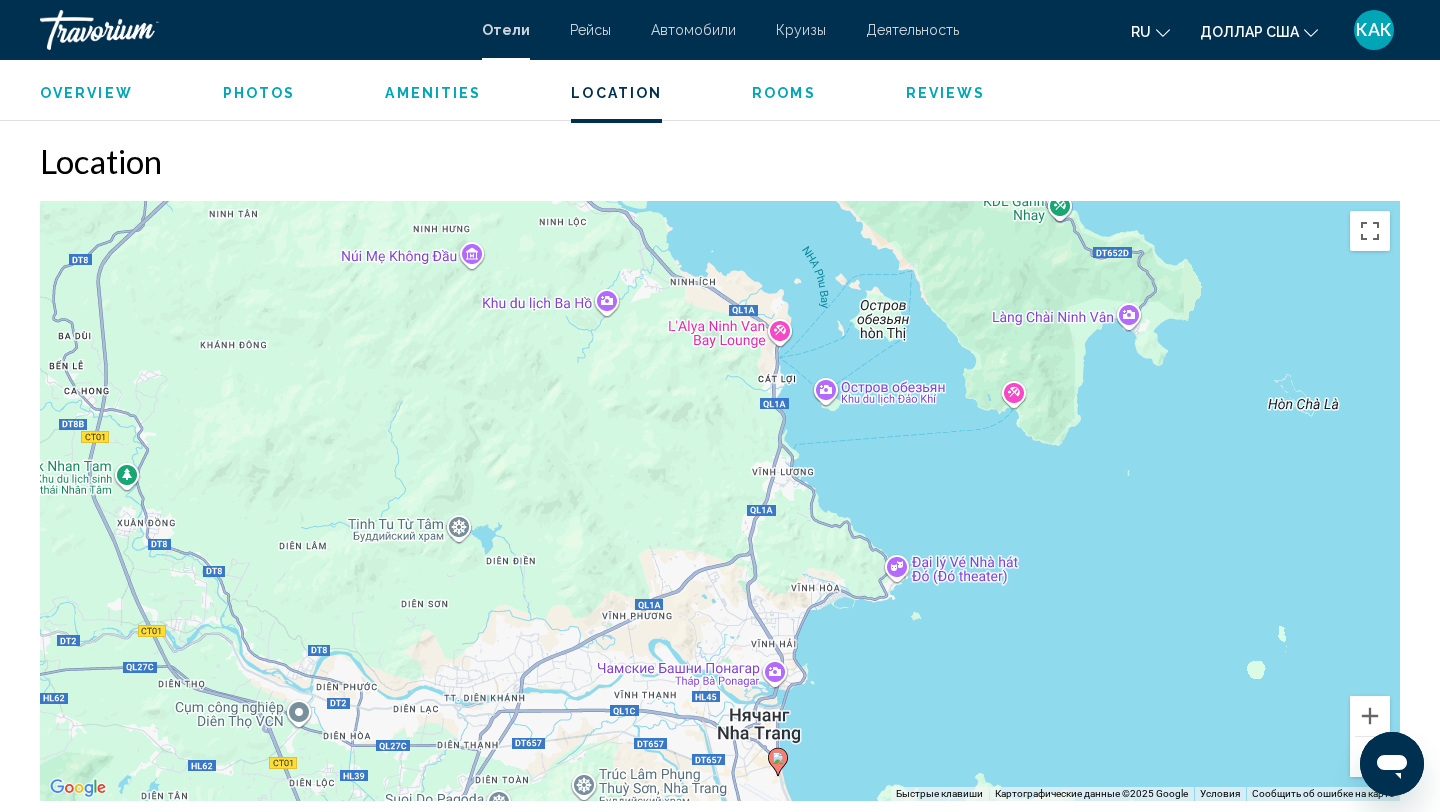 drag, startPoint x: 1300, startPoint y: 694, endPoint x: 1214, endPoint y: 597, distance: 129.6341 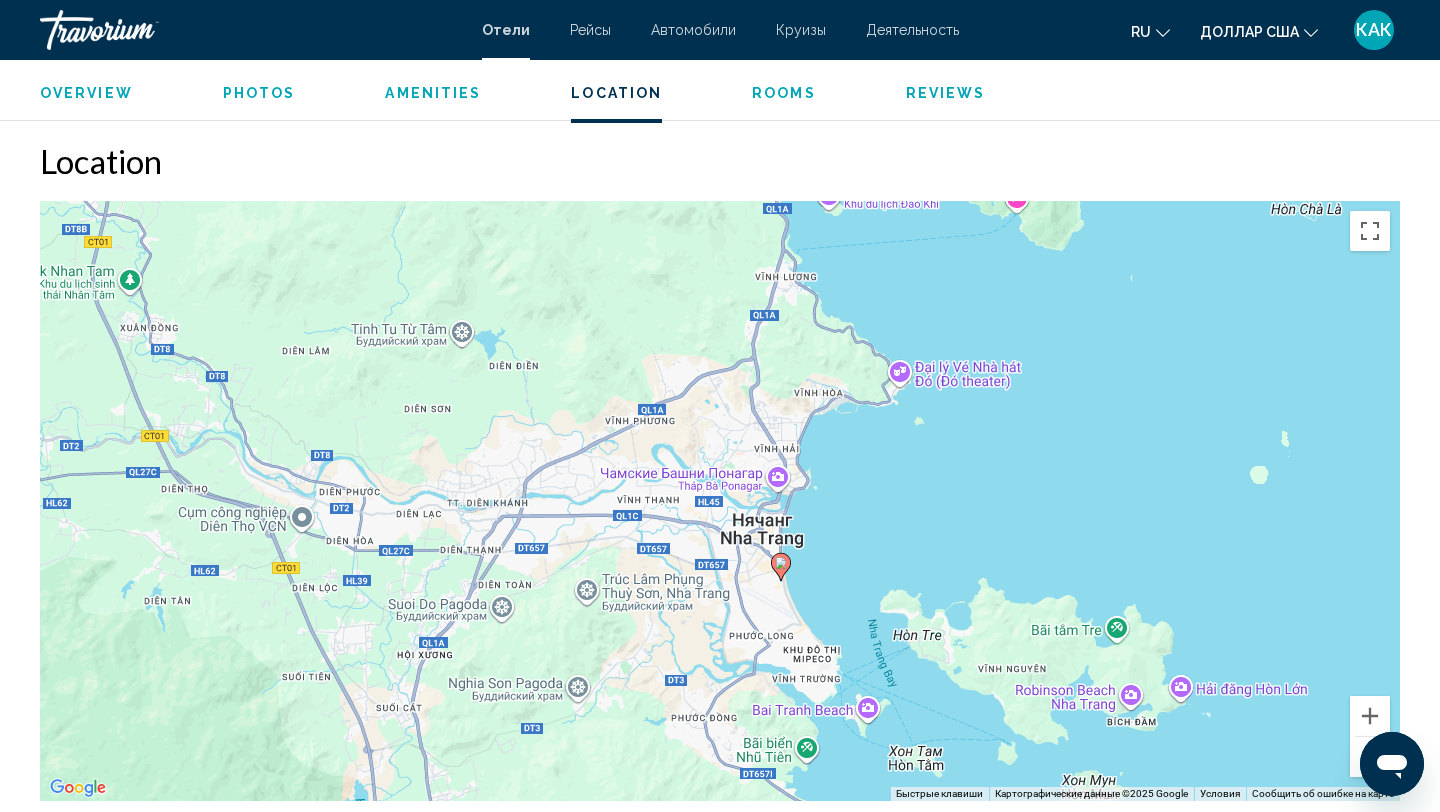 drag, startPoint x: 1194, startPoint y: 593, endPoint x: 1197, endPoint y: 392, distance: 201.02238 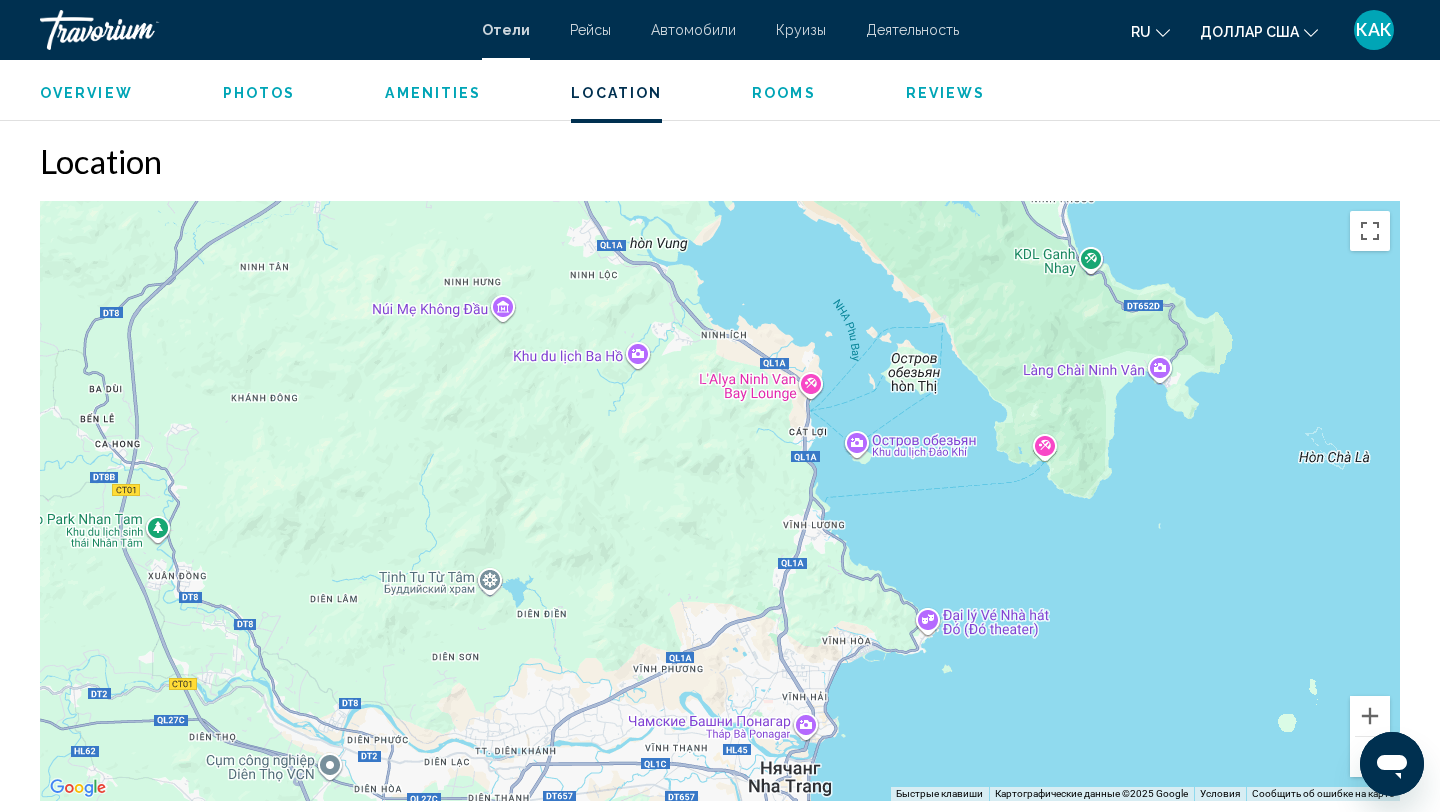 drag, startPoint x: 999, startPoint y: 510, endPoint x: 1028, endPoint y: 759, distance: 250.68306 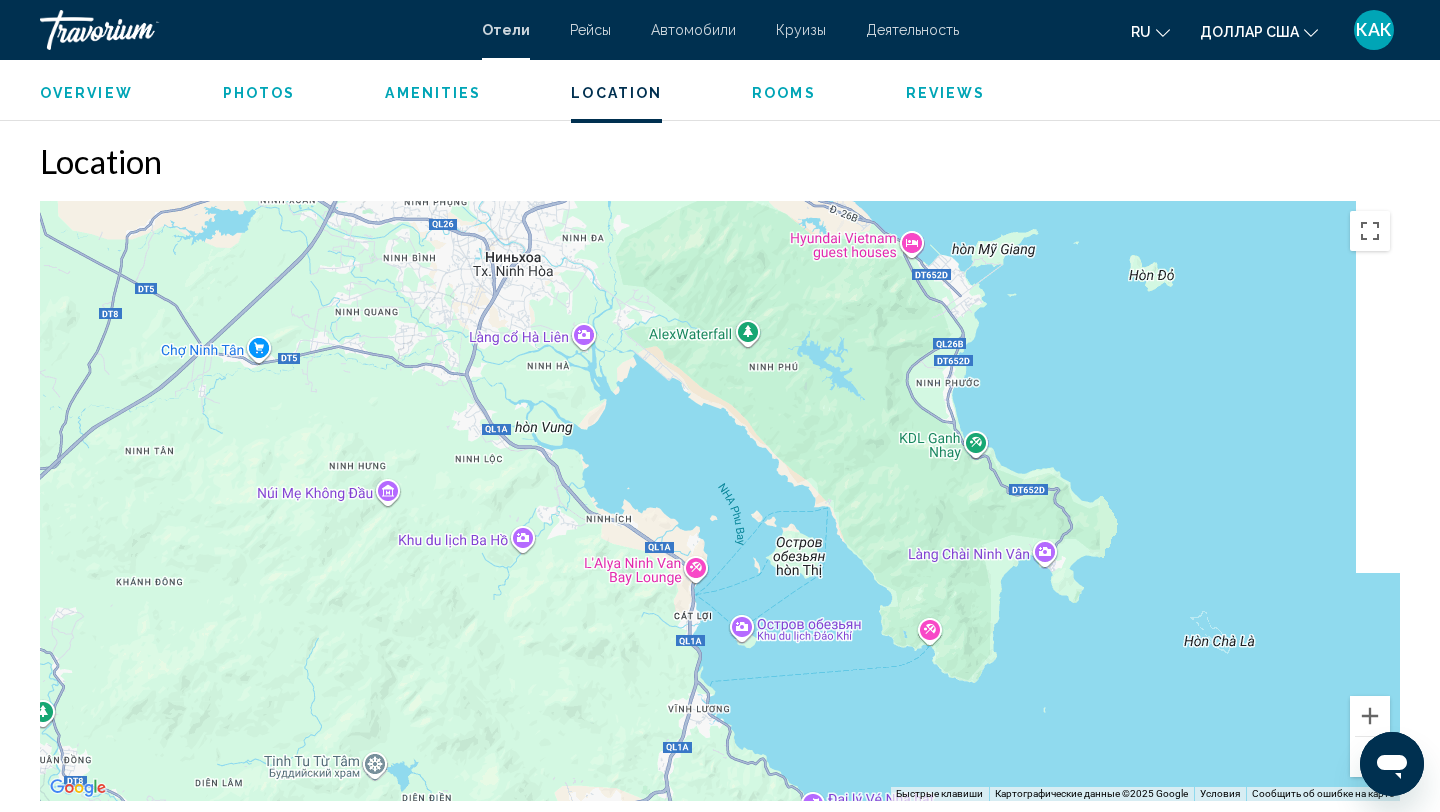 drag, startPoint x: 1258, startPoint y: 621, endPoint x: 1137, endPoint y: 659, distance: 126.82665 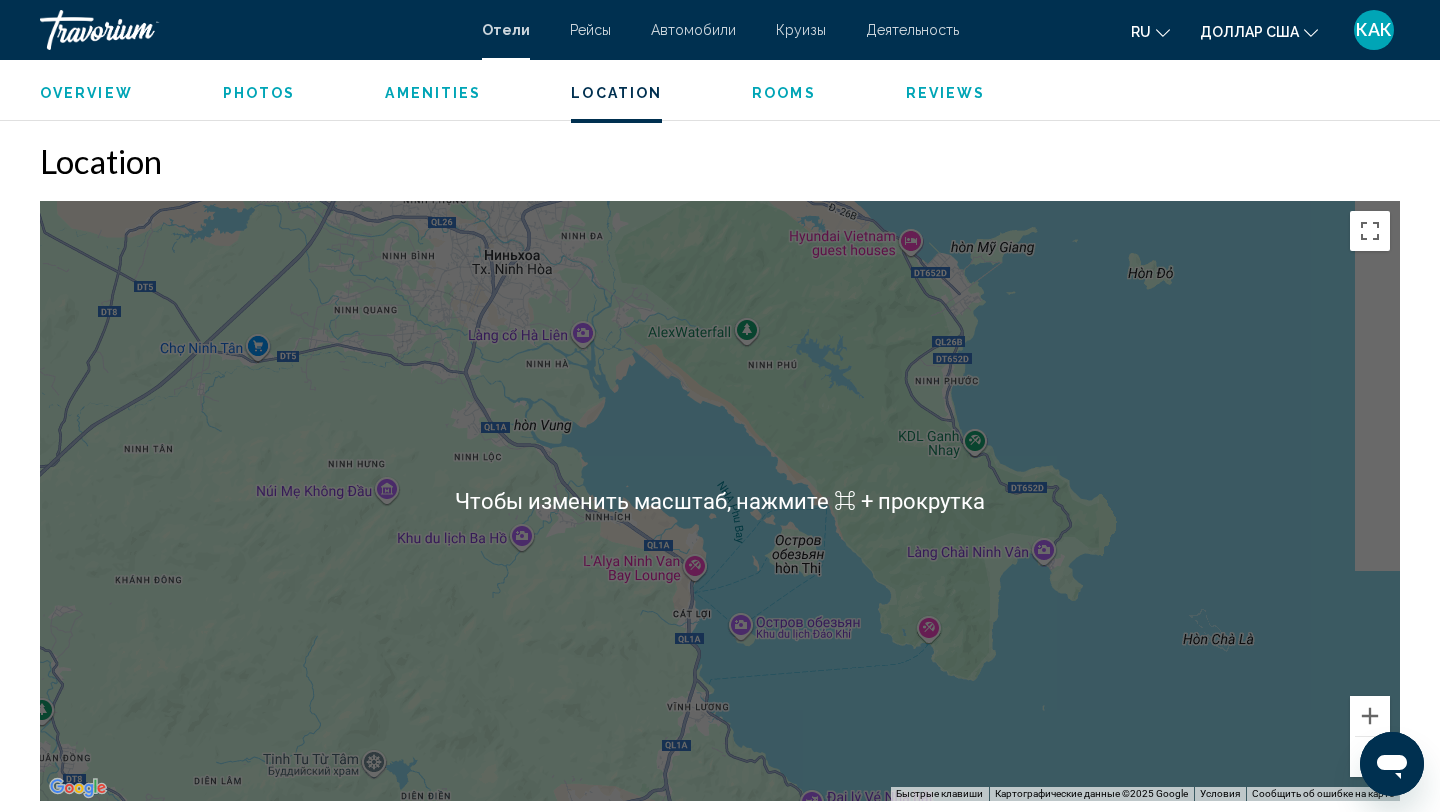 scroll, scrollTop: 1815, scrollLeft: 0, axis: vertical 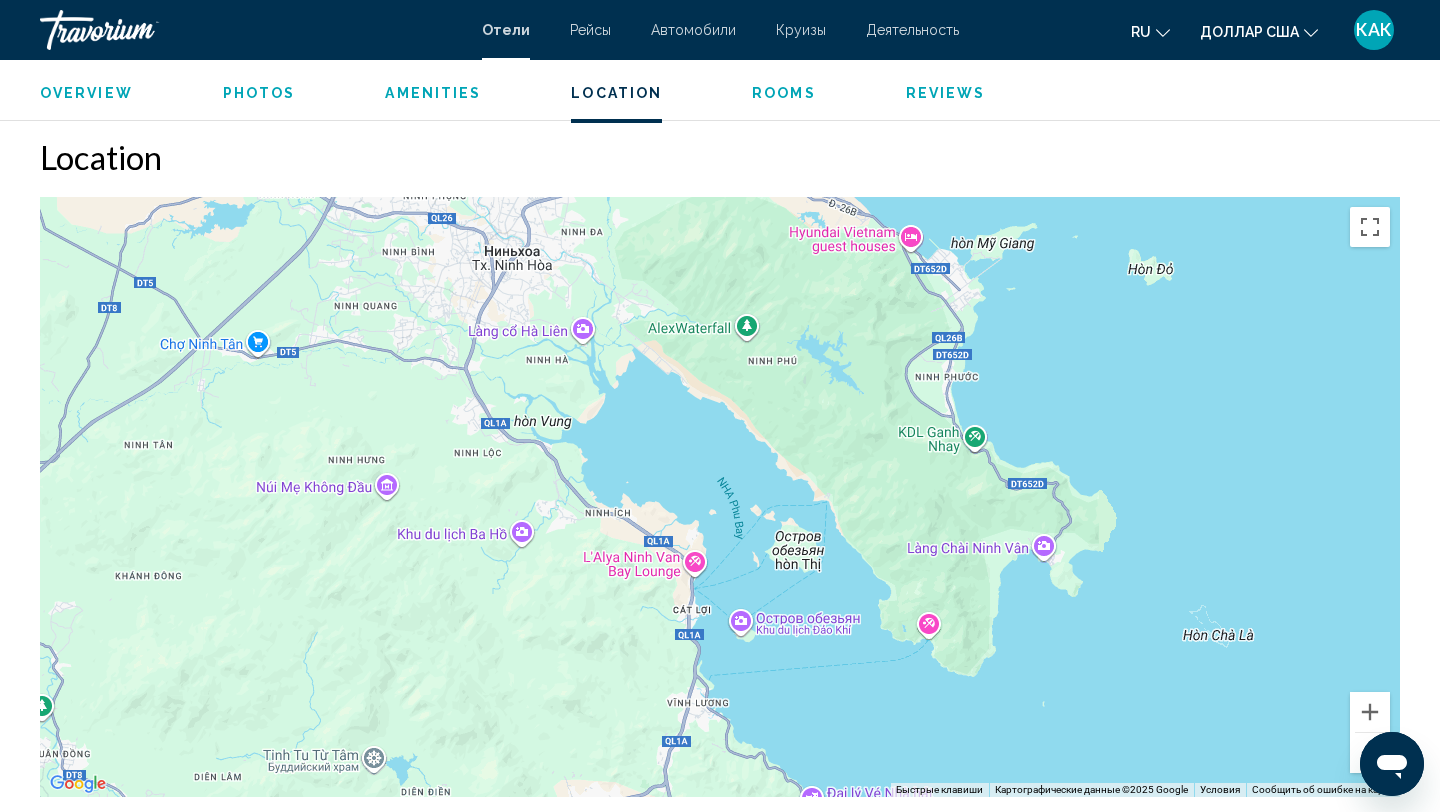 click at bounding box center [1370, 753] 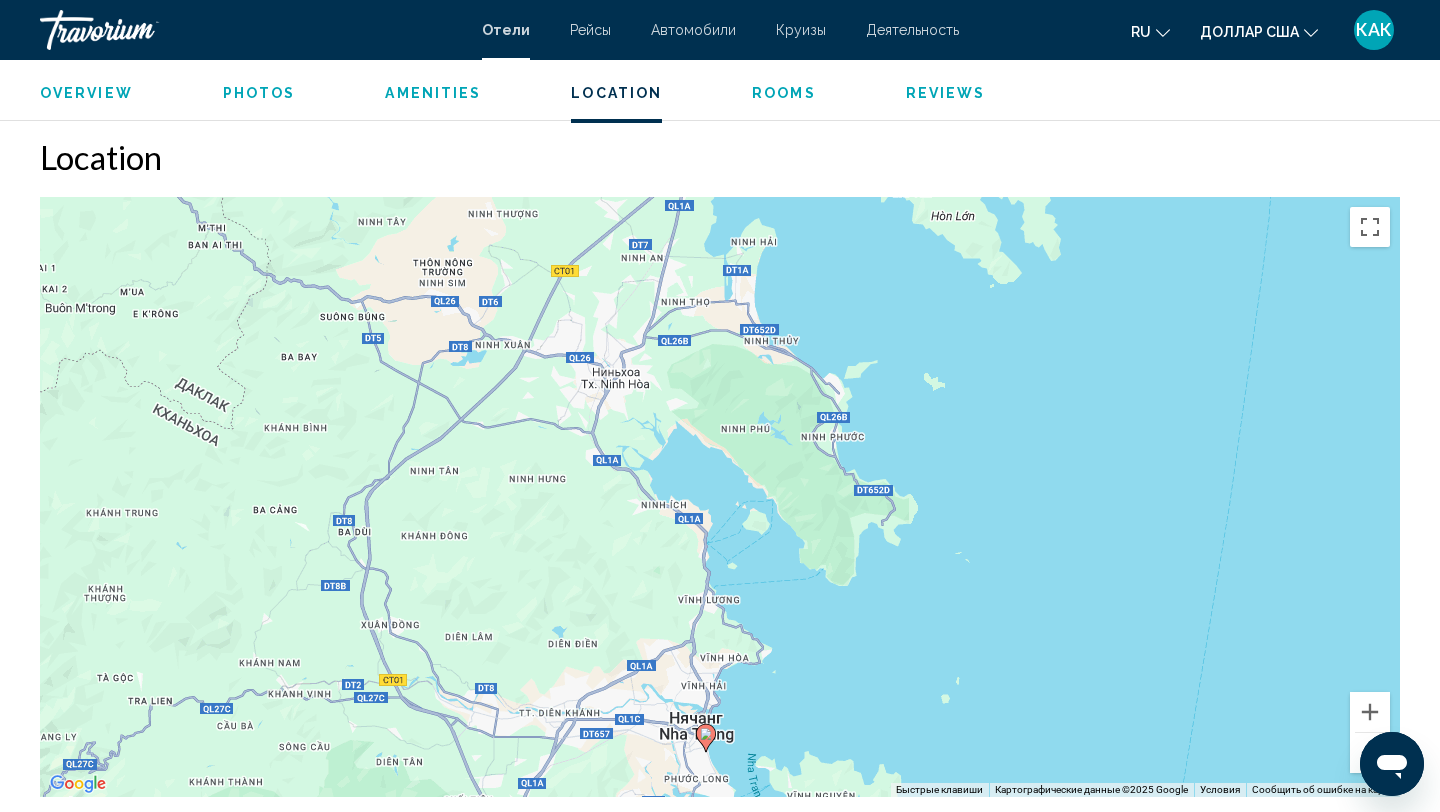 click at bounding box center [1370, 753] 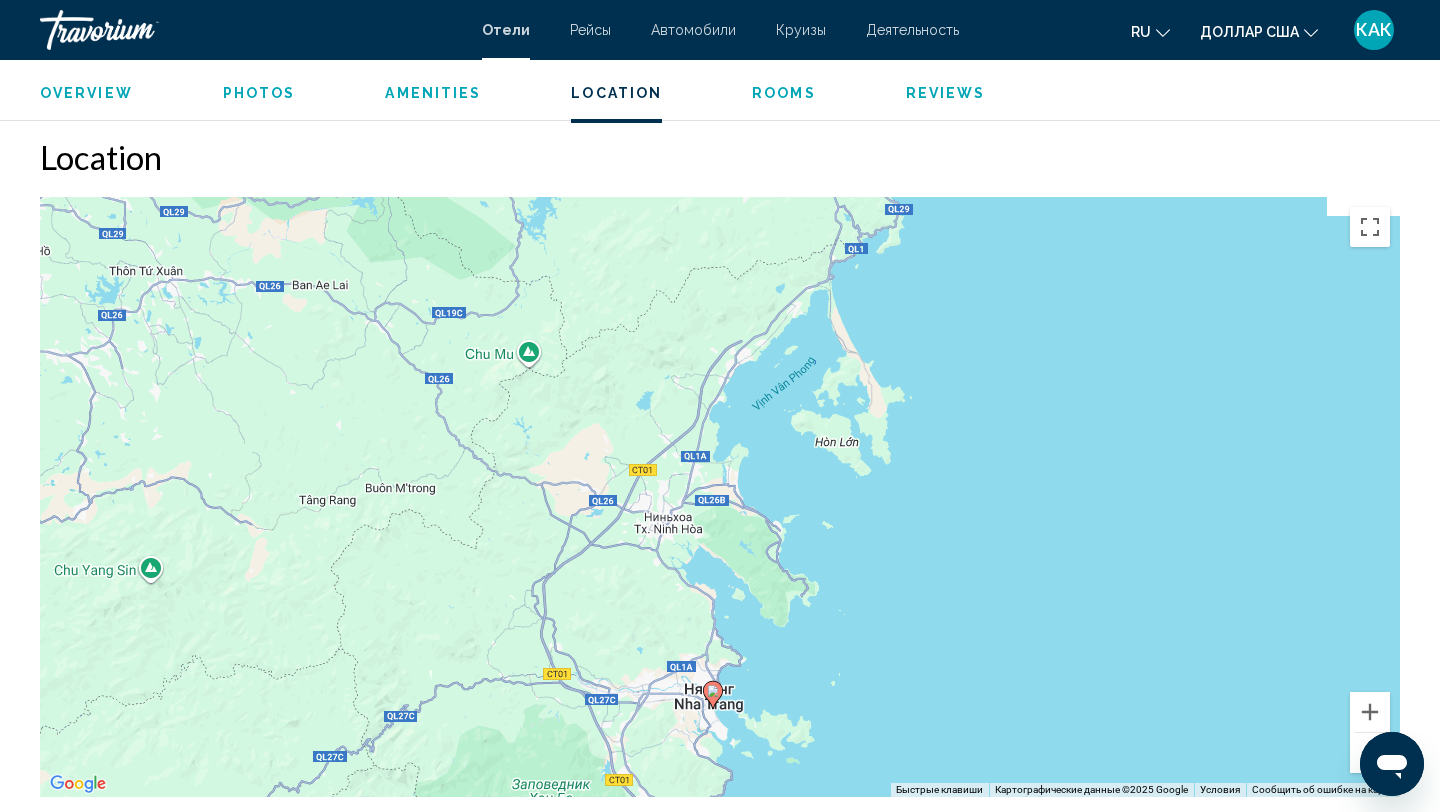 drag, startPoint x: 878, startPoint y: 494, endPoint x: 936, endPoint y: 595, distance: 116.46888 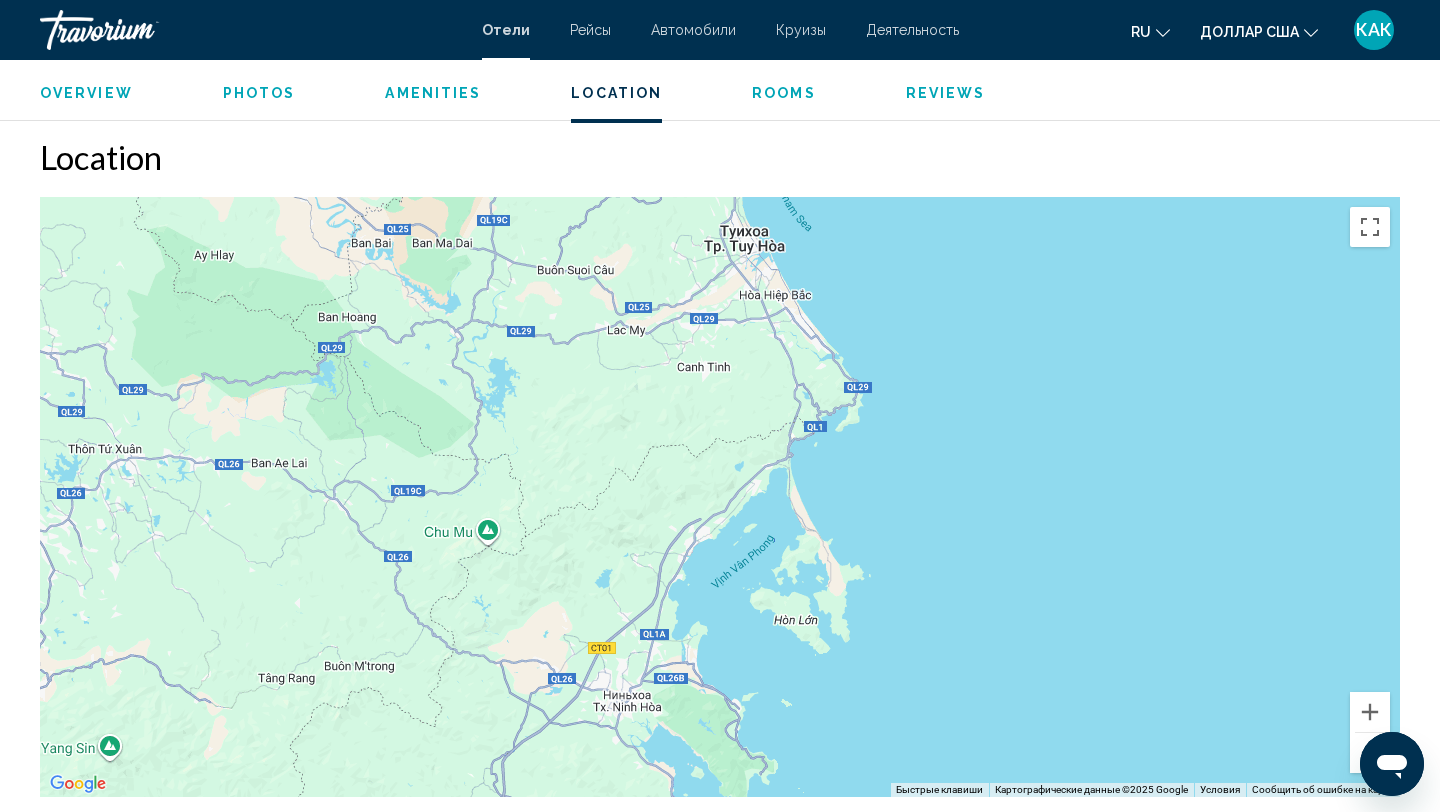 drag, startPoint x: 1038, startPoint y: 644, endPoint x: 962, endPoint y: 811, distance: 183.48024 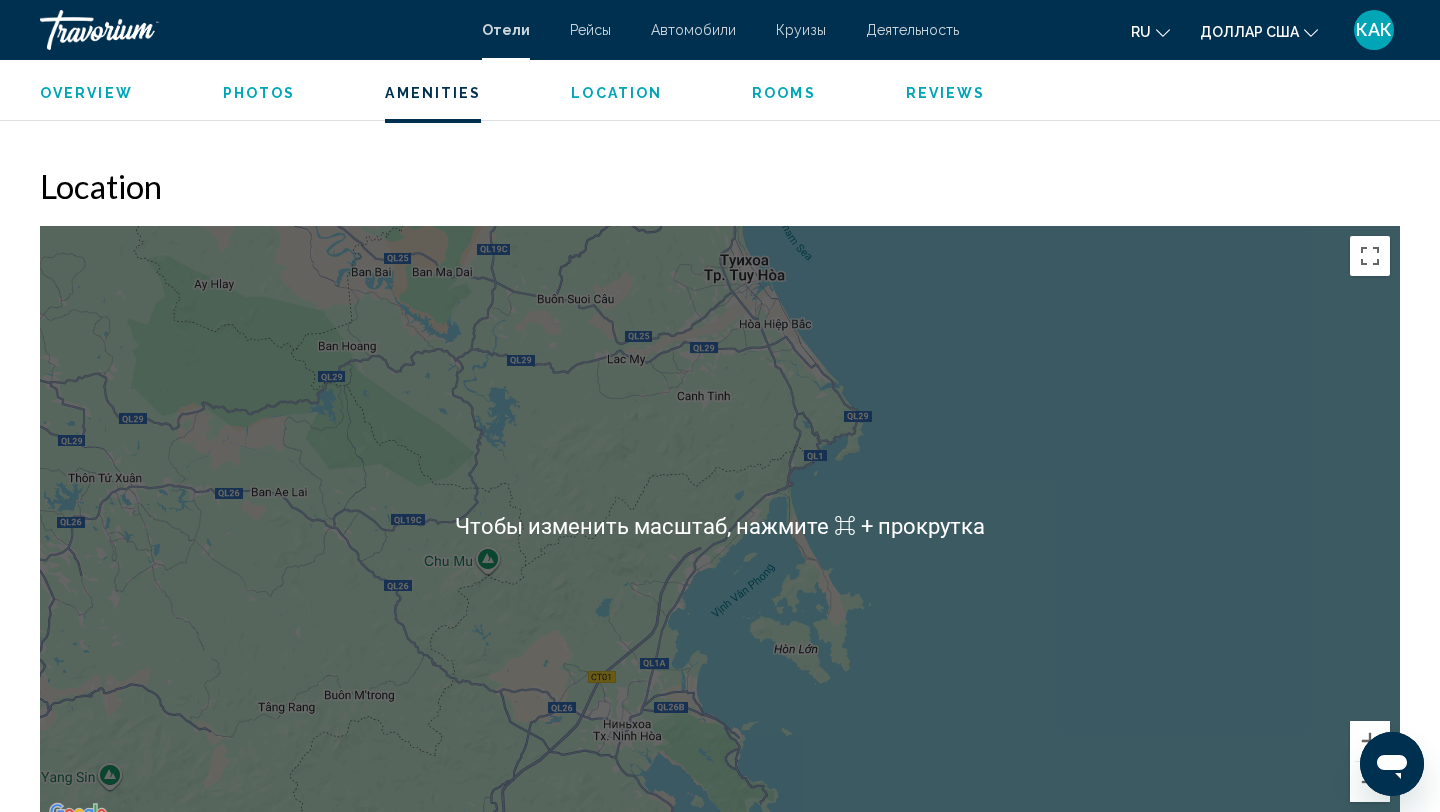 scroll, scrollTop: 1805, scrollLeft: 0, axis: vertical 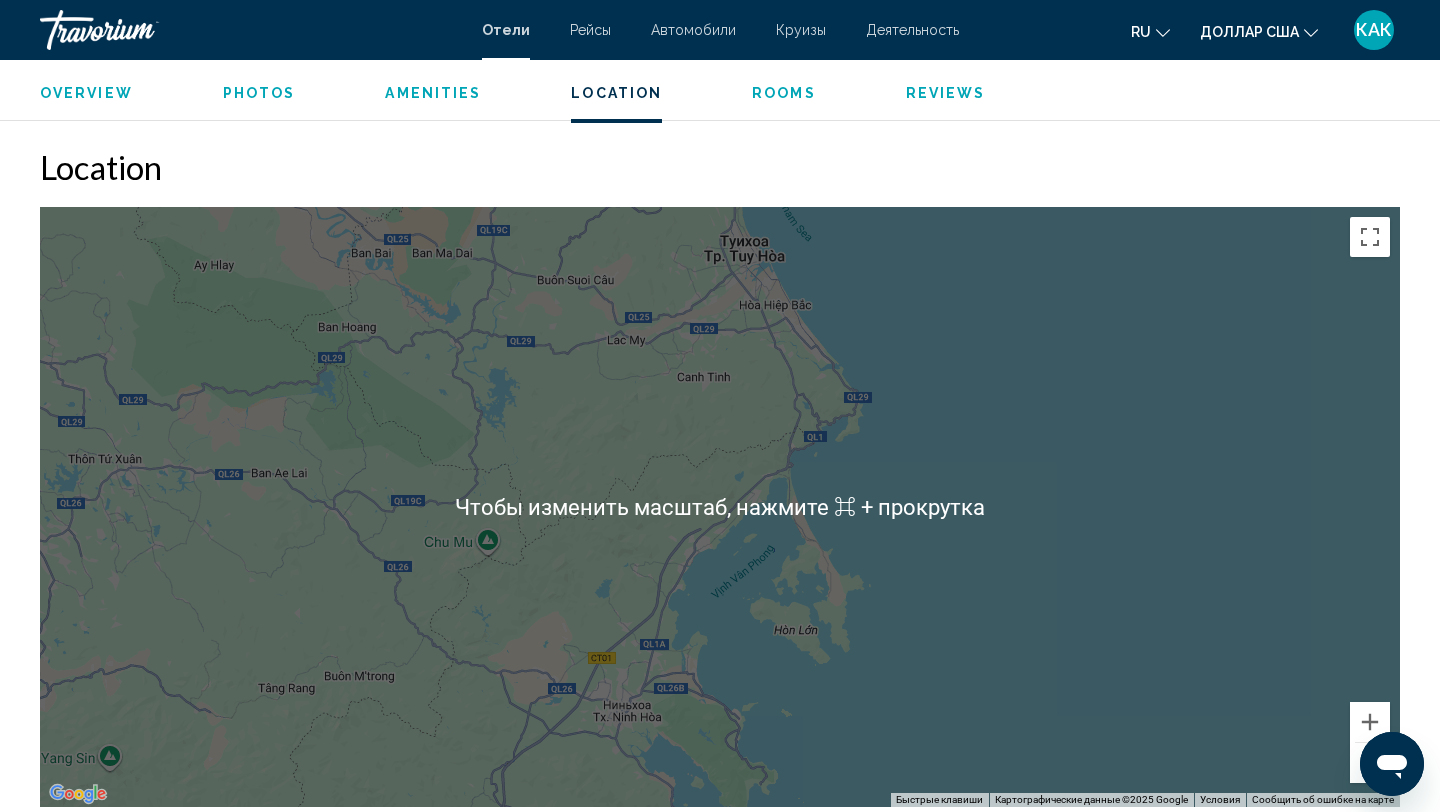 click on "Чтобы активировать перетаскивание с помощью клавиатуры, нажмите Alt + Ввод. После этого перемещайте маркер, используя клавиши со стрелками. Чтобы завершить перетаскивание, нажмите клавишу Ввод. Чтобы отменить действие, нажмите клавишу Esc." at bounding box center (720, 507) 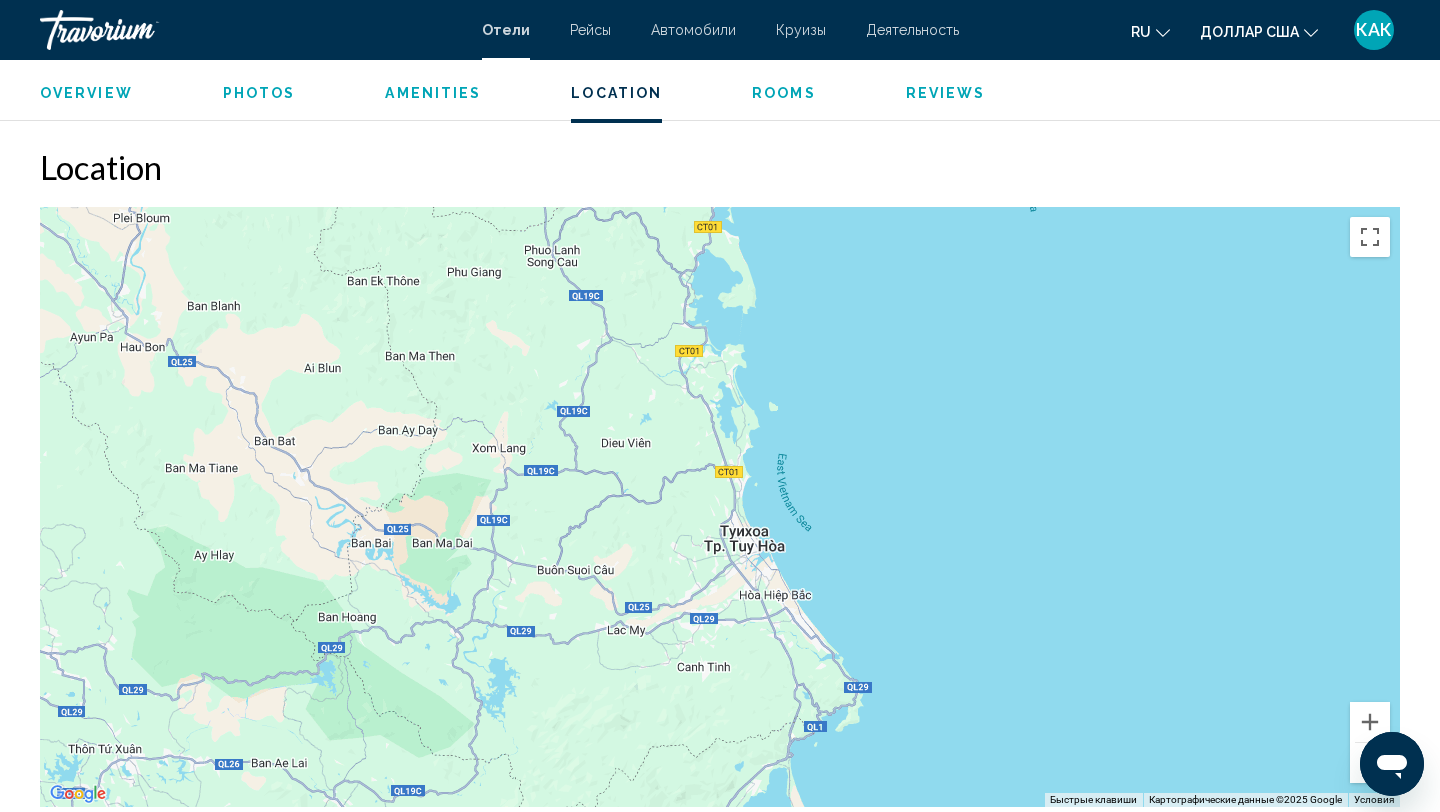 drag, startPoint x: 1108, startPoint y: 519, endPoint x: 1105, endPoint y: 811, distance: 292.0154 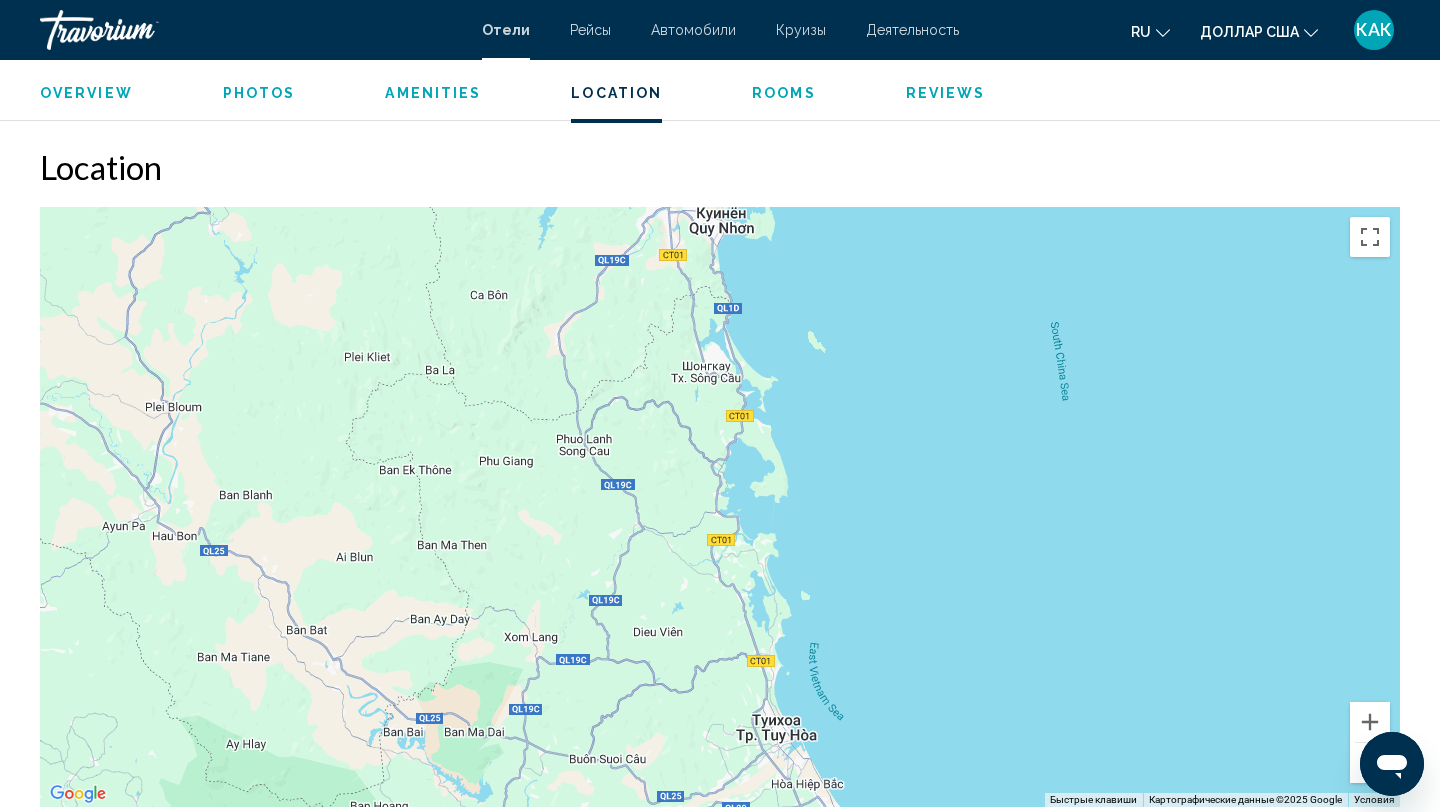 drag, startPoint x: 874, startPoint y: 354, endPoint x: 906, endPoint y: 545, distance: 193.66208 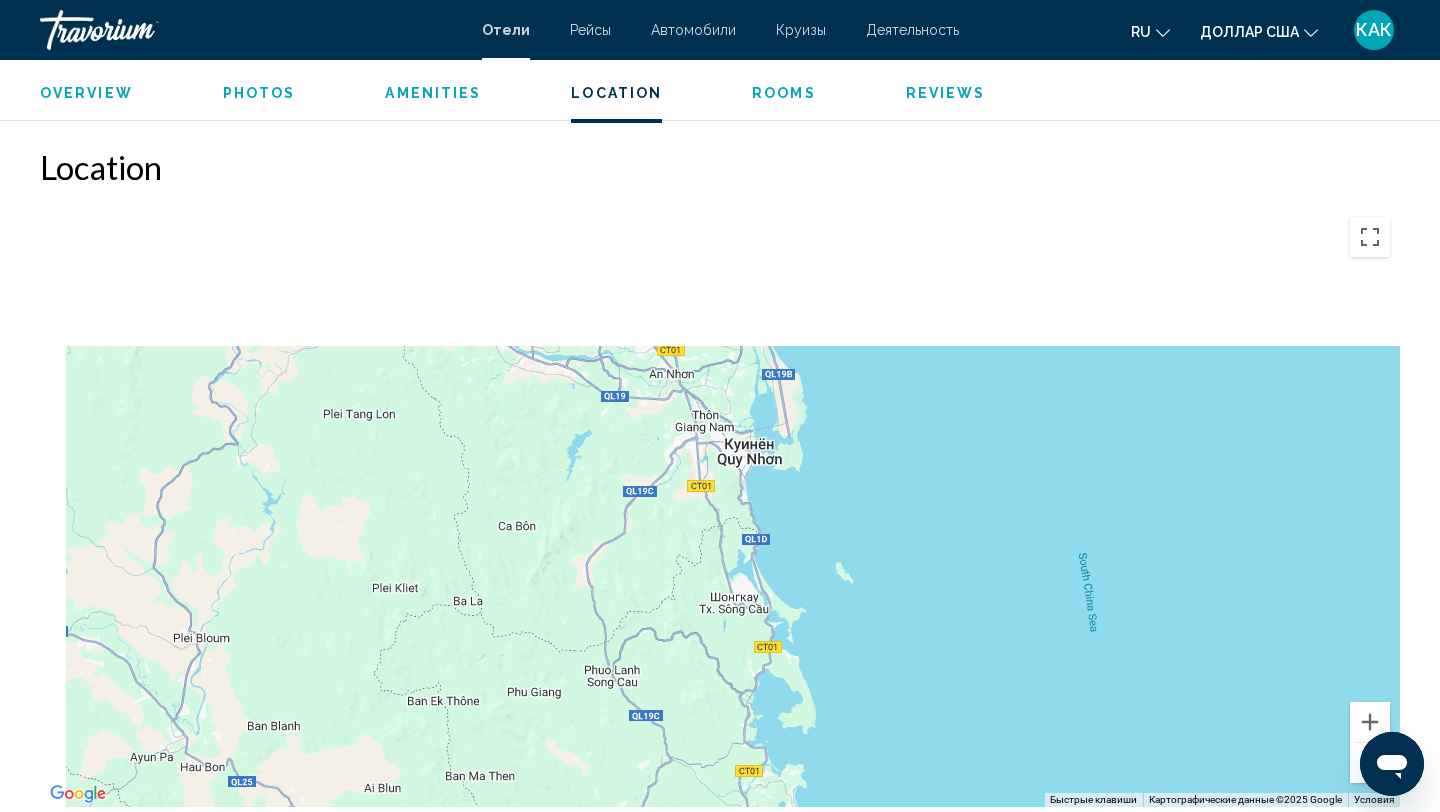 drag, startPoint x: 827, startPoint y: 361, endPoint x: 868, endPoint y: 641, distance: 282.98587 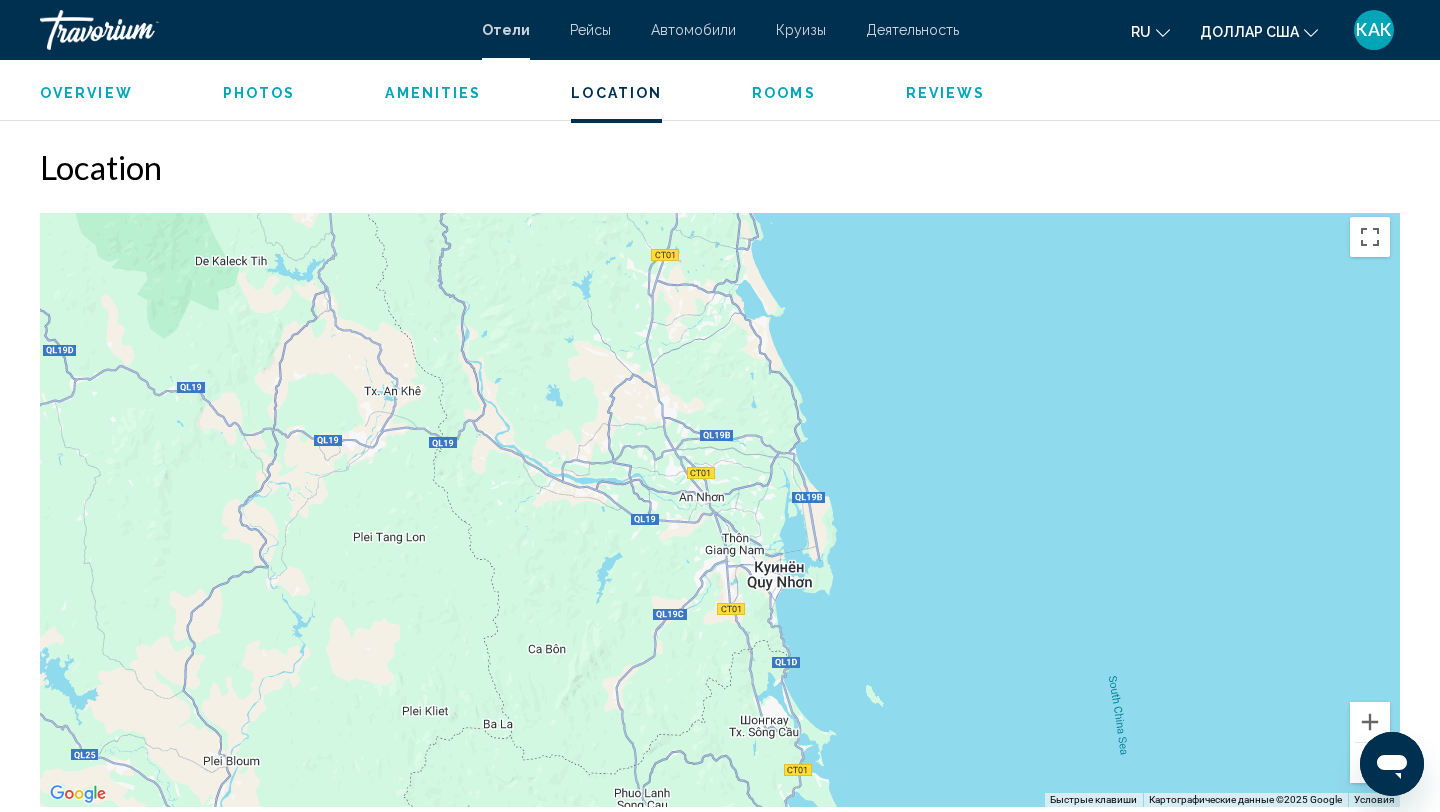 drag, startPoint x: 906, startPoint y: 362, endPoint x: 925, endPoint y: 597, distance: 235.76683 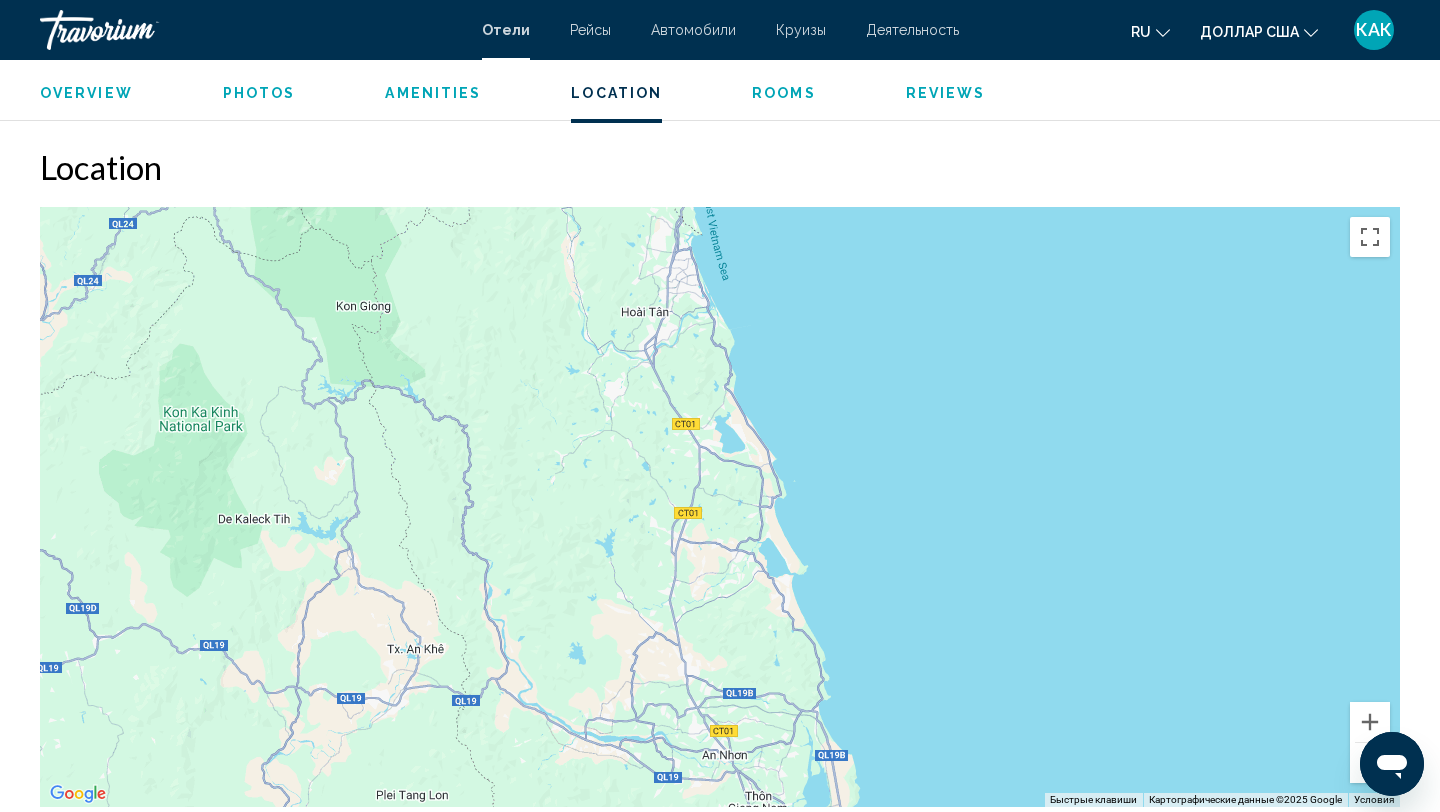 click at bounding box center [1370, 763] 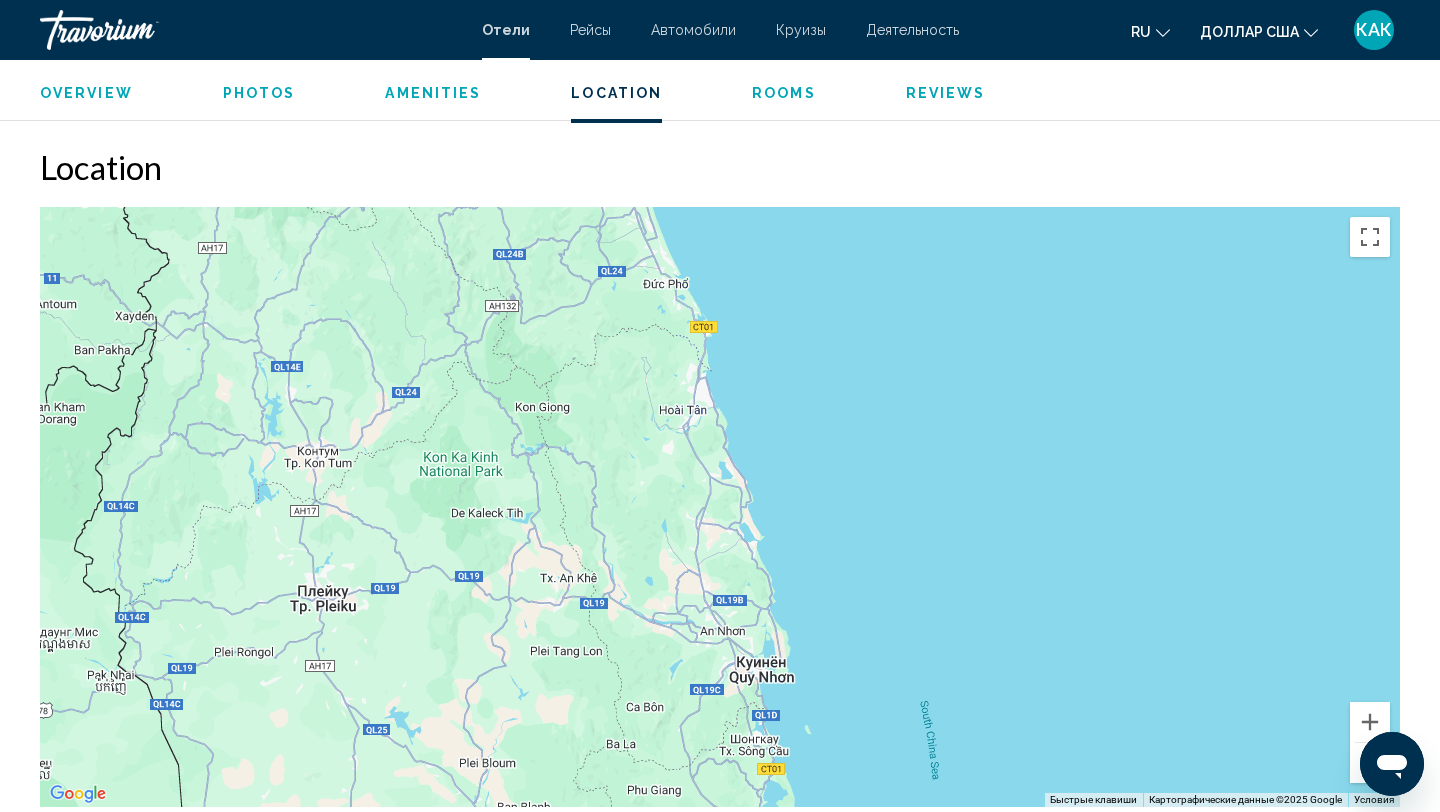 click at bounding box center (1370, 763) 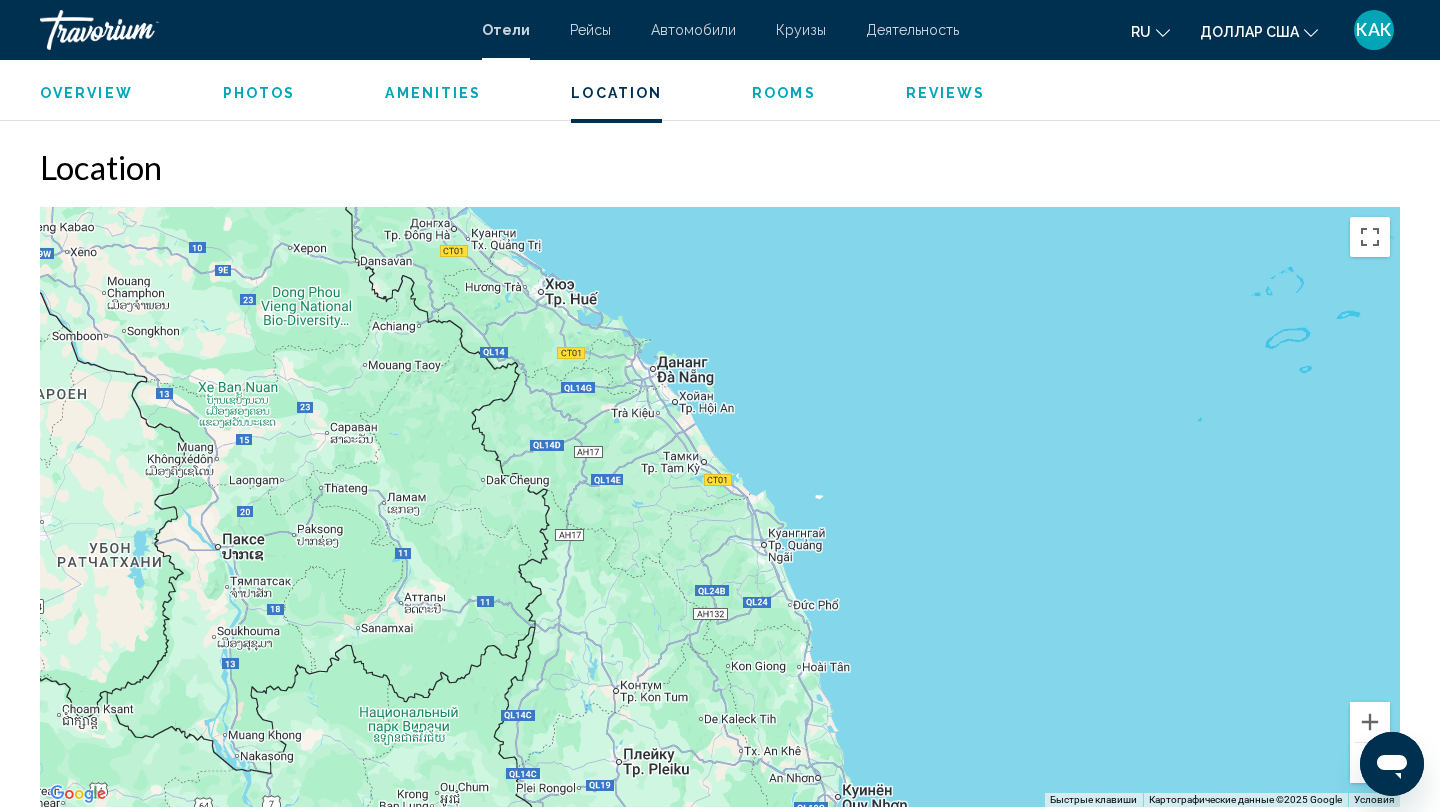 drag, startPoint x: 916, startPoint y: 463, endPoint x: 1020, endPoint y: 679, distance: 239.73318 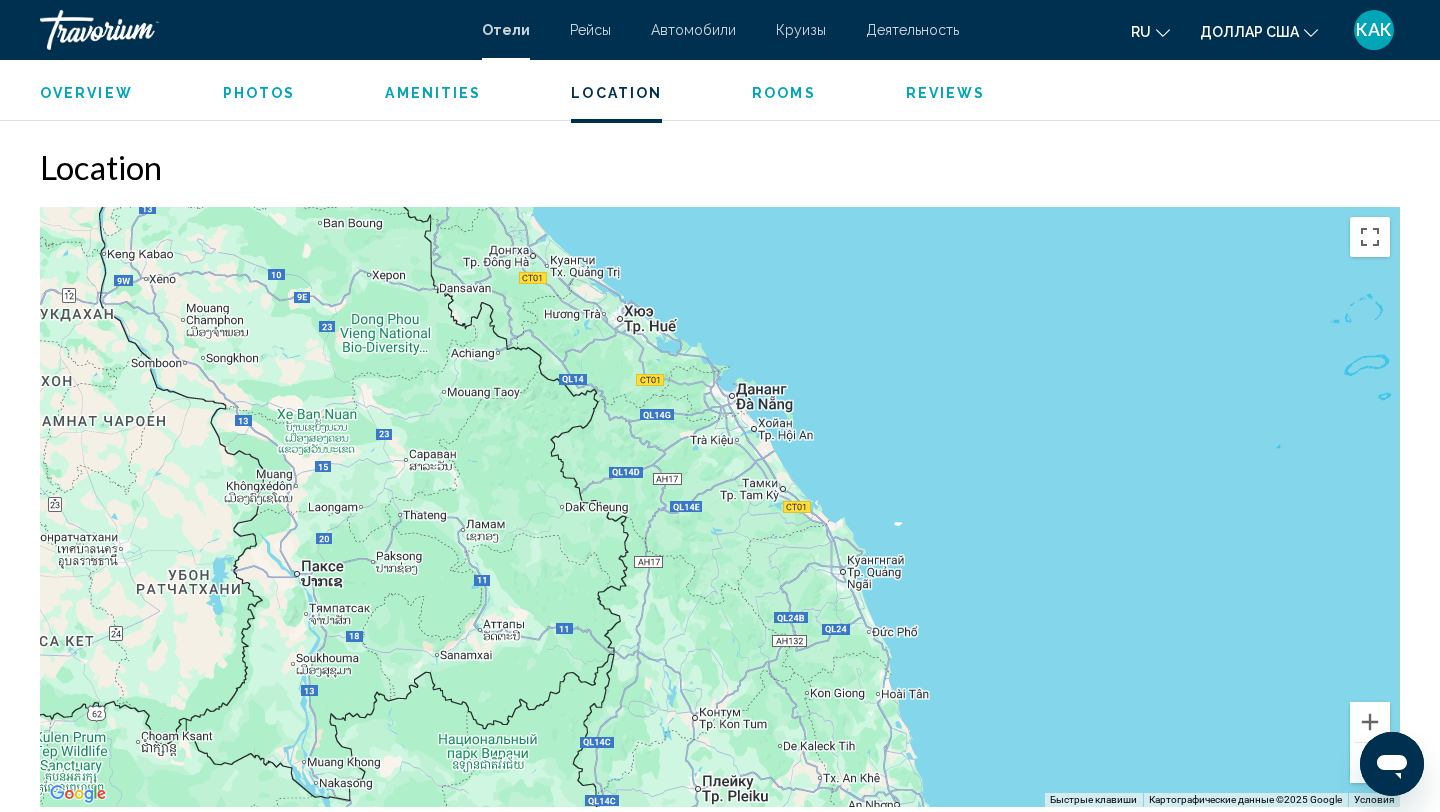 drag, startPoint x: 877, startPoint y: 406, endPoint x: 939, endPoint y: 424, distance: 64.56005 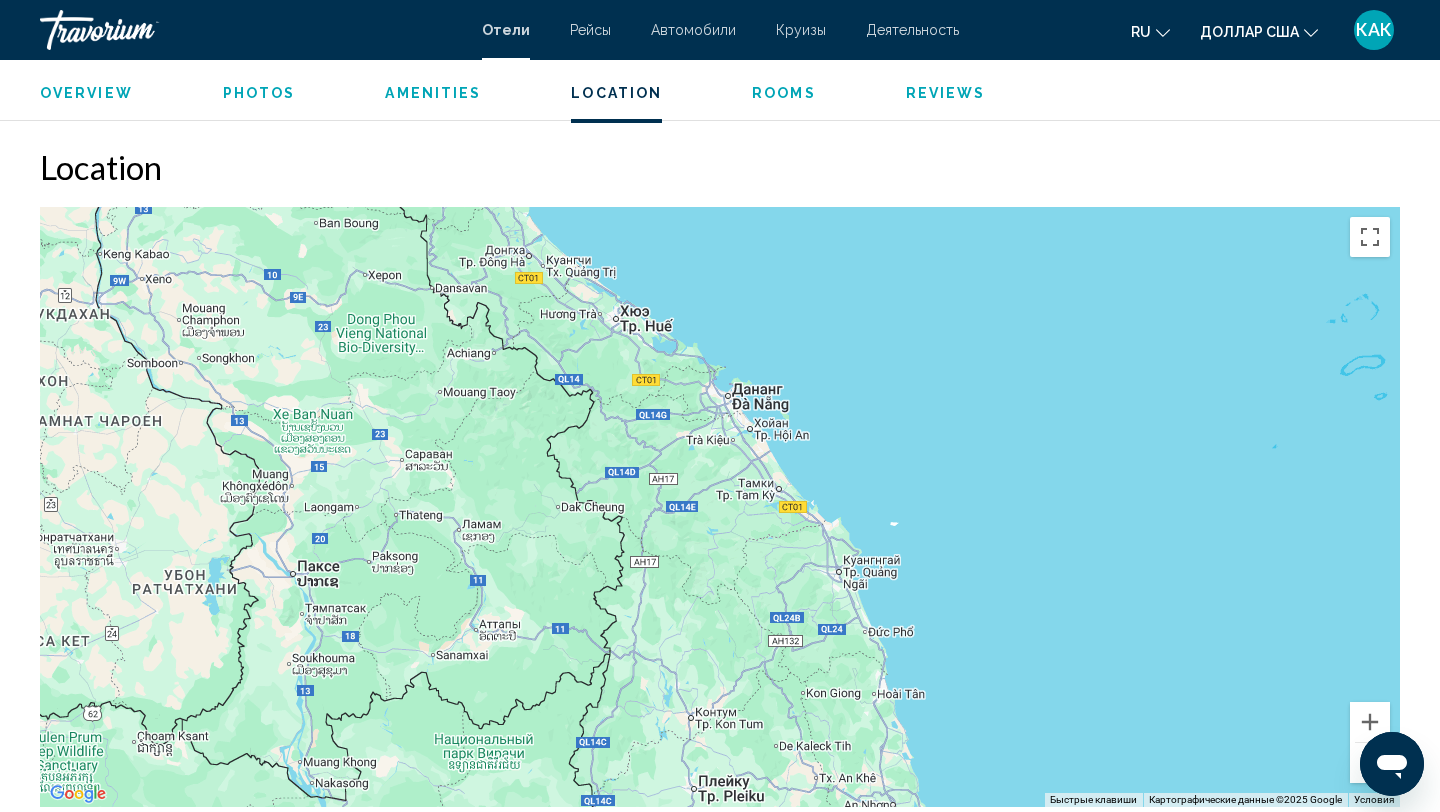 click at bounding box center (1370, 763) 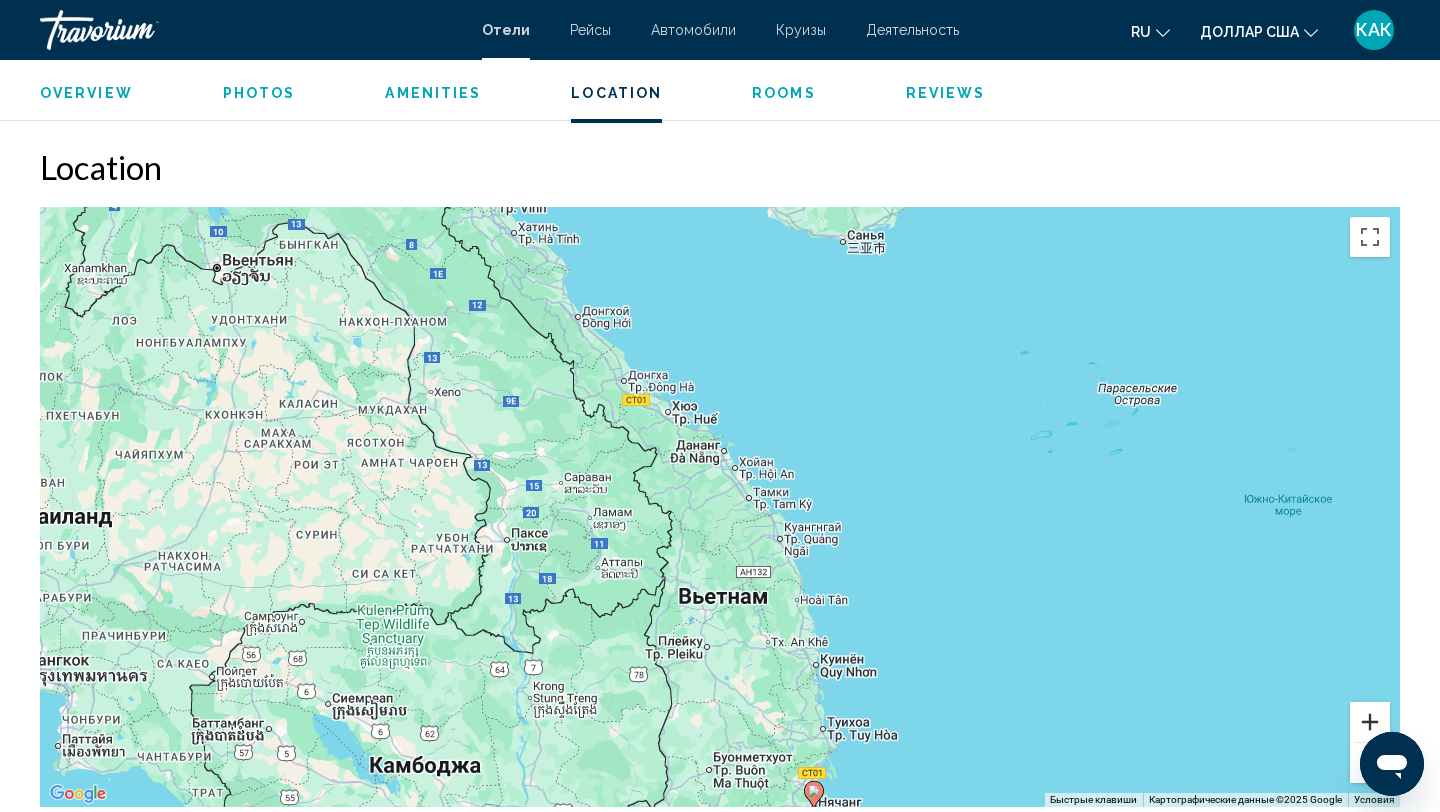 click at bounding box center [1370, 722] 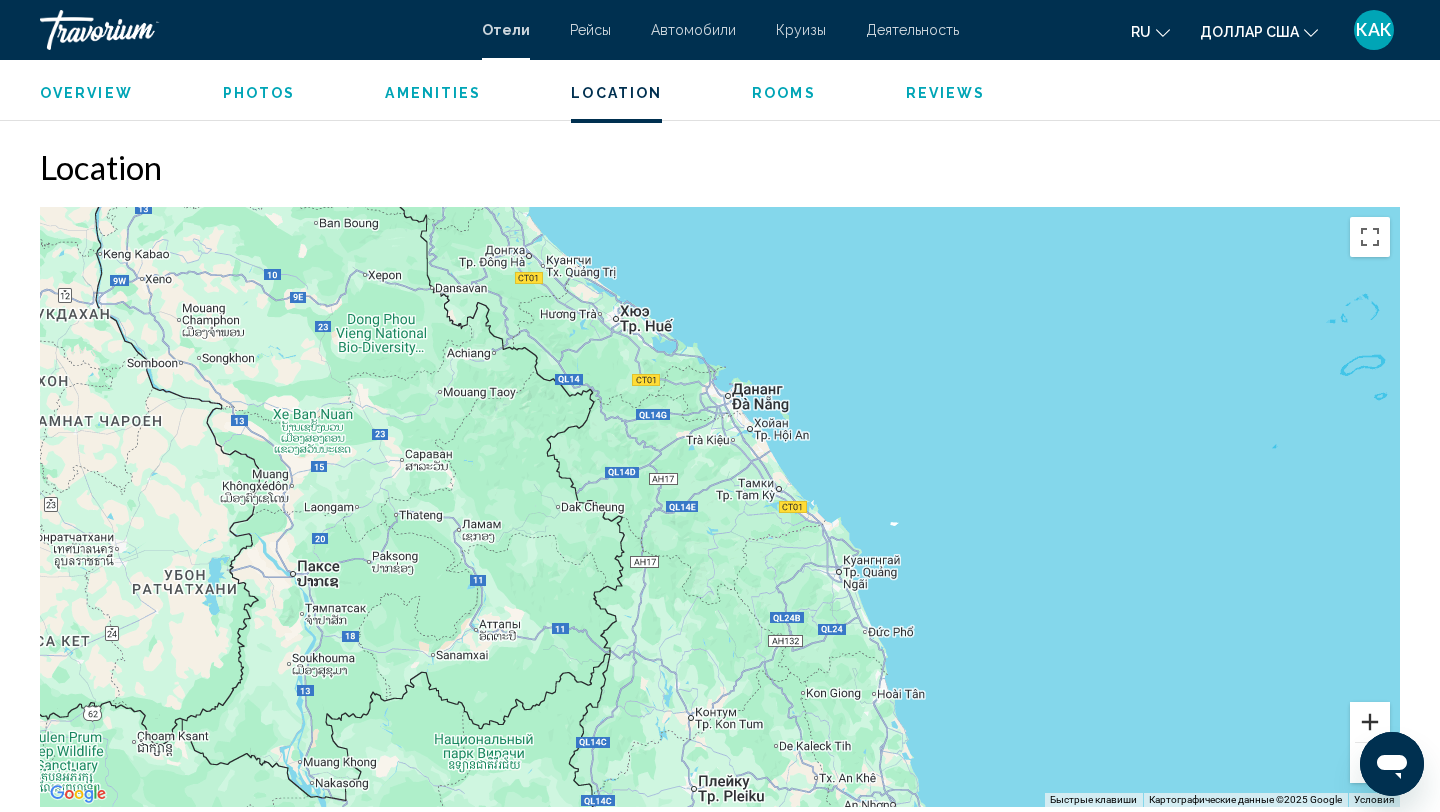 click at bounding box center (1370, 722) 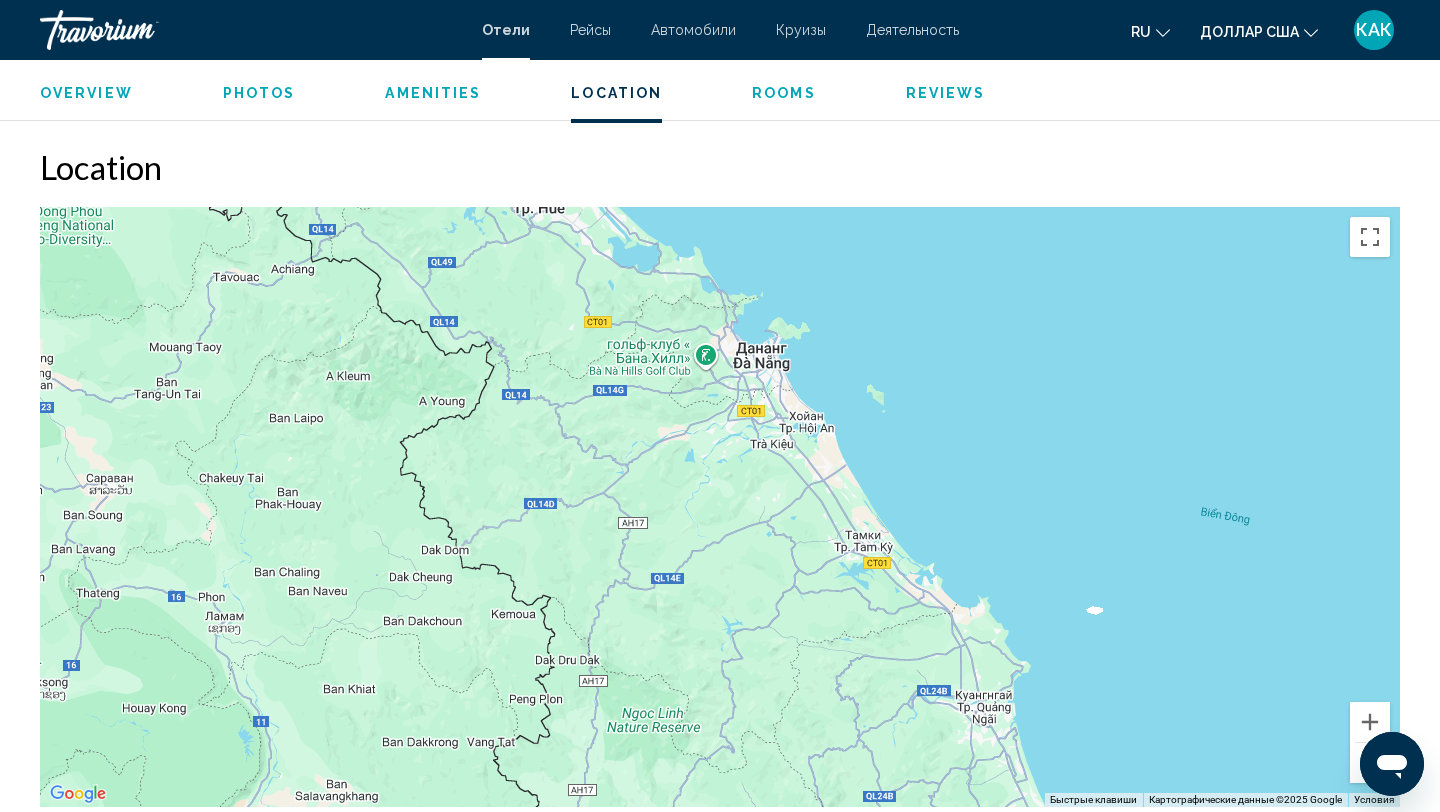 drag, startPoint x: 925, startPoint y: 347, endPoint x: 969, endPoint y: 502, distance: 161.12418 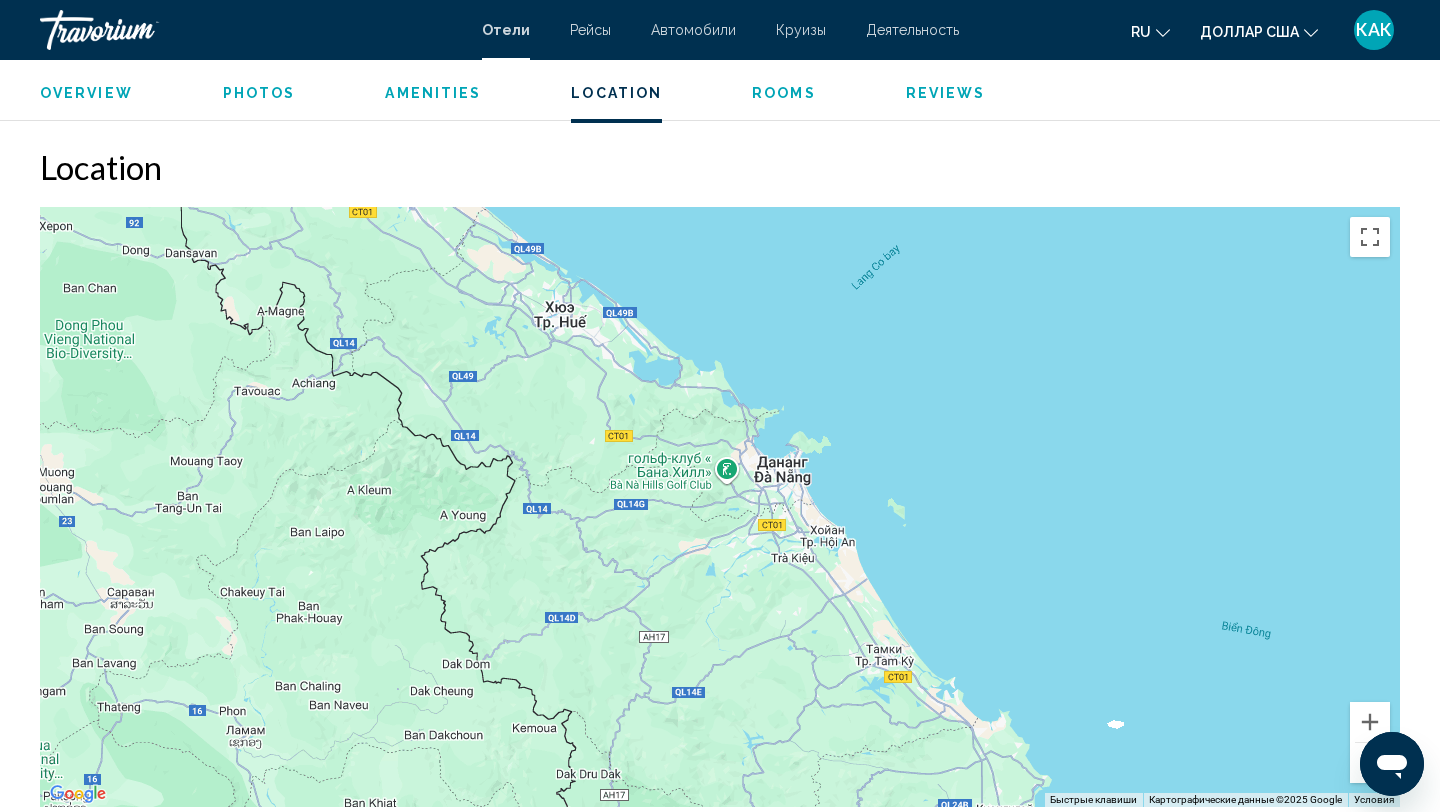 click at bounding box center (720, 507) 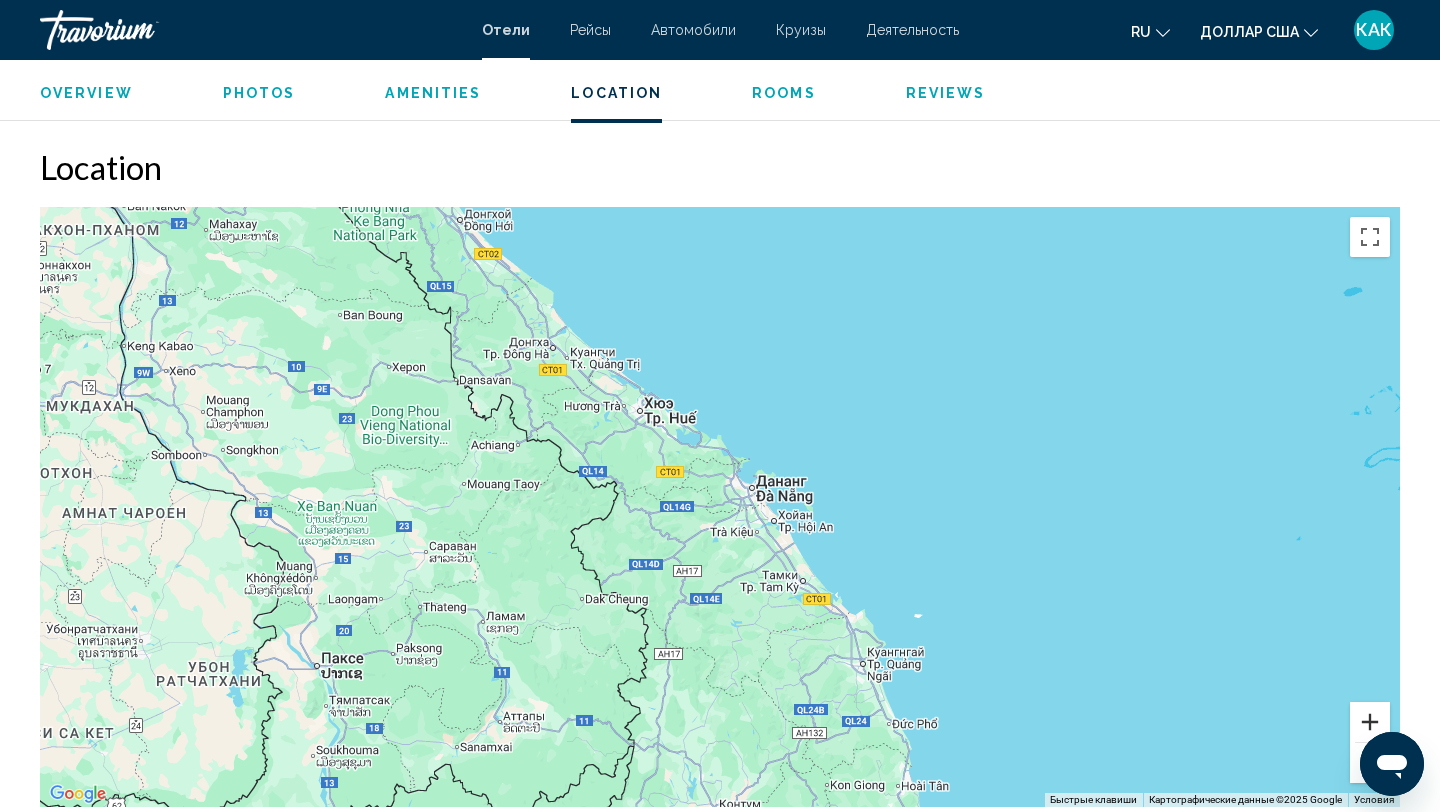 click at bounding box center (1370, 722) 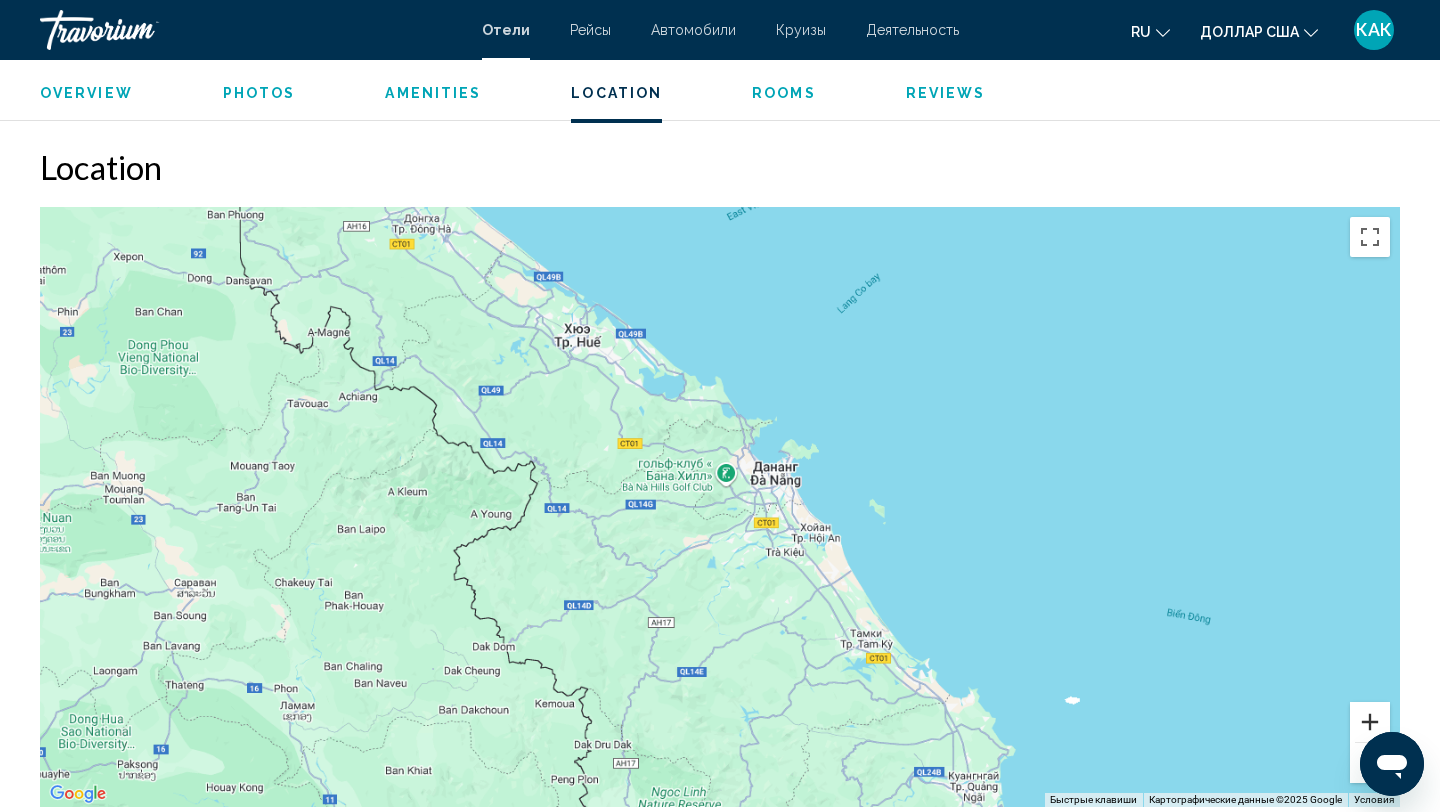 click at bounding box center [1370, 722] 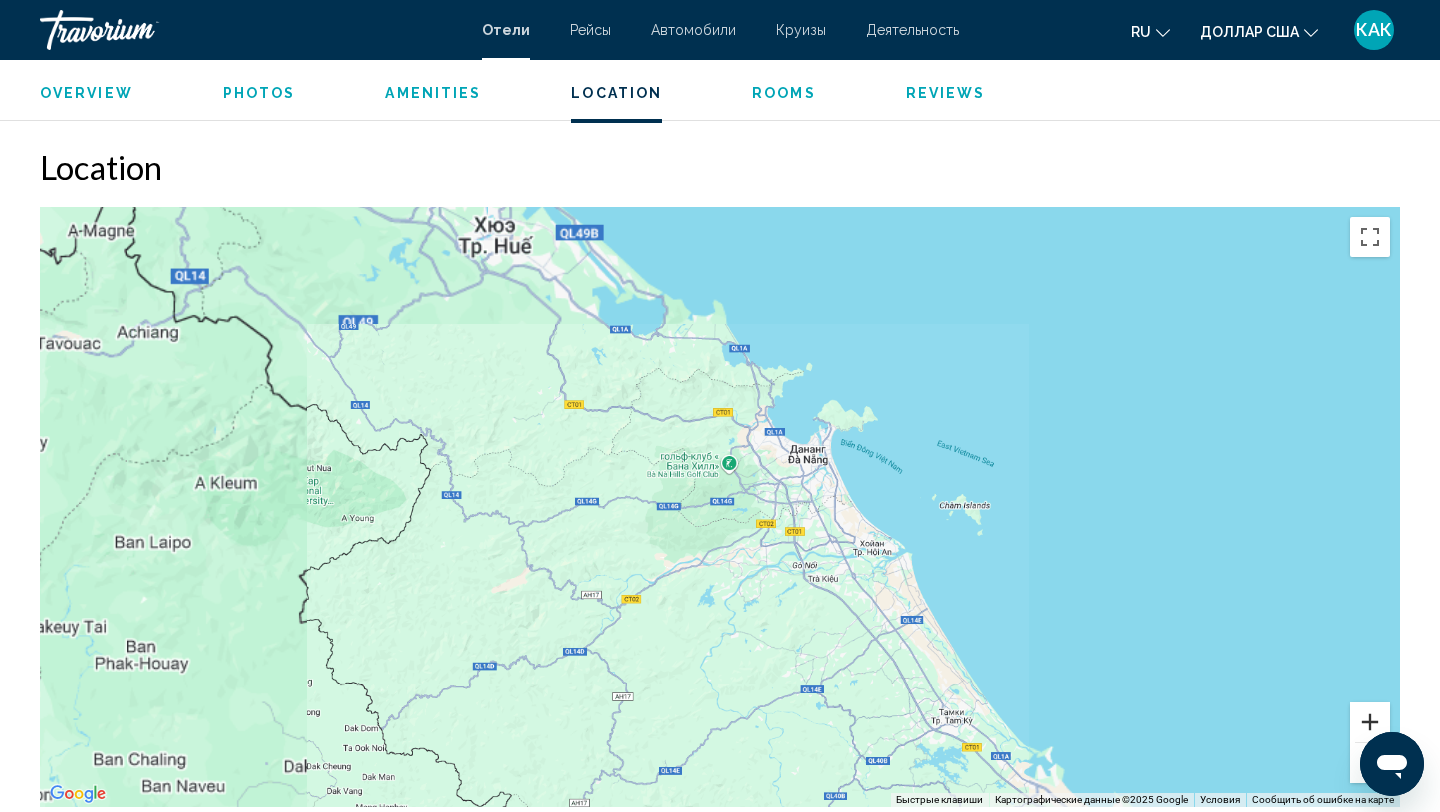click at bounding box center [1370, 722] 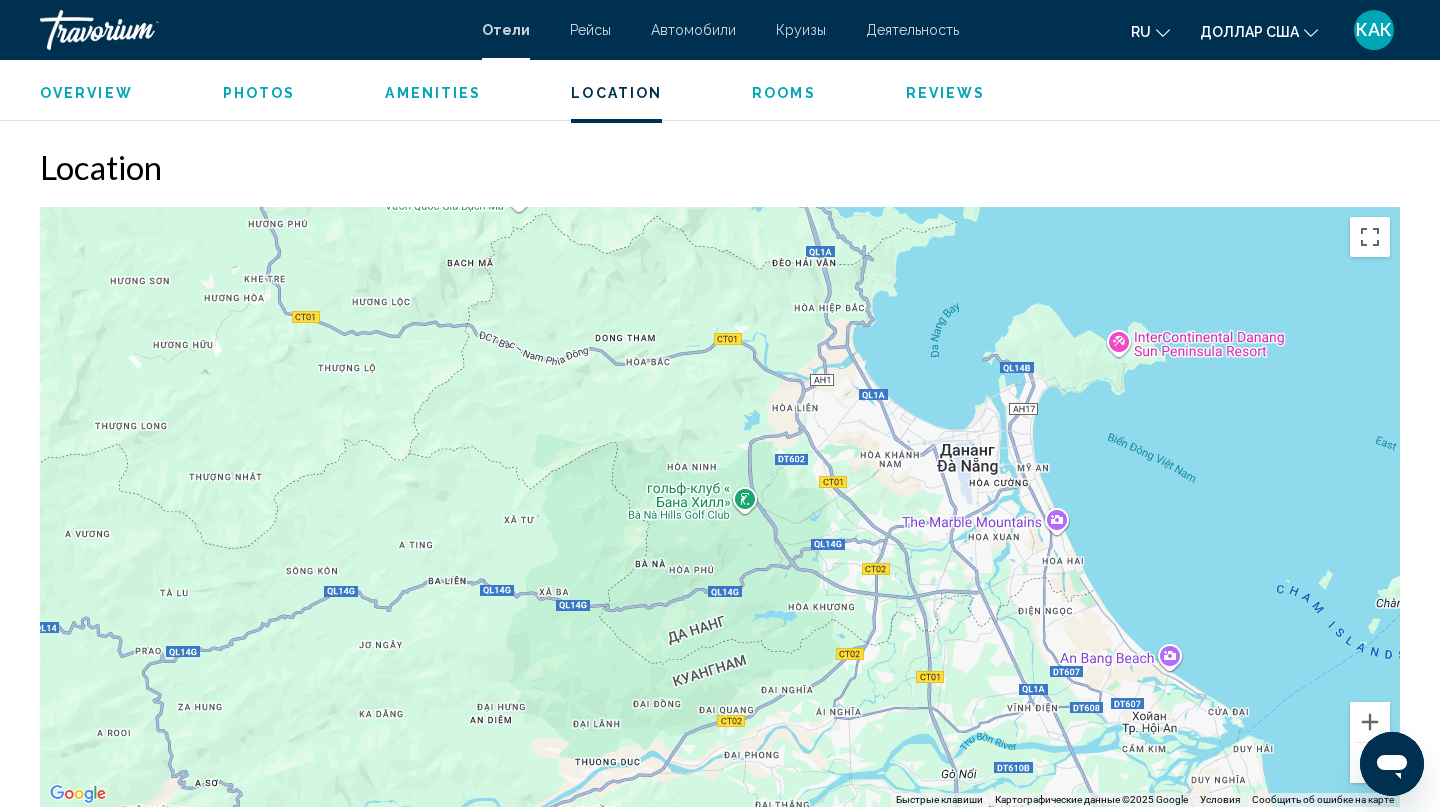 drag, startPoint x: 1131, startPoint y: 421, endPoint x: 1108, endPoint y: 544, distance: 125.13193 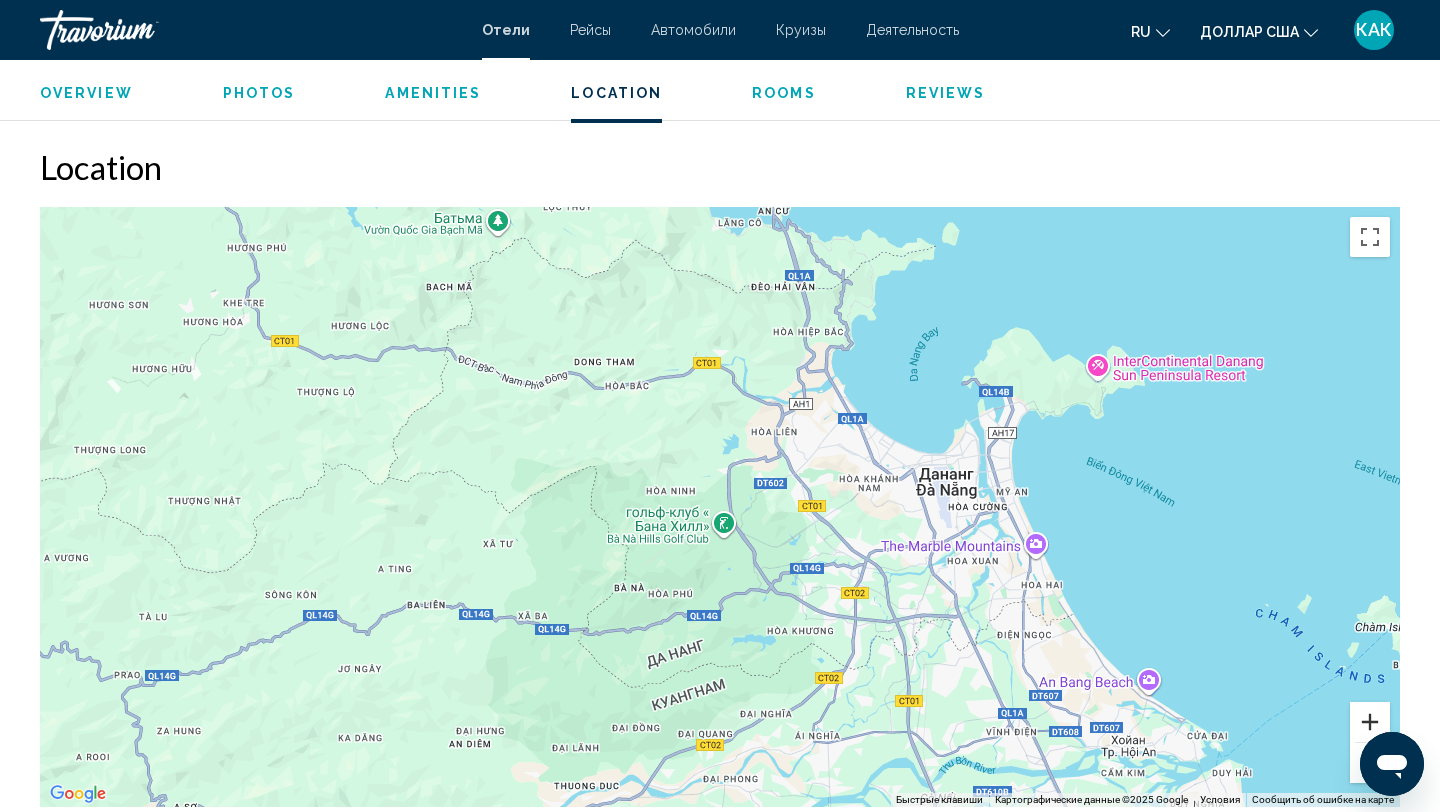 click at bounding box center (1370, 722) 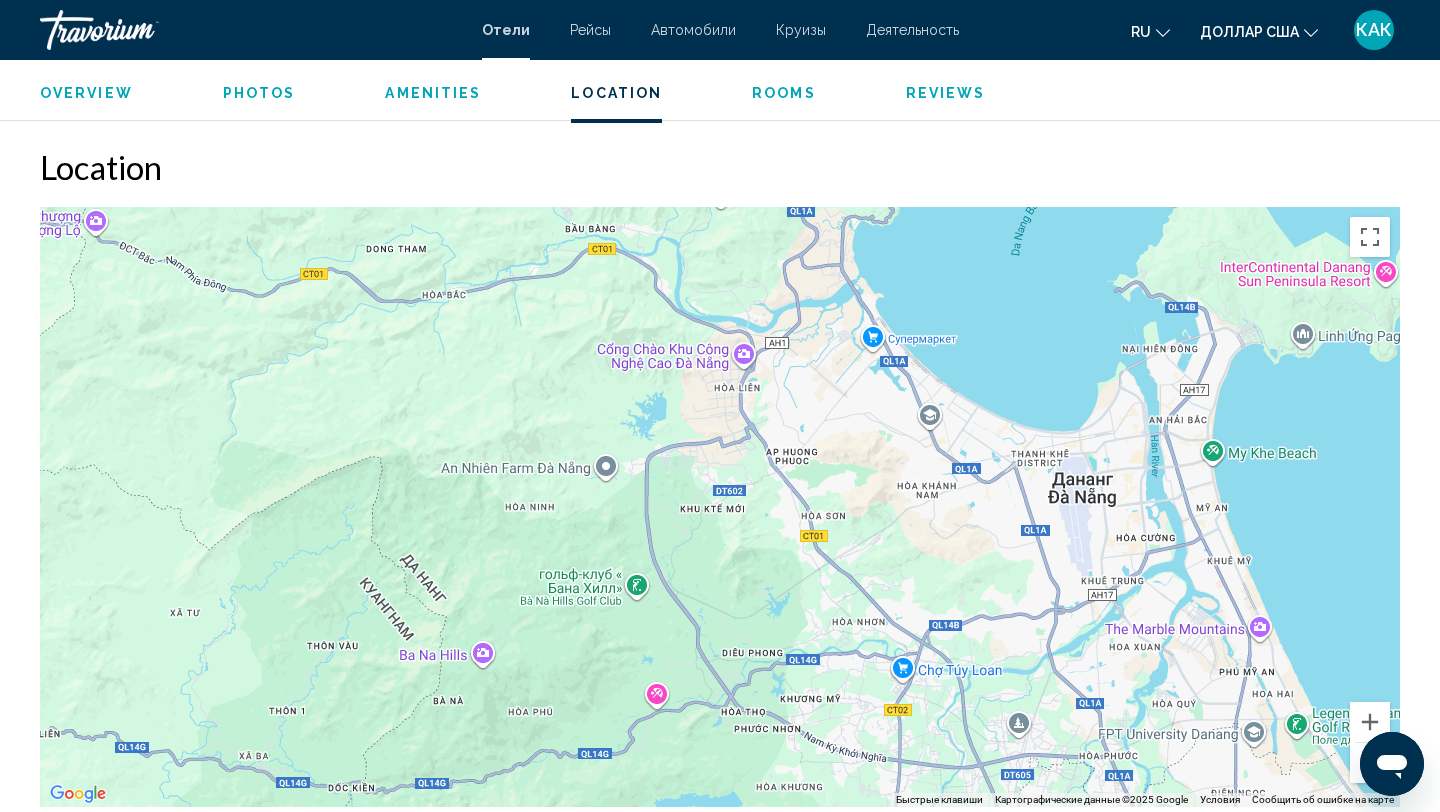 drag, startPoint x: 1303, startPoint y: 517, endPoint x: 1090, endPoint y: 601, distance: 228.96506 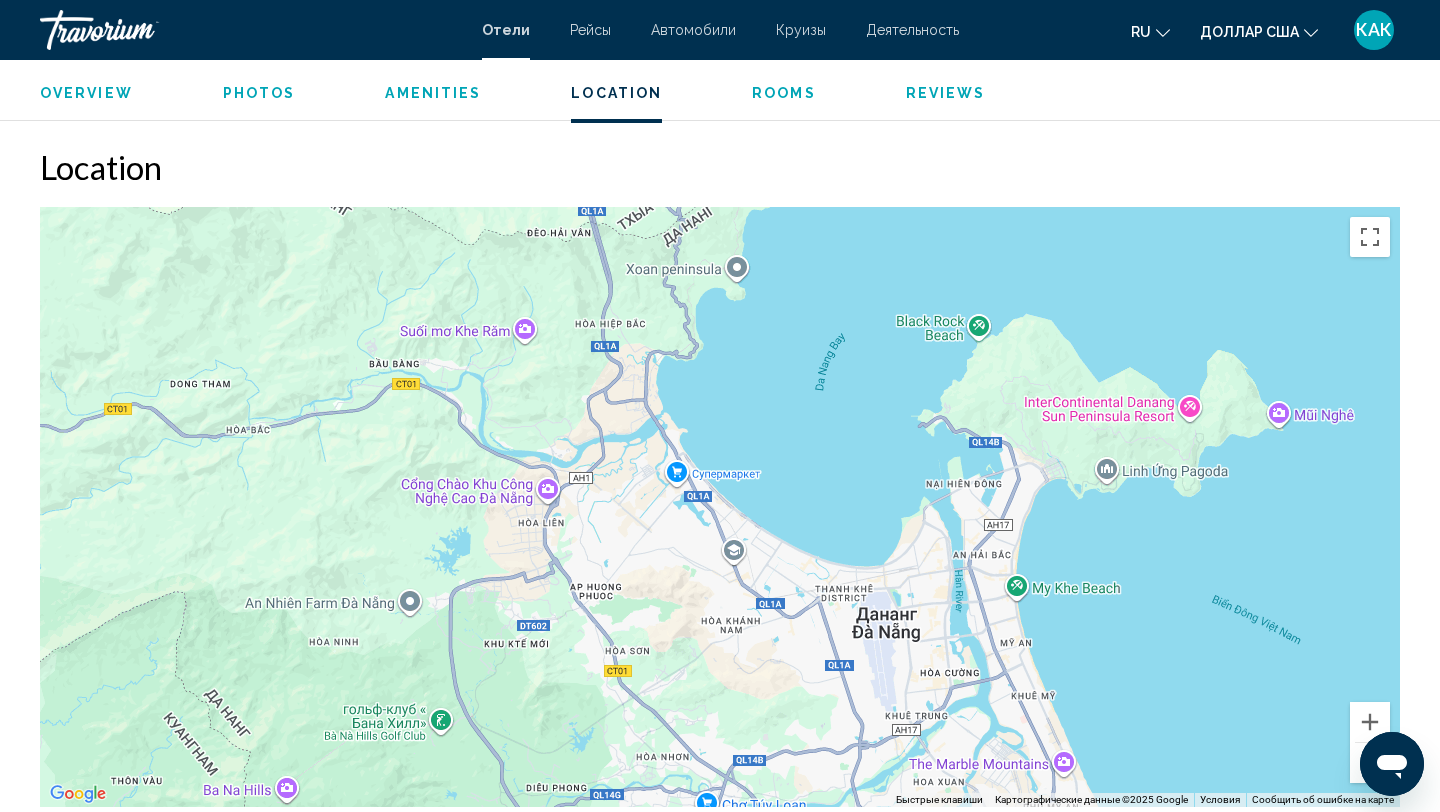 drag, startPoint x: 1097, startPoint y: 550, endPoint x: 1068, endPoint y: 609, distance: 65.74192 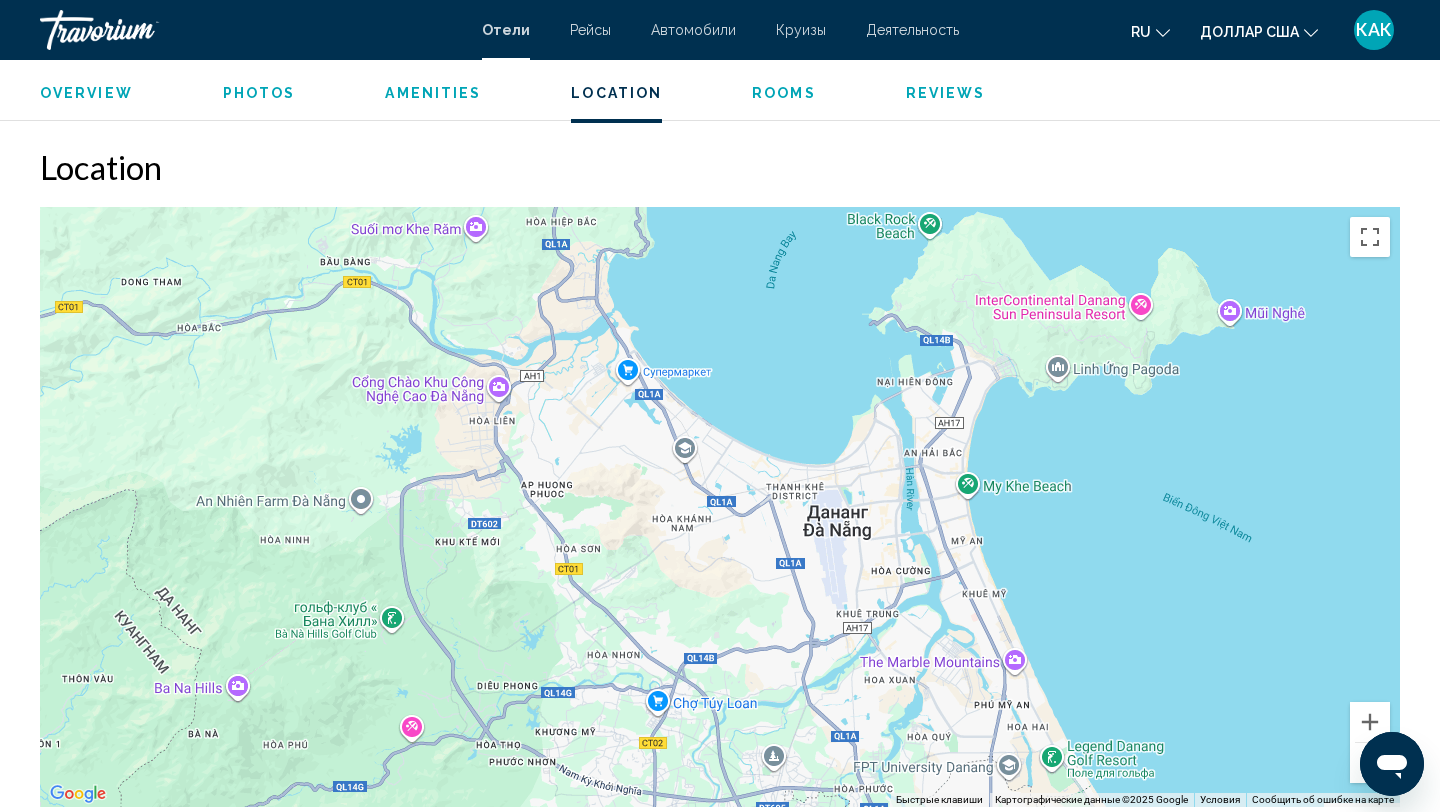 drag, startPoint x: 1093, startPoint y: 623, endPoint x: 1014, endPoint y: 372, distance: 263.13873 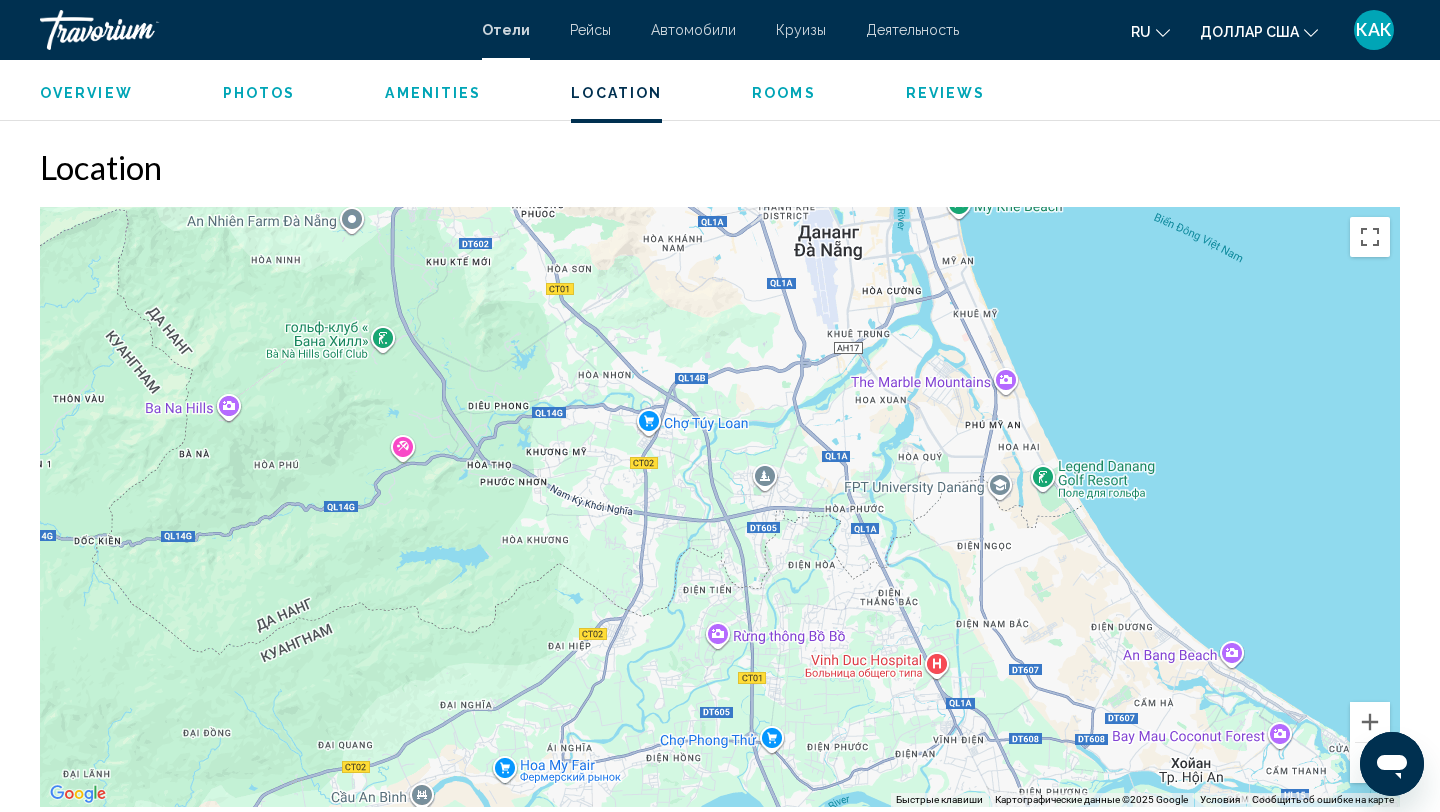 drag, startPoint x: 1045, startPoint y: 506, endPoint x: 1085, endPoint y: 400, distance: 113.296074 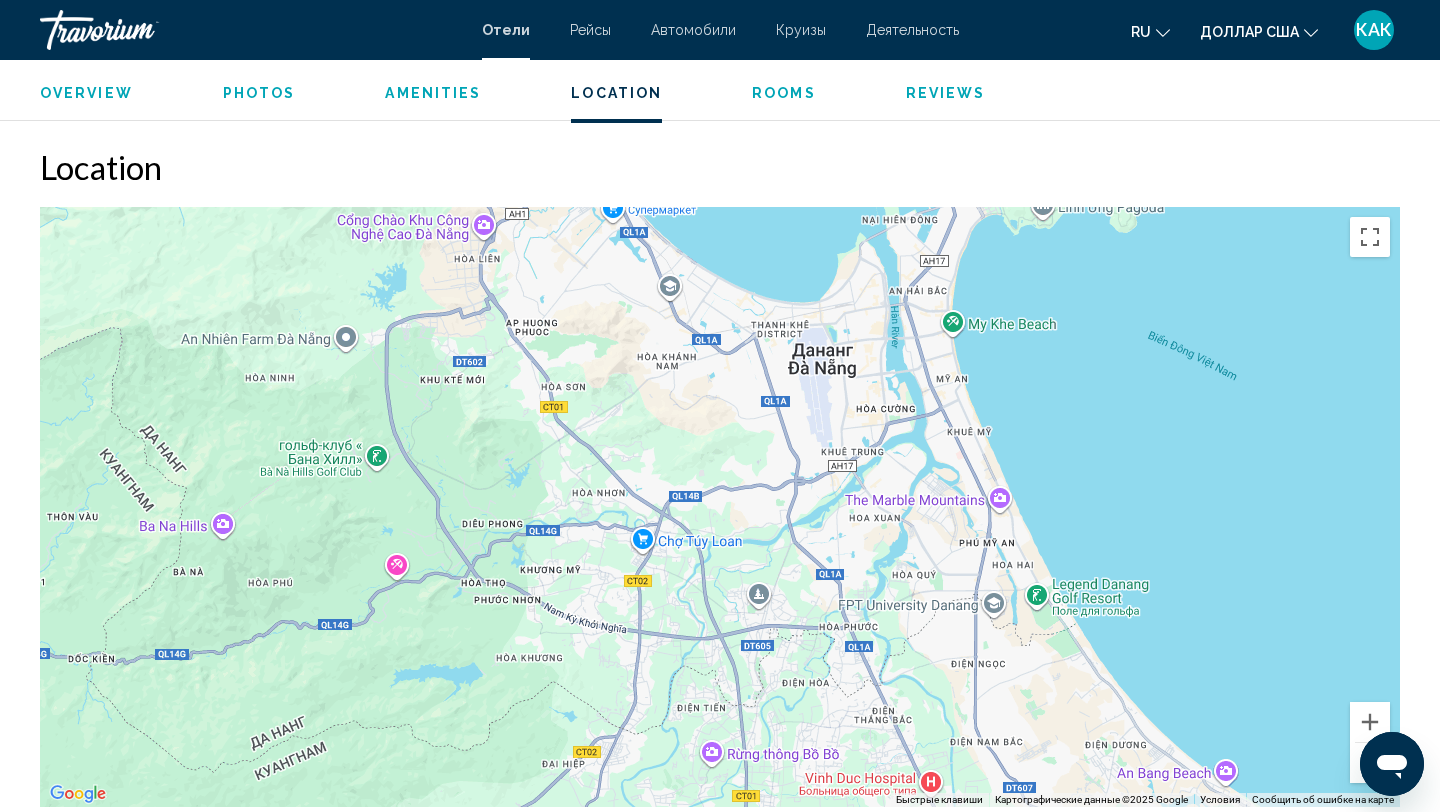 drag, startPoint x: 1108, startPoint y: 421, endPoint x: 1100, endPoint y: 587, distance: 166.19266 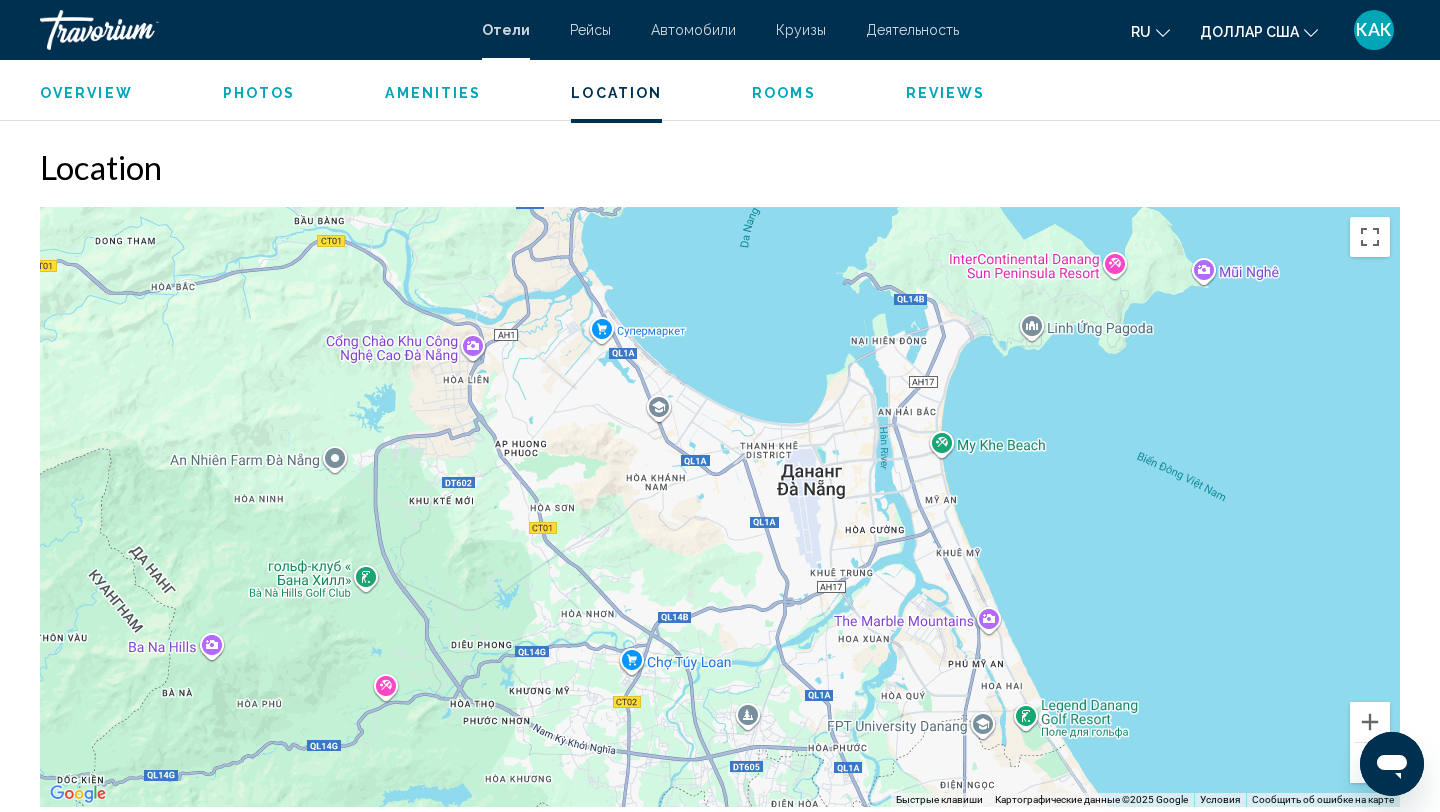 drag, startPoint x: 1139, startPoint y: 503, endPoint x: 1128, endPoint y: 586, distance: 83.725746 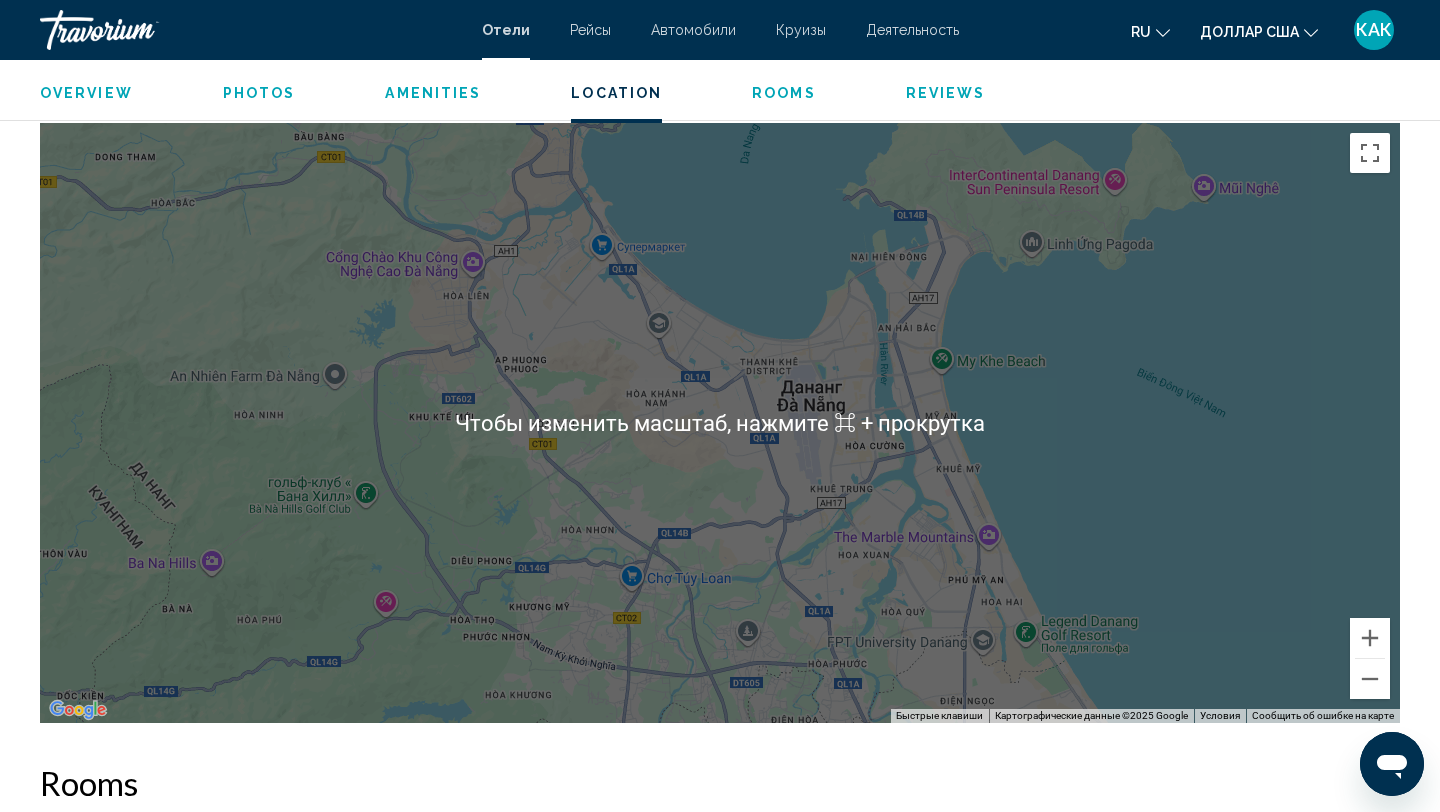 scroll, scrollTop: 1887, scrollLeft: 0, axis: vertical 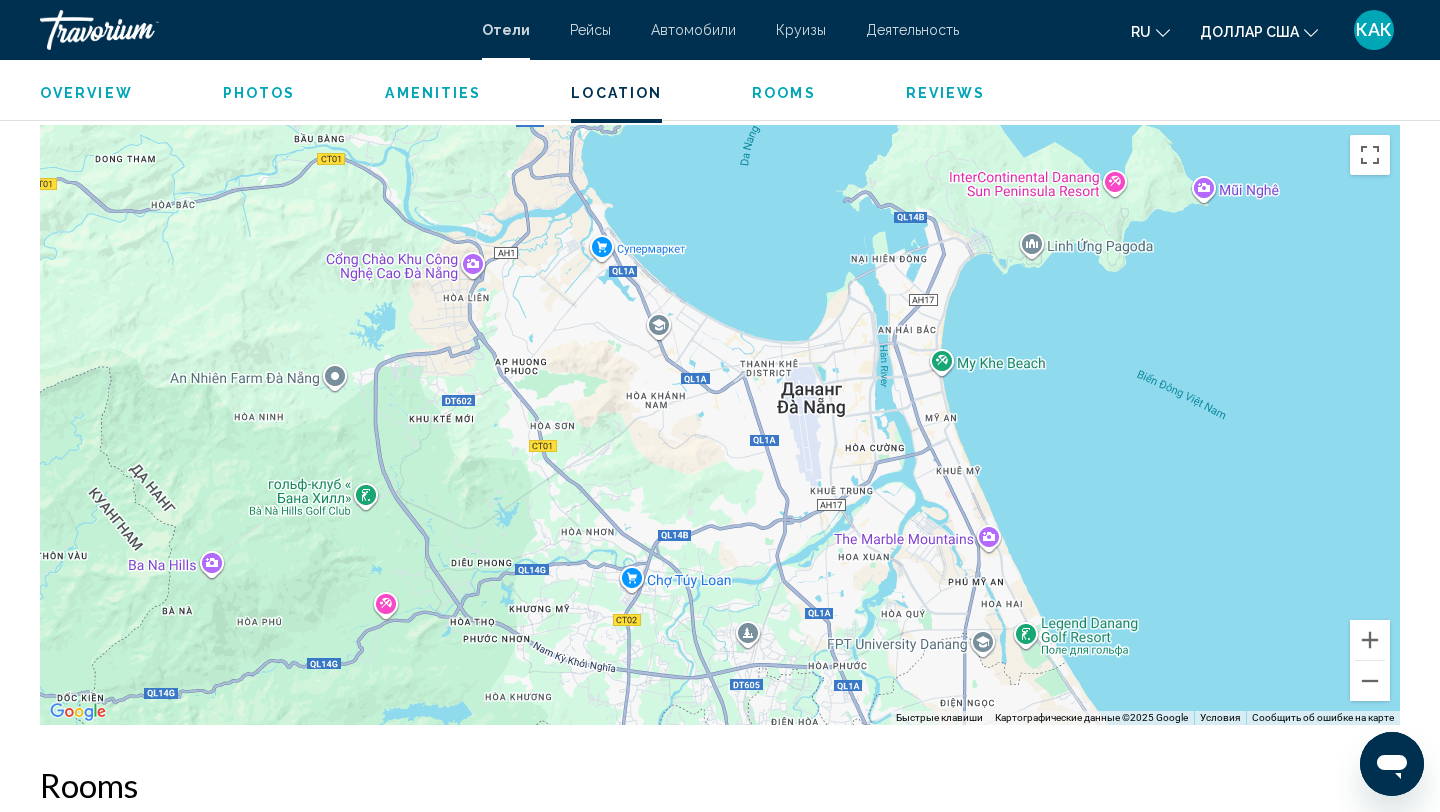 click at bounding box center [720, 425] 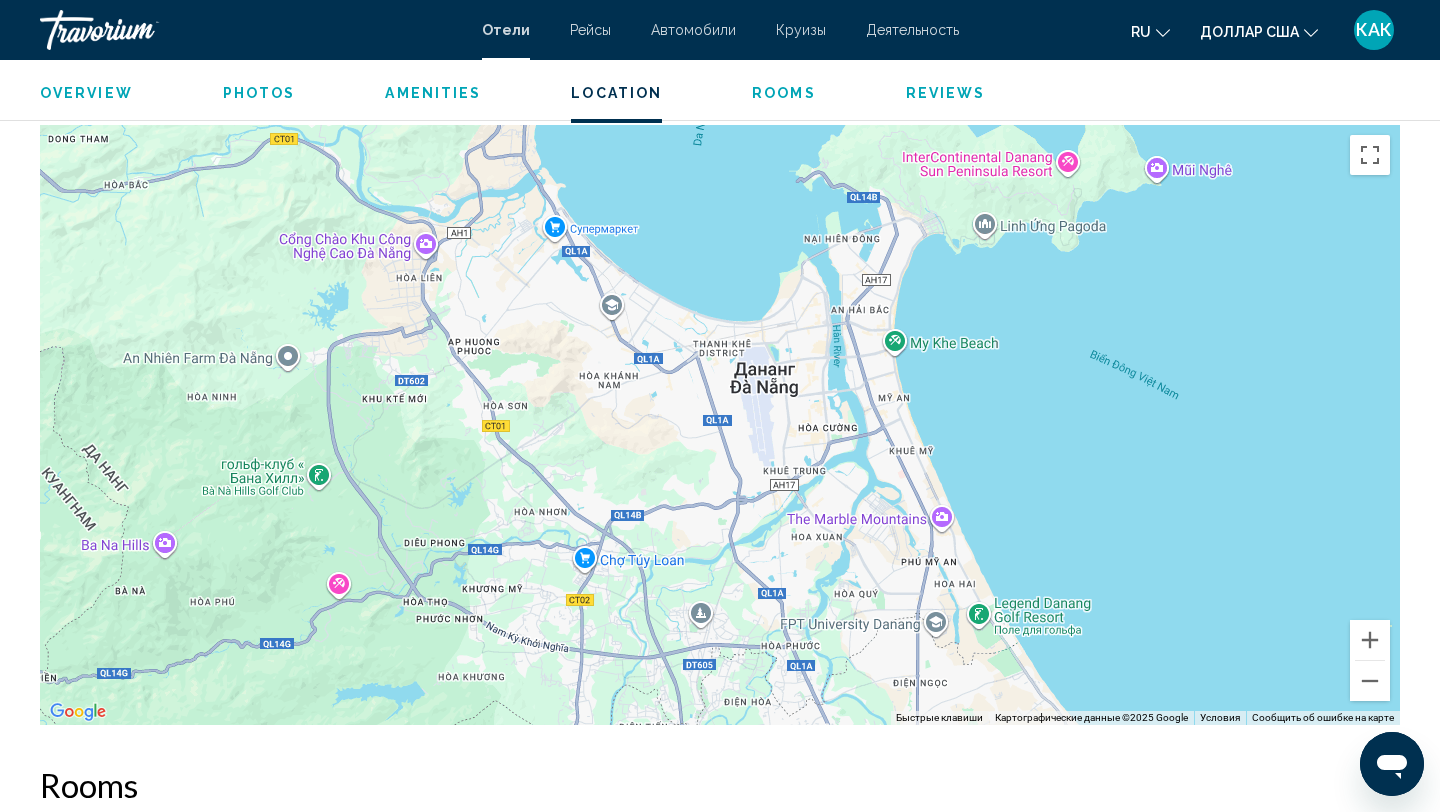 drag, startPoint x: 1087, startPoint y: 476, endPoint x: 1025, endPoint y: 404, distance: 95.015785 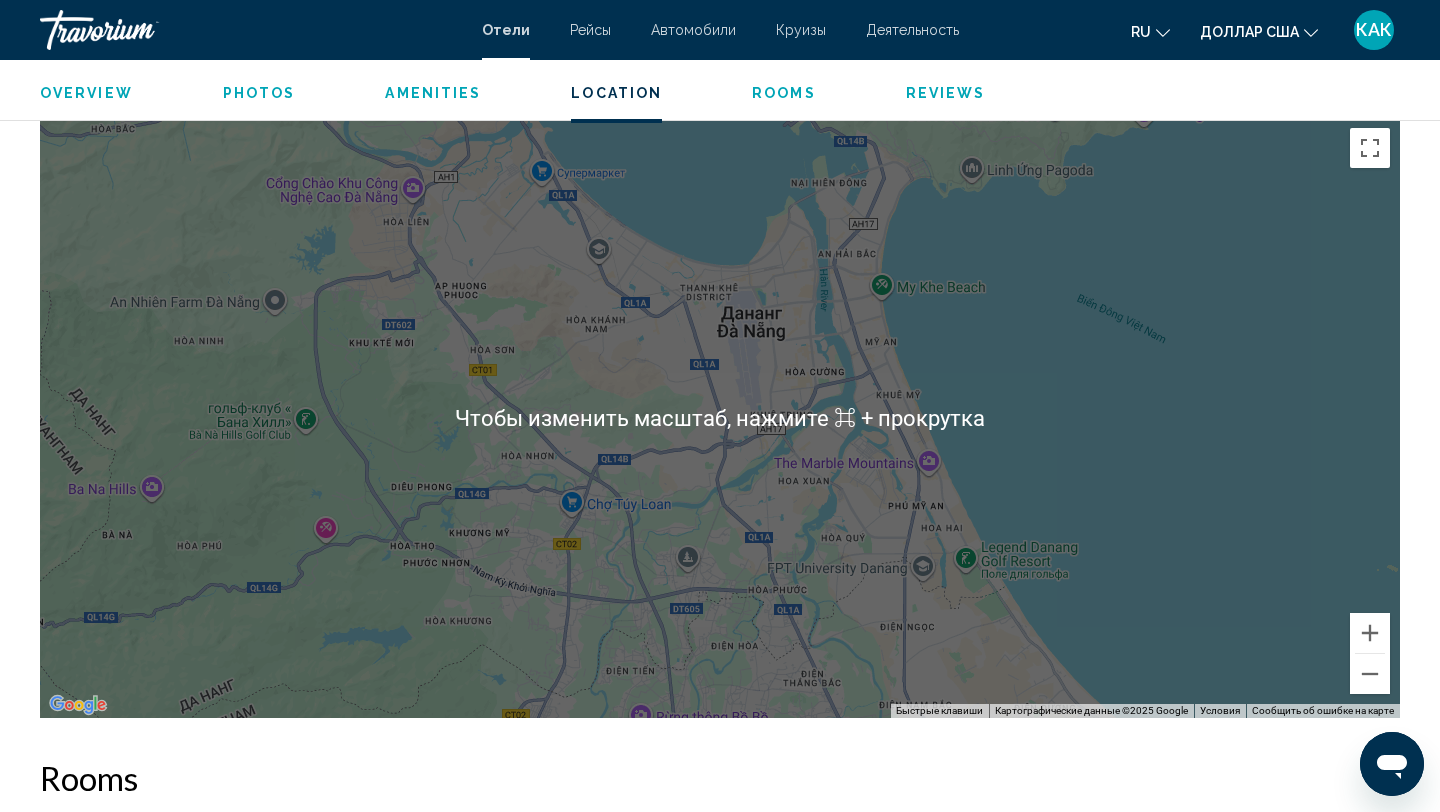 scroll, scrollTop: 1895, scrollLeft: 0, axis: vertical 